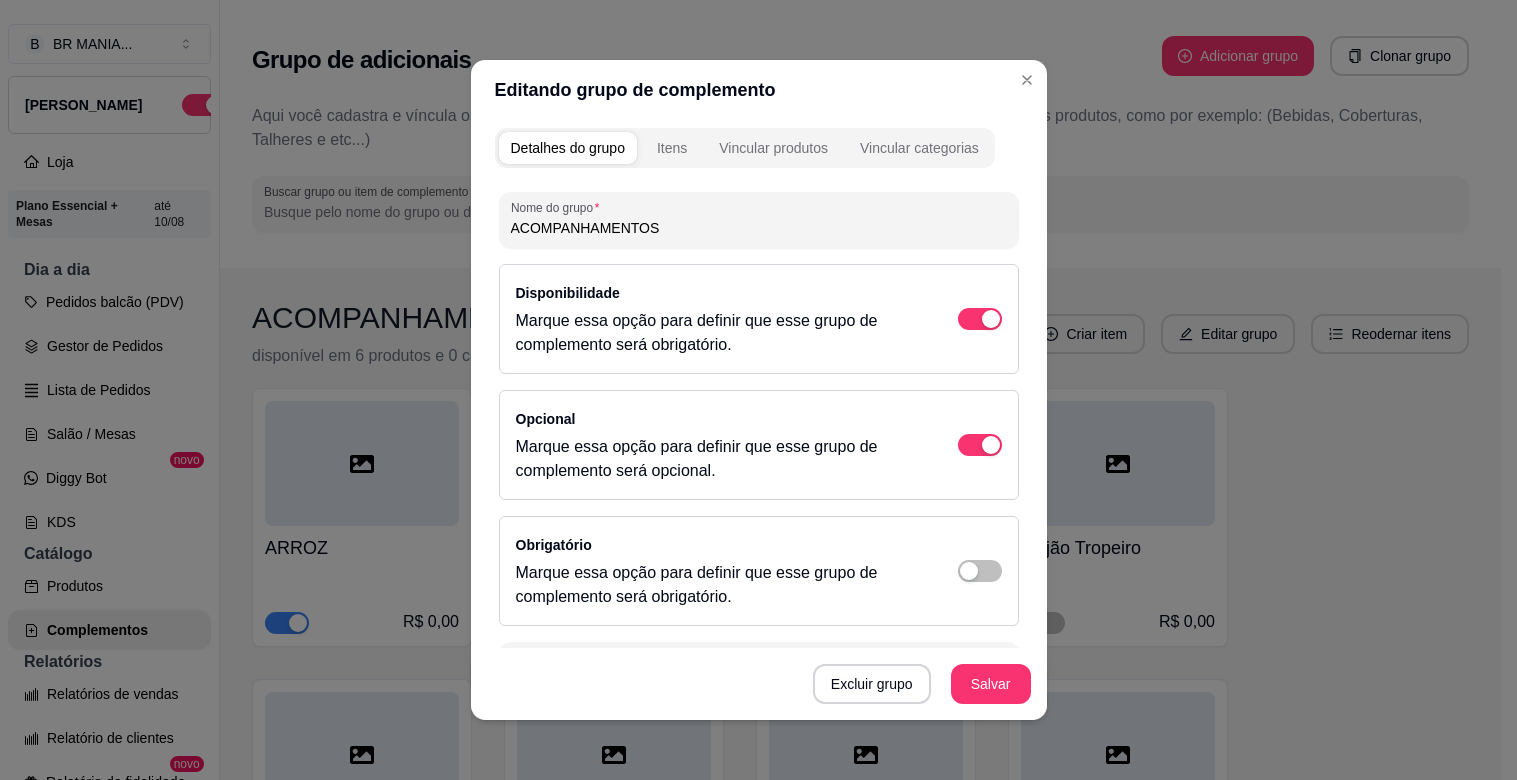 scroll, scrollTop: 0, scrollLeft: 0, axis: both 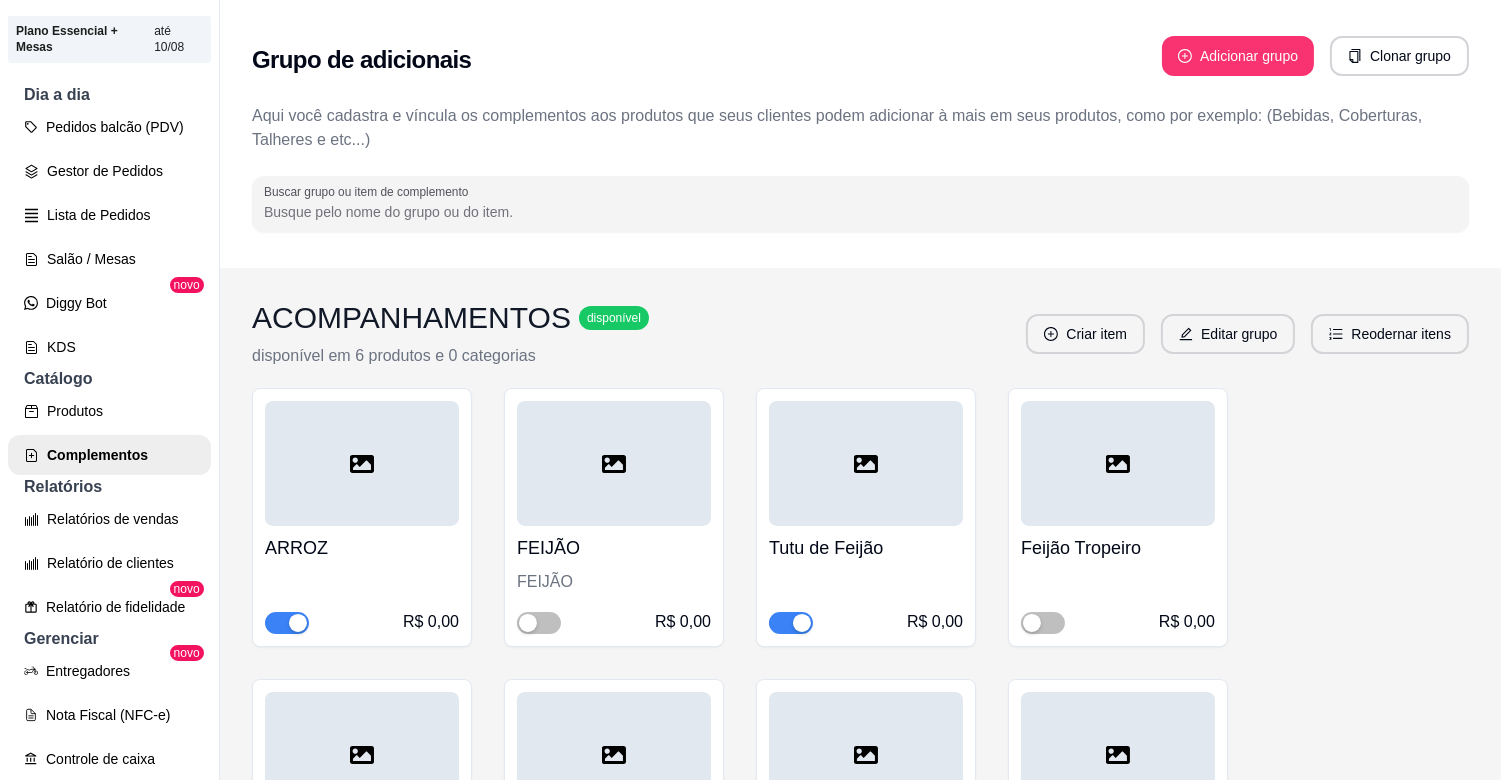drag, startPoint x: 217, startPoint y: 161, endPoint x: 174, endPoint y: 208, distance: 63.702435 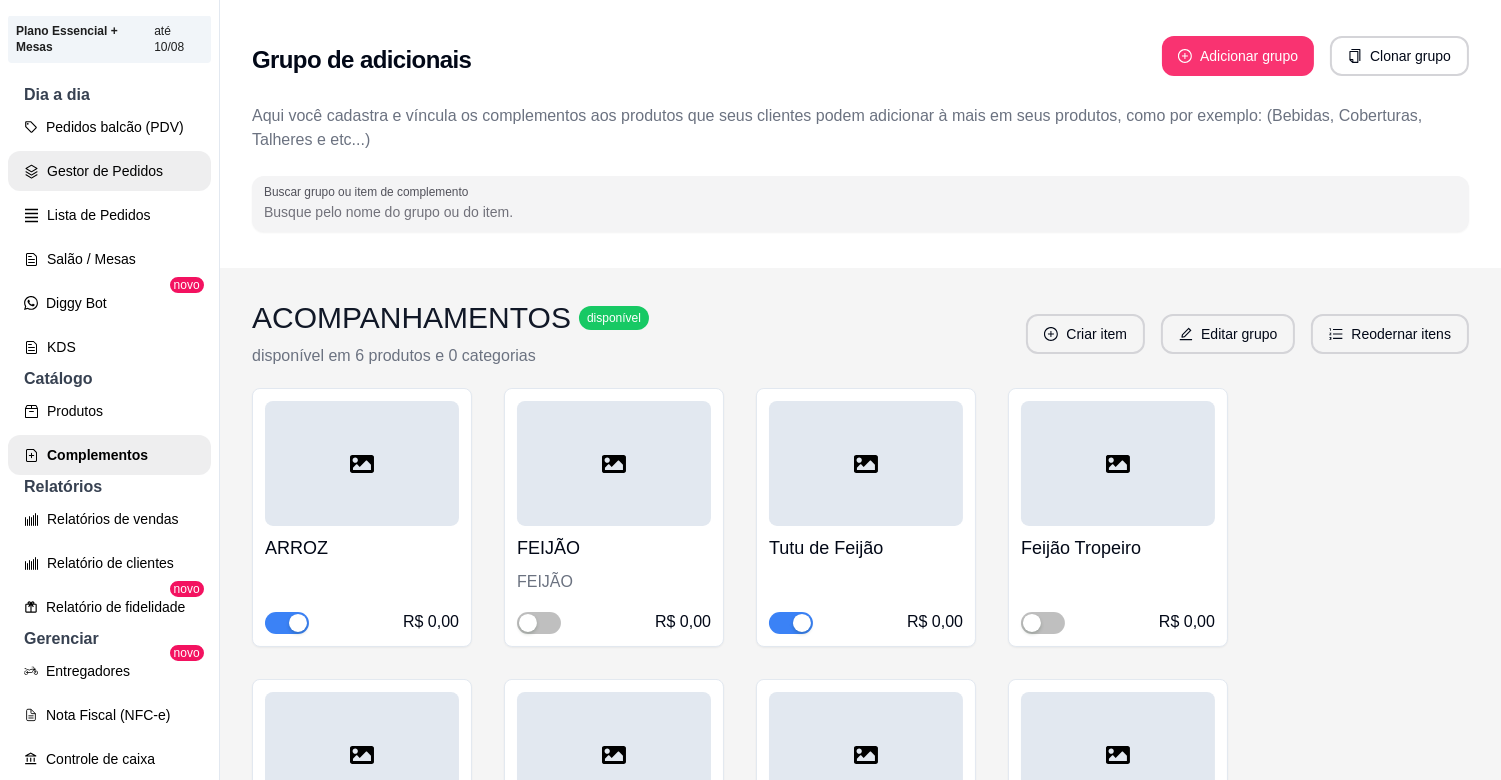 click on "Gestor de Pedidos" at bounding box center (109, 171) 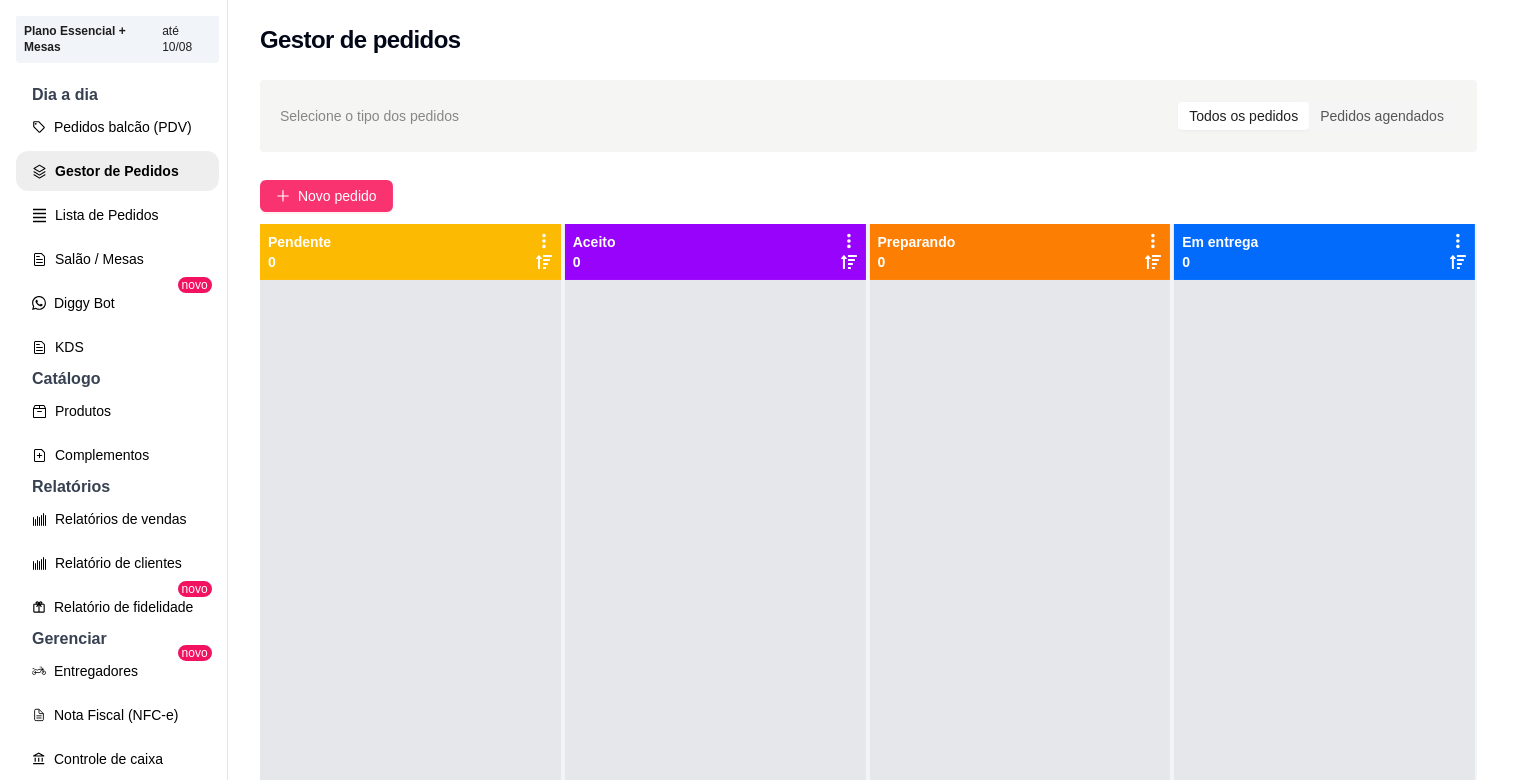 scroll, scrollTop: 0, scrollLeft: 0, axis: both 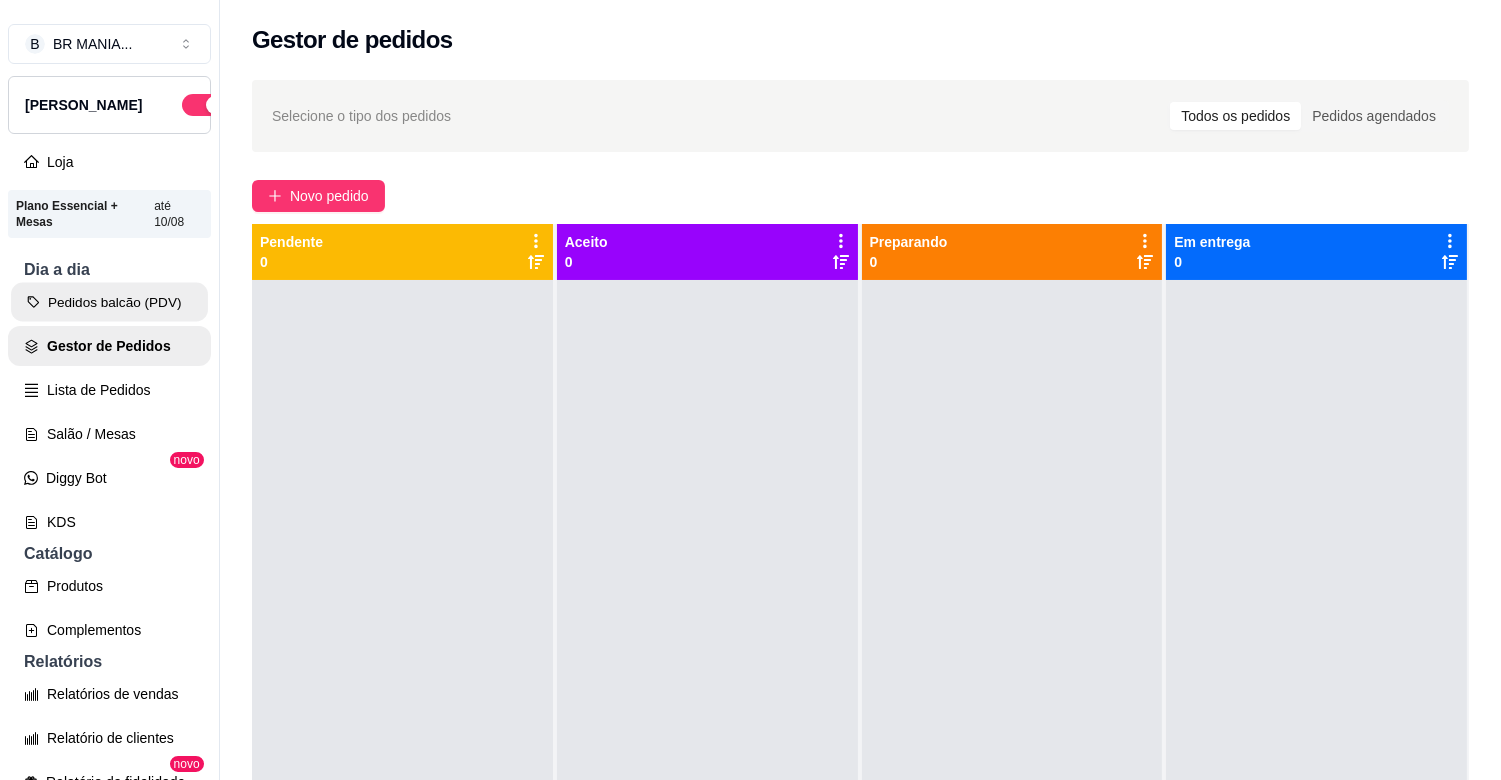 click on "Pedidos balcão (PDV)" at bounding box center [109, 302] 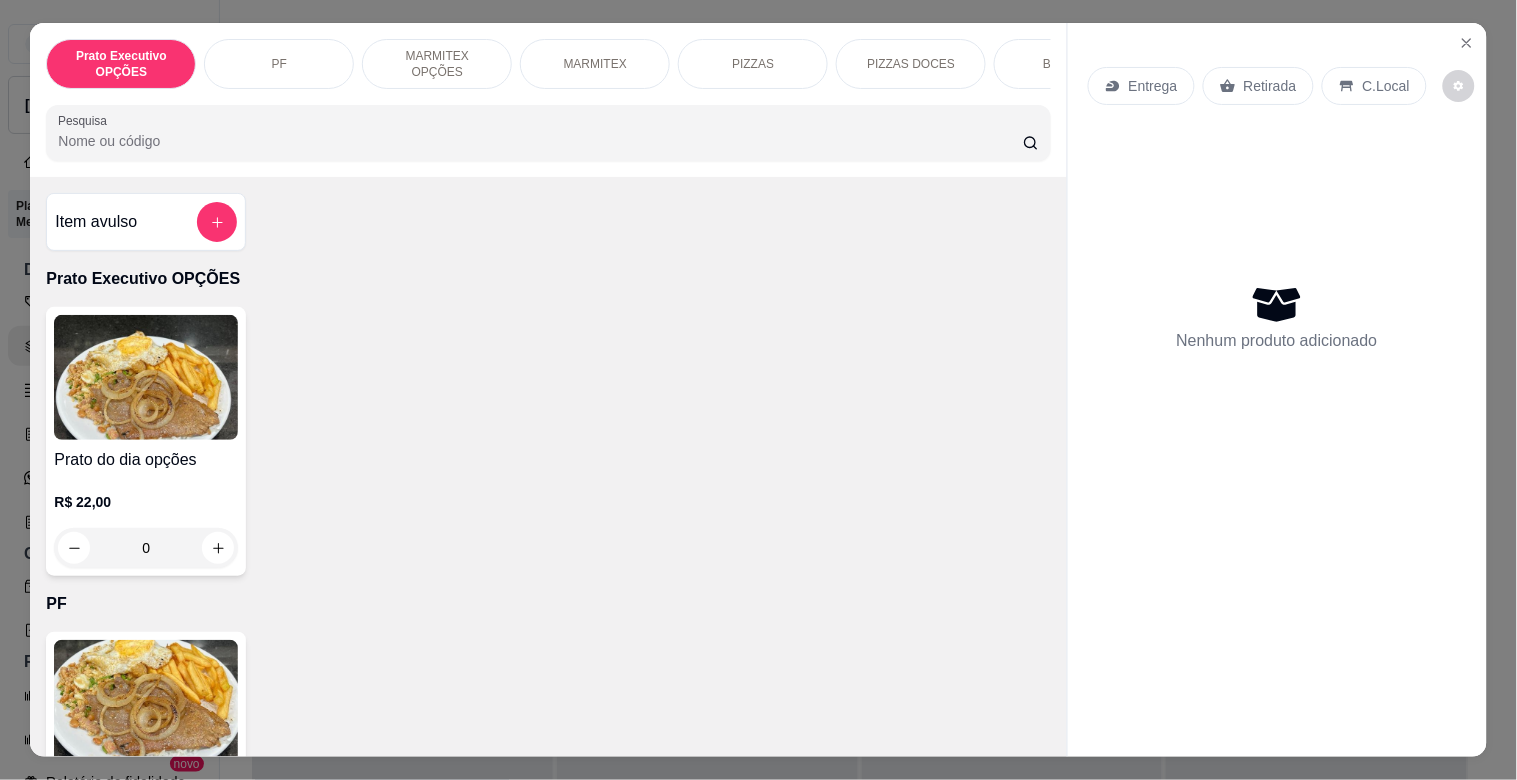click on "Pesquisa" at bounding box center [540, 141] 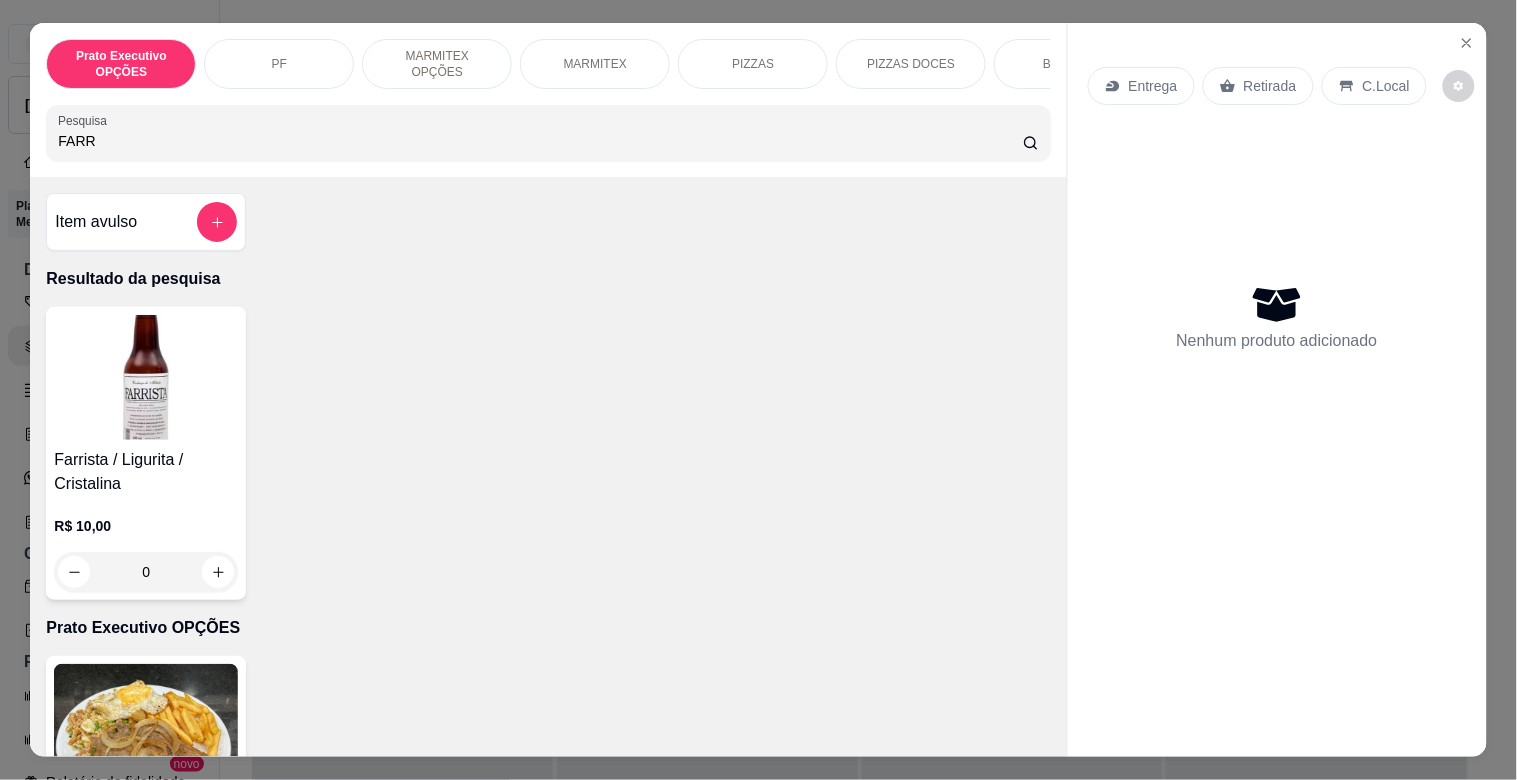 type on "FARR" 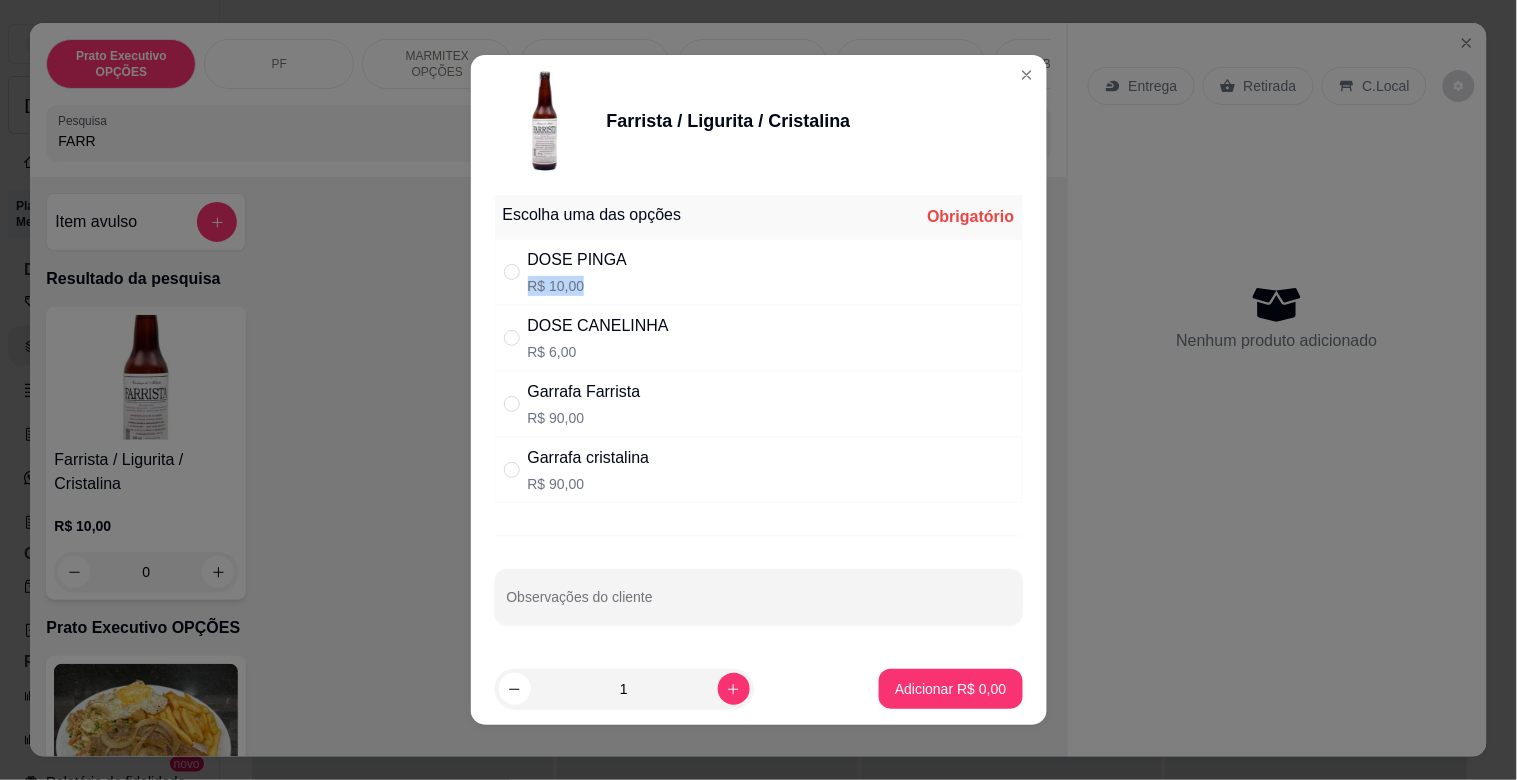 click on "DOSE PINGA R$ 10,00" at bounding box center [759, 272] 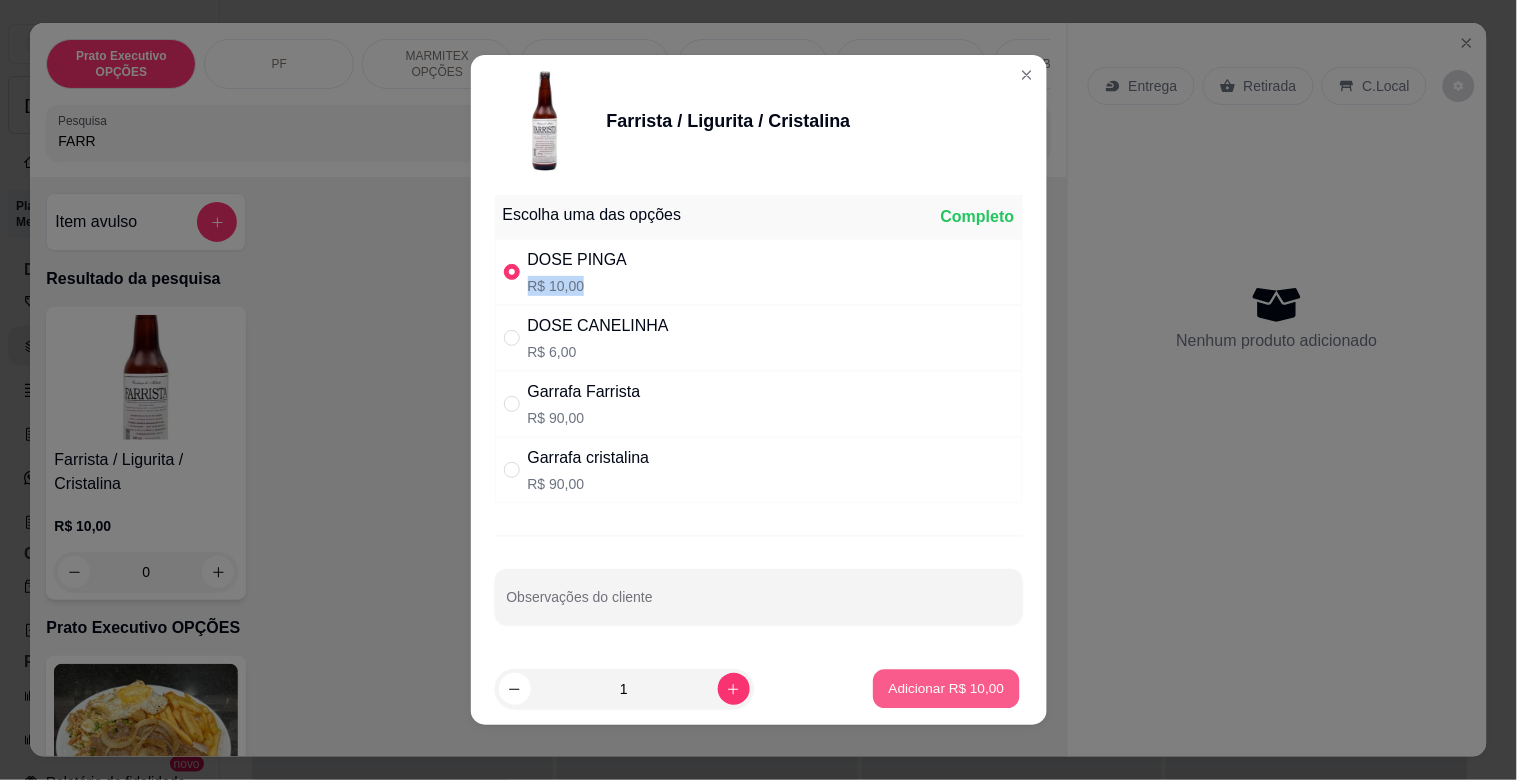 click on "Adicionar   R$ 10,00" at bounding box center [947, 688] 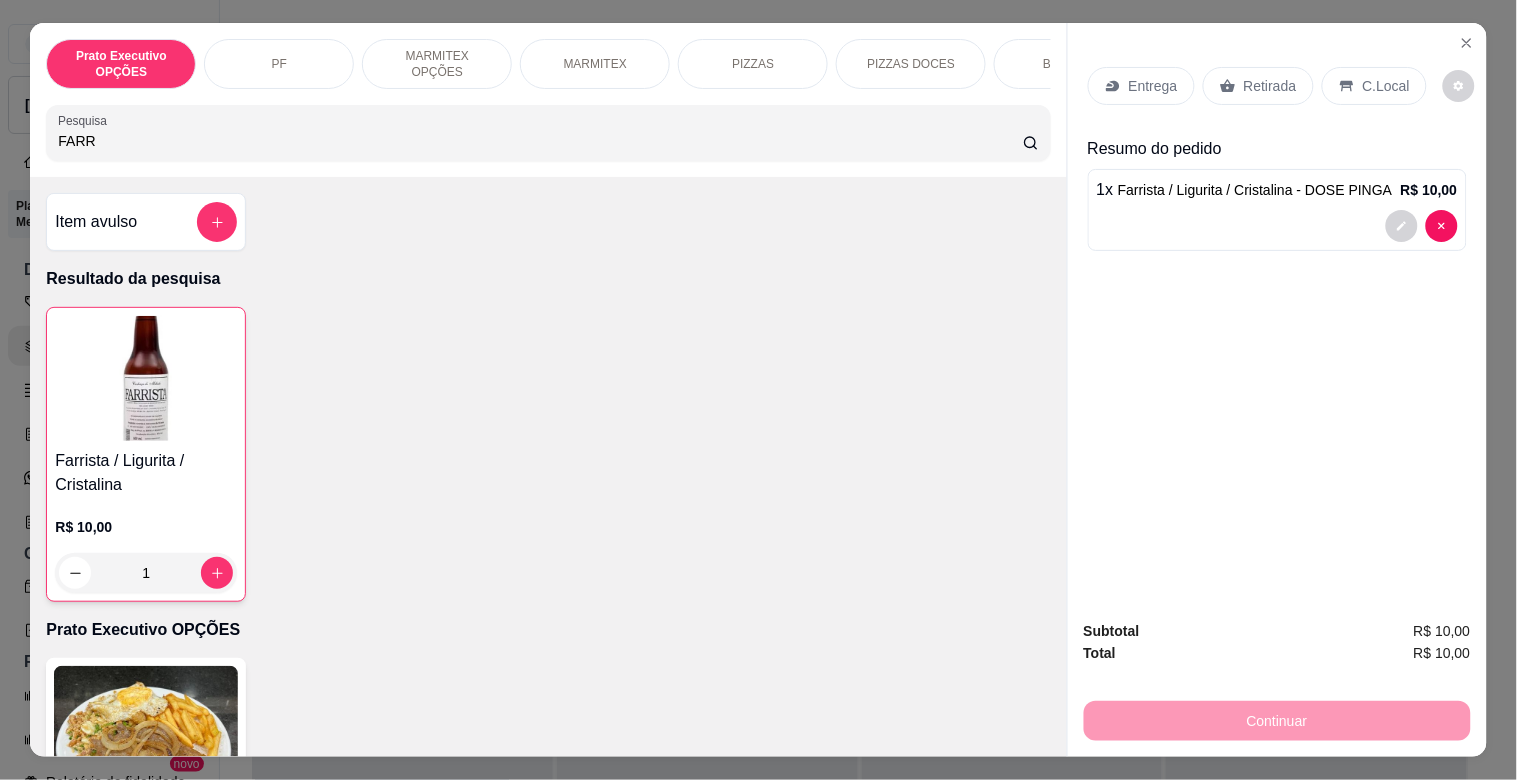 click on "Retirada" at bounding box center [1270, 86] 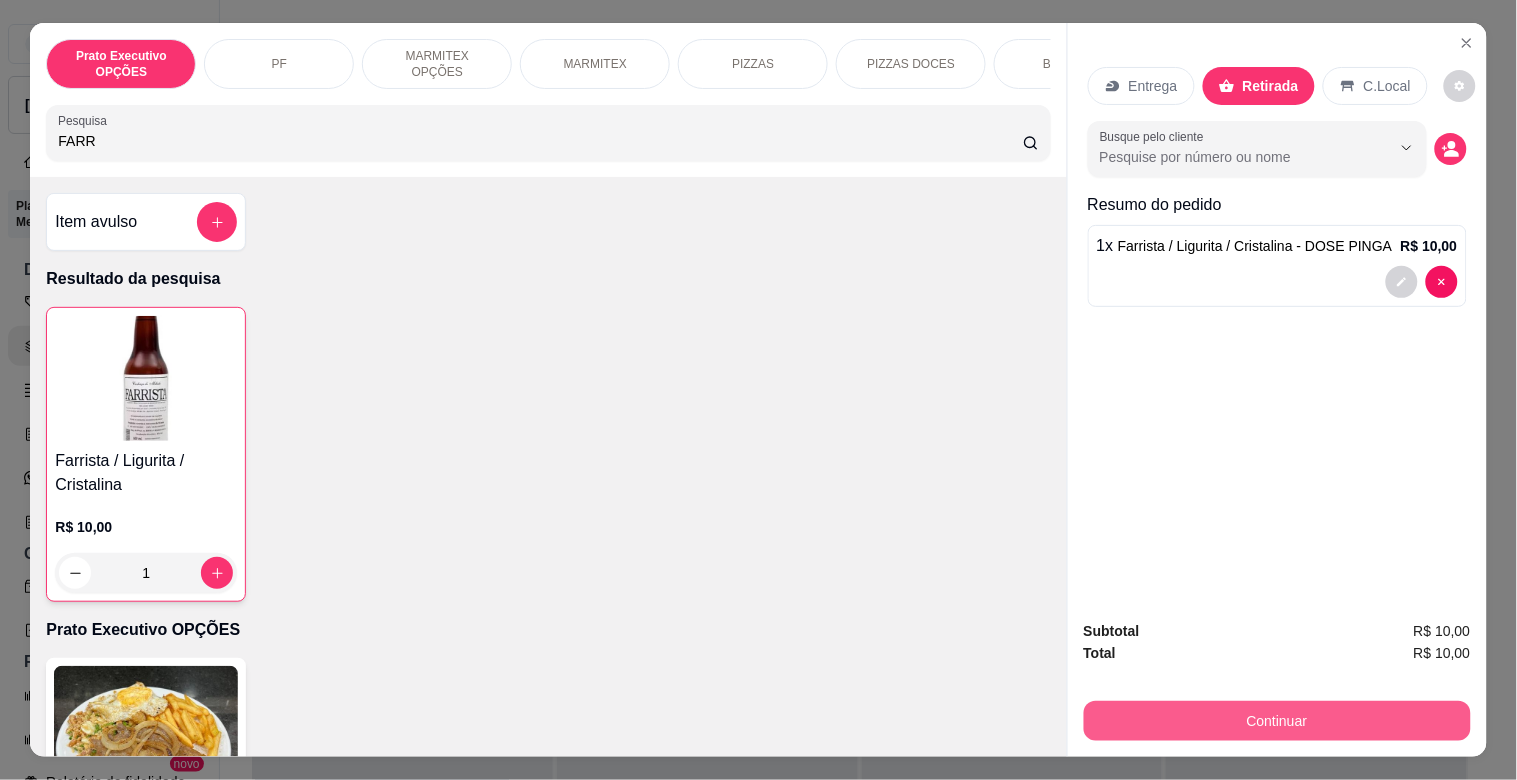 click on "Continuar" at bounding box center [1277, 721] 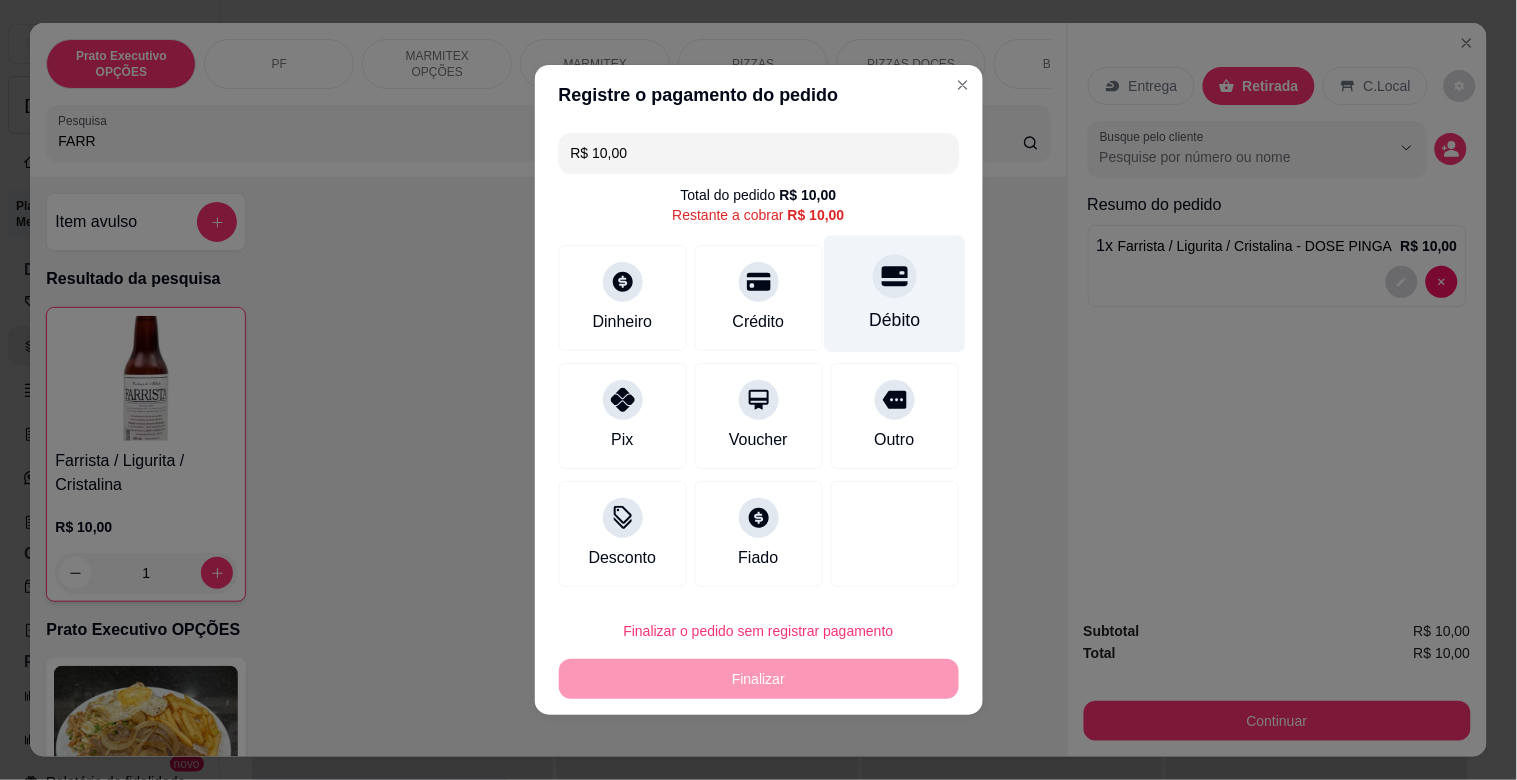 click 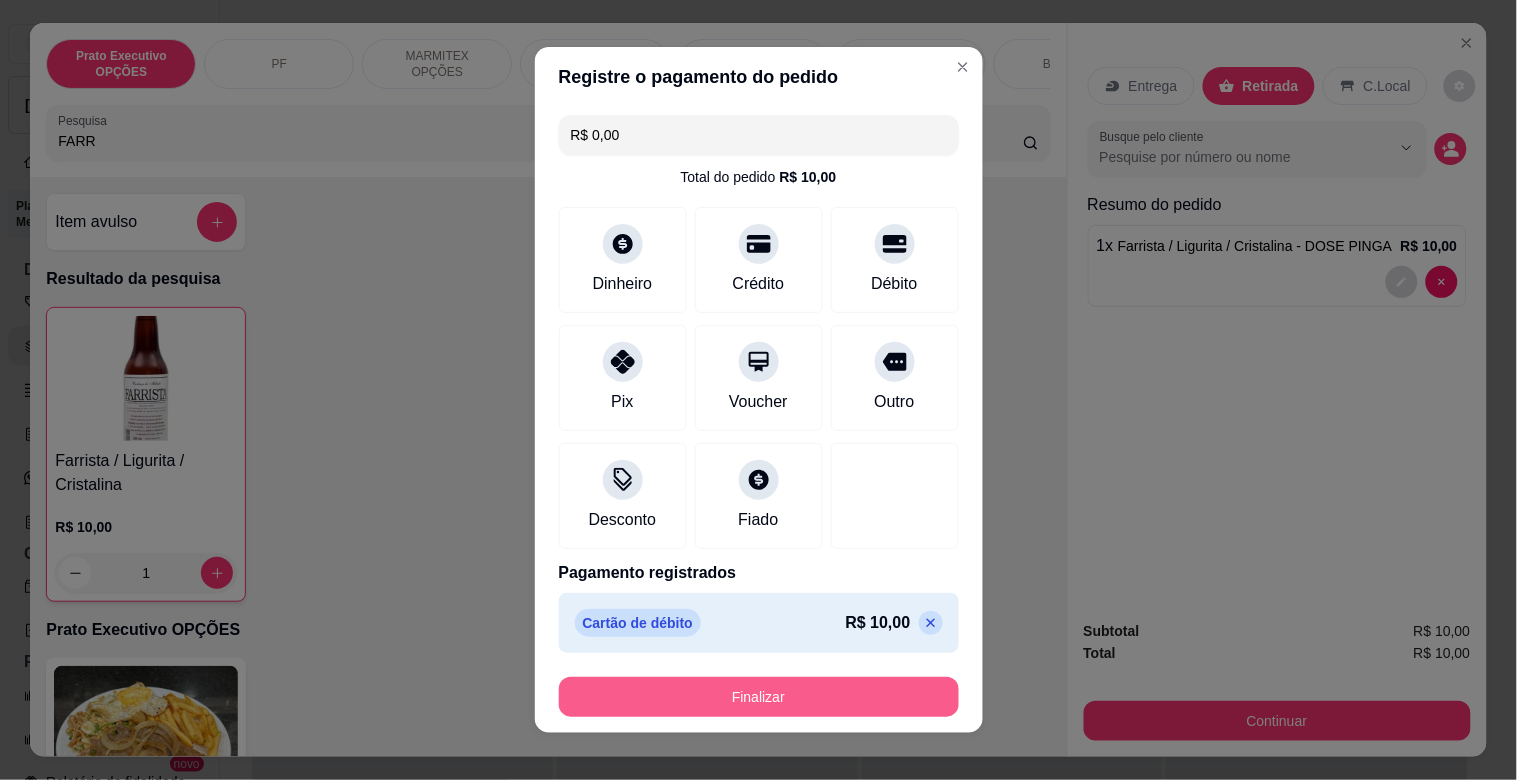click on "Finalizar" at bounding box center (759, 697) 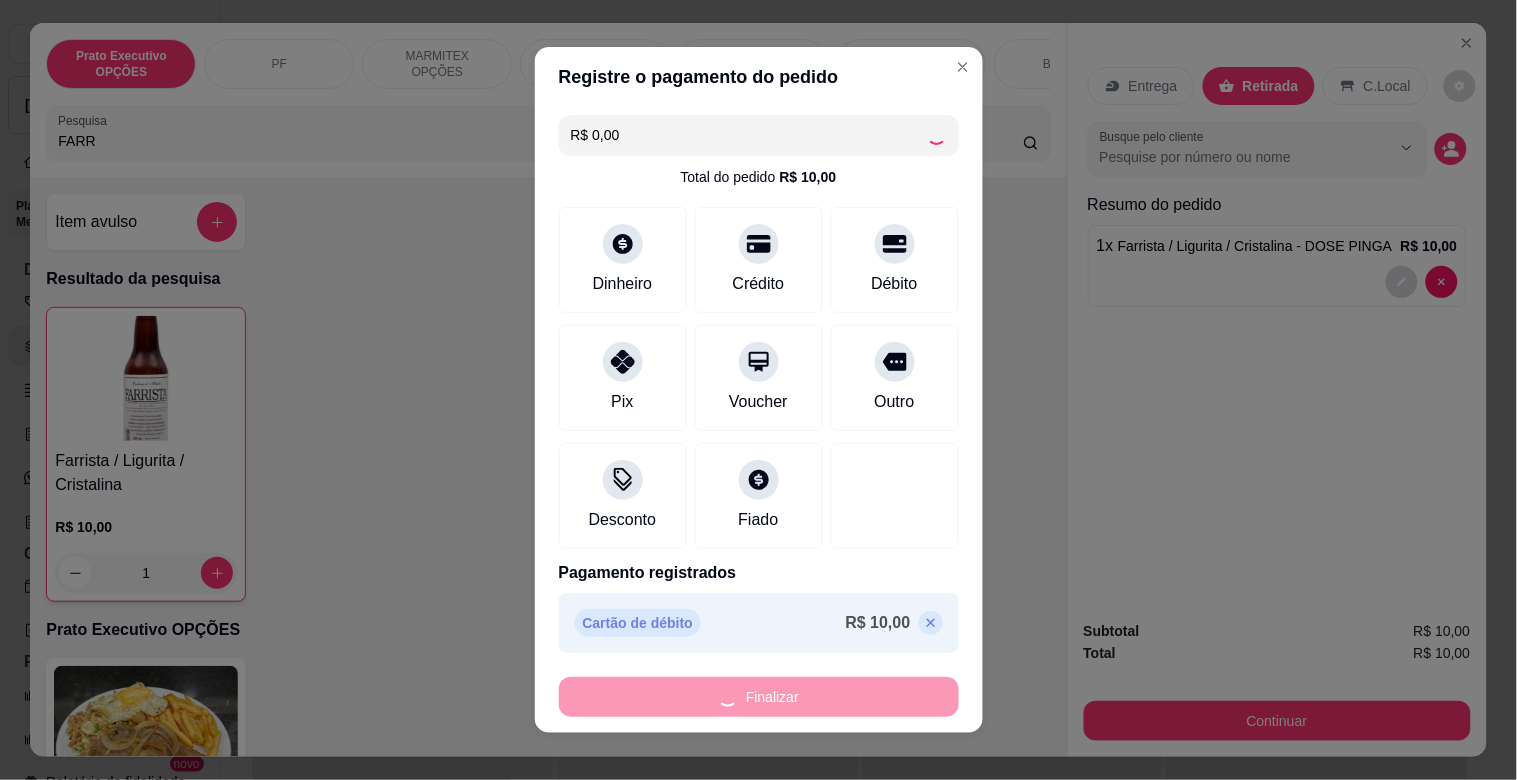 type on "0" 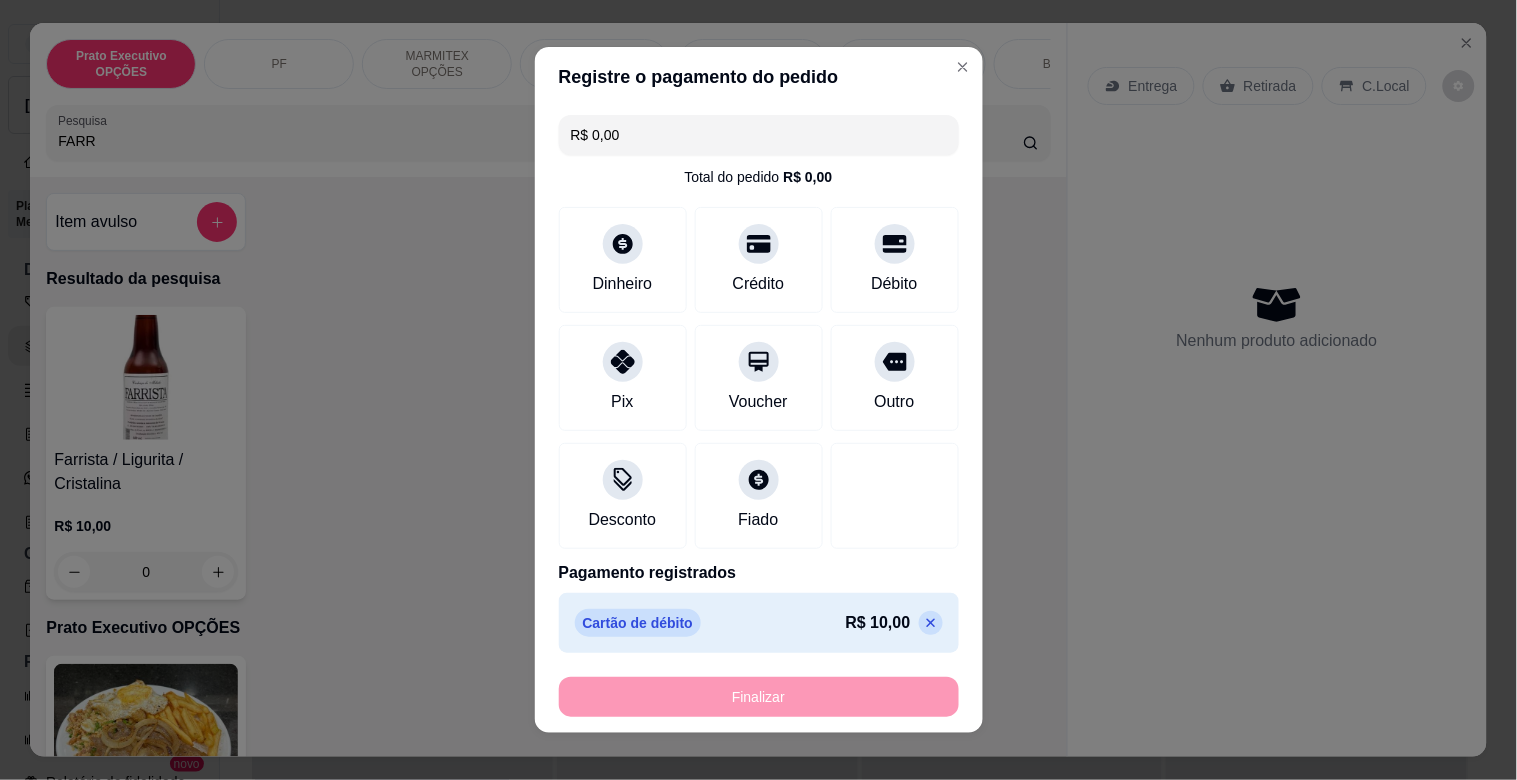 type on "-R$ 10,00" 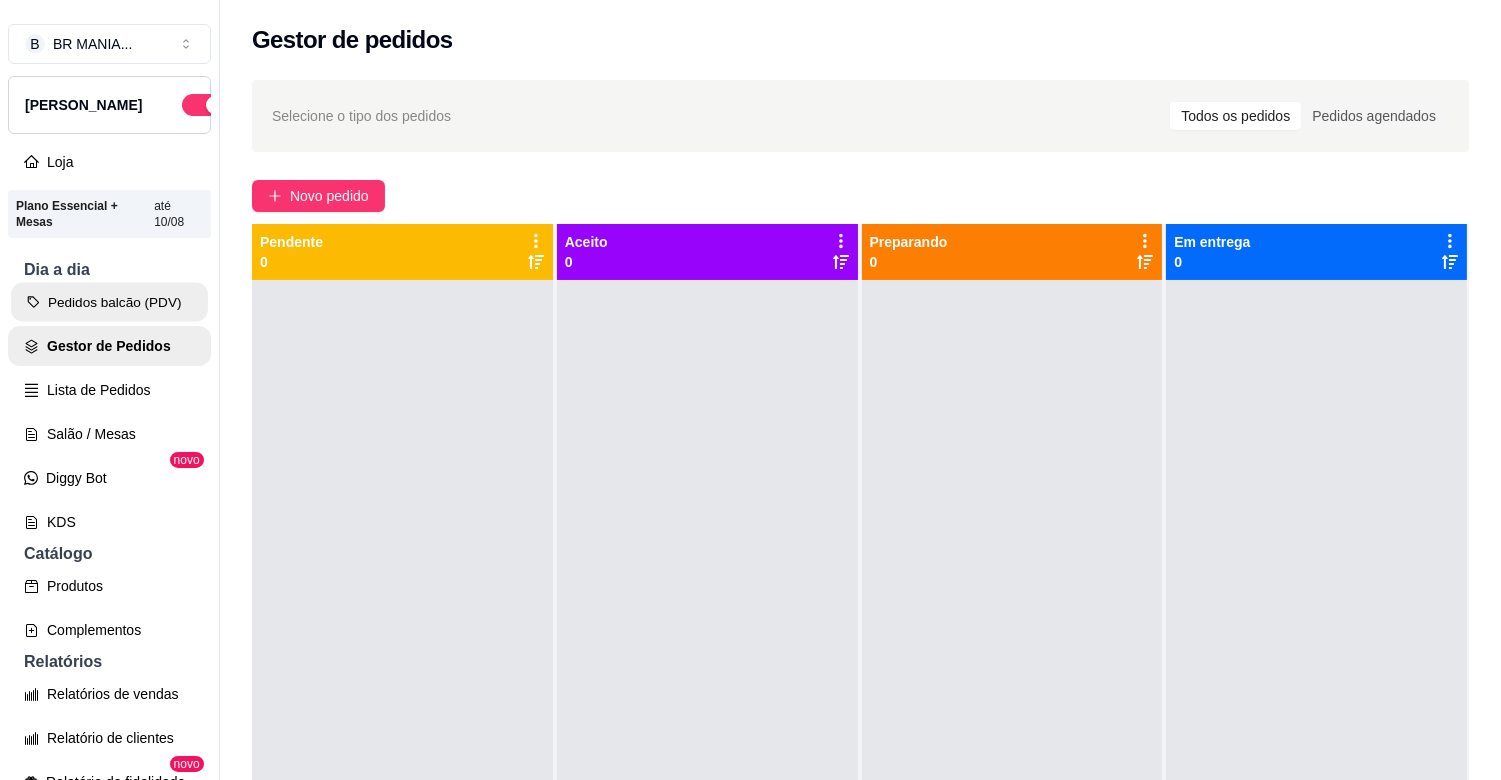 click on "Pedidos balcão (PDV)" at bounding box center [109, 302] 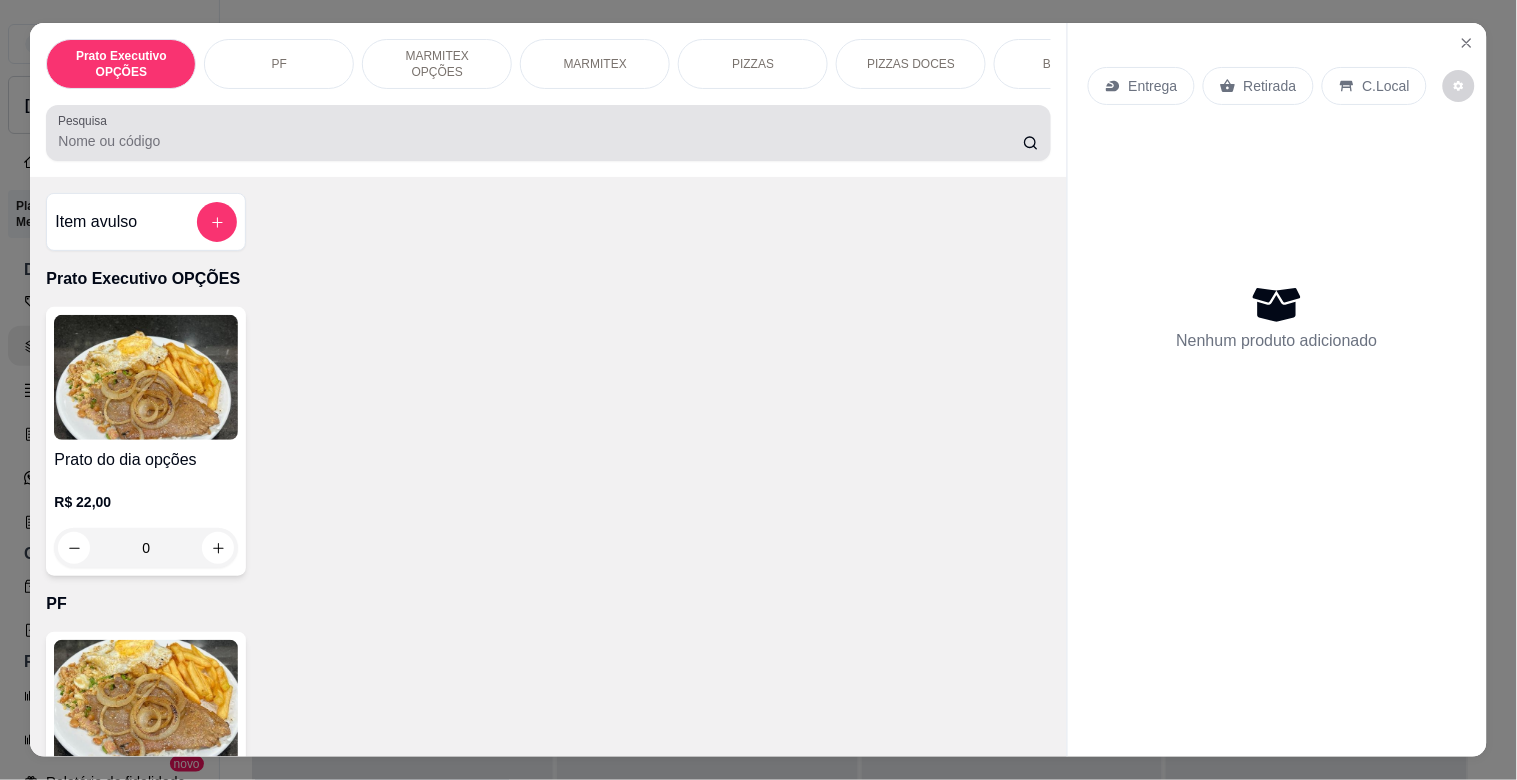 click at bounding box center [548, 133] 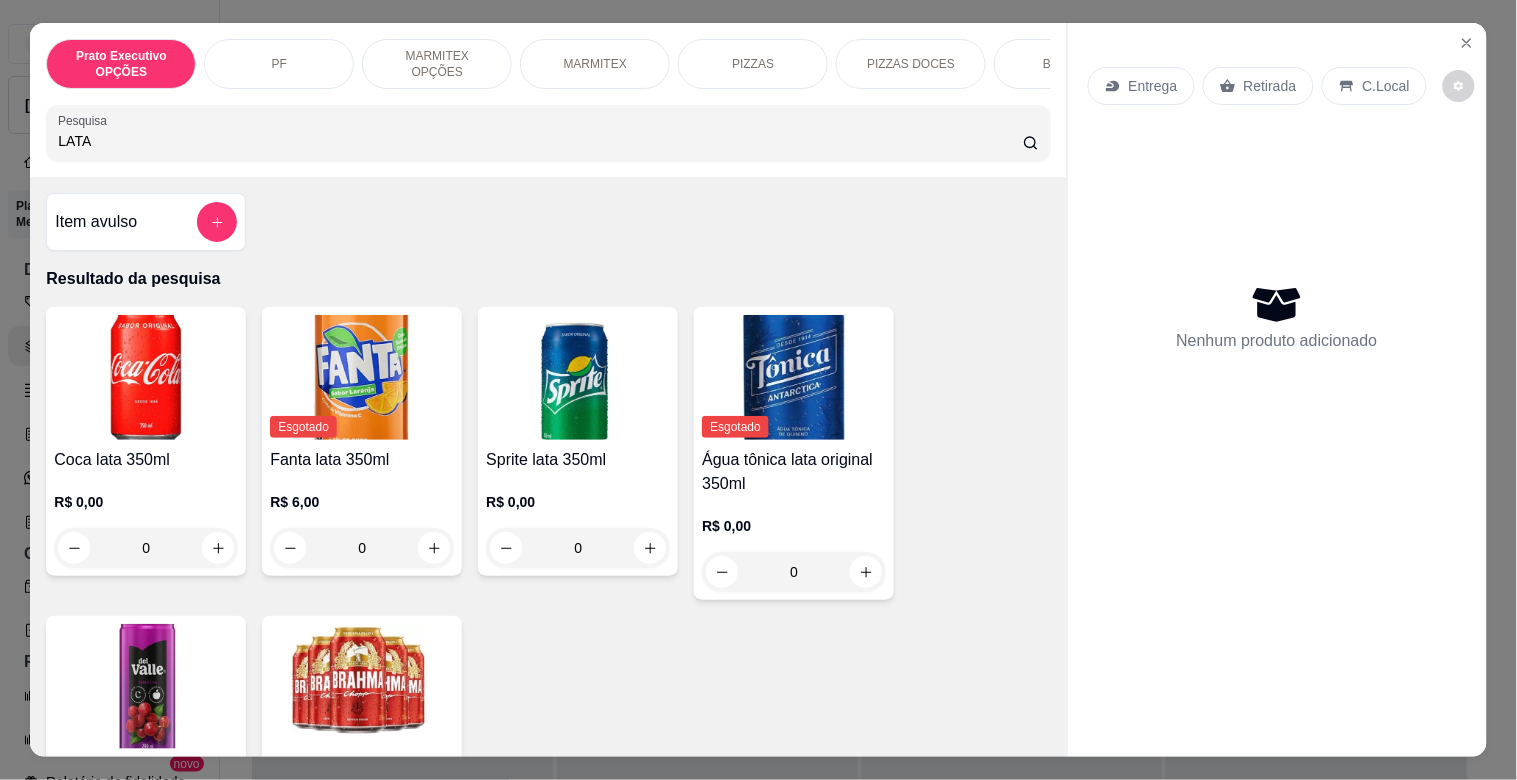 type on "LATA" 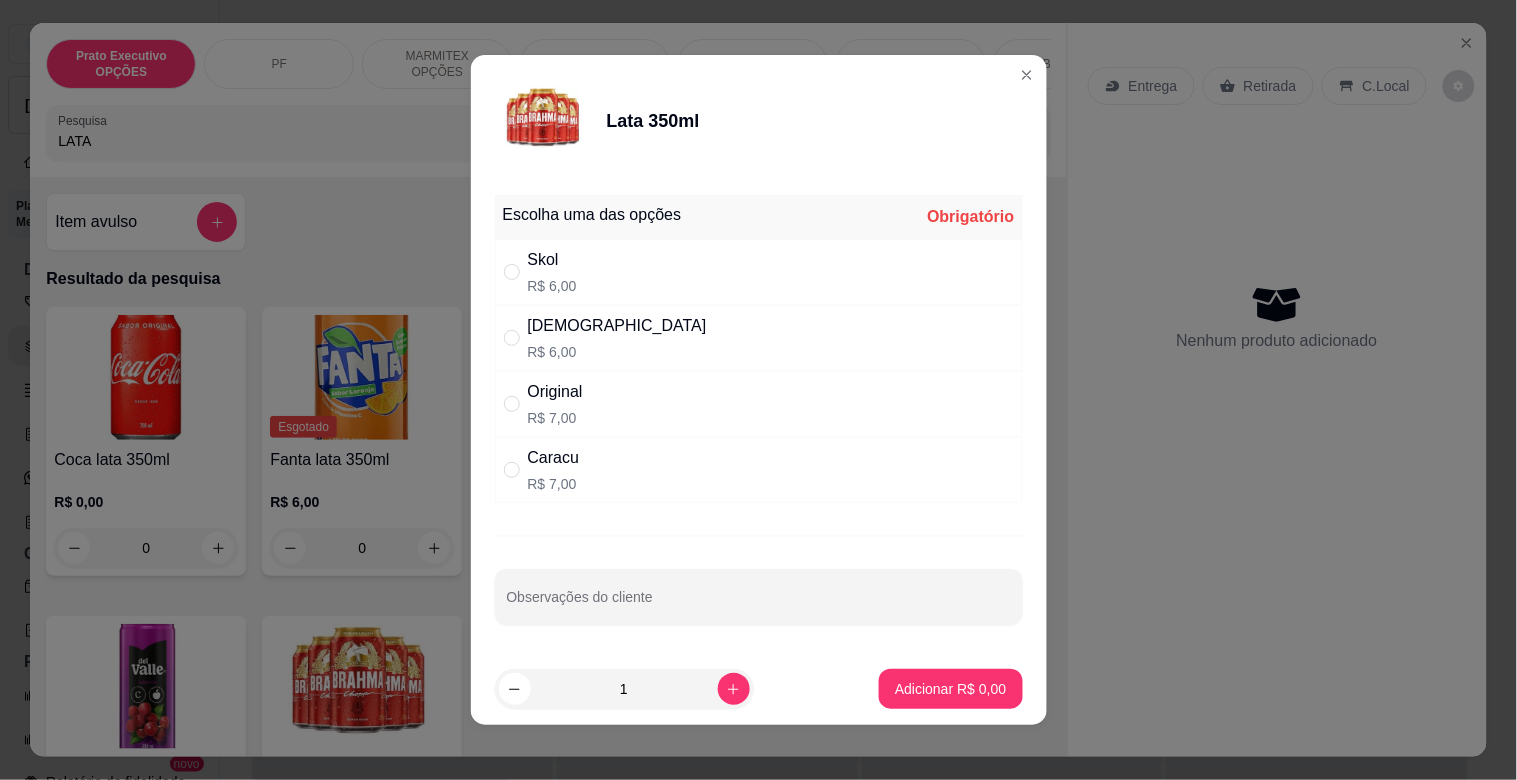 click on "Original" at bounding box center [555, 392] 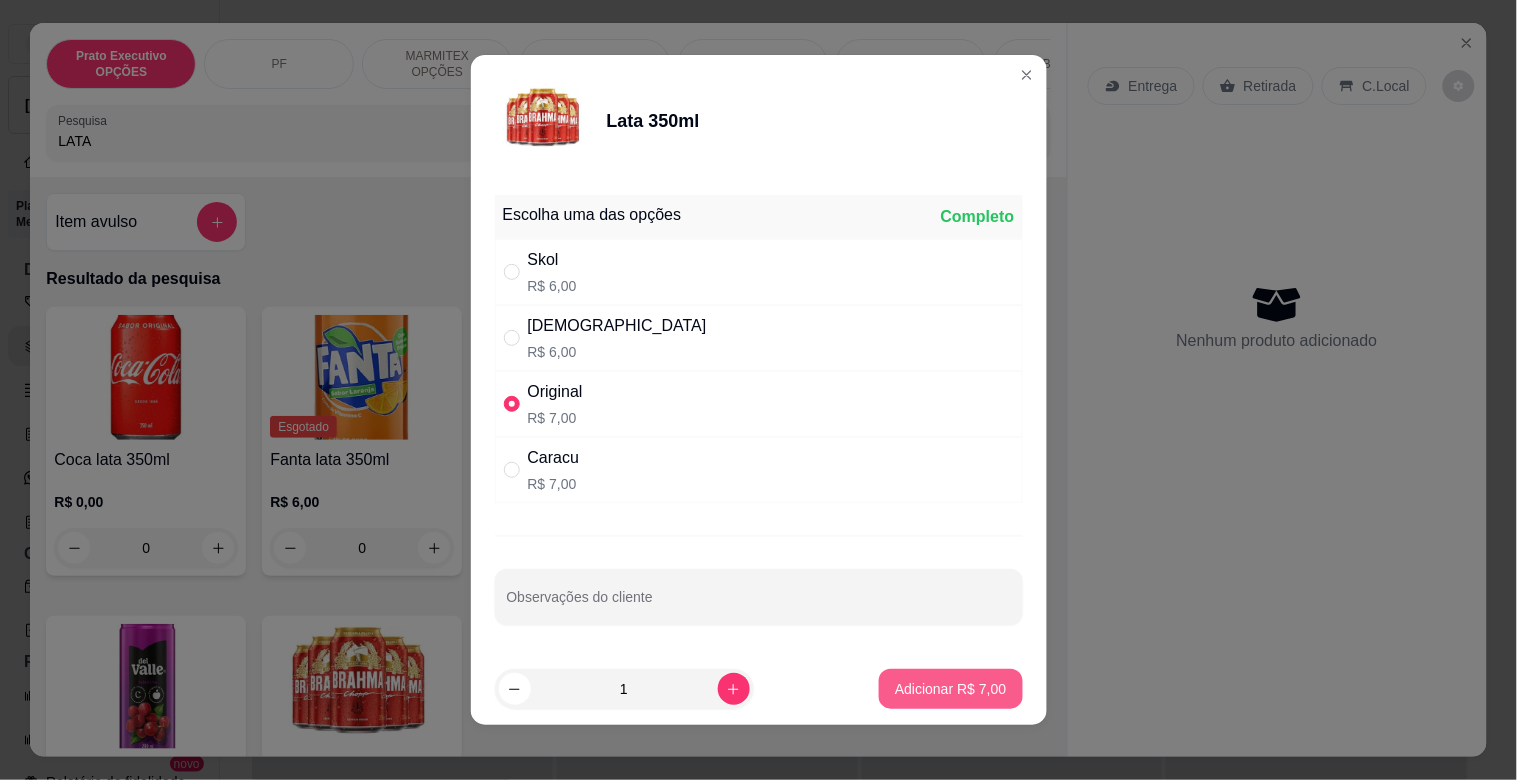 click on "Adicionar   R$ 7,00" at bounding box center (950, 689) 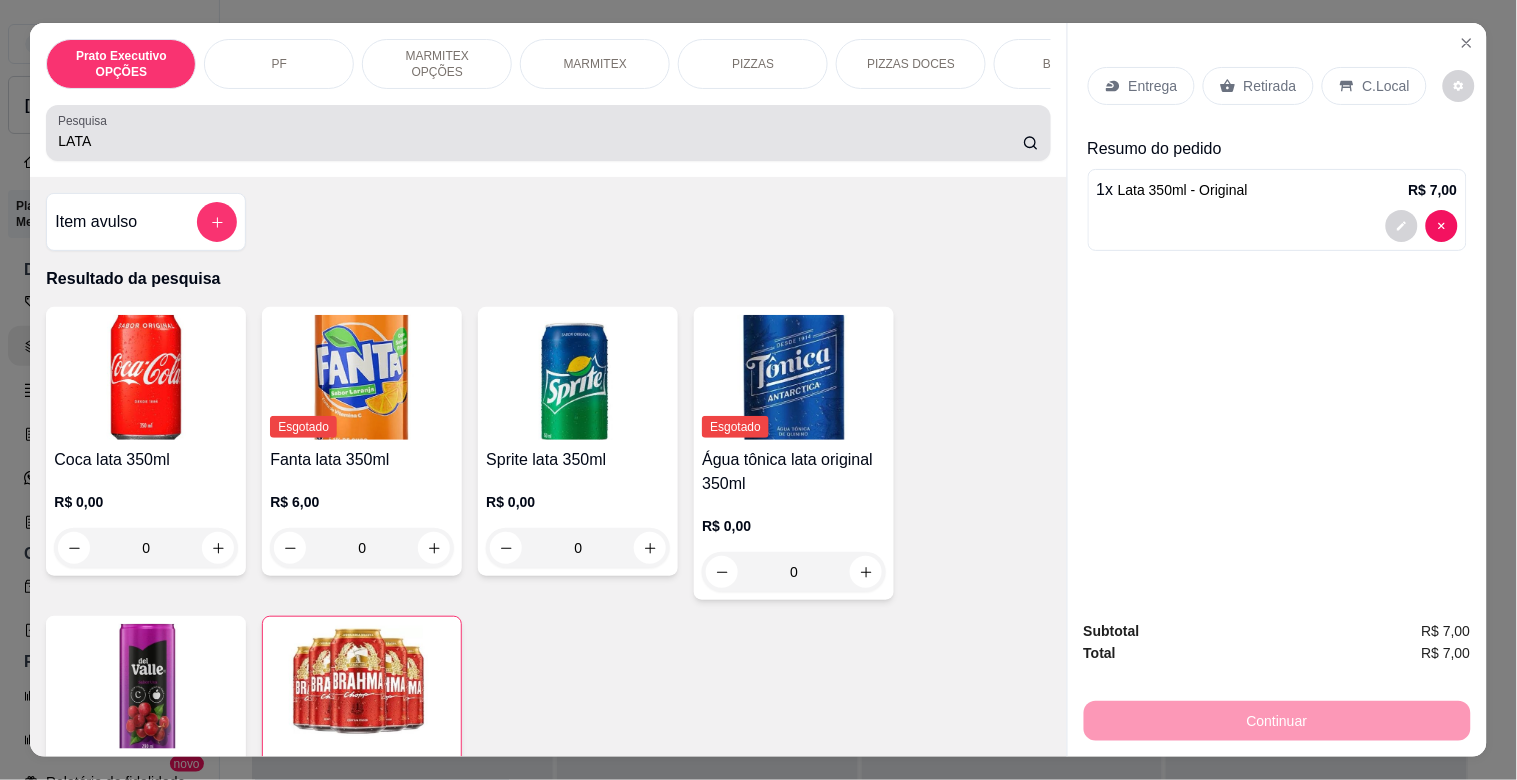 click on "LATA" at bounding box center (548, 133) 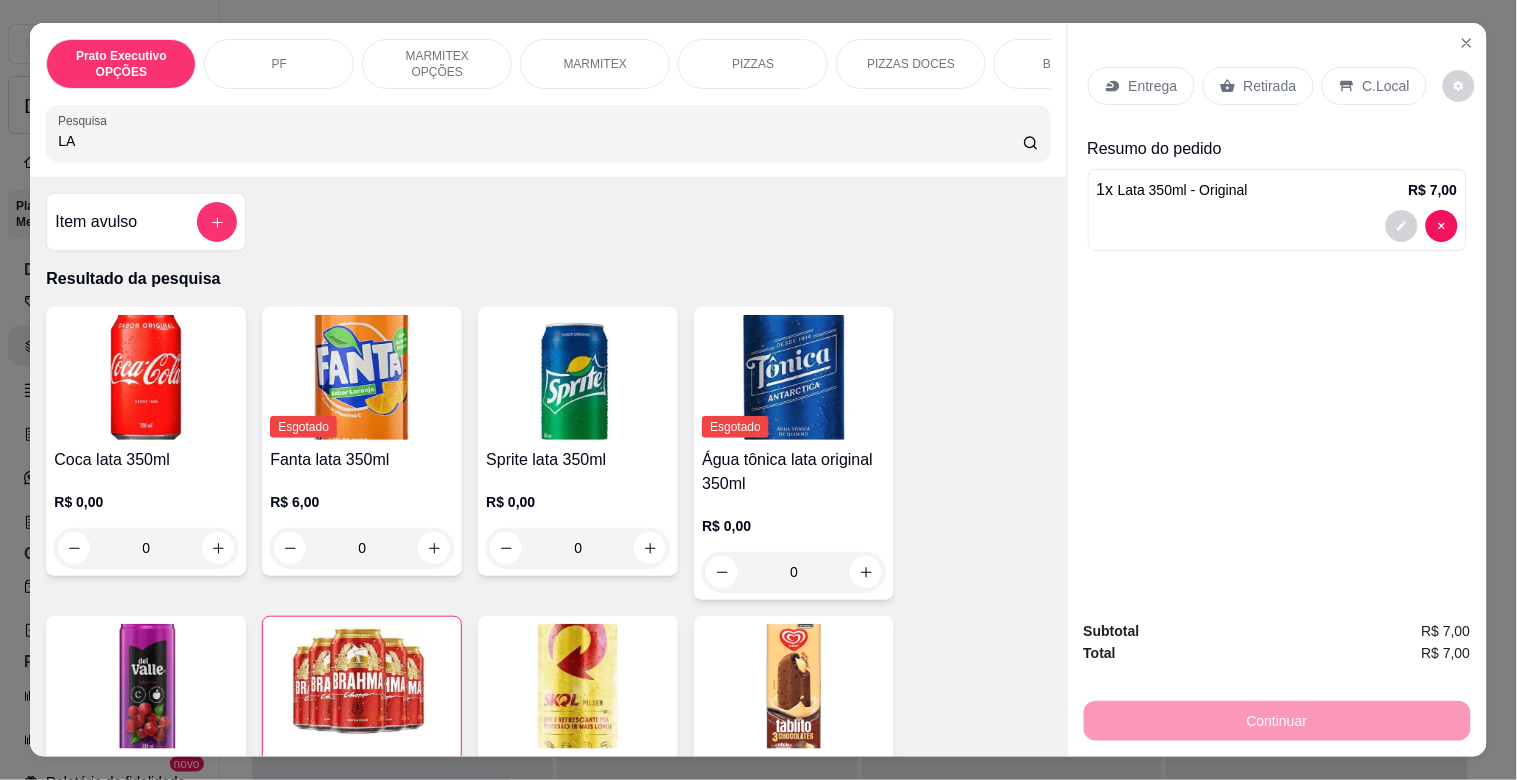 type on "L" 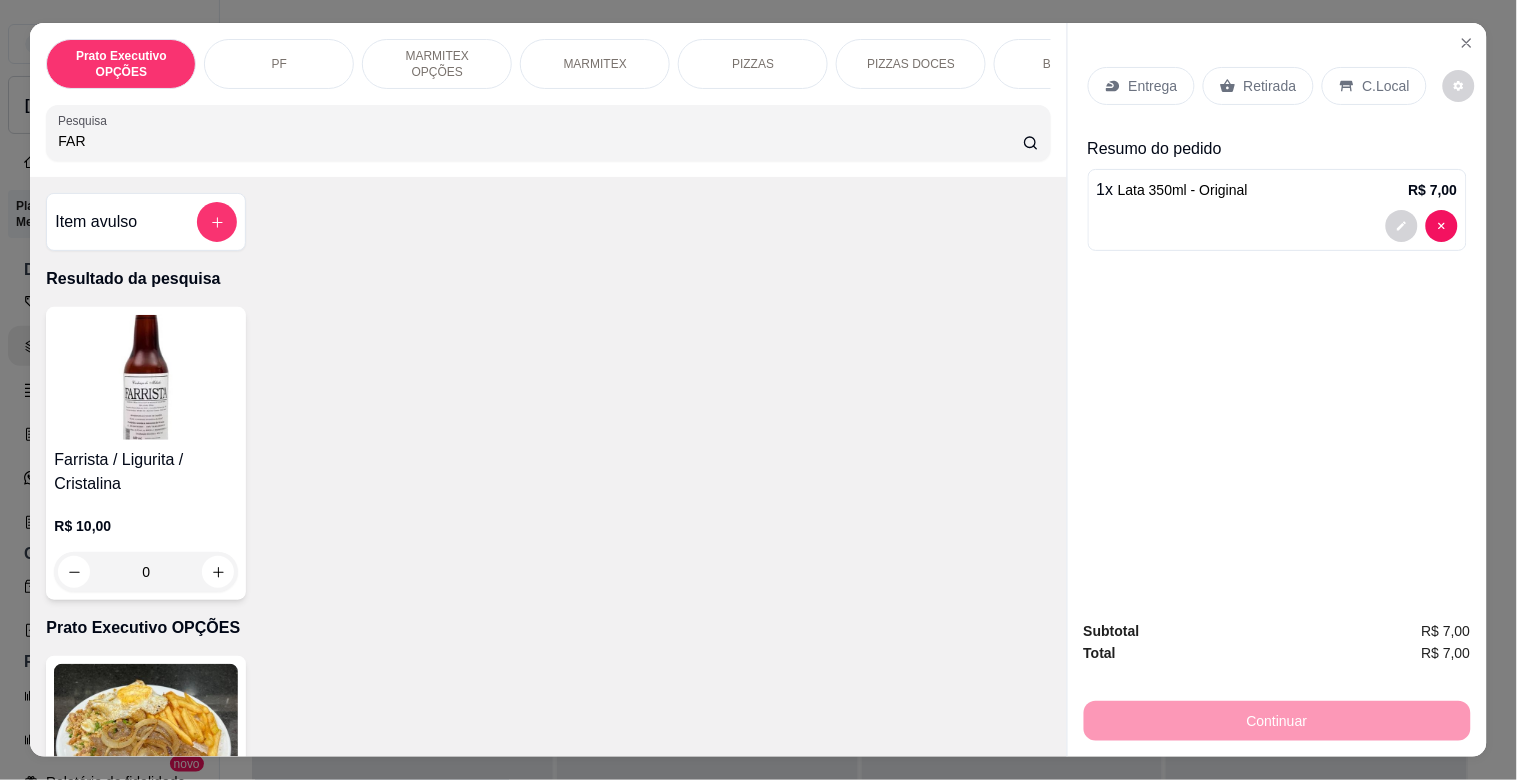 type on "FAR" 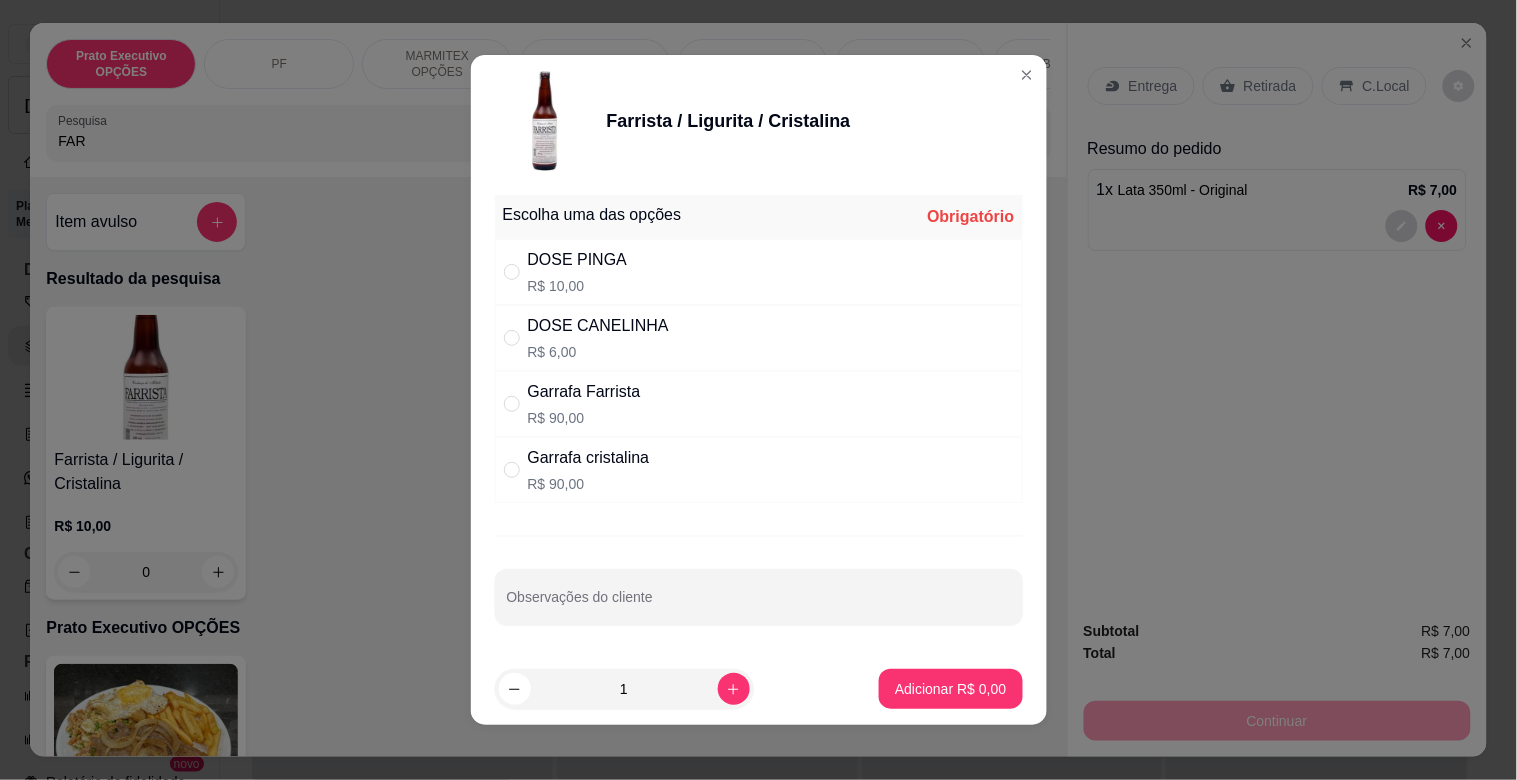 click on "DOSE PINGA R$ 10,00" at bounding box center (759, 272) 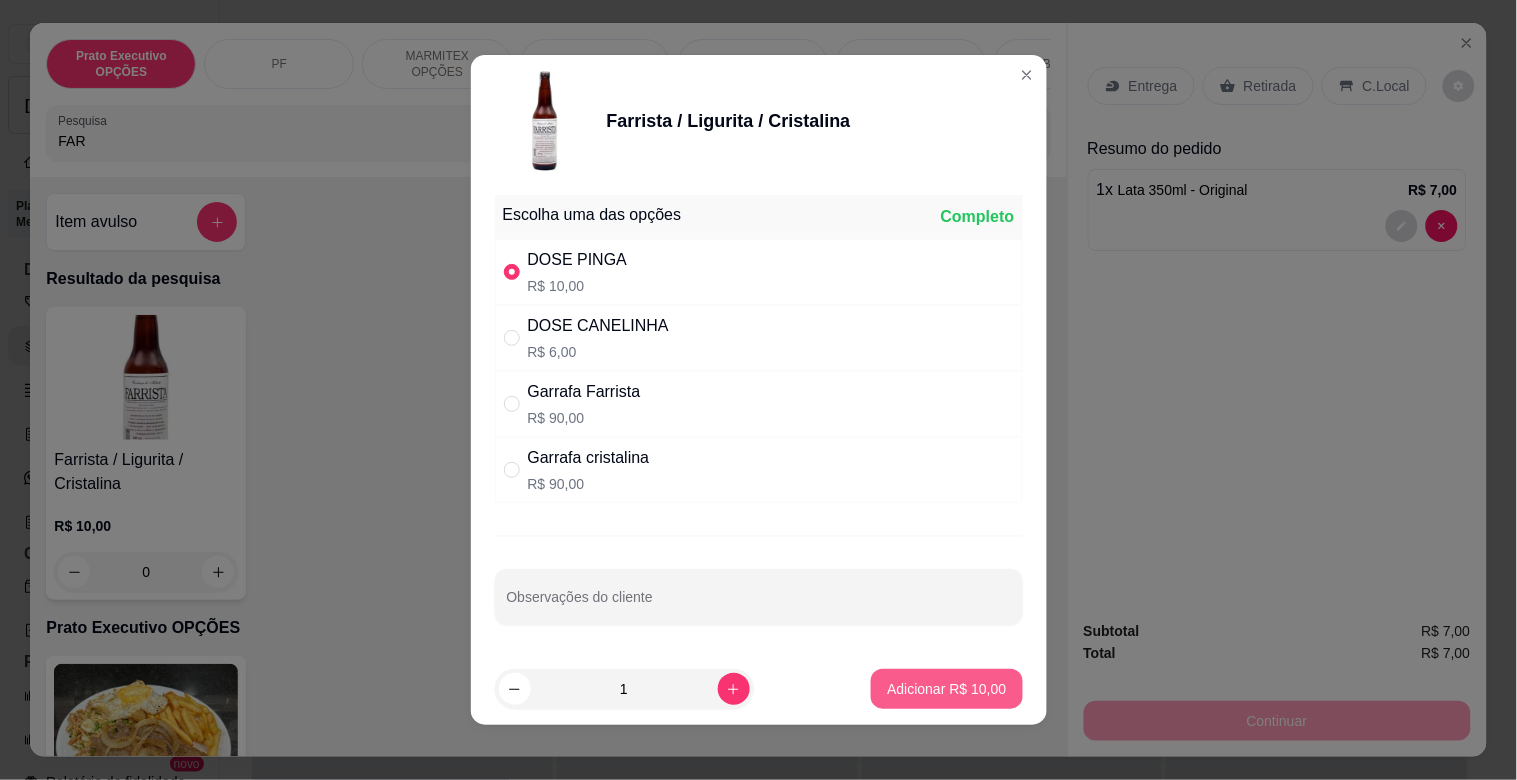 click on "Adicionar   R$ 10,00" at bounding box center [946, 689] 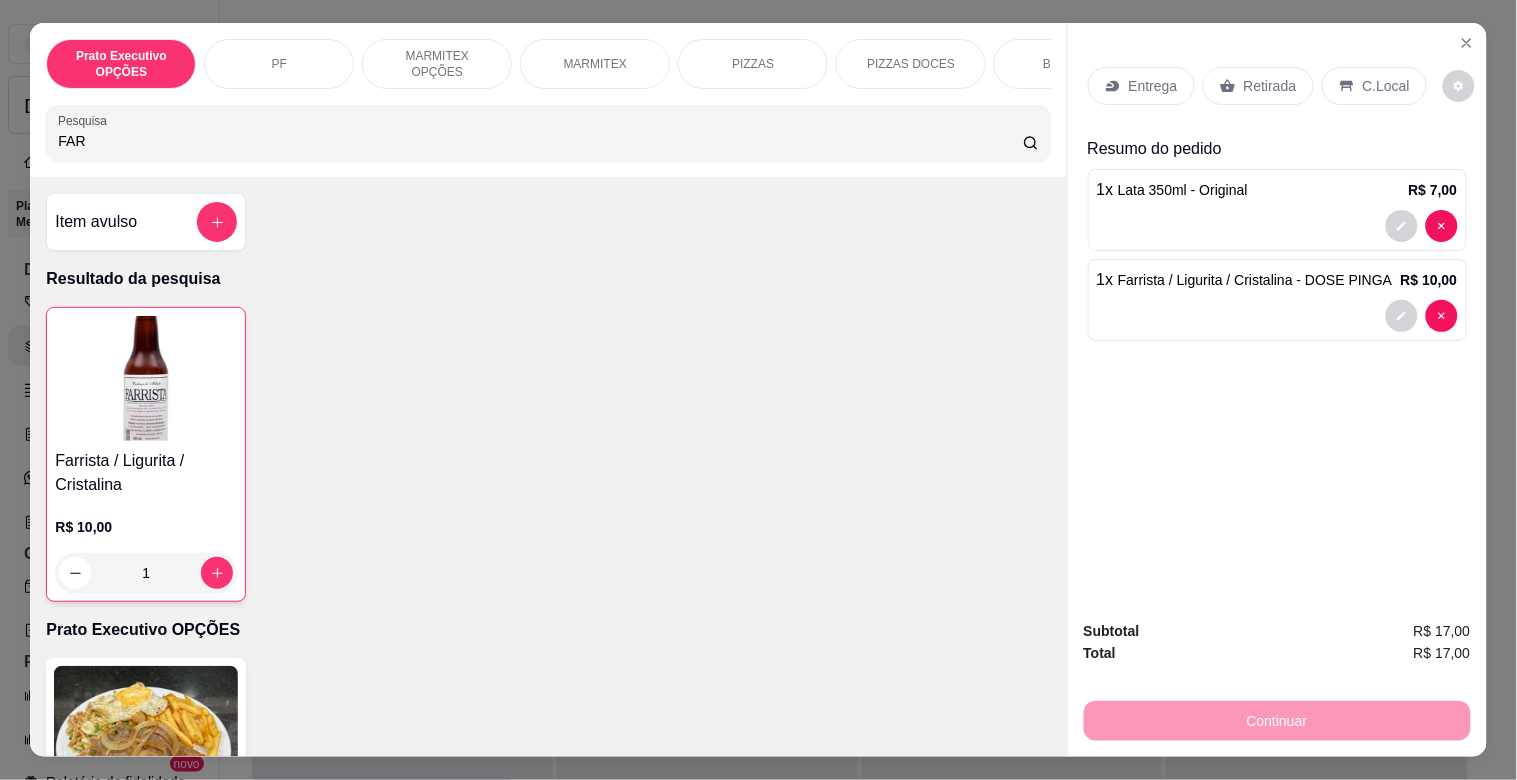 click on "Retirada" at bounding box center [1270, 86] 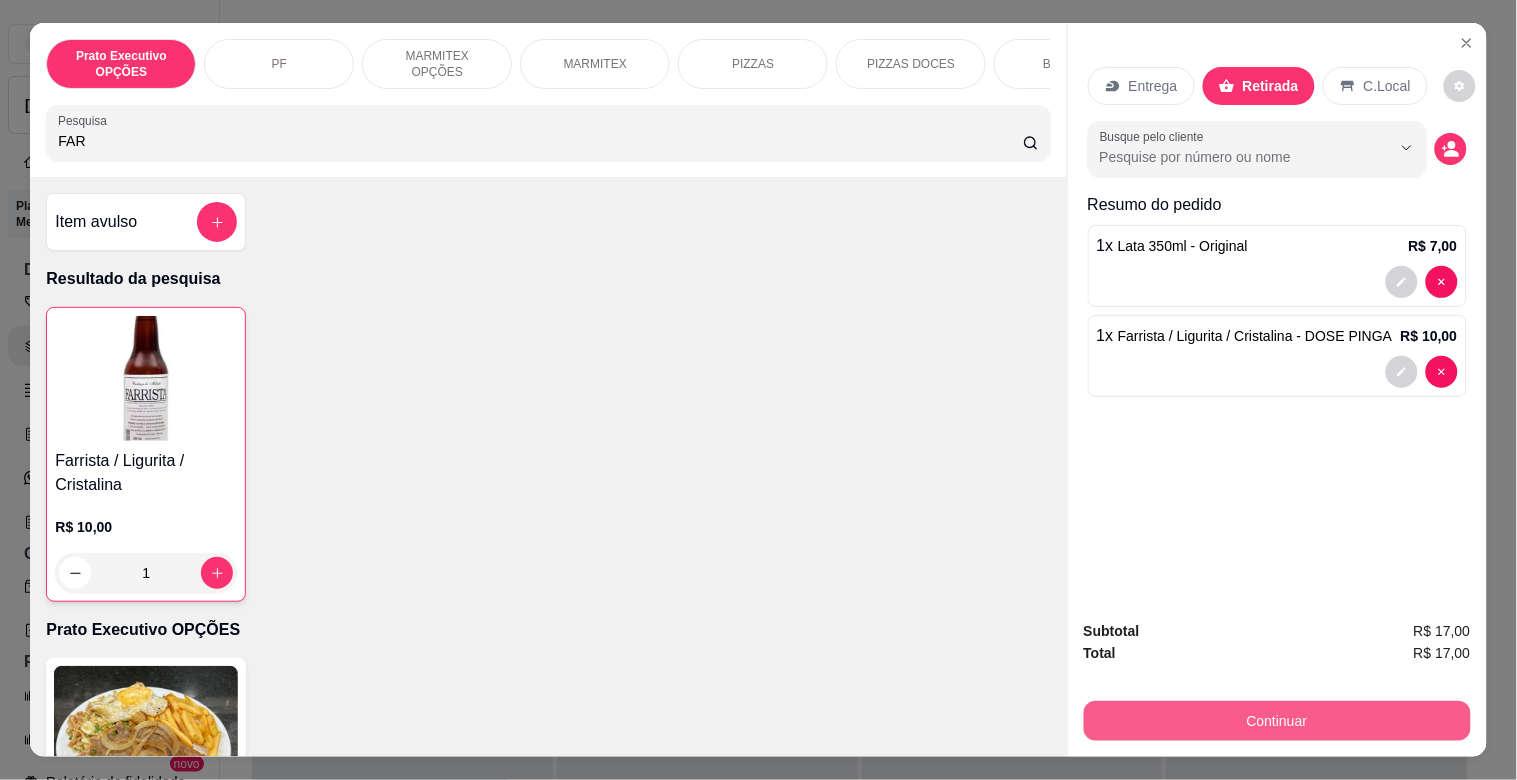 click on "Continuar" at bounding box center (1277, 721) 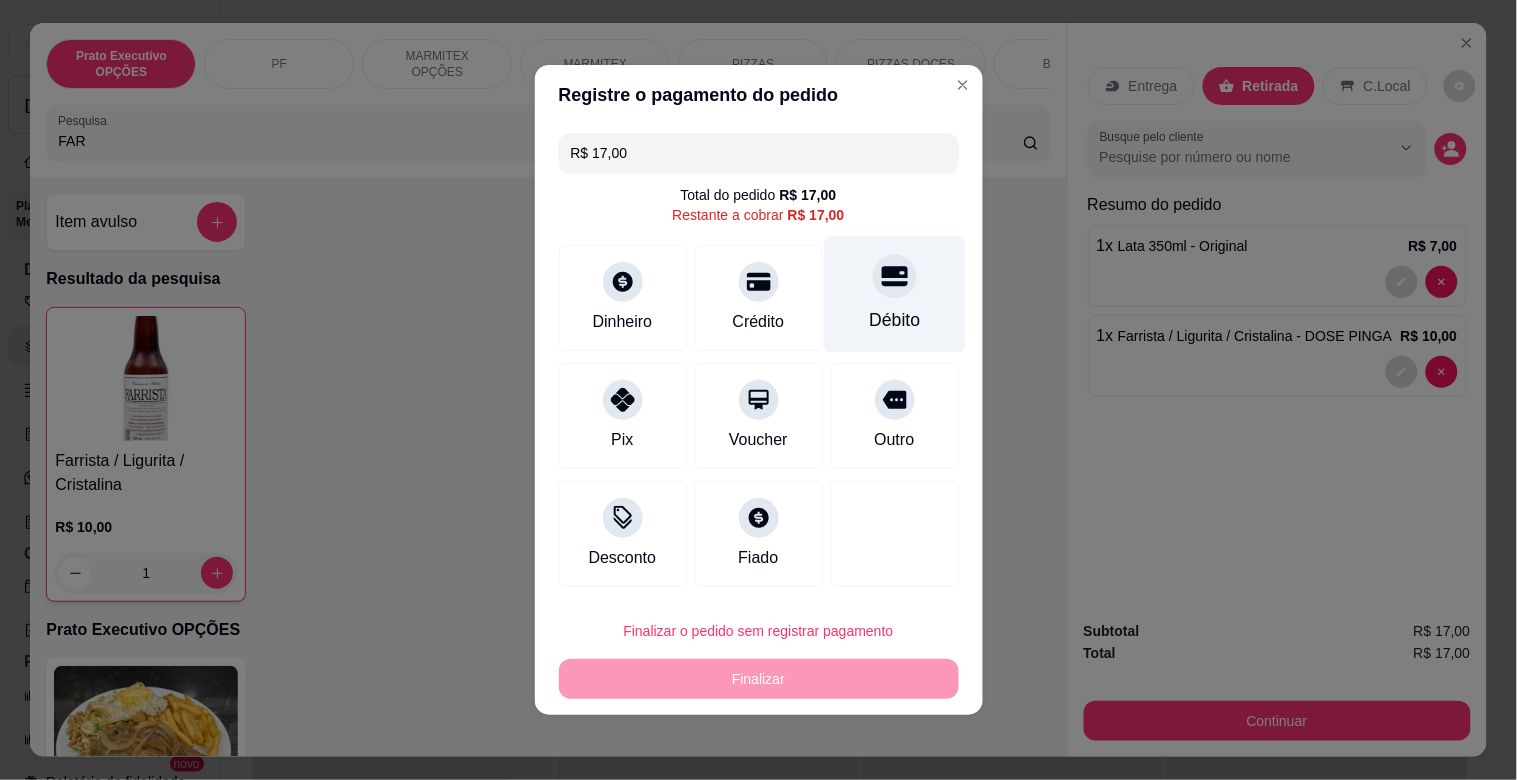 click 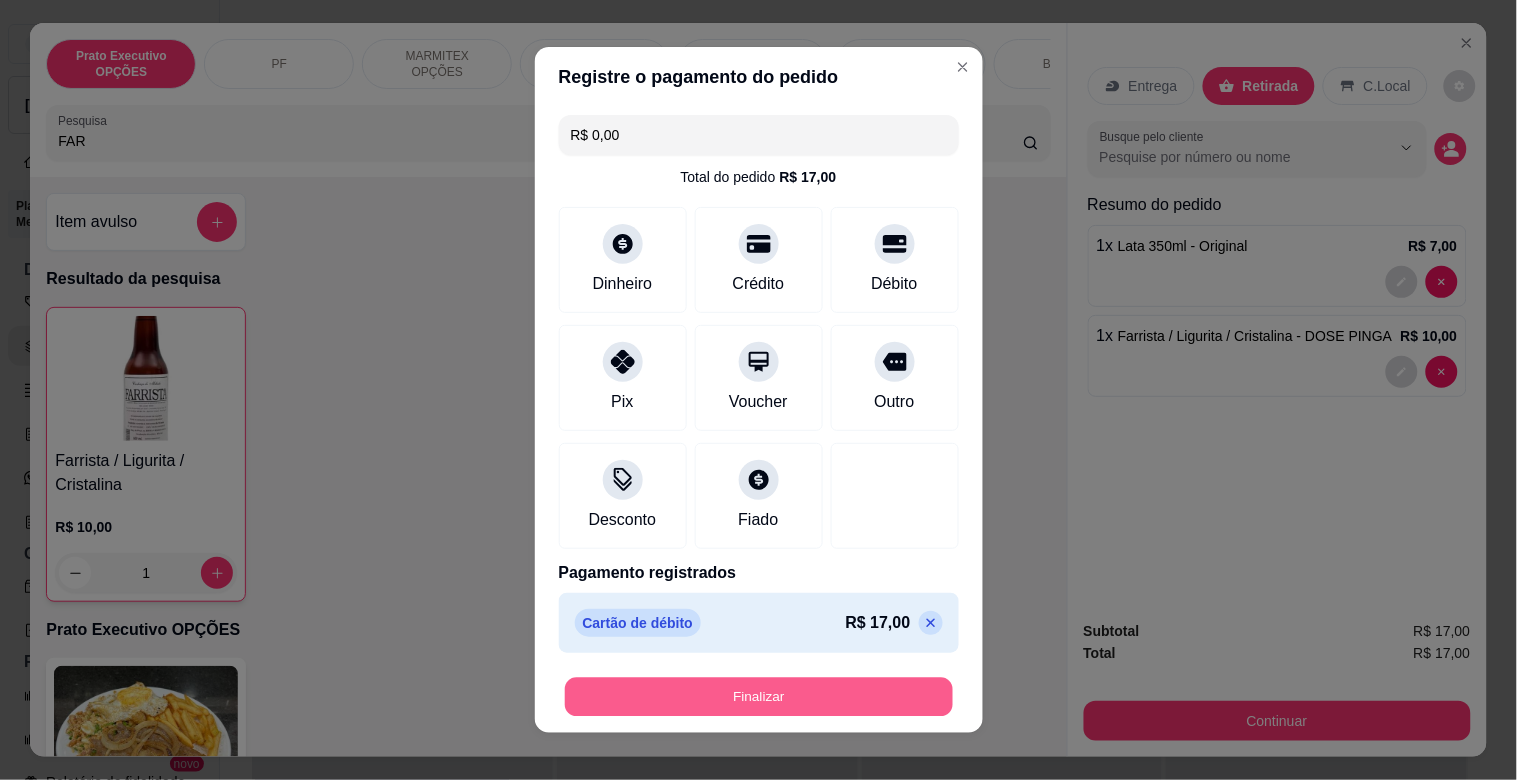 click on "Finalizar" at bounding box center (759, 697) 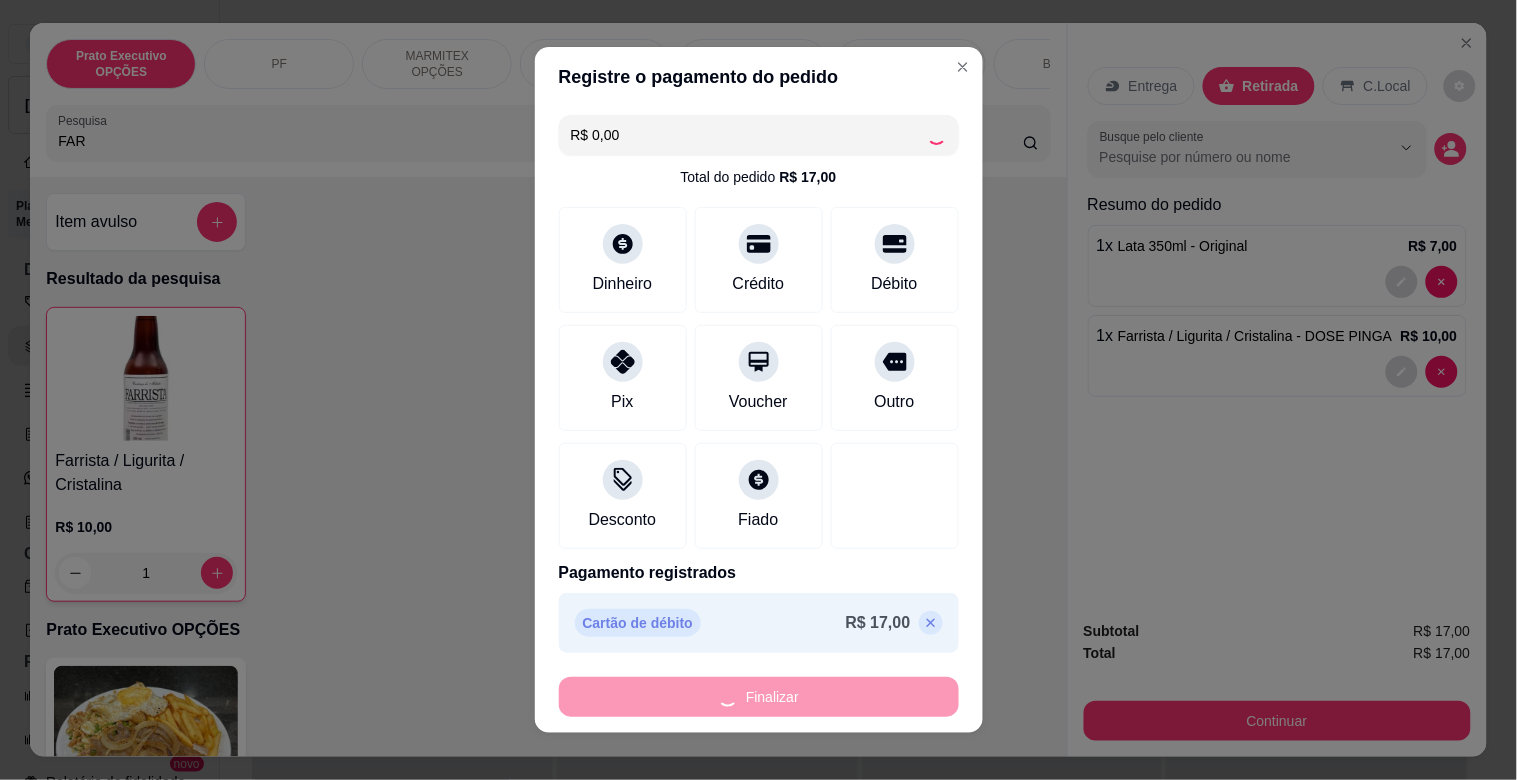 type on "0" 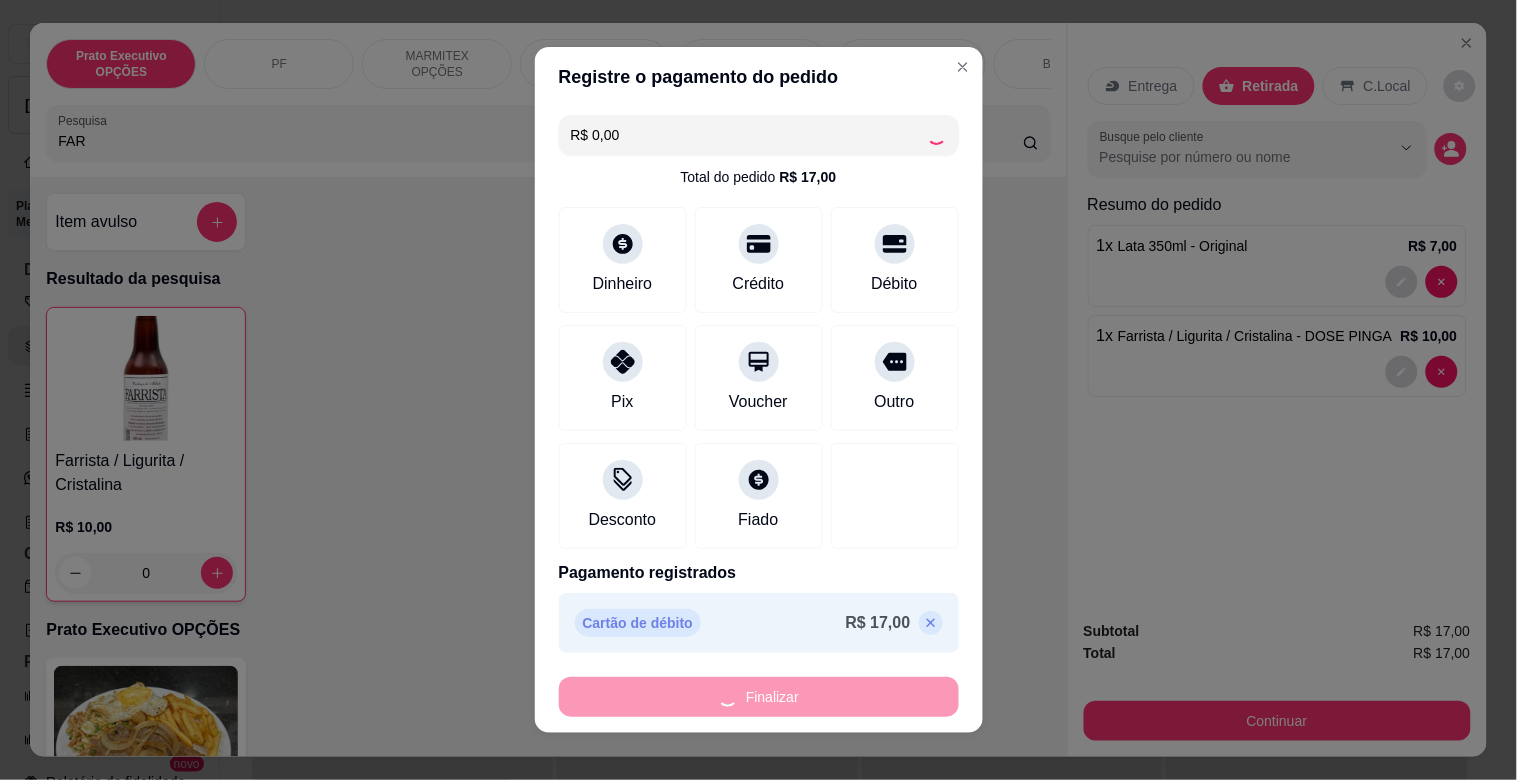 type on "-R$ 17,00" 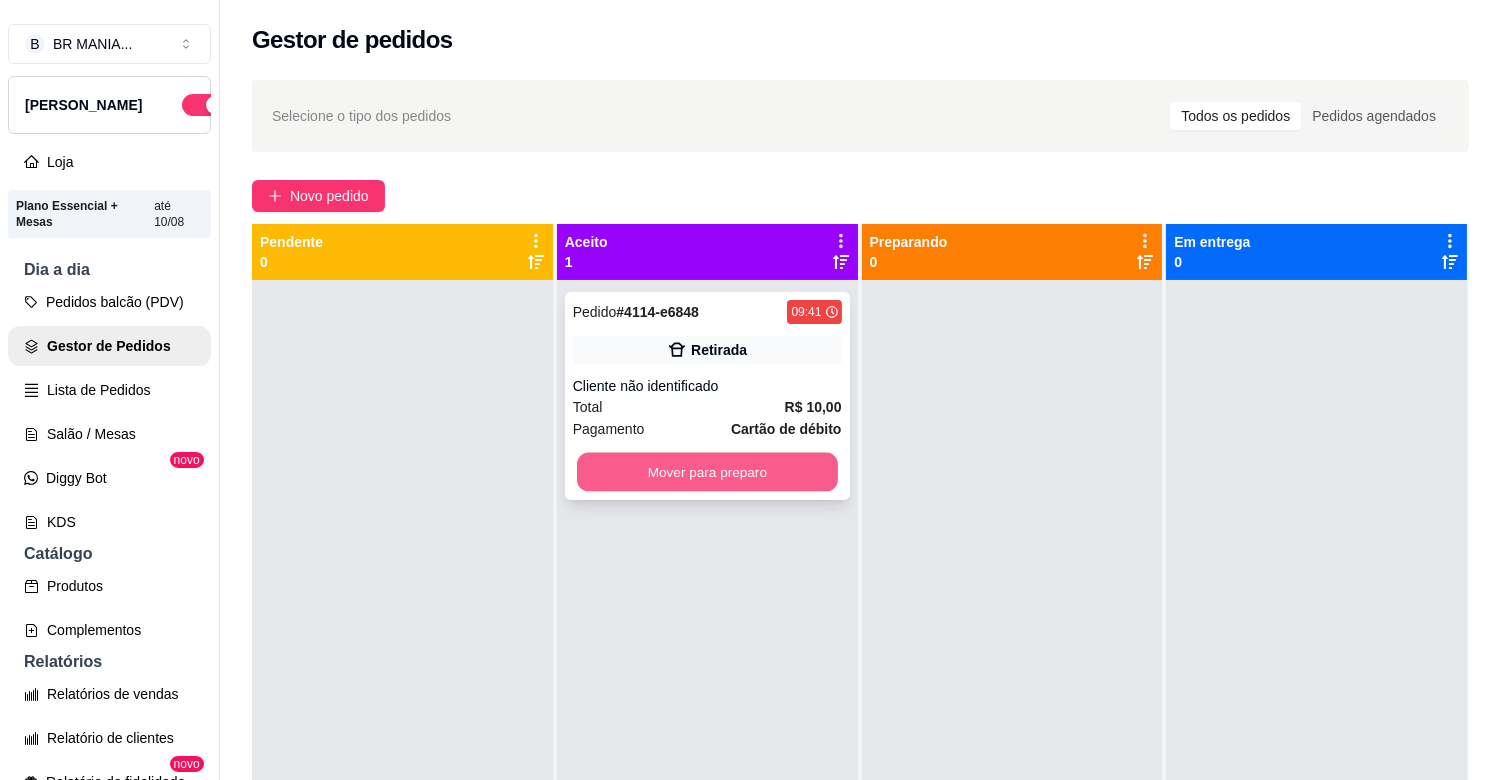 click on "Mover para preparo" at bounding box center [707, 472] 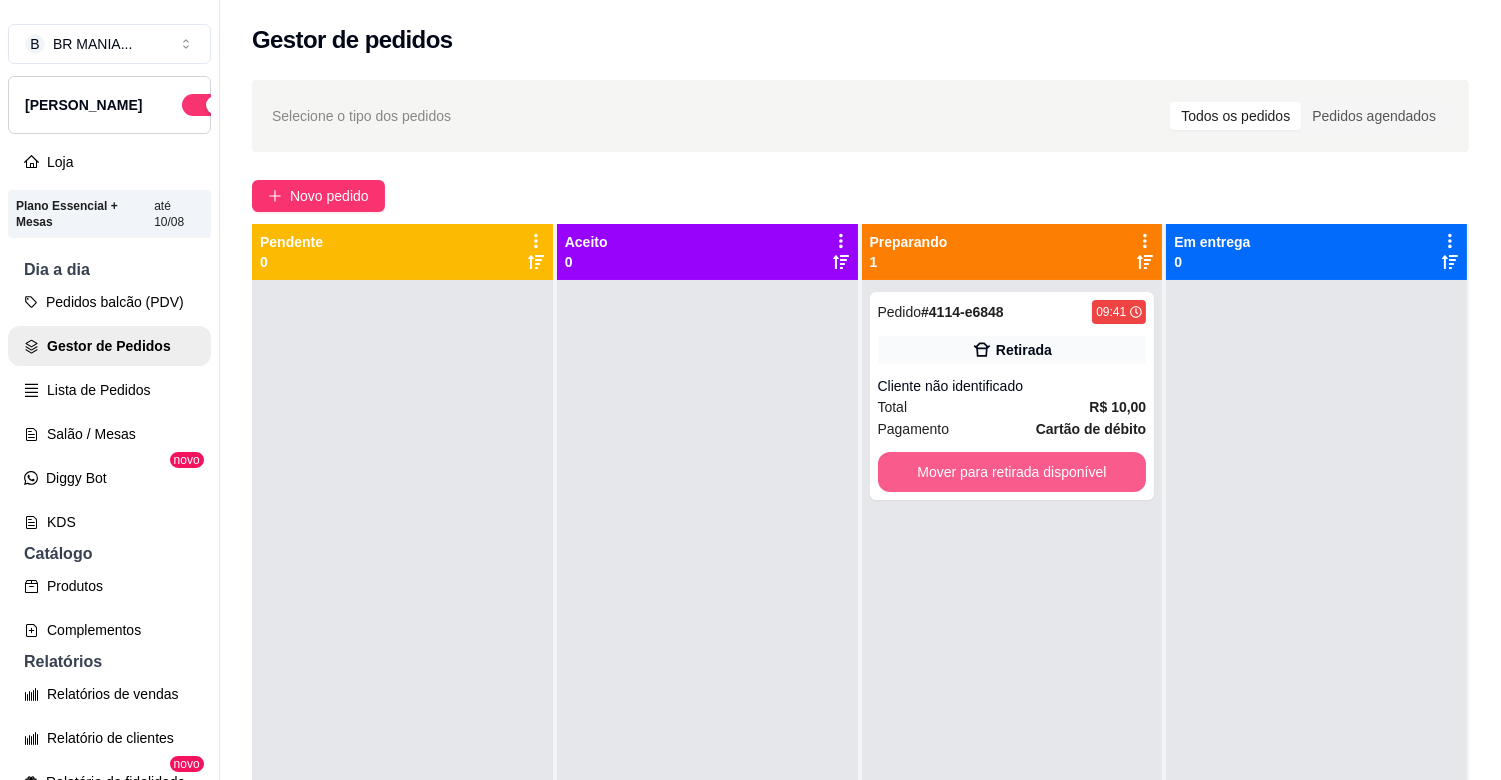 click on "Mover para retirada disponível" at bounding box center (1012, 472) 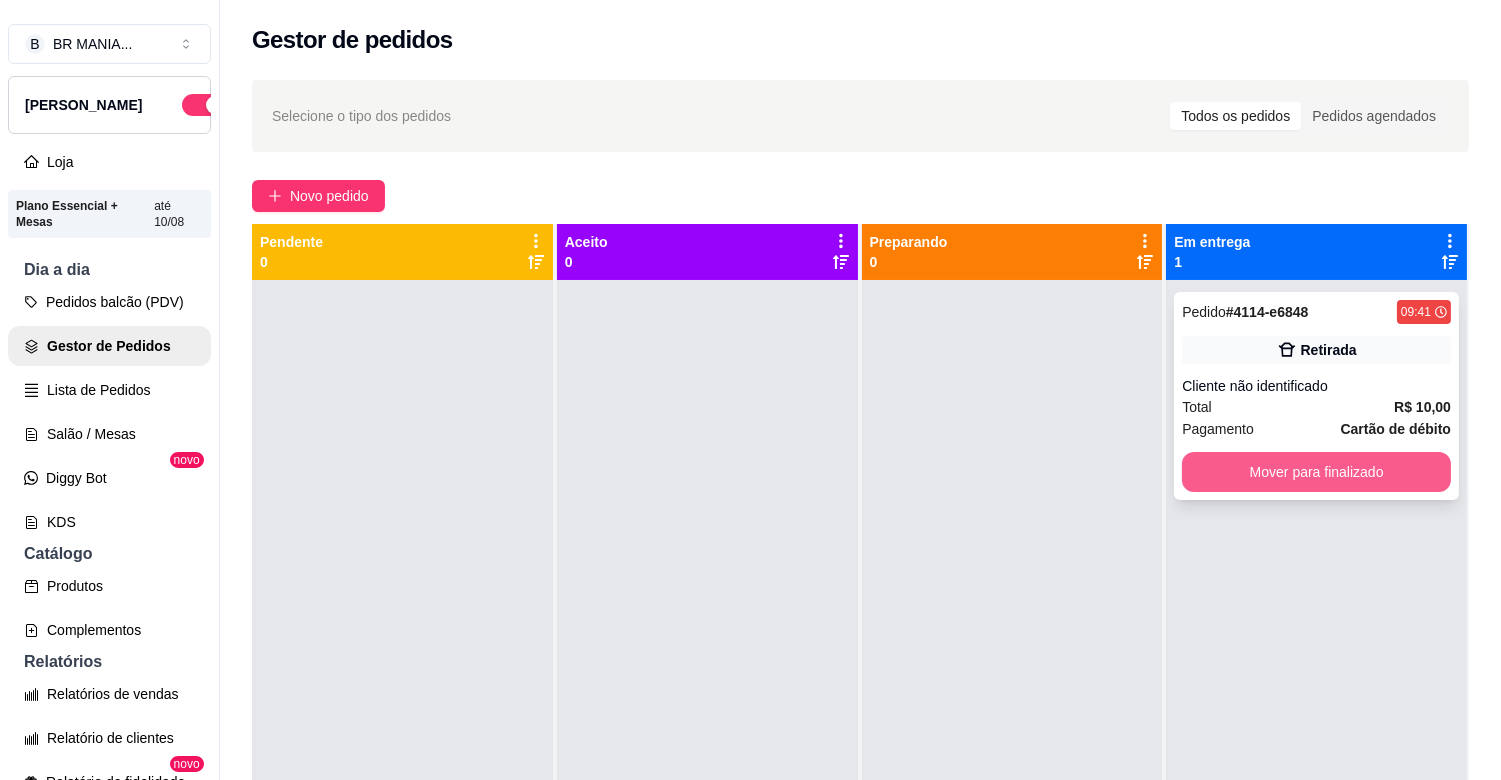 click on "Mover para finalizado" at bounding box center (1316, 472) 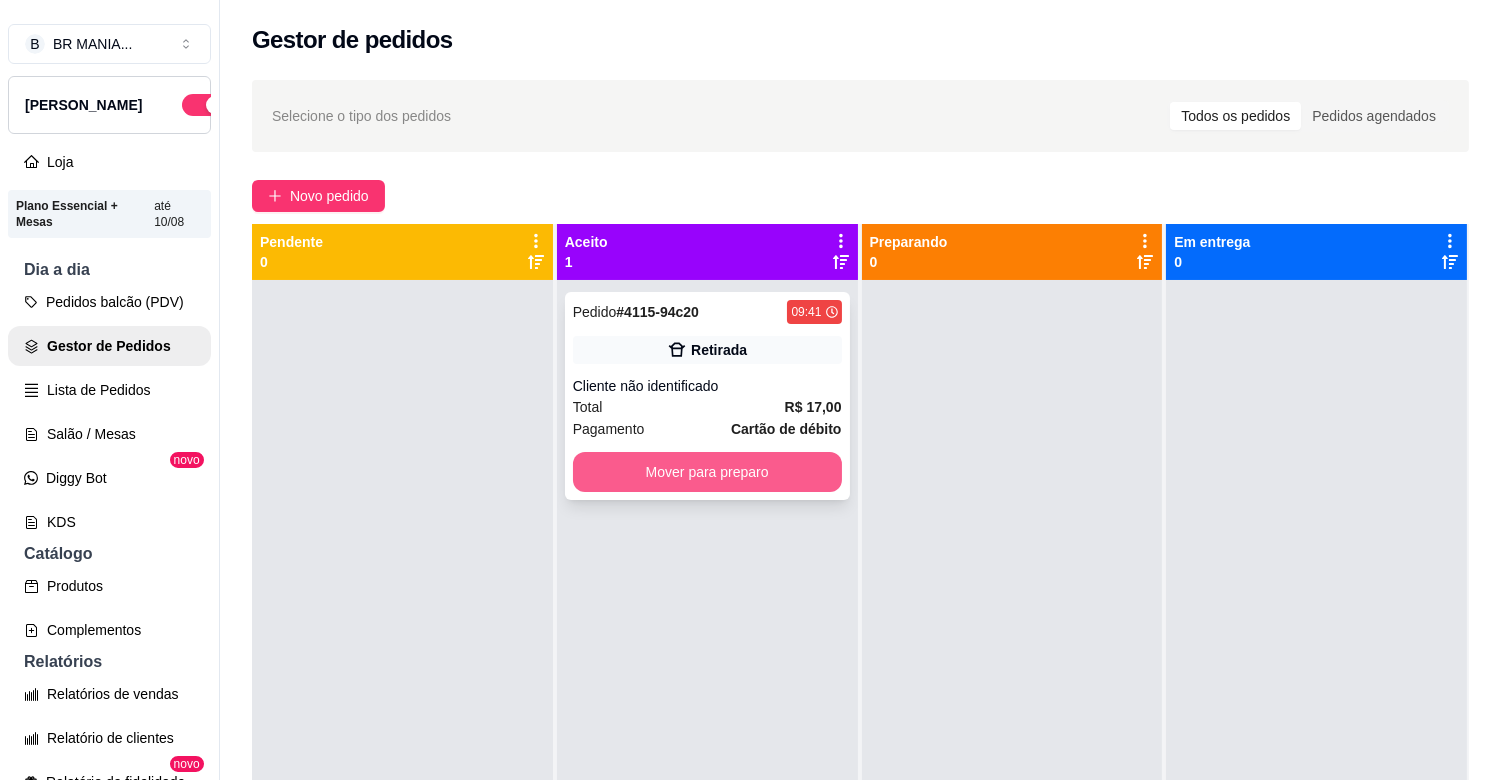 click on "Mover para preparo" at bounding box center (707, 472) 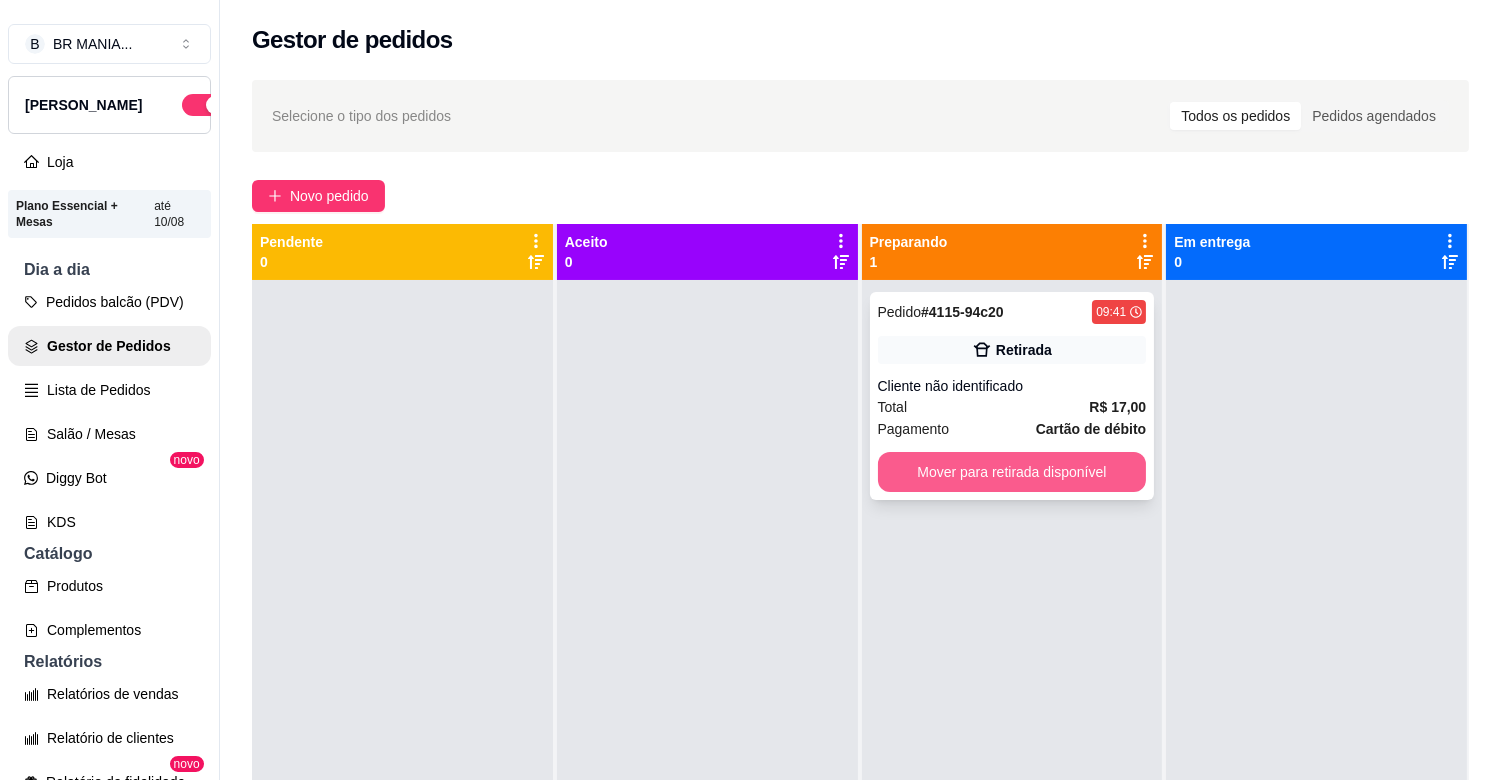 click on "Mover para retirada disponível" at bounding box center [1012, 472] 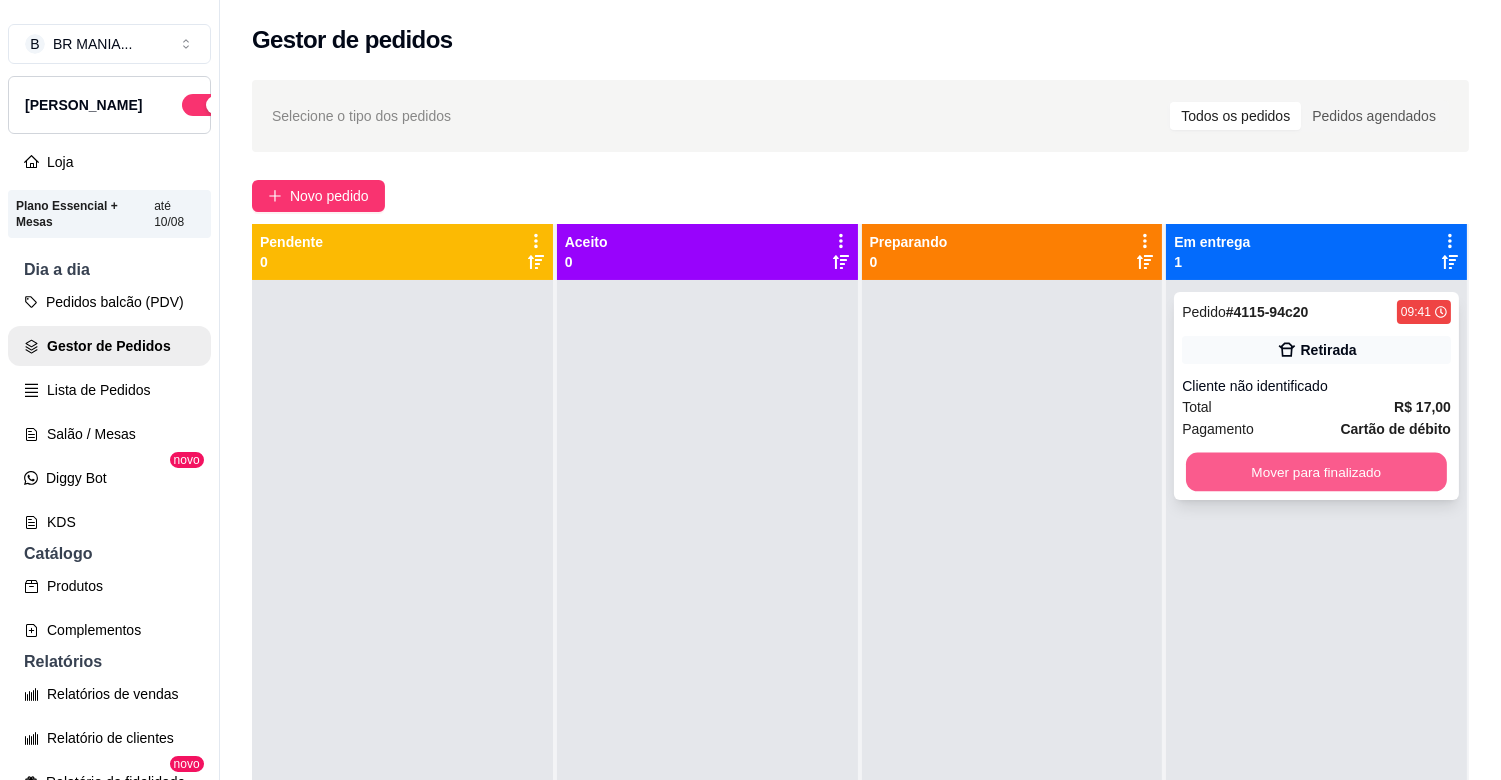 click on "Mover para finalizado" at bounding box center (1316, 472) 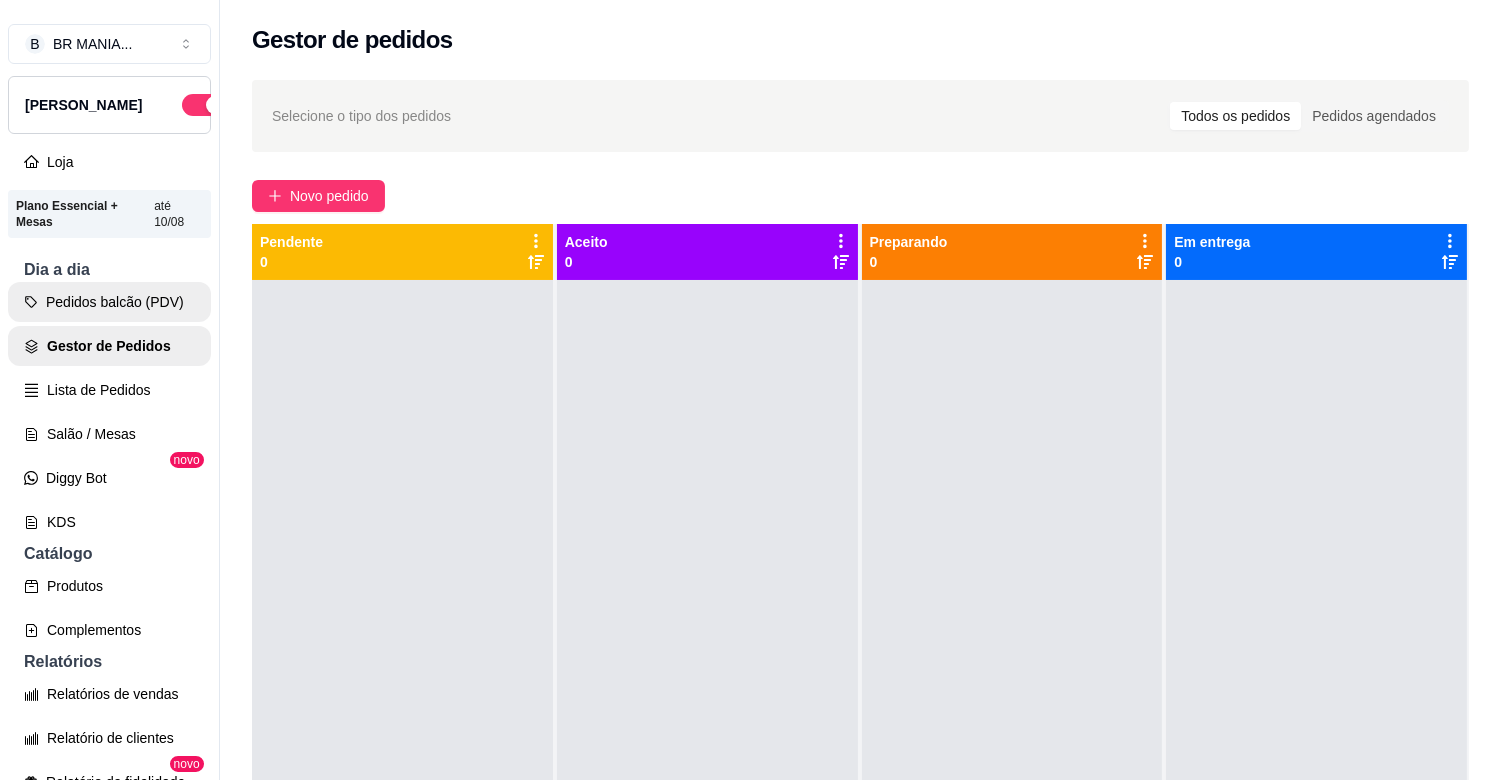 click on "Pedidos balcão (PDV)" at bounding box center [109, 302] 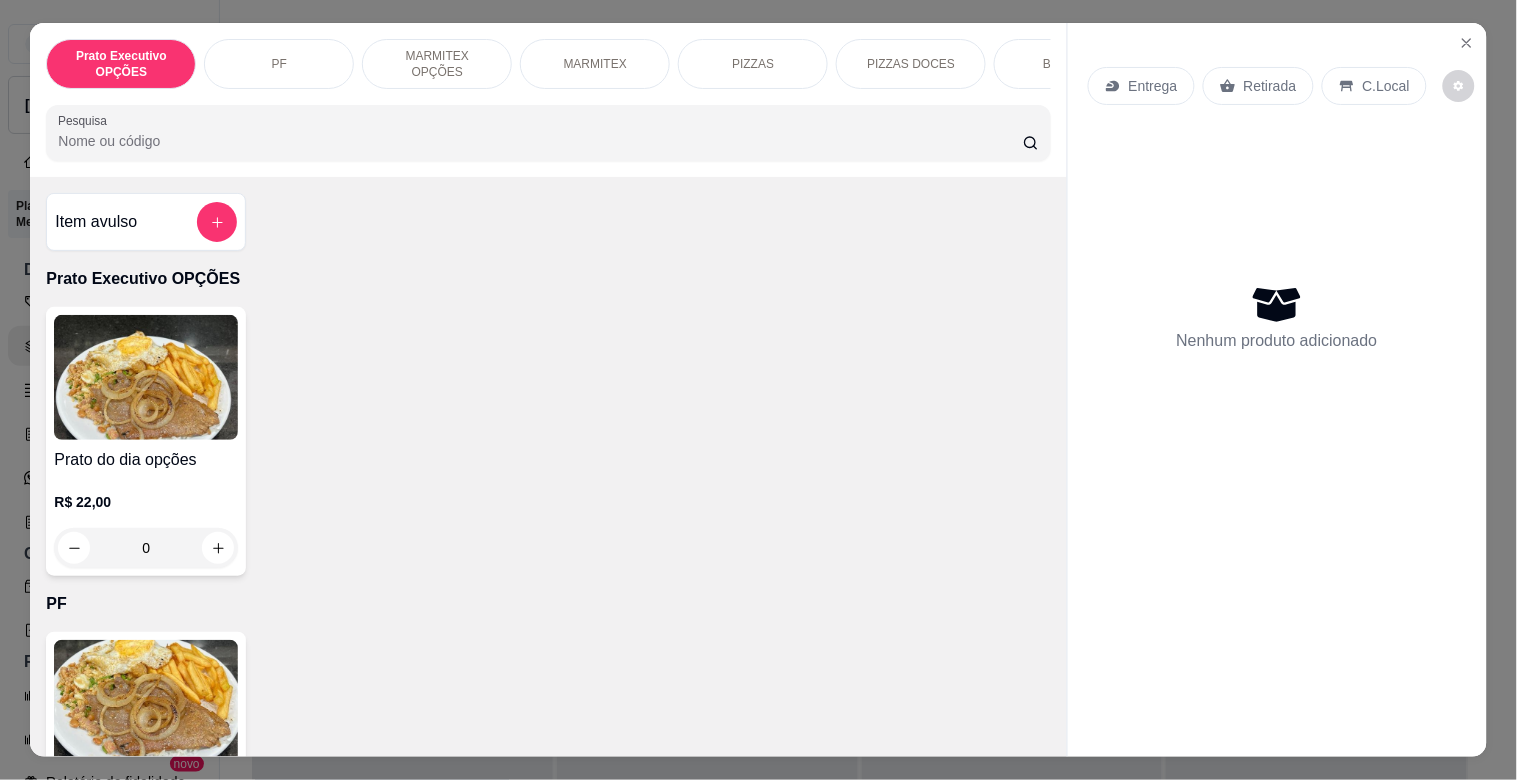 click on "MARMITEX" at bounding box center [595, 64] 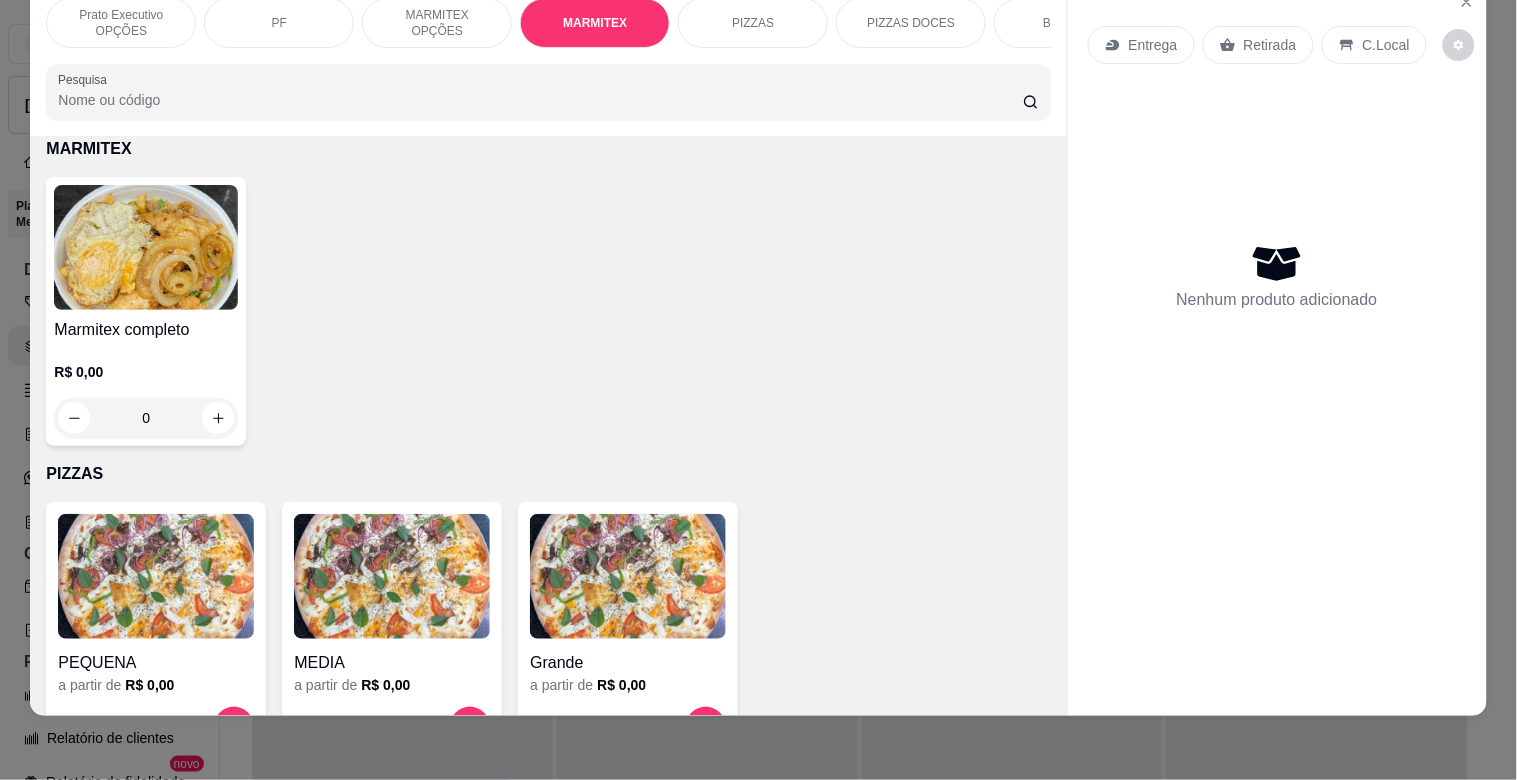 click on "MARMITEX OPÇÕES" at bounding box center (437, 23) 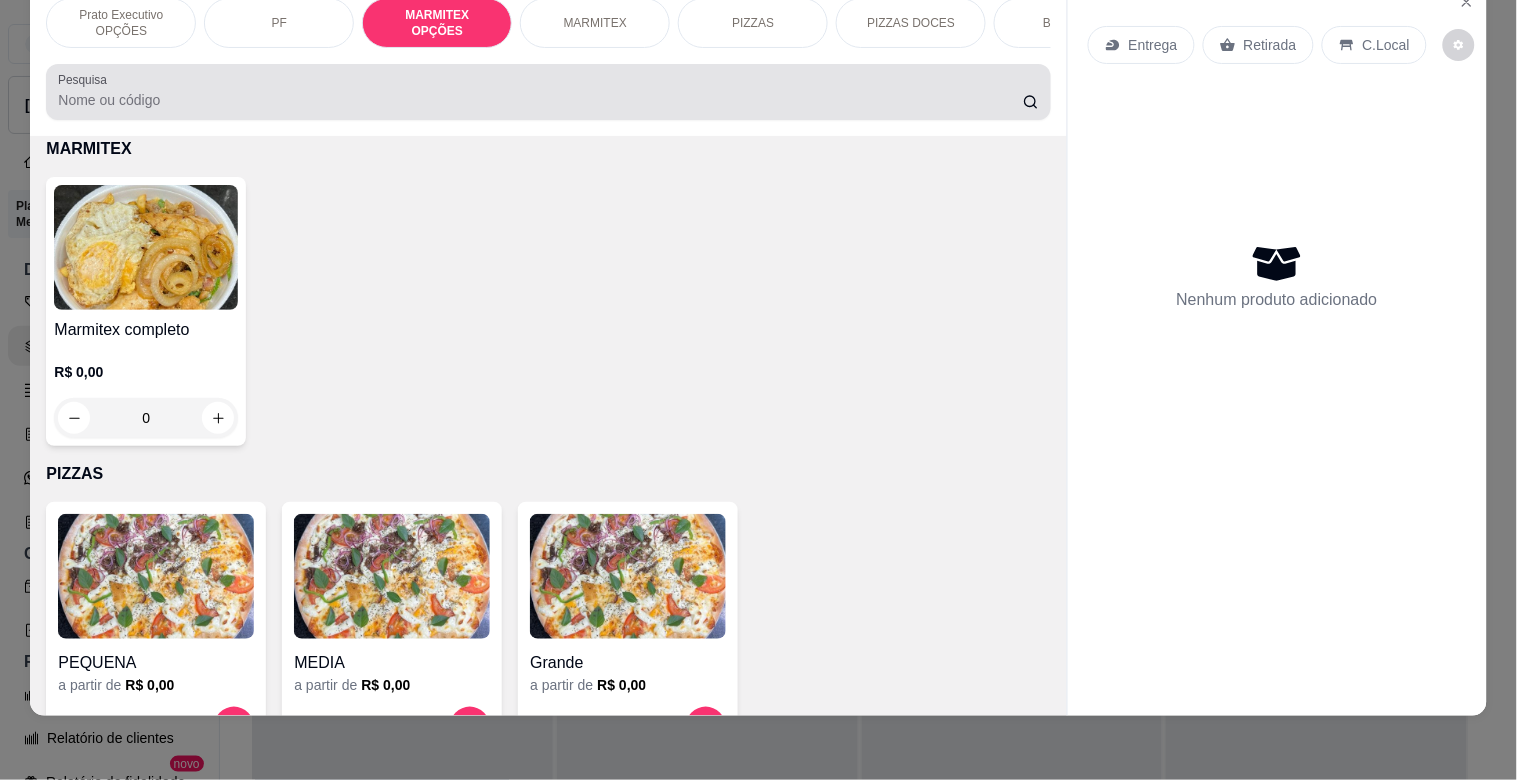 scroll, scrollTop: 740, scrollLeft: 0, axis: vertical 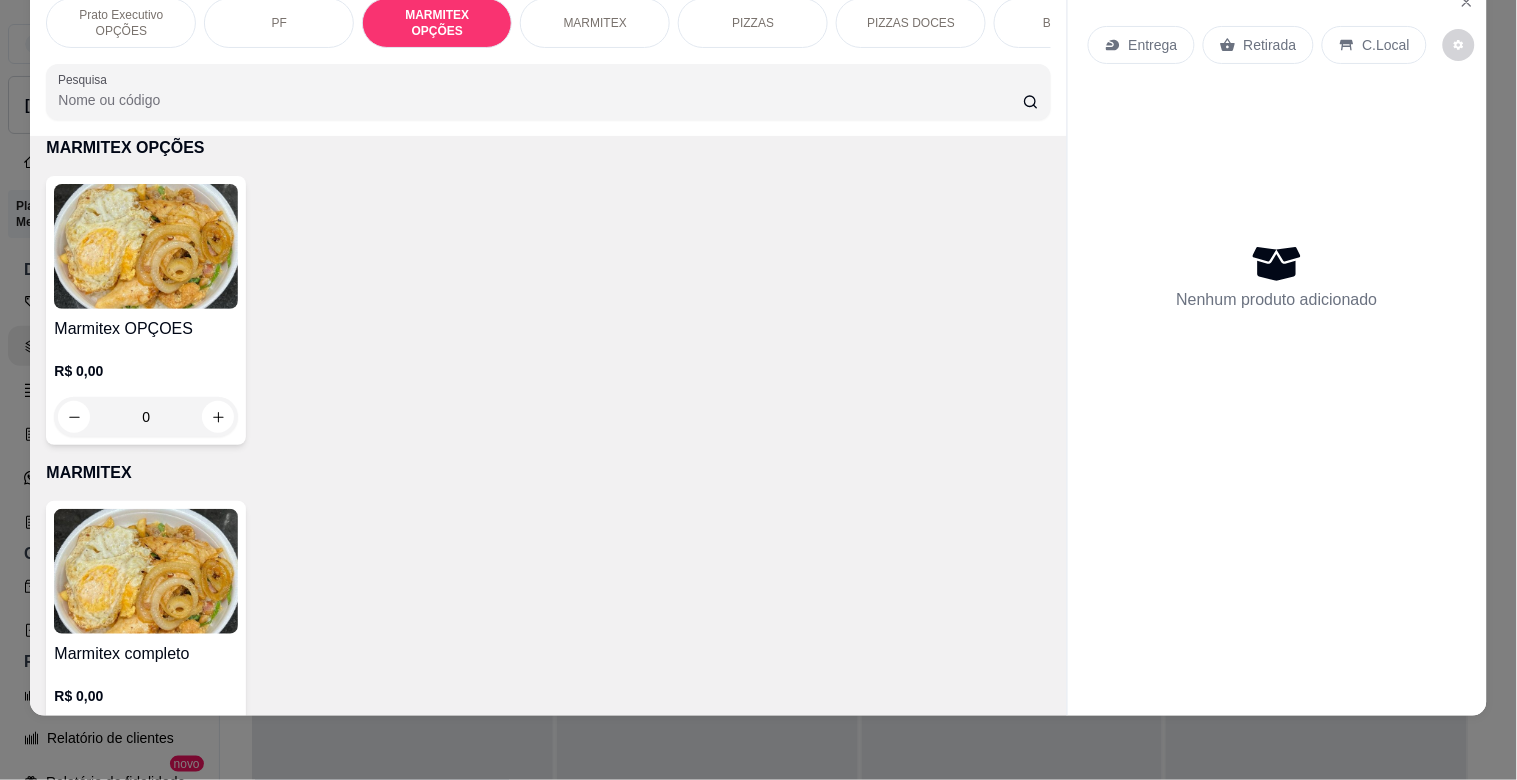 click at bounding box center [146, 246] 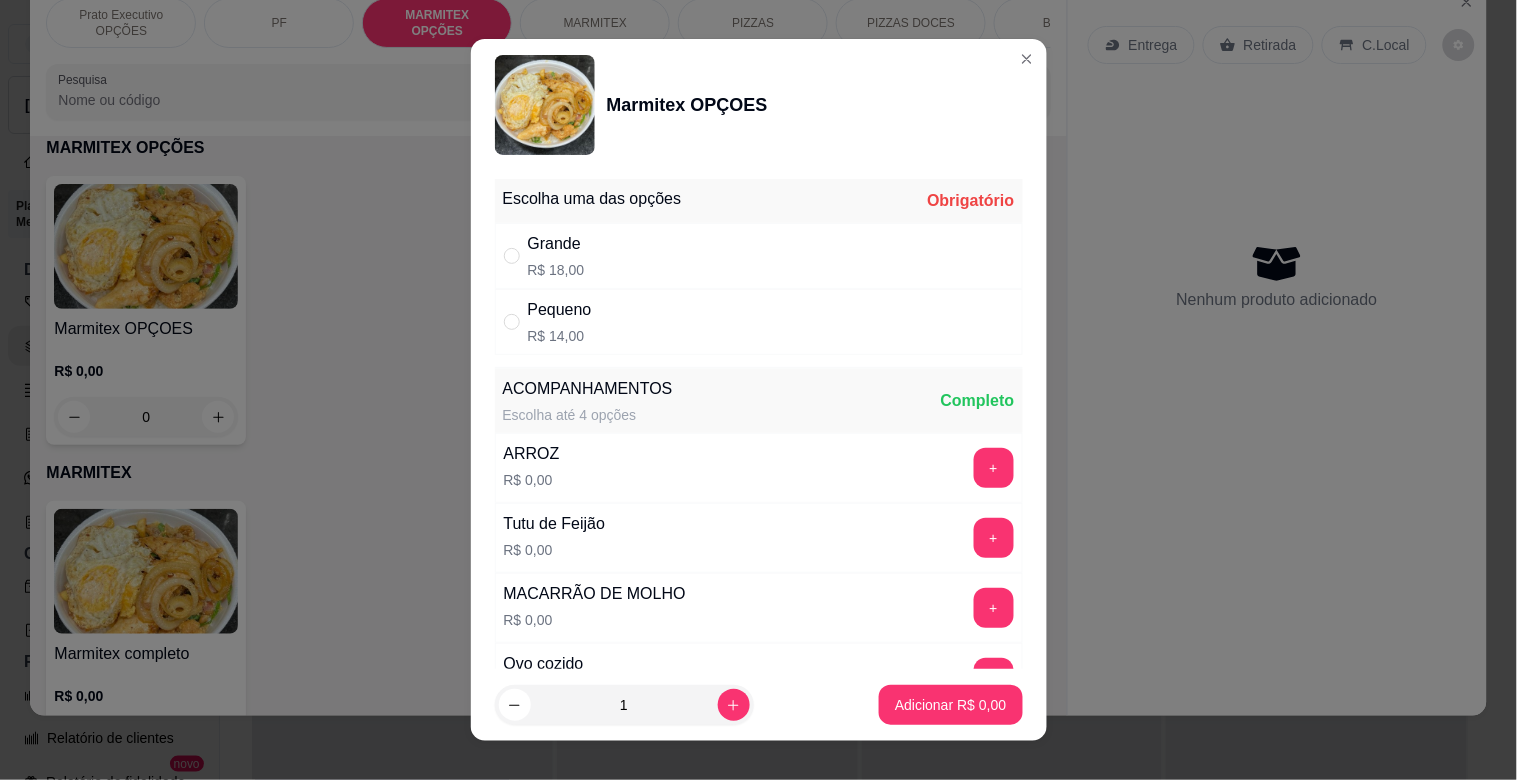 click on "Grande  R$ 18,00" at bounding box center [759, 256] 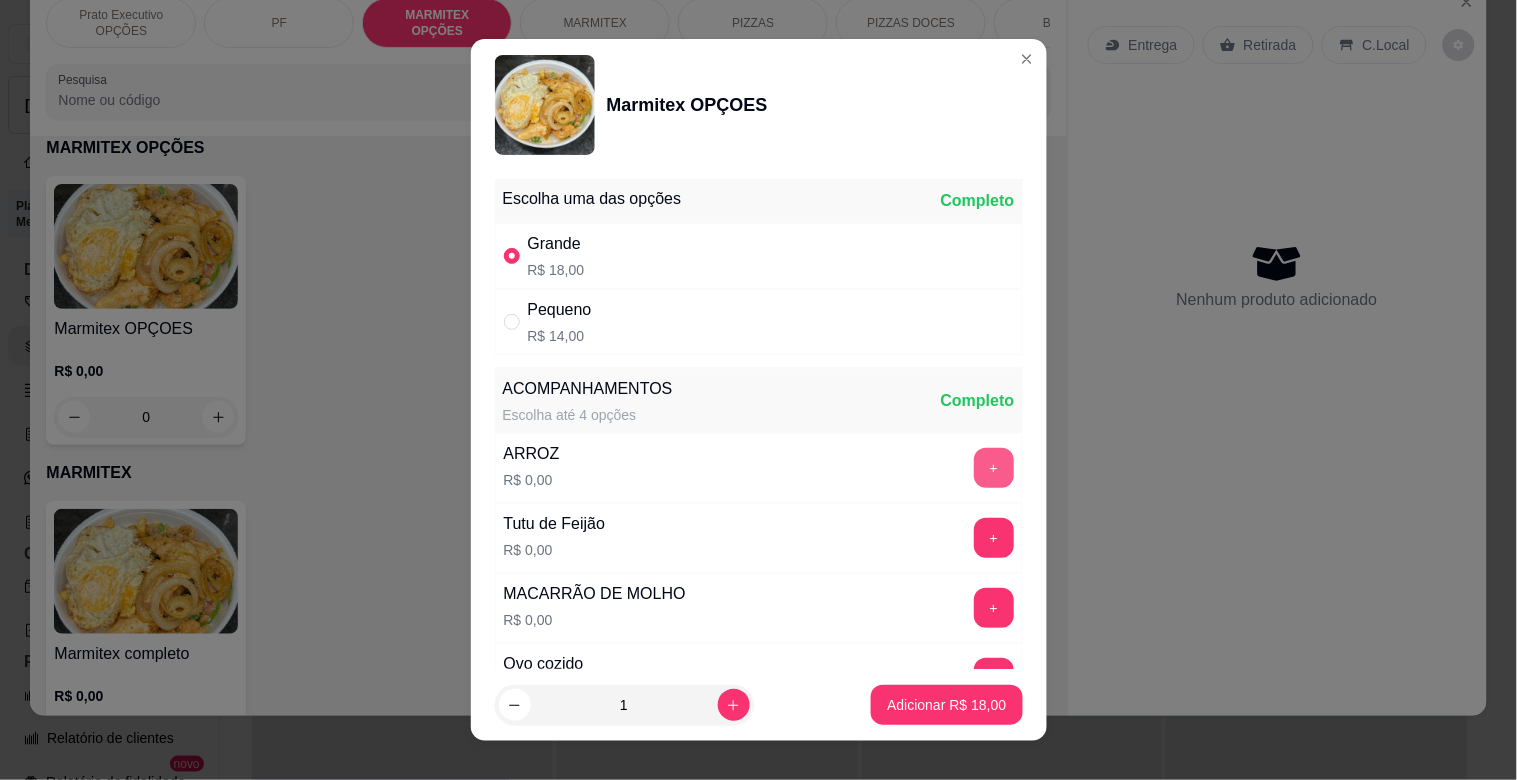 click on "+" at bounding box center (994, 468) 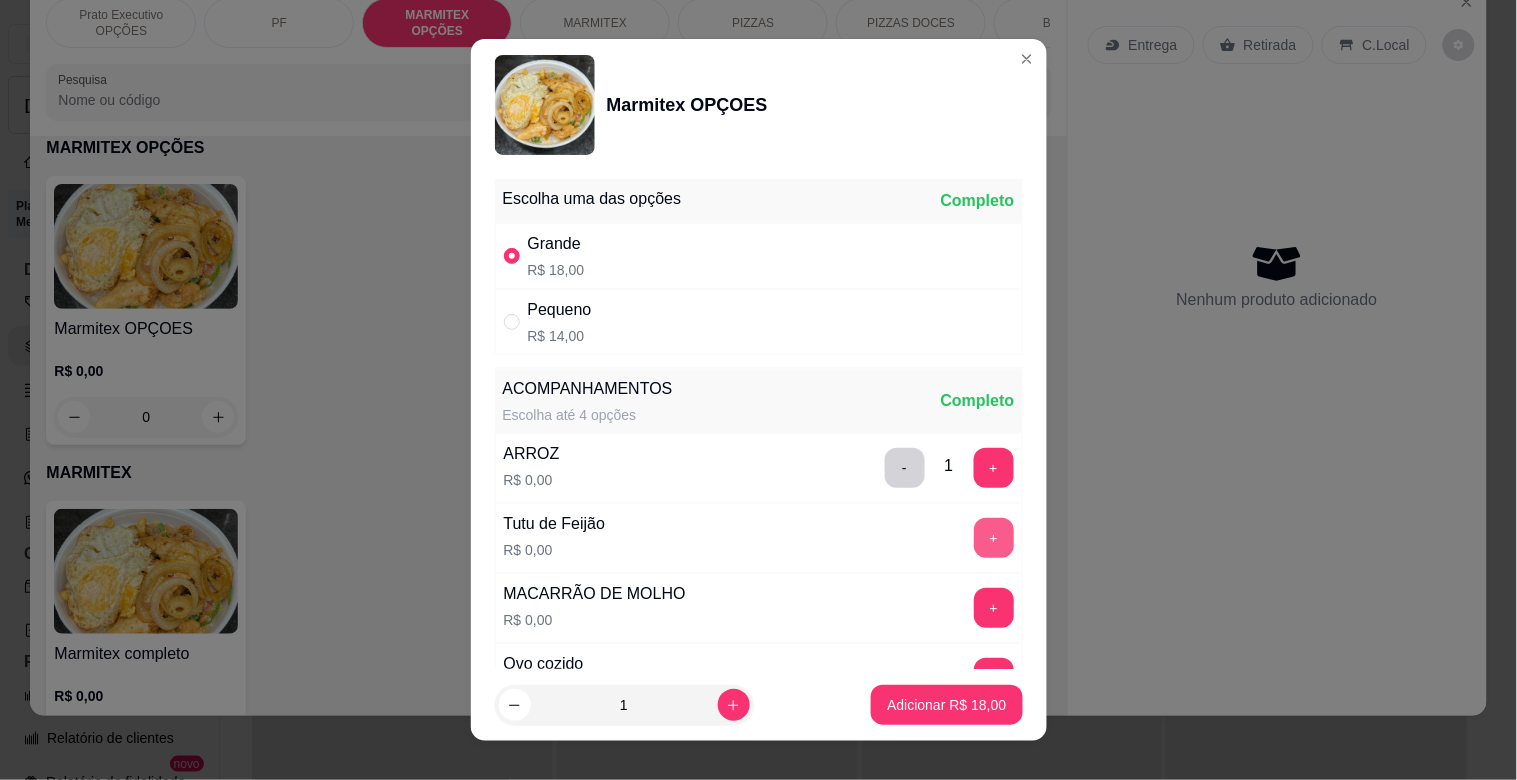 click on "+" at bounding box center (994, 538) 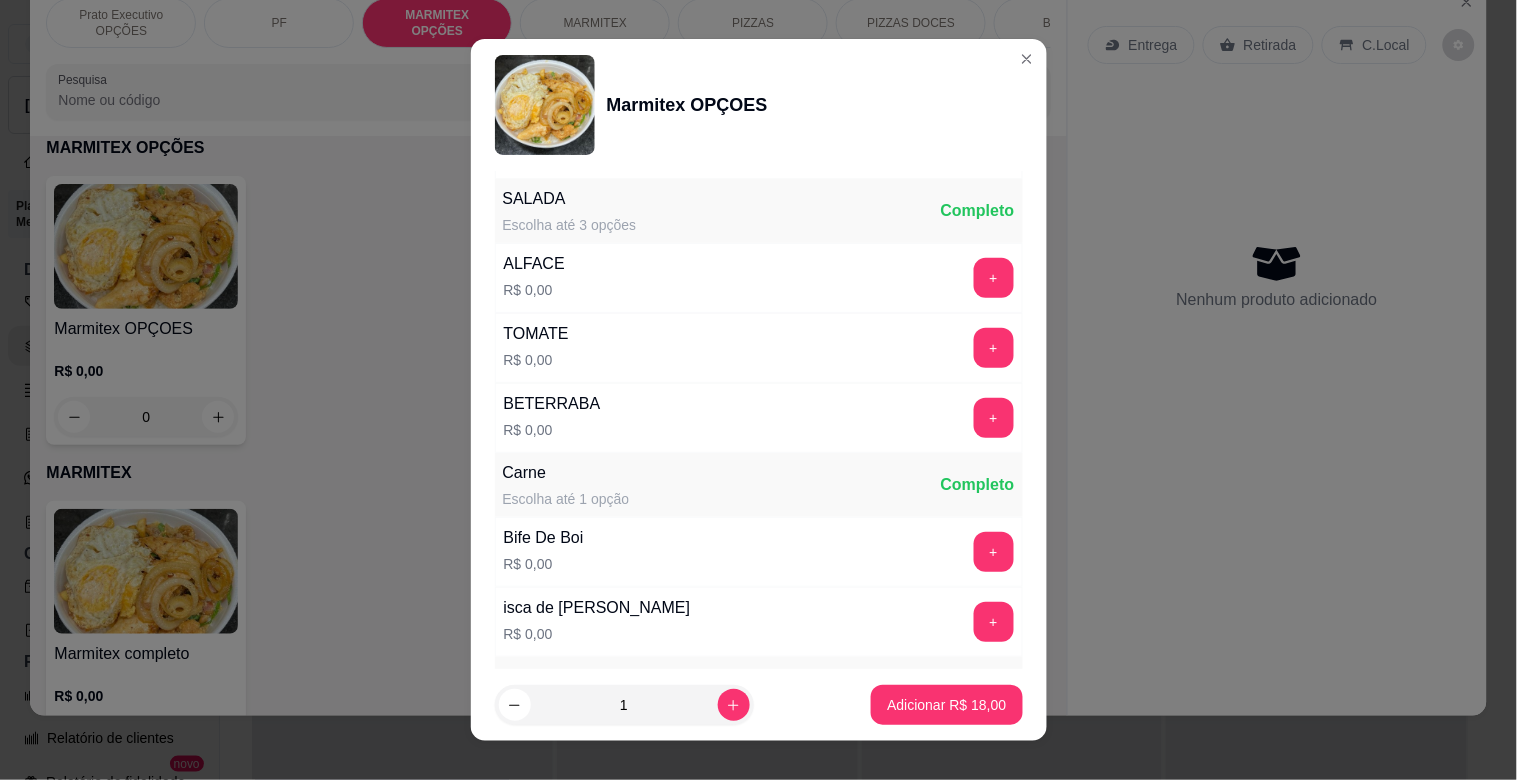 scroll, scrollTop: 581, scrollLeft: 0, axis: vertical 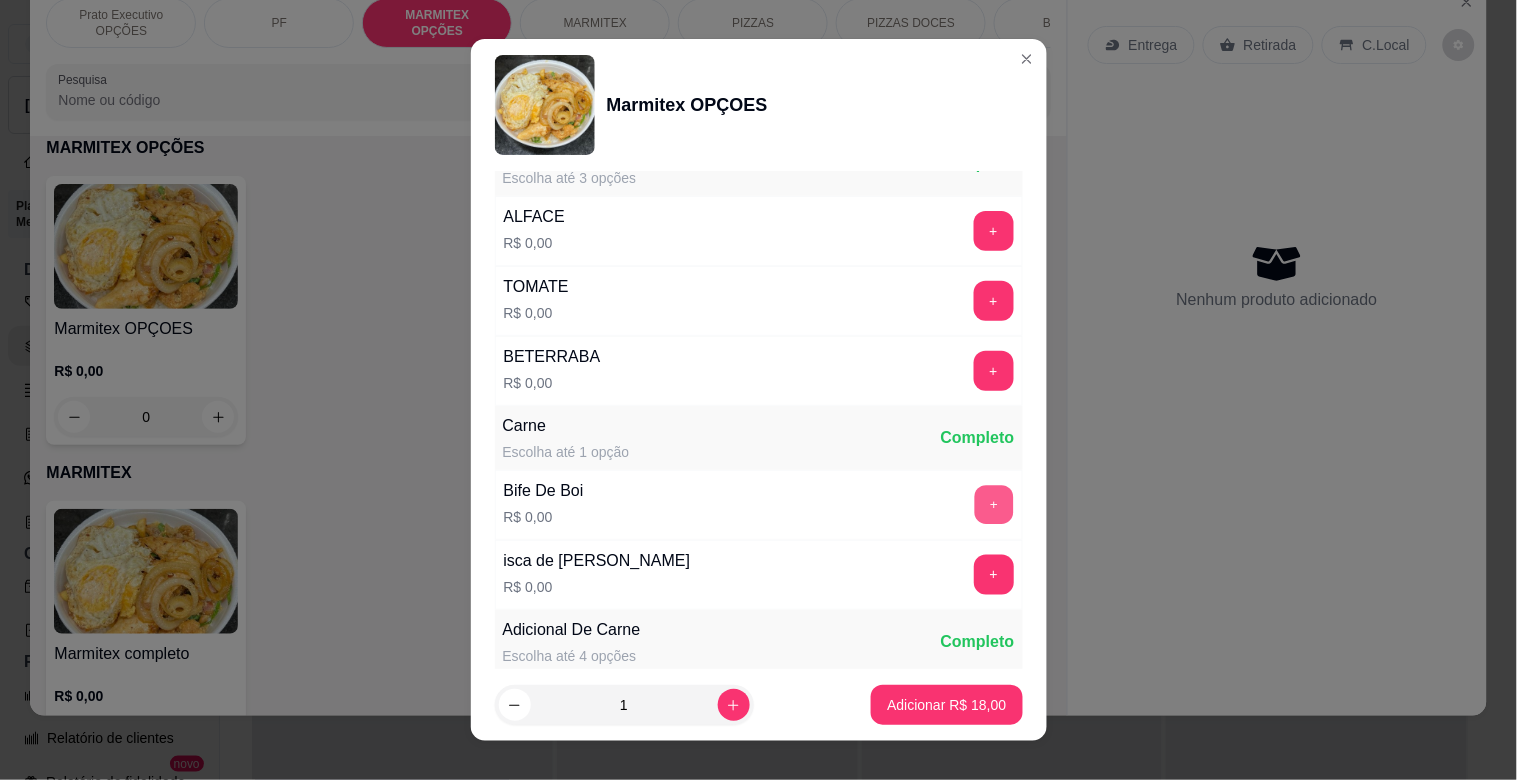 click on "+" at bounding box center (993, 505) 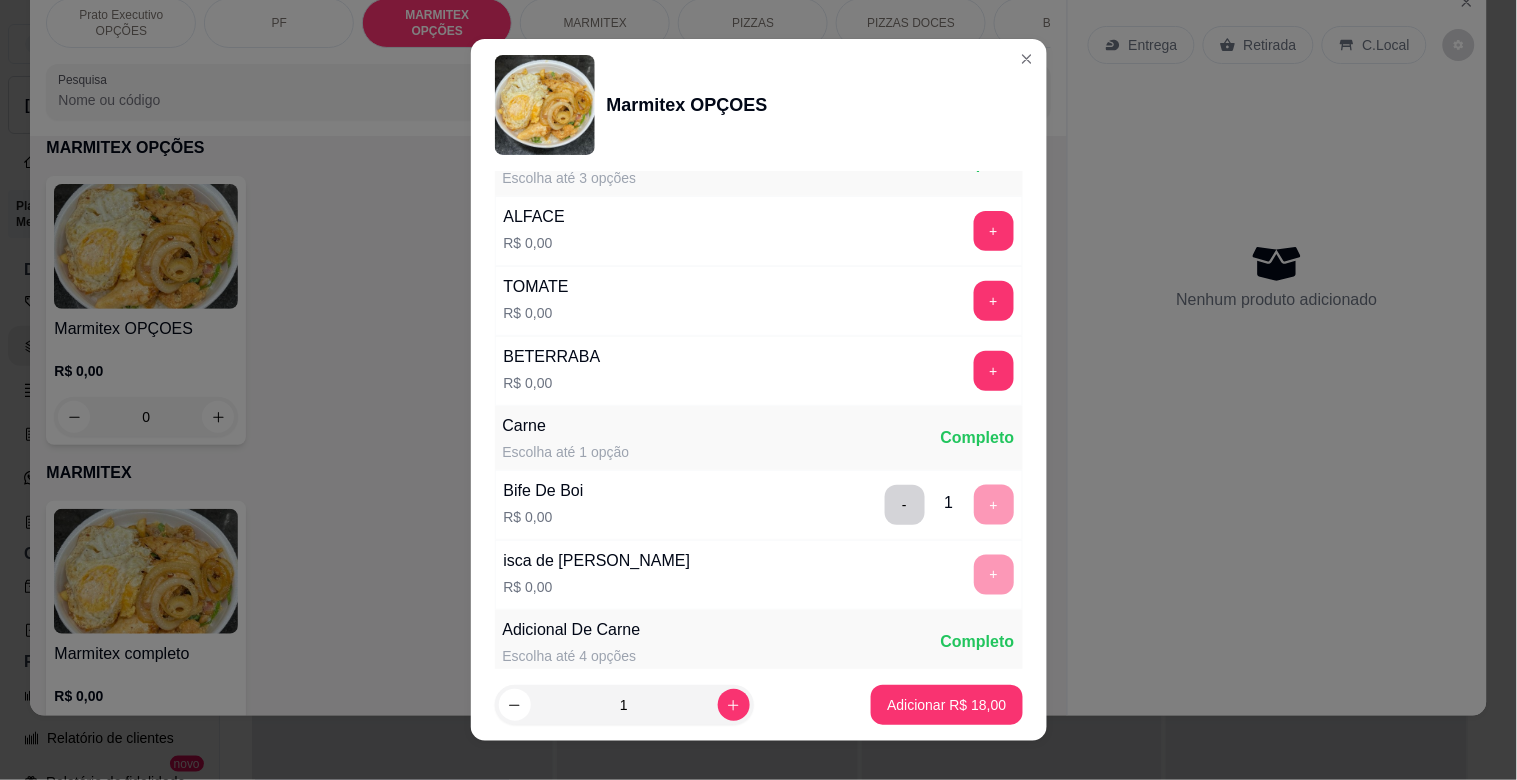scroll, scrollTop: 878, scrollLeft: 0, axis: vertical 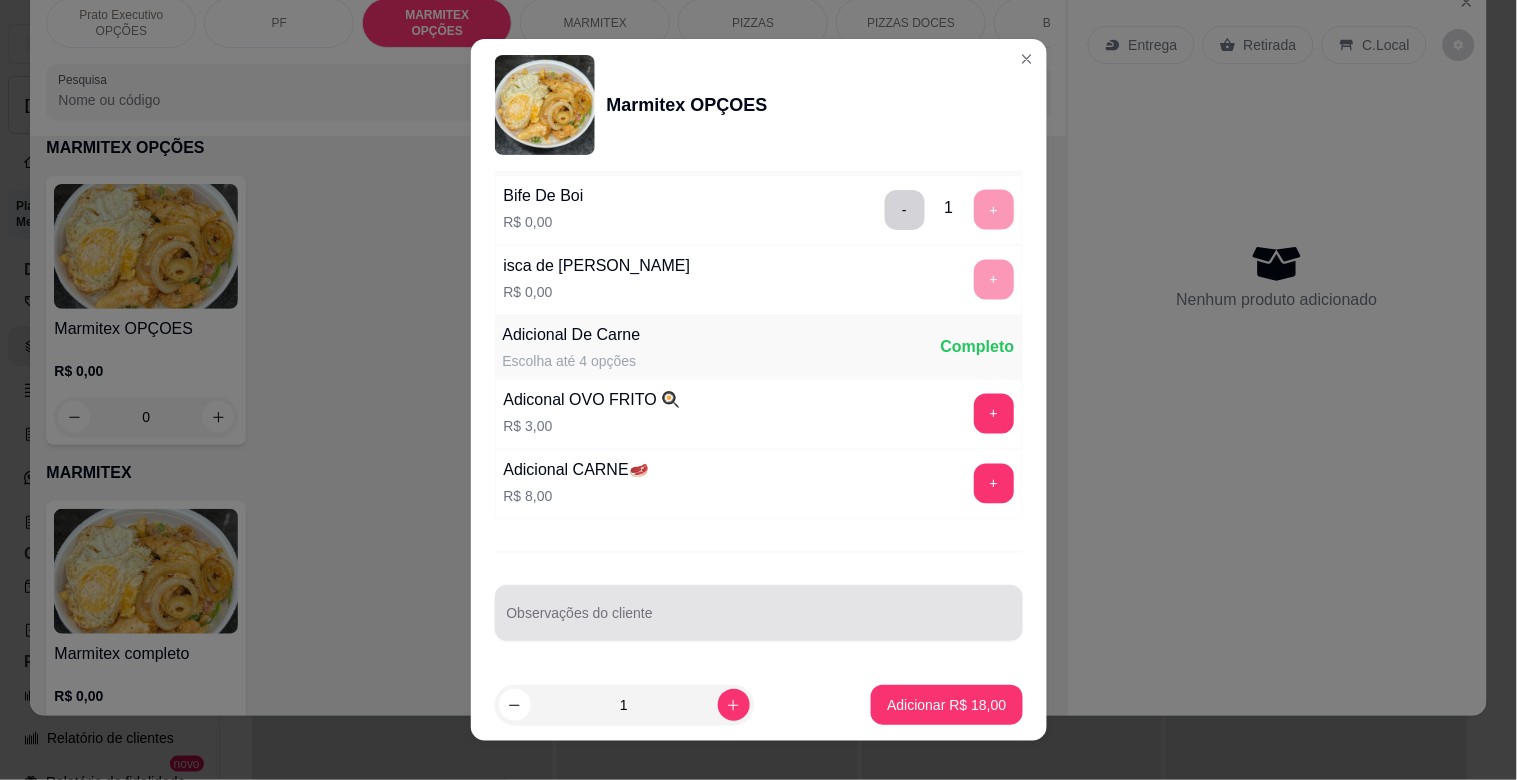 click at bounding box center (759, 613) 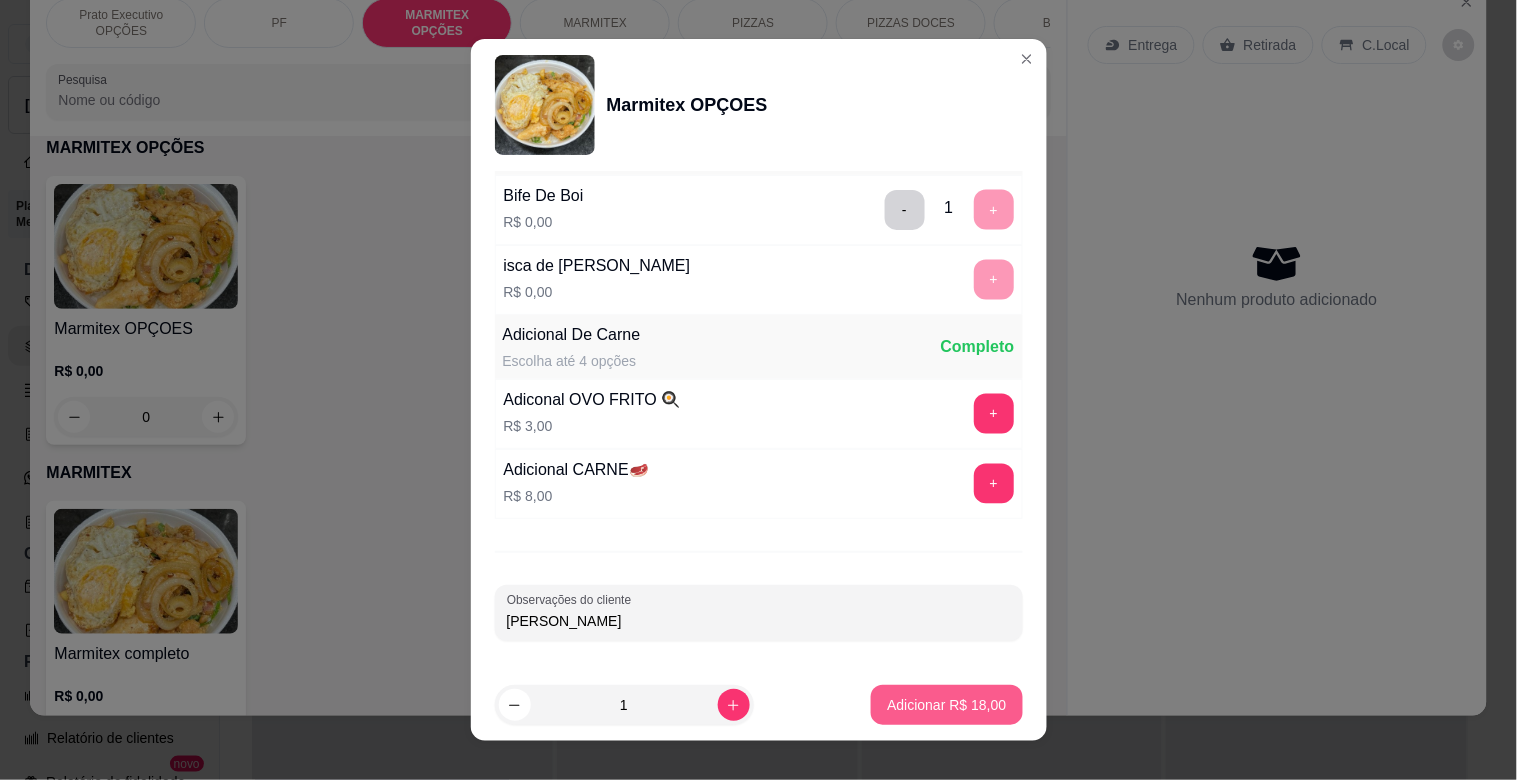 type on "[PERSON_NAME]" 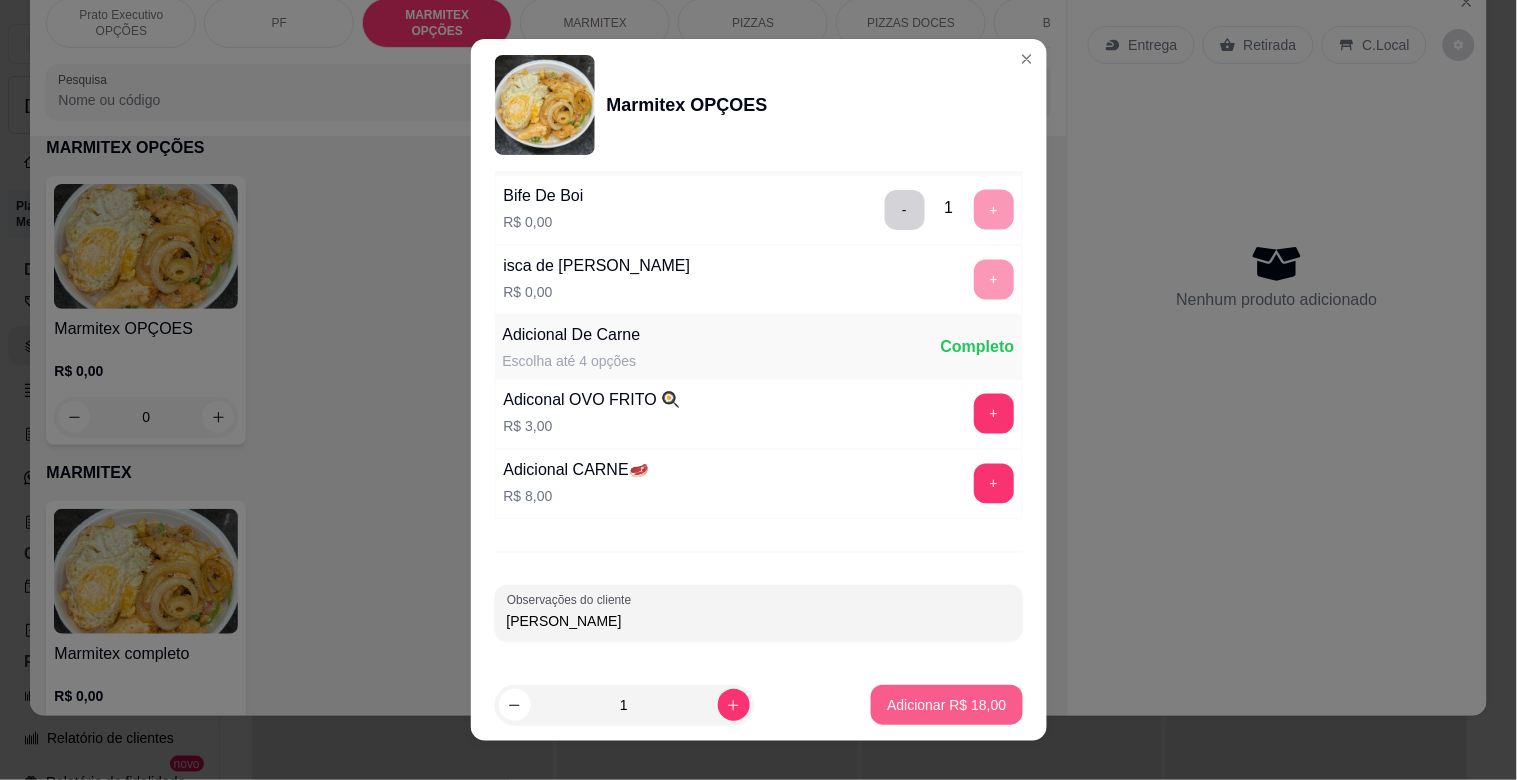 click on "Adicionar   R$ 18,00" at bounding box center [946, 705] 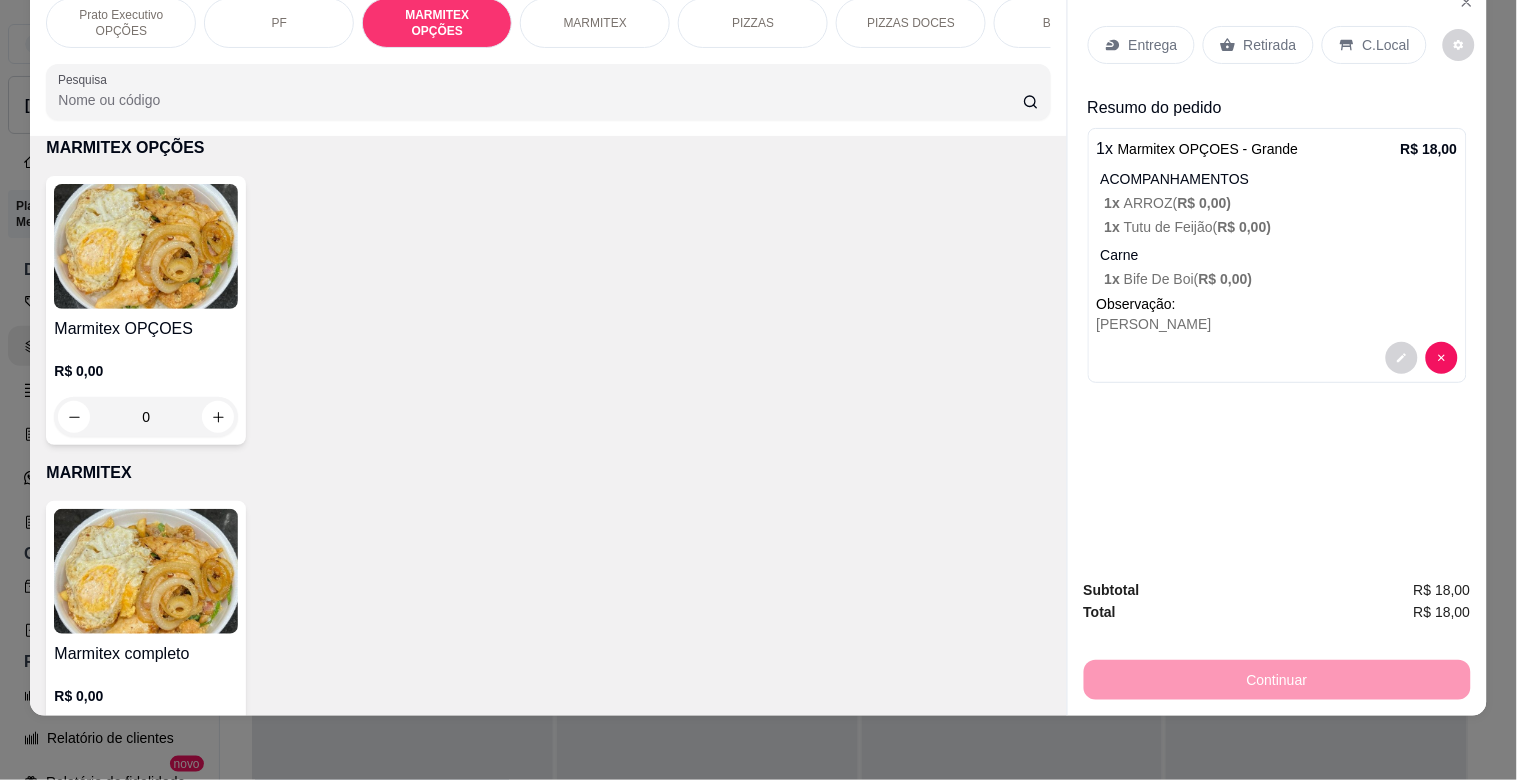 click on "Pesquisa" at bounding box center (540, 100) 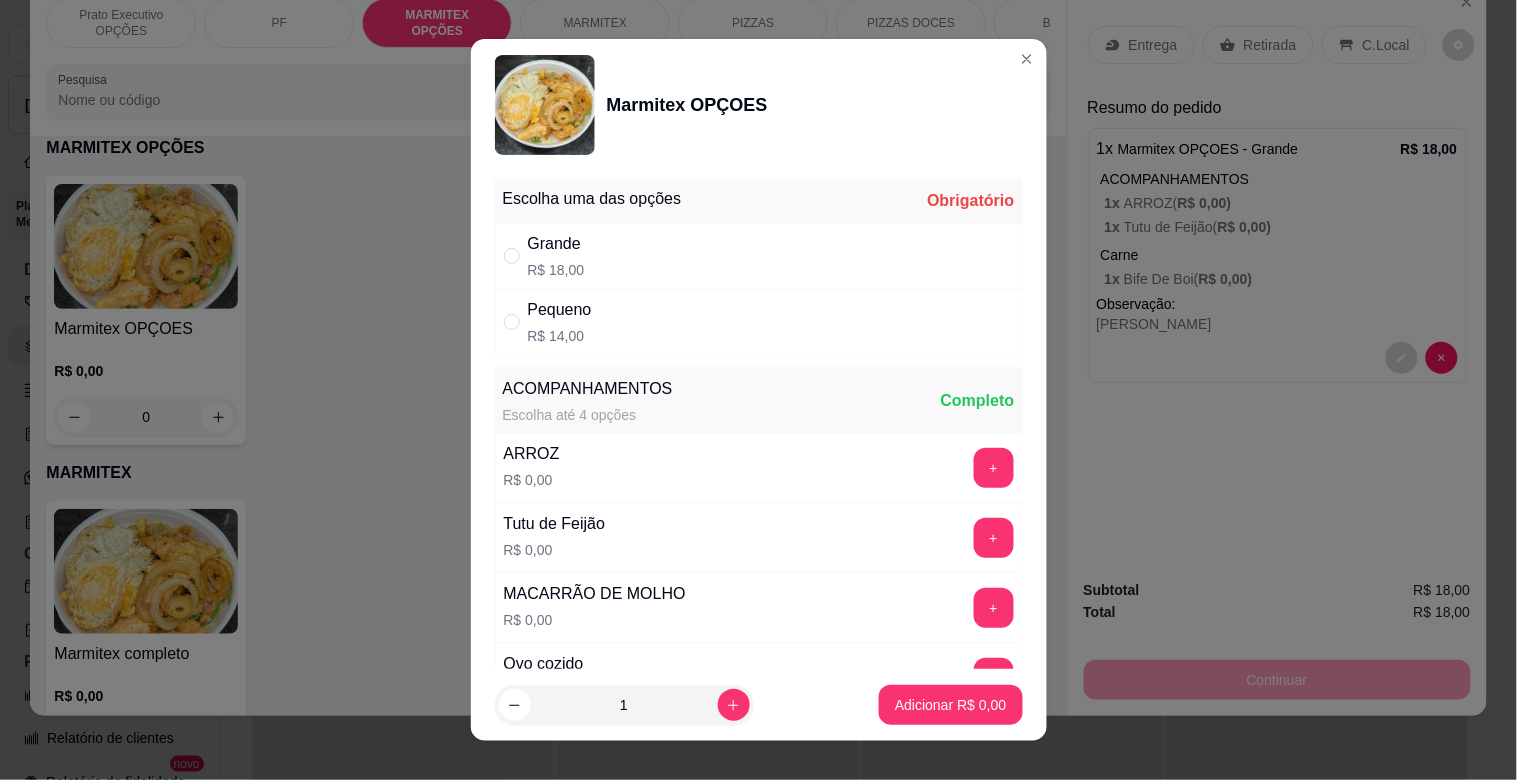 click on "Grande  R$ 18,00" at bounding box center (759, 256) 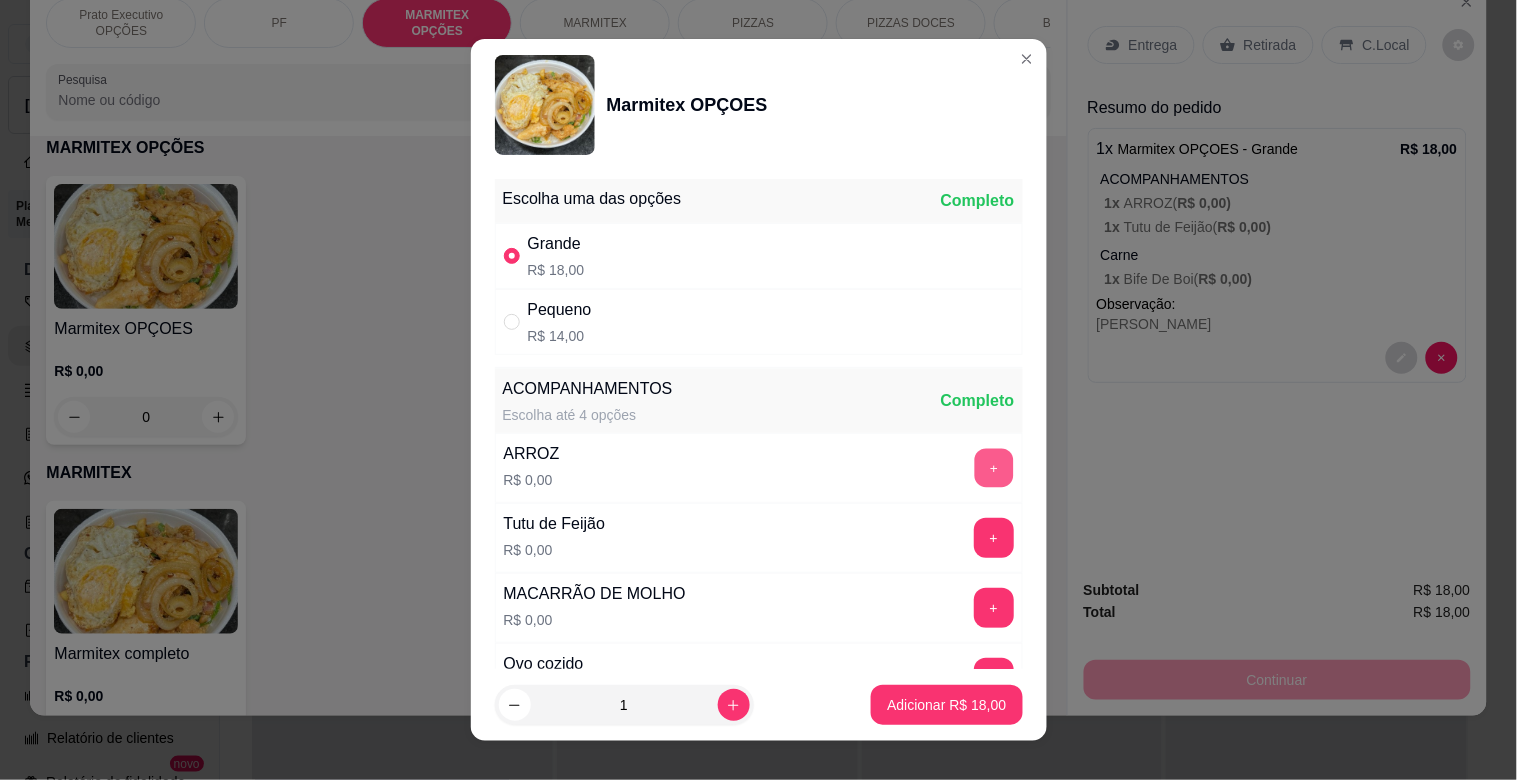 click on "+" at bounding box center [993, 468] 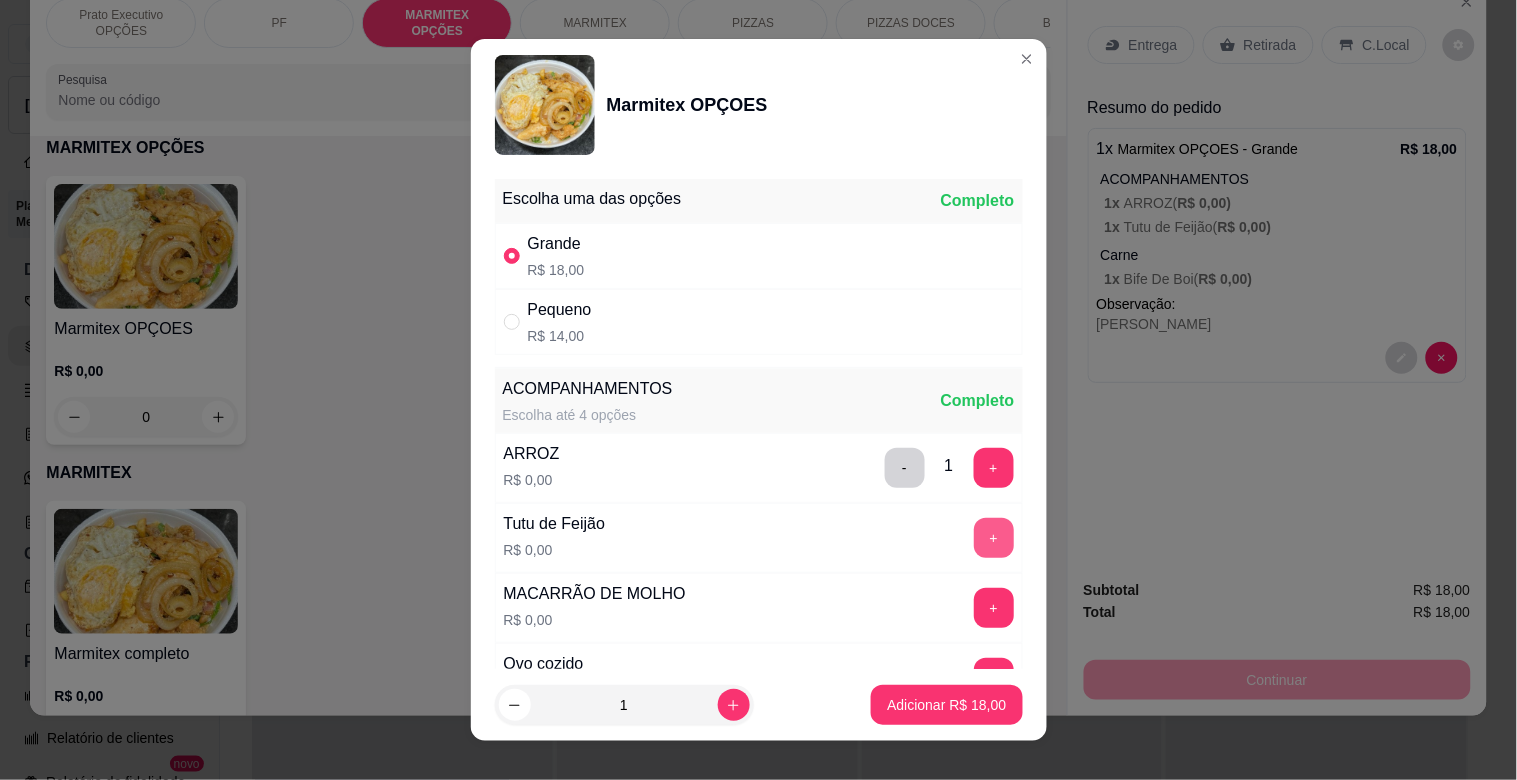 click on "+" at bounding box center (994, 538) 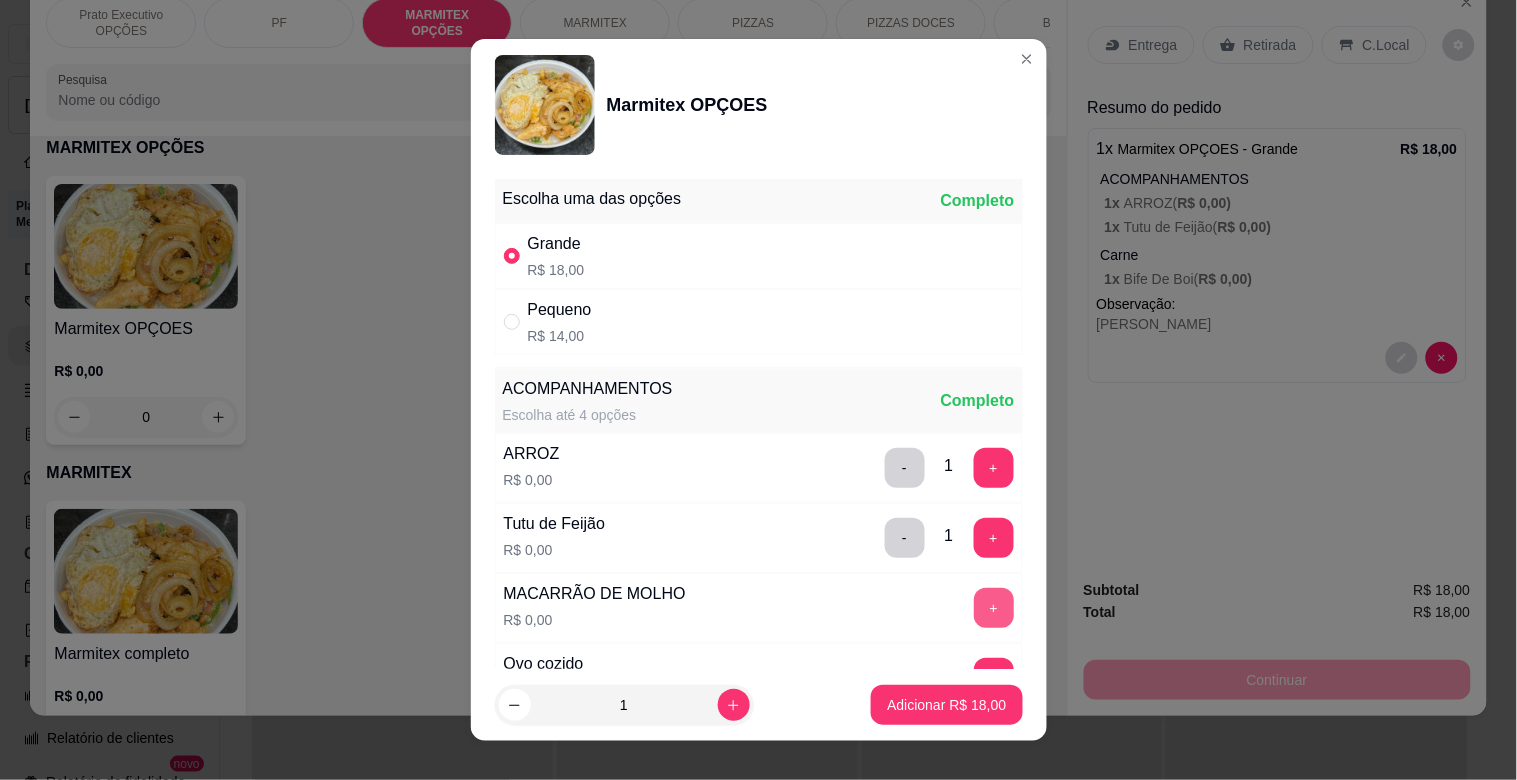 click on "+" at bounding box center (994, 608) 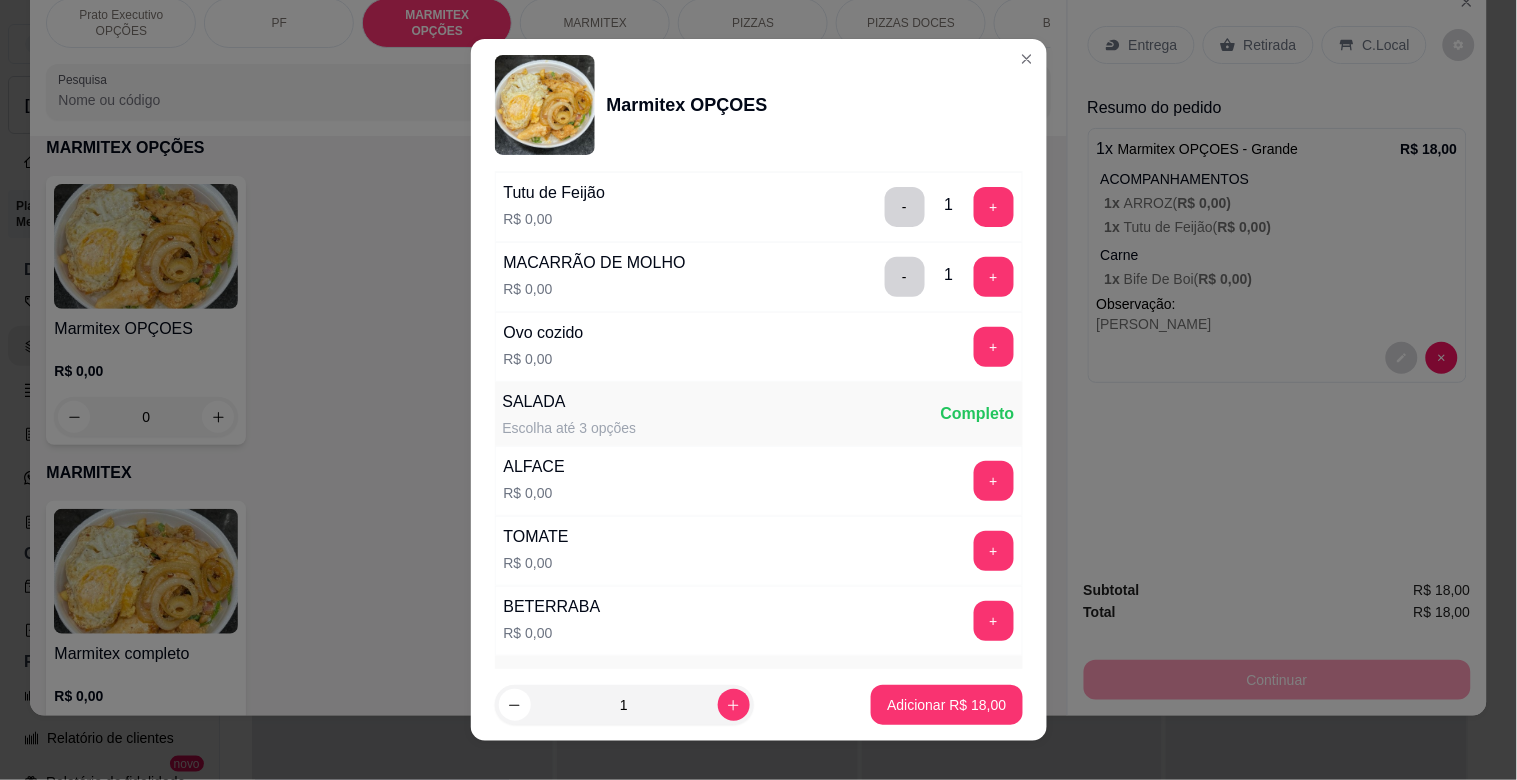scroll, scrollTop: 334, scrollLeft: 0, axis: vertical 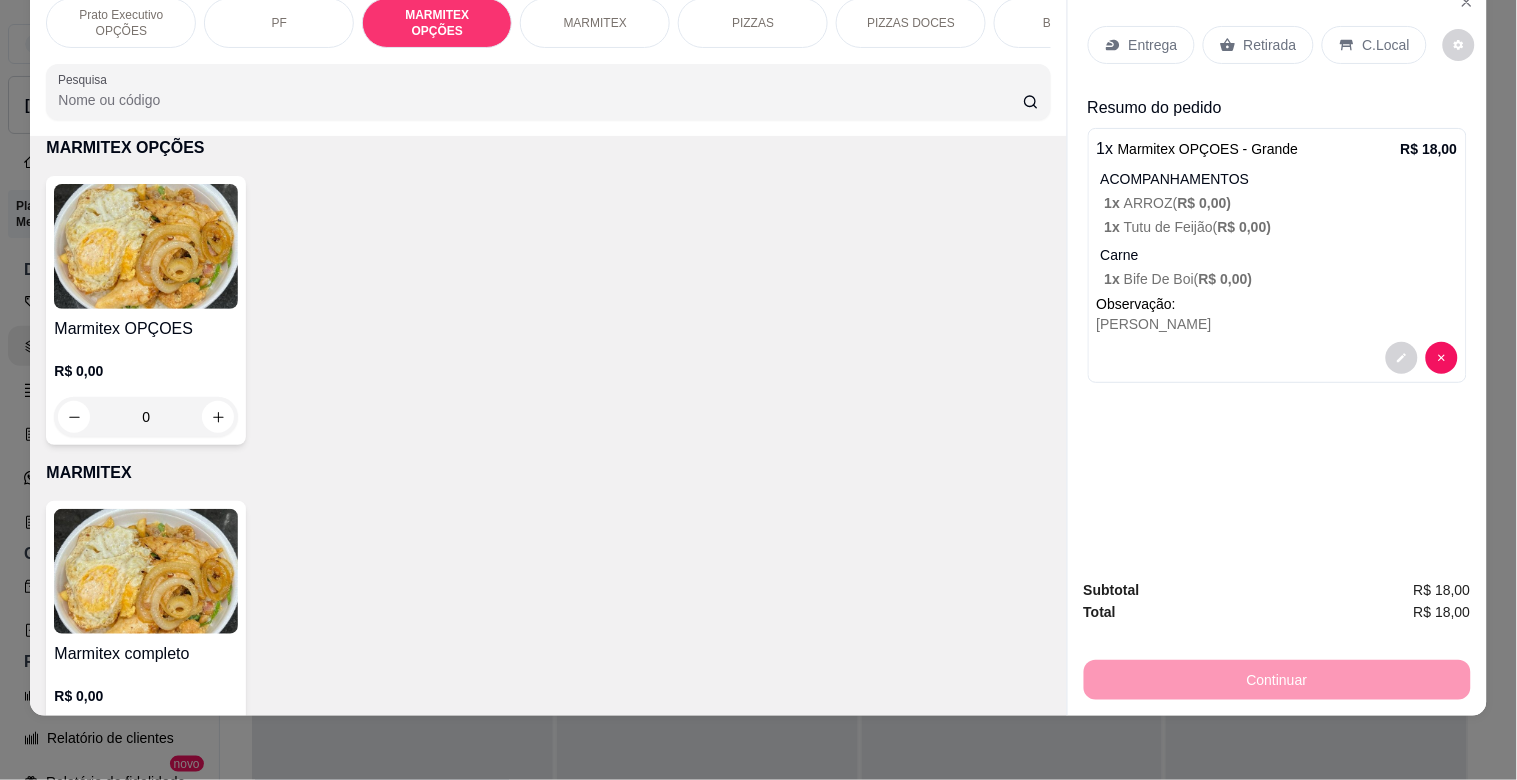 click at bounding box center [146, 571] 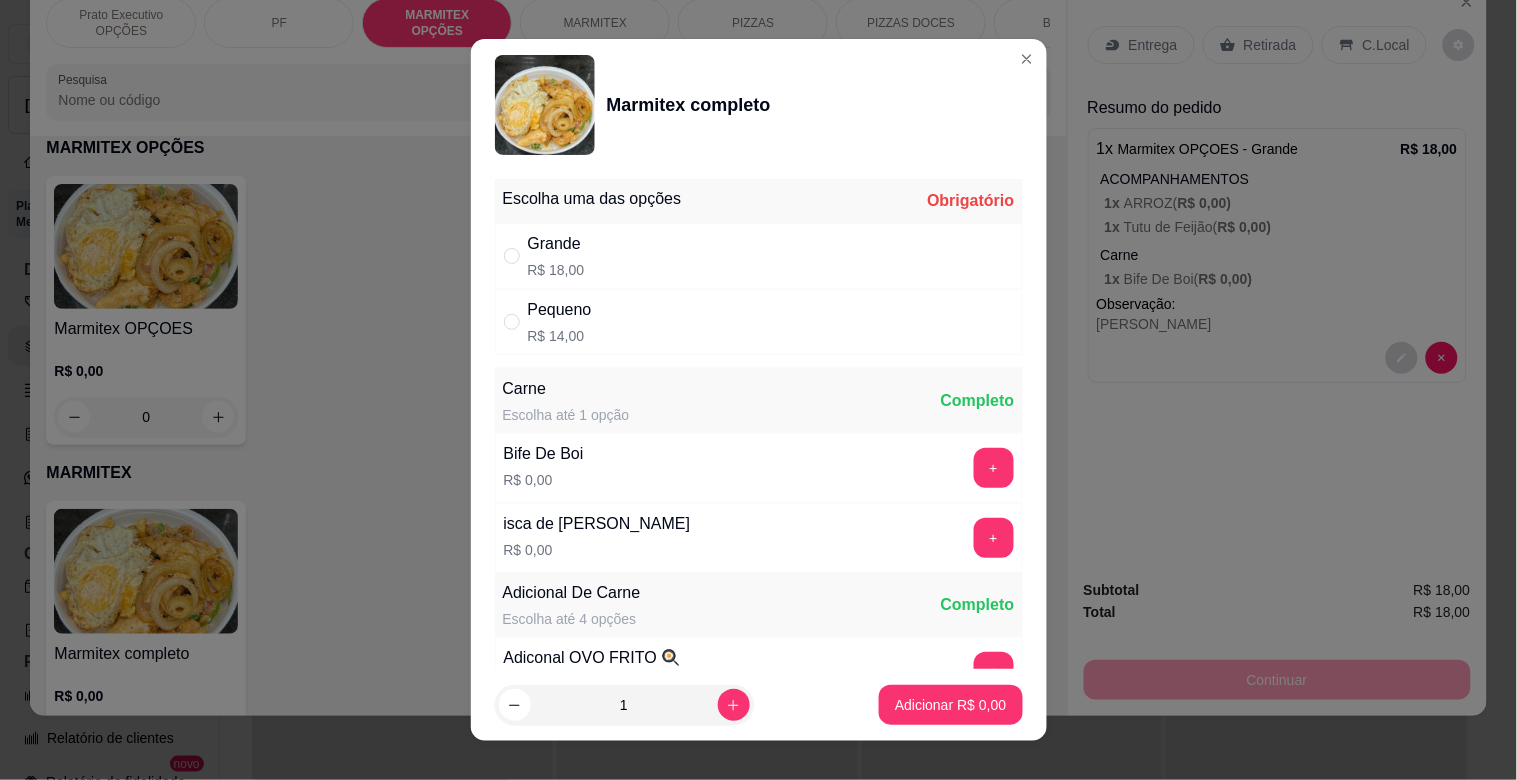 click on "Grande  R$ 18,00" at bounding box center (759, 256) 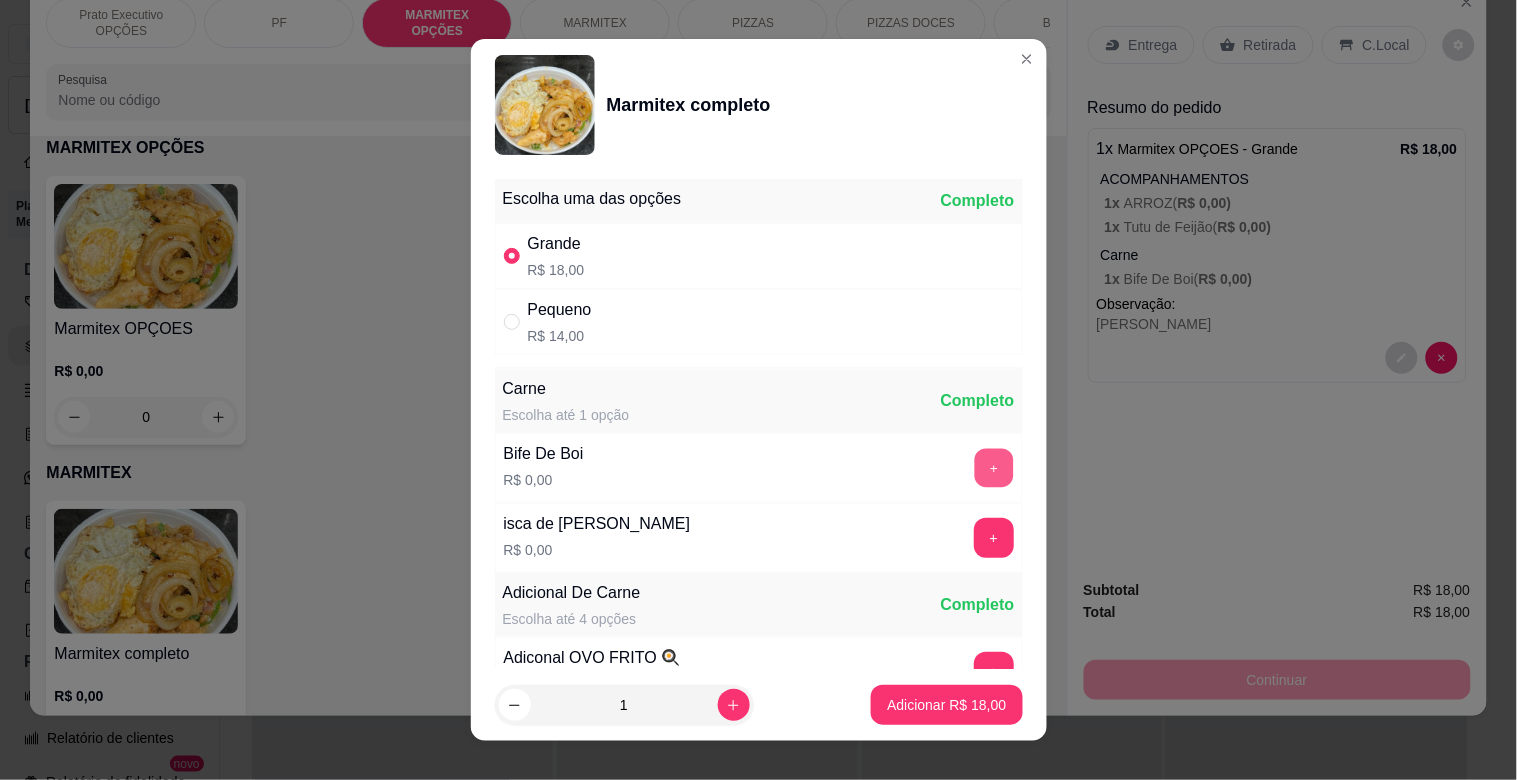 click on "+" at bounding box center (993, 468) 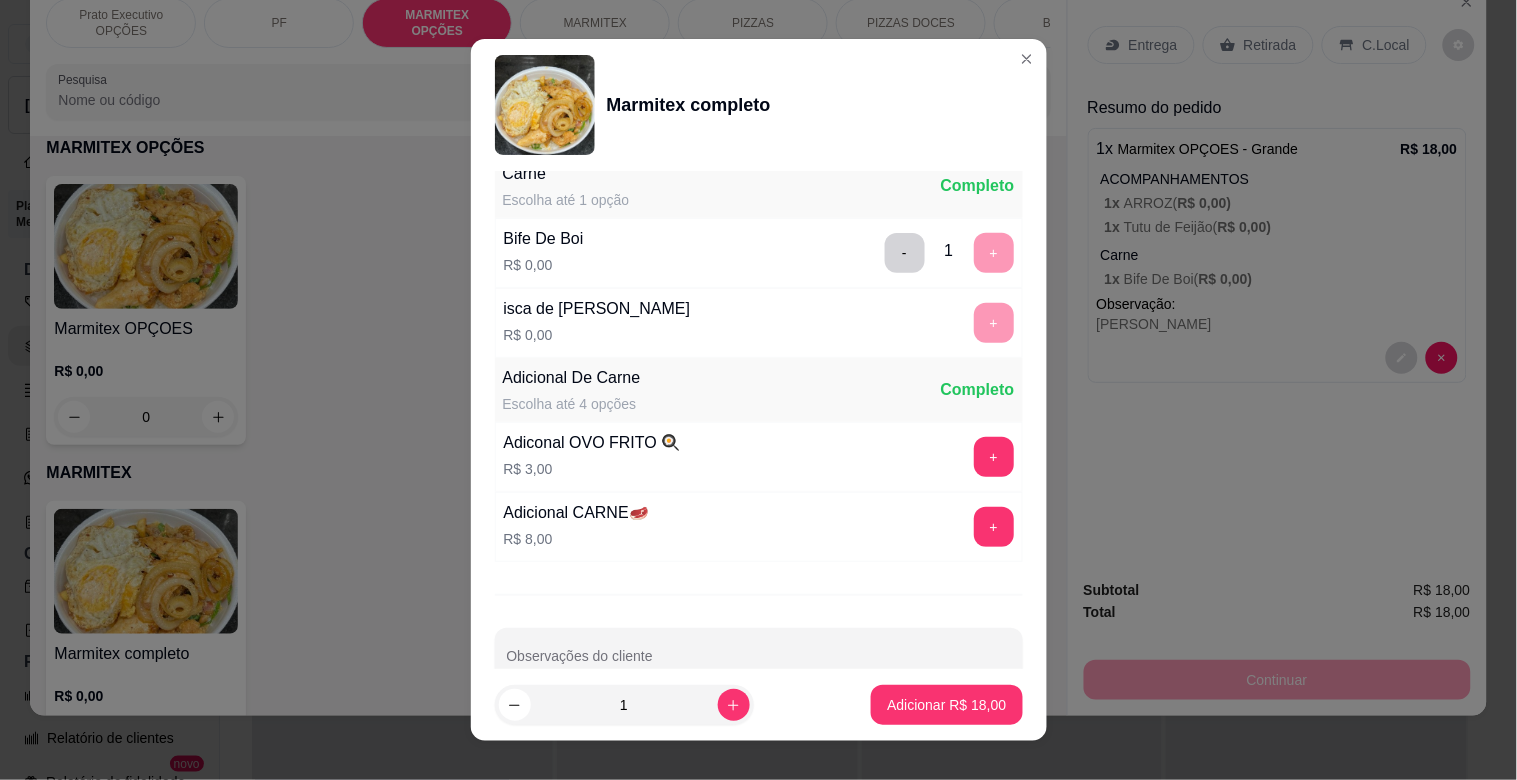 scroll, scrollTop: 240, scrollLeft: 0, axis: vertical 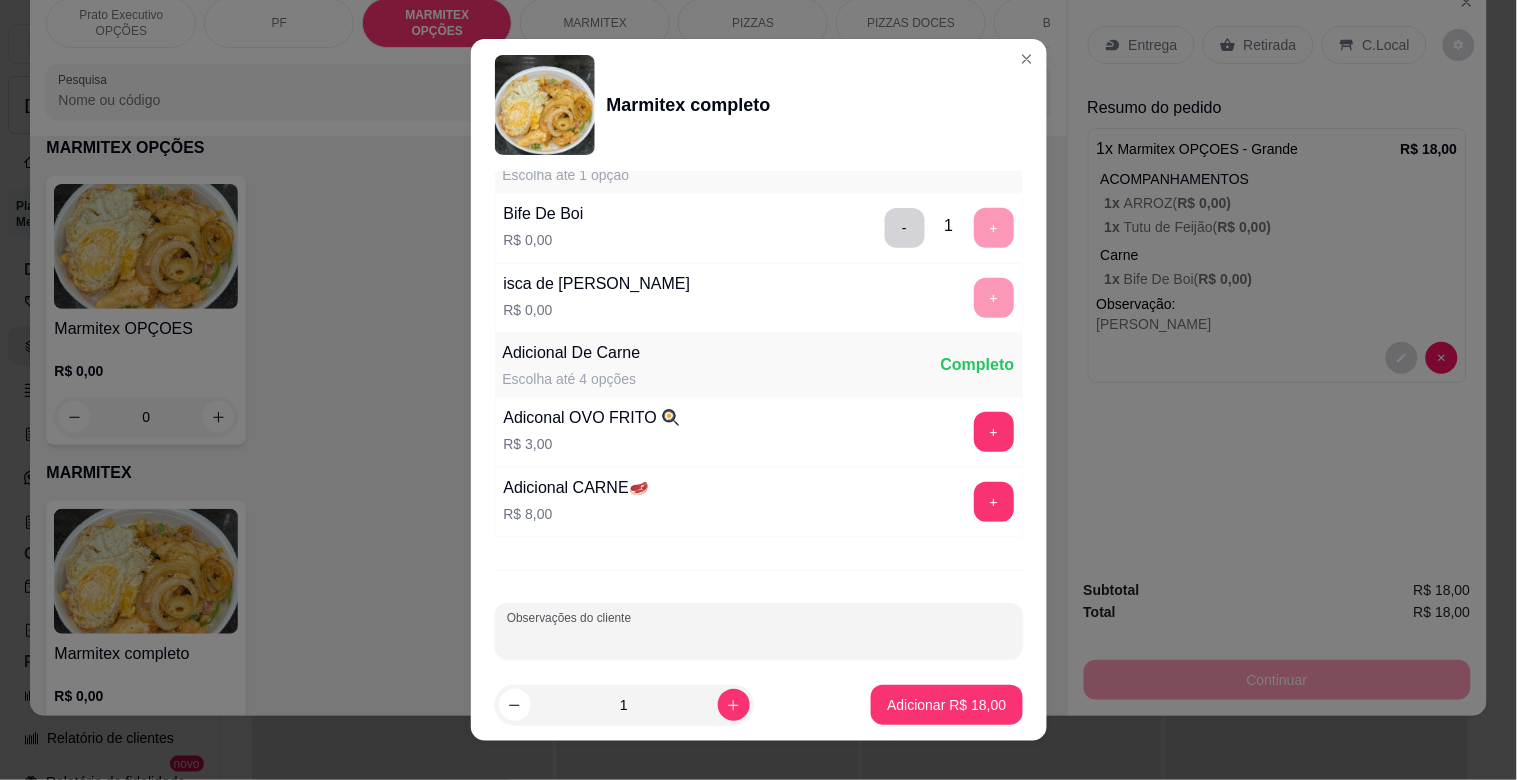 click on "Observações do cliente" at bounding box center [759, 639] 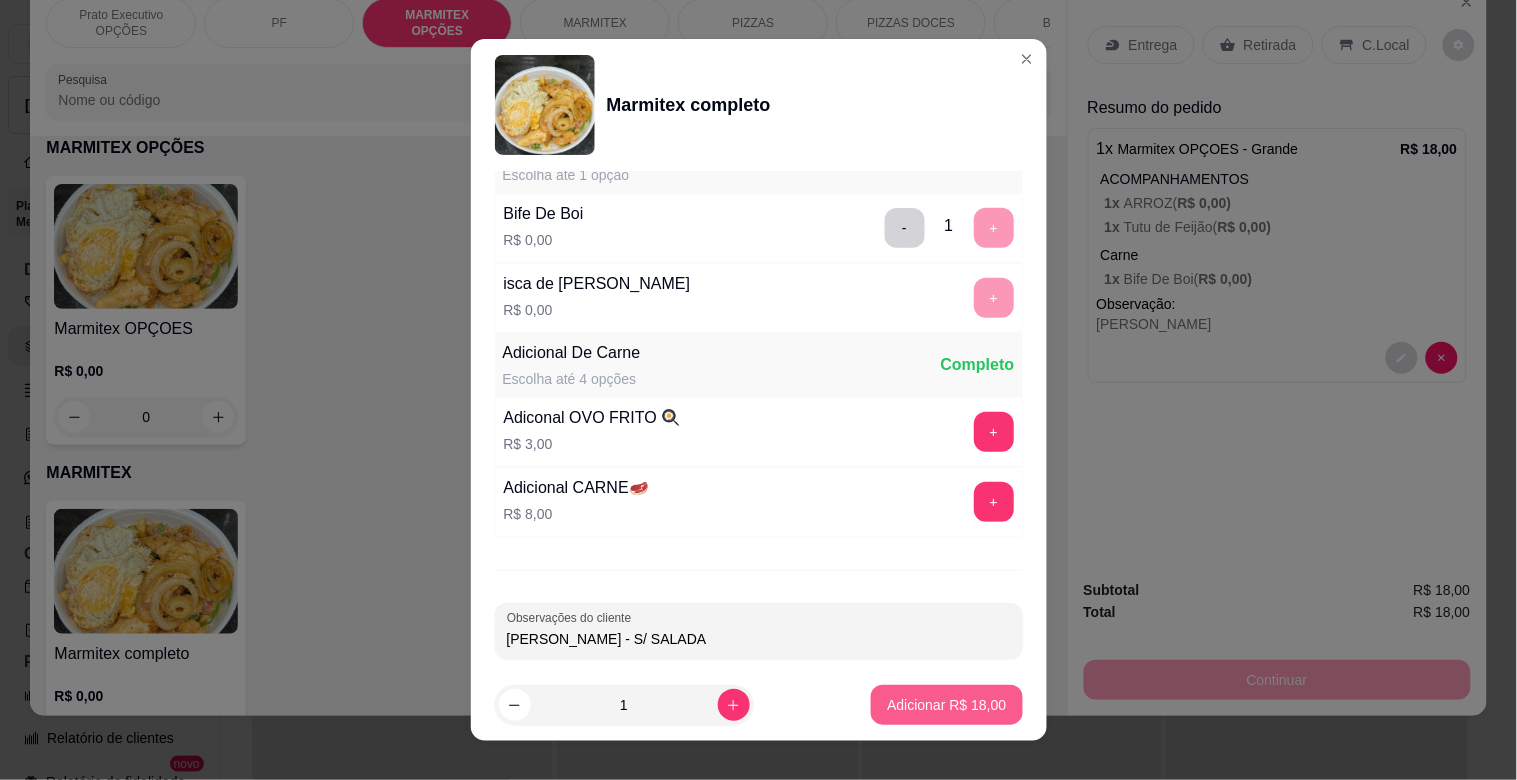 type on "[PERSON_NAME] - S/ SALADA" 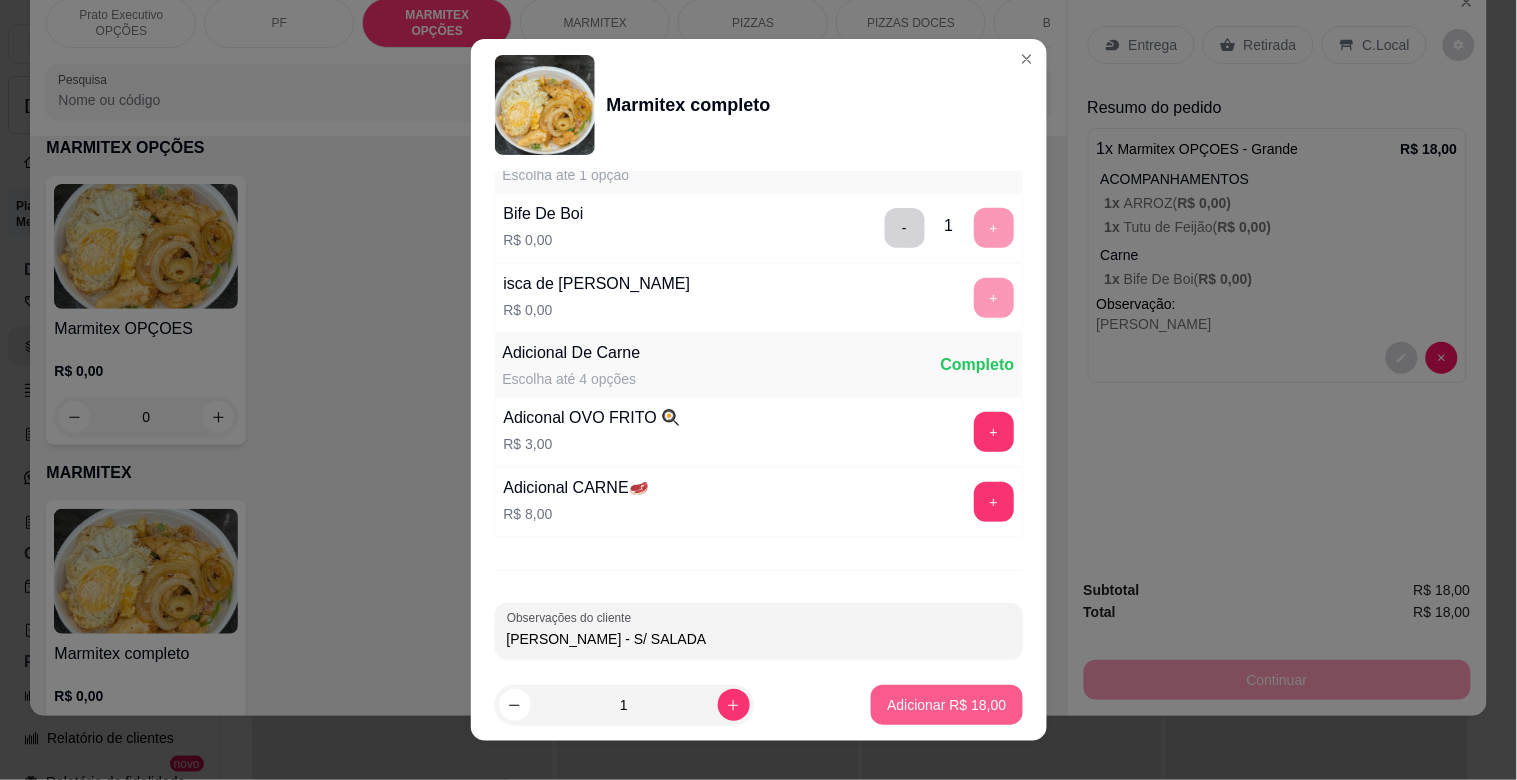 click on "Adicionar   R$ 18,00" at bounding box center [946, 705] 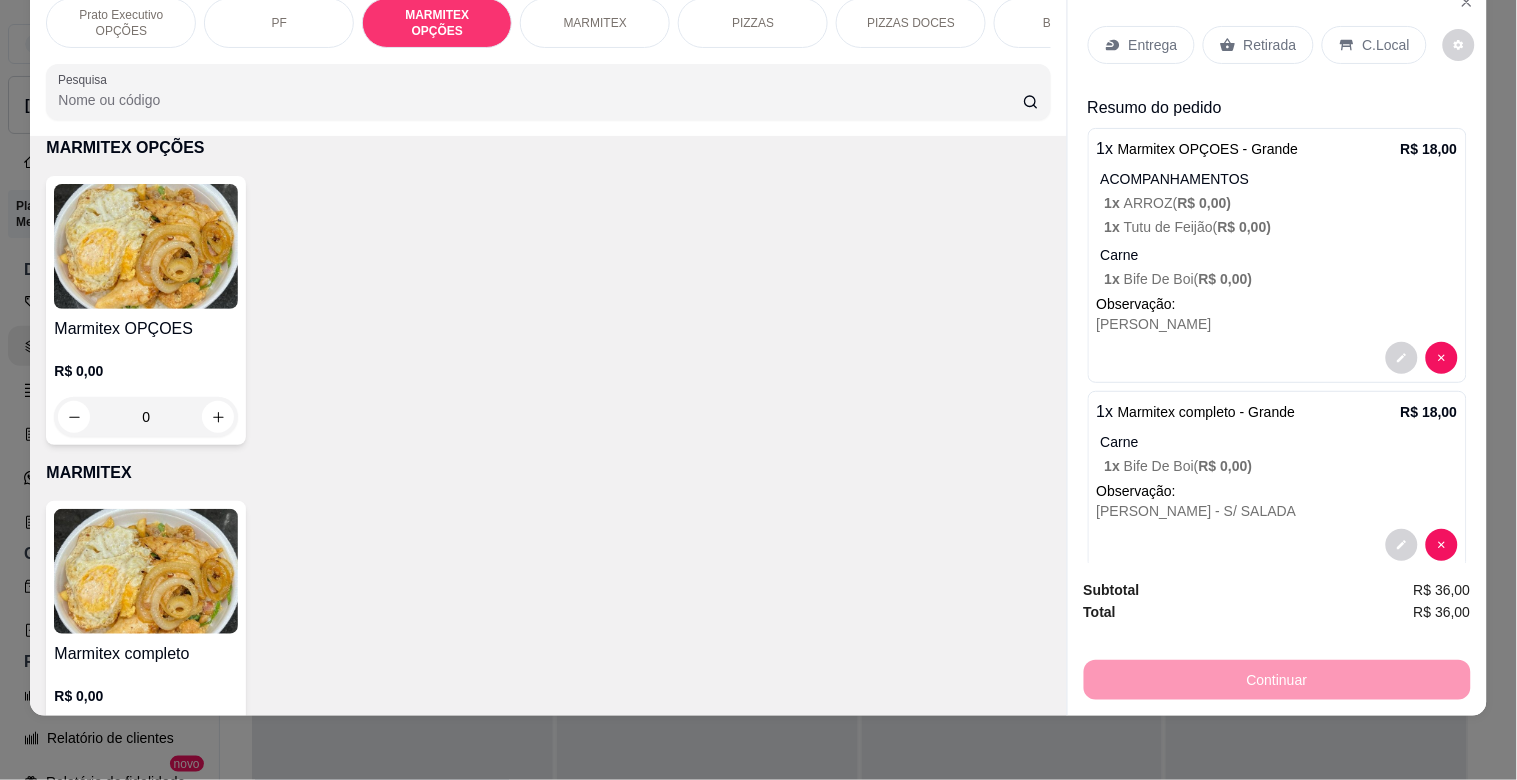 click on "[PERSON_NAME]" at bounding box center [1277, 324] 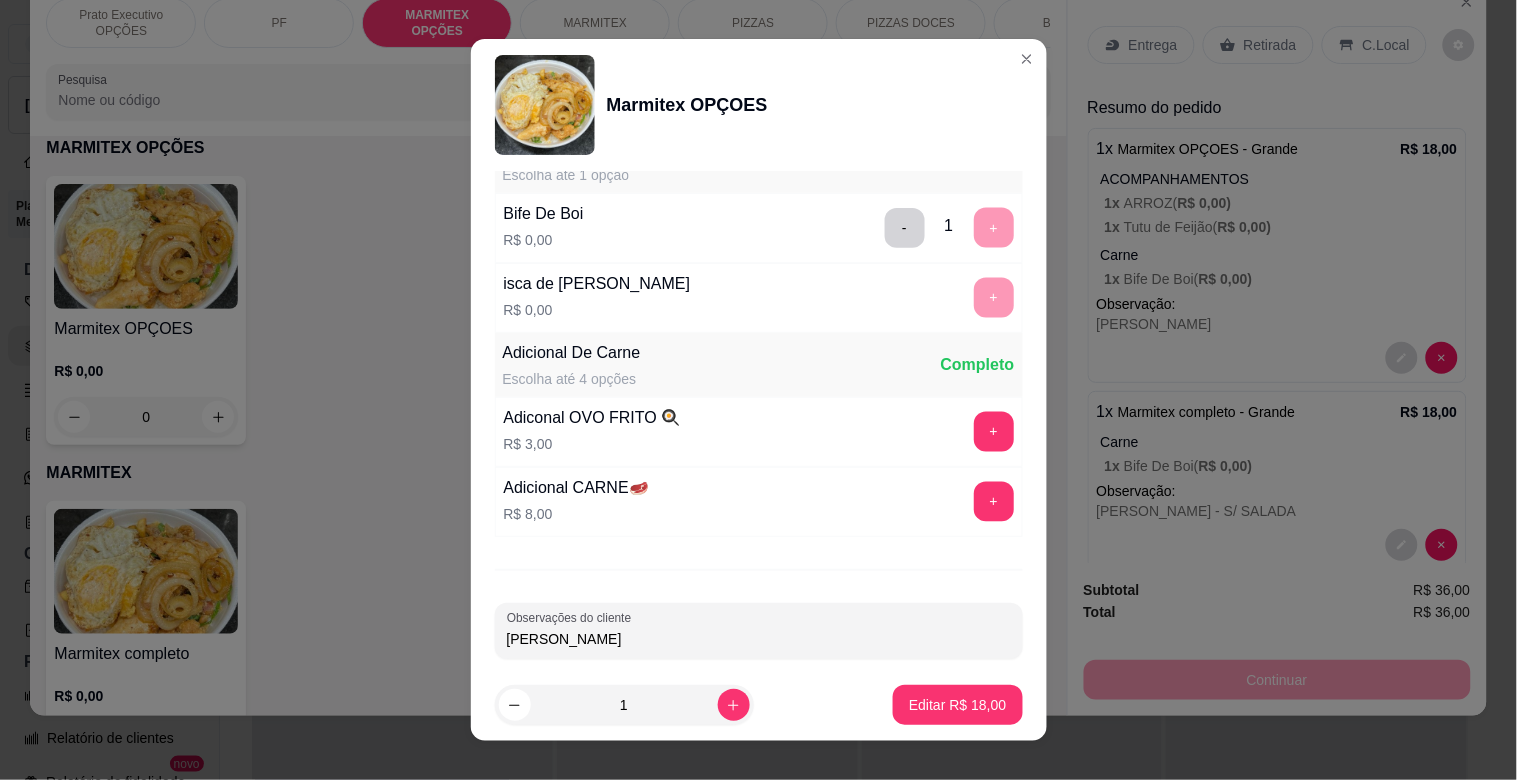 scroll, scrollTop: 875, scrollLeft: 0, axis: vertical 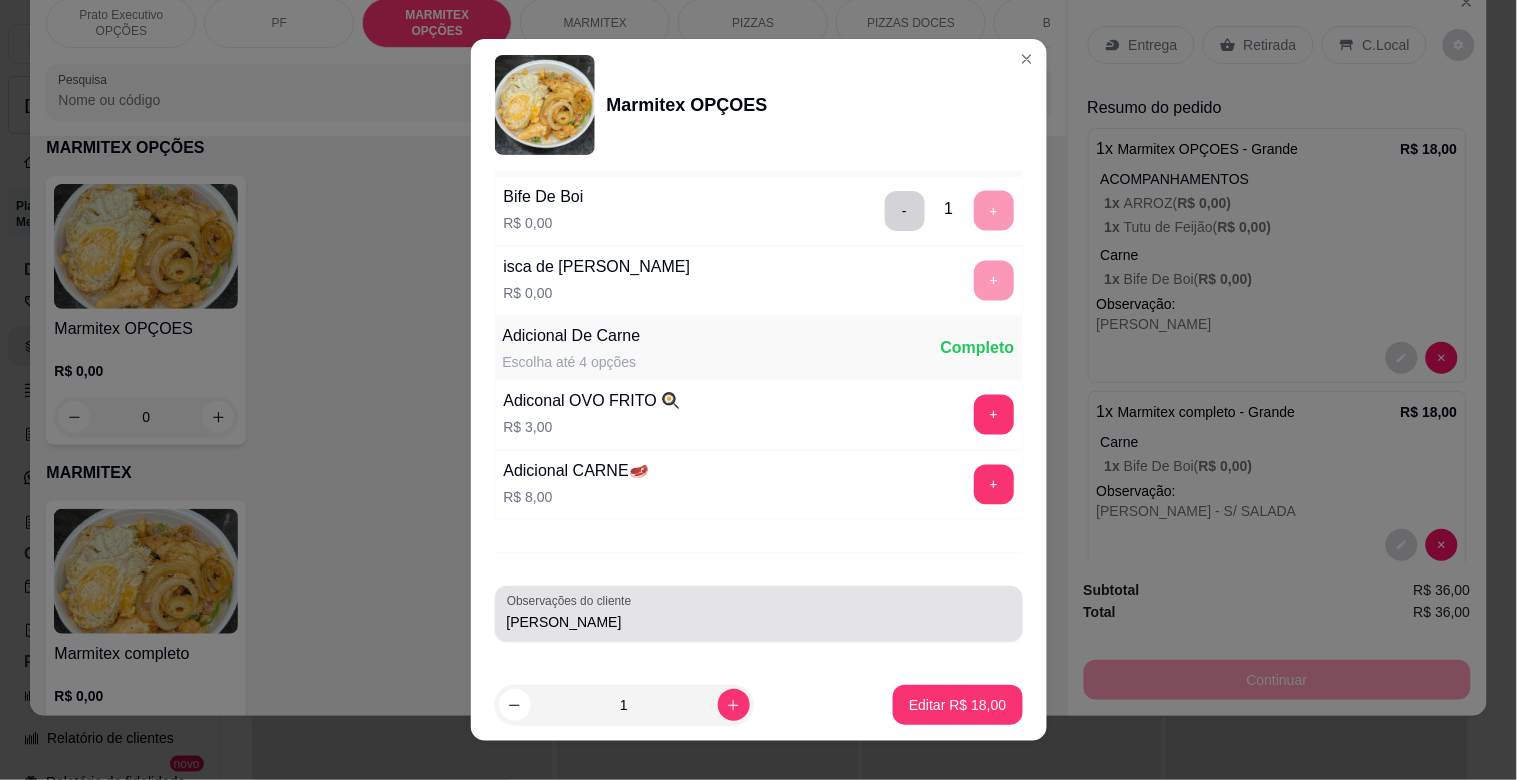 click on "Observações do cliente [PERSON_NAME]" at bounding box center (759, 614) 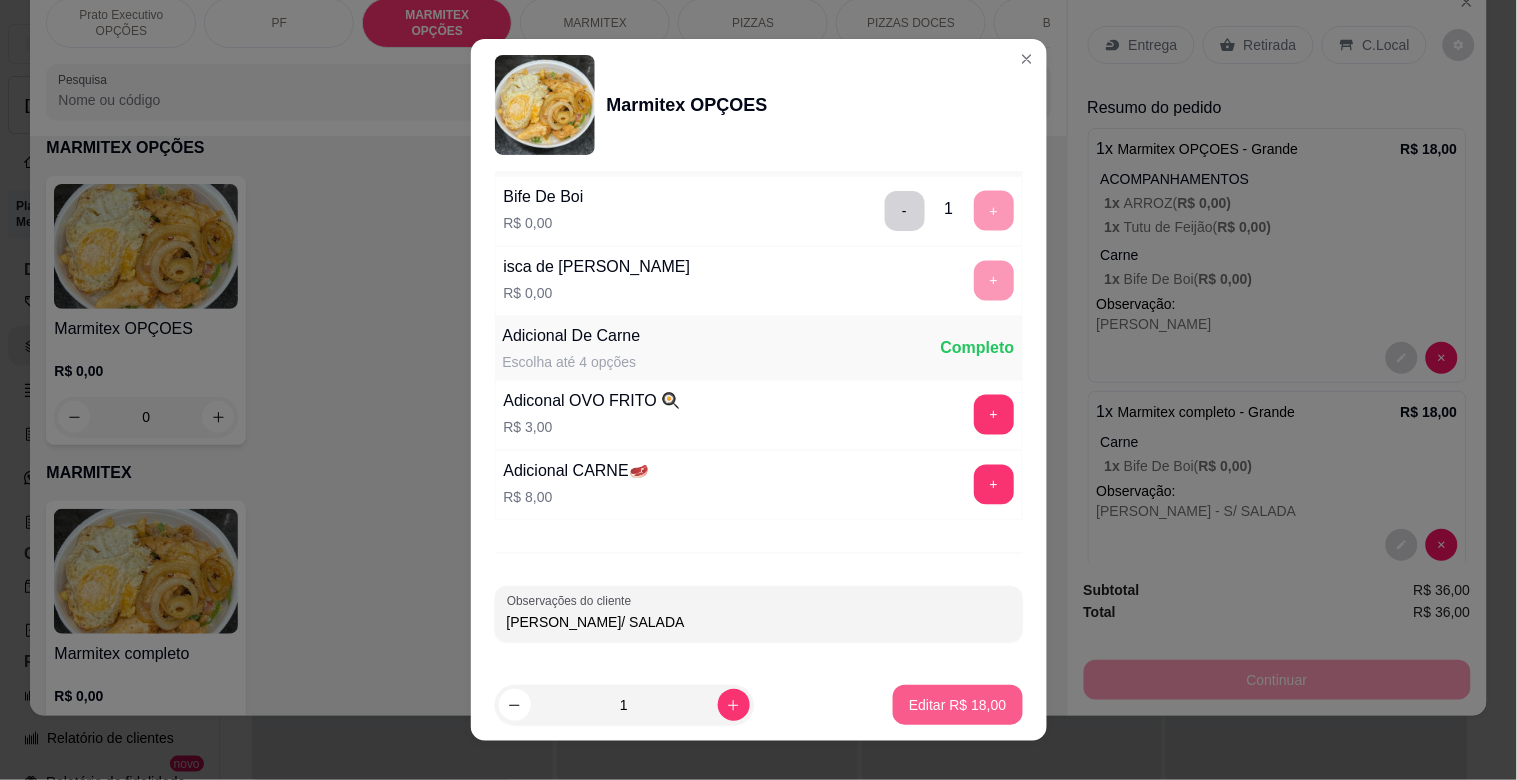 type on "[PERSON_NAME]/ SALADA" 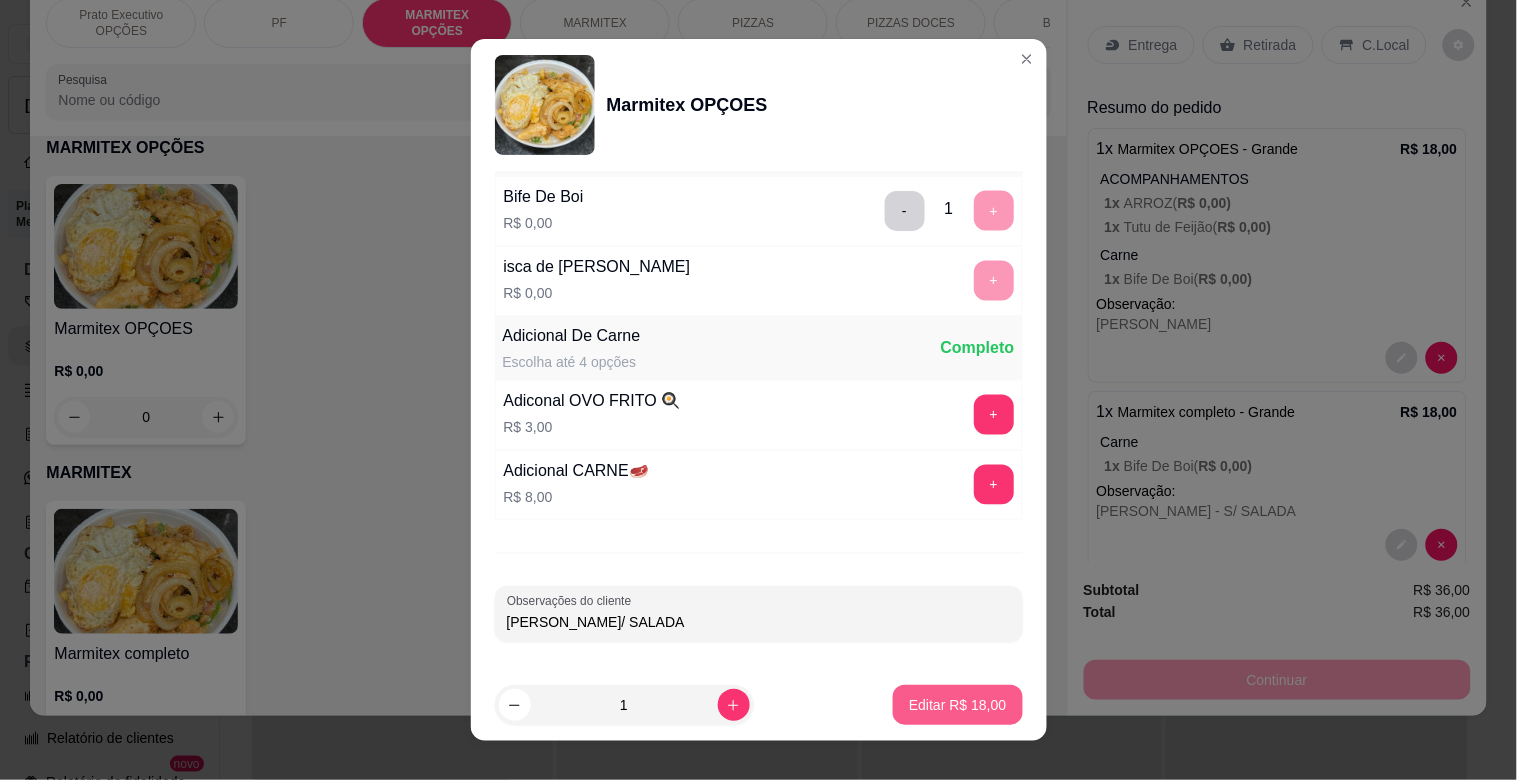 click on "Editar   R$ 18,00" at bounding box center [957, 705] 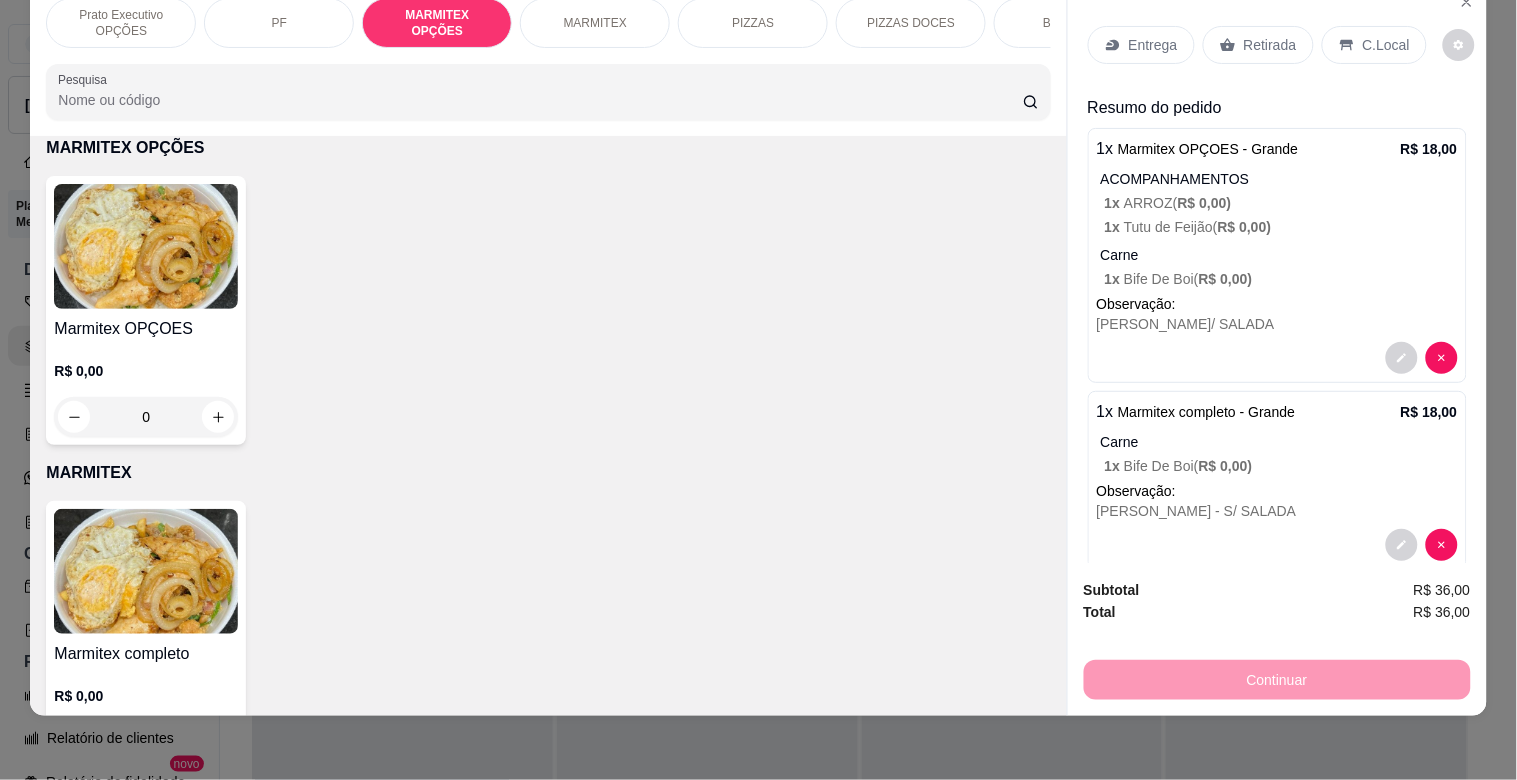 click at bounding box center [146, 571] 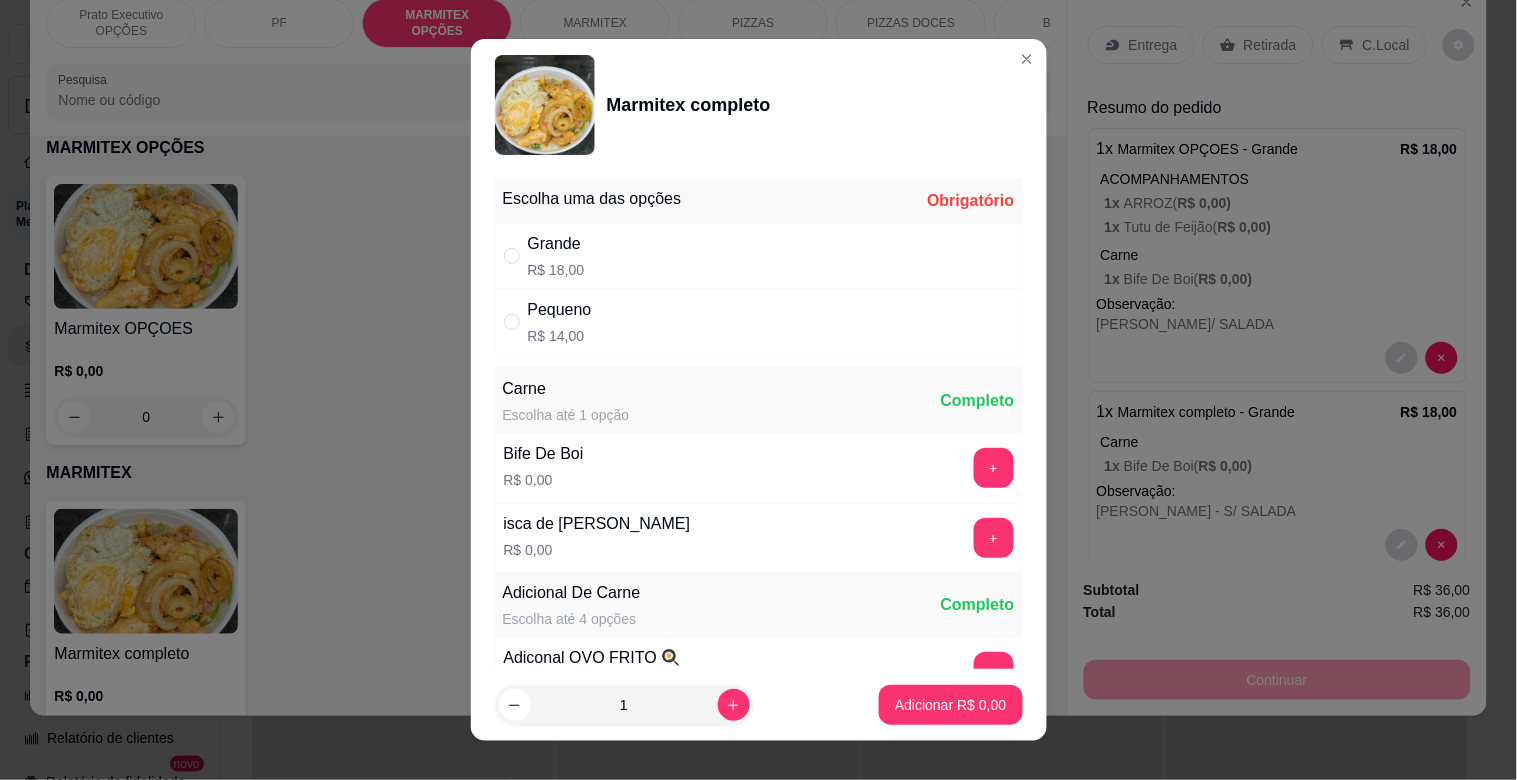 click on "Grande  R$ 18,00" at bounding box center [759, 256] 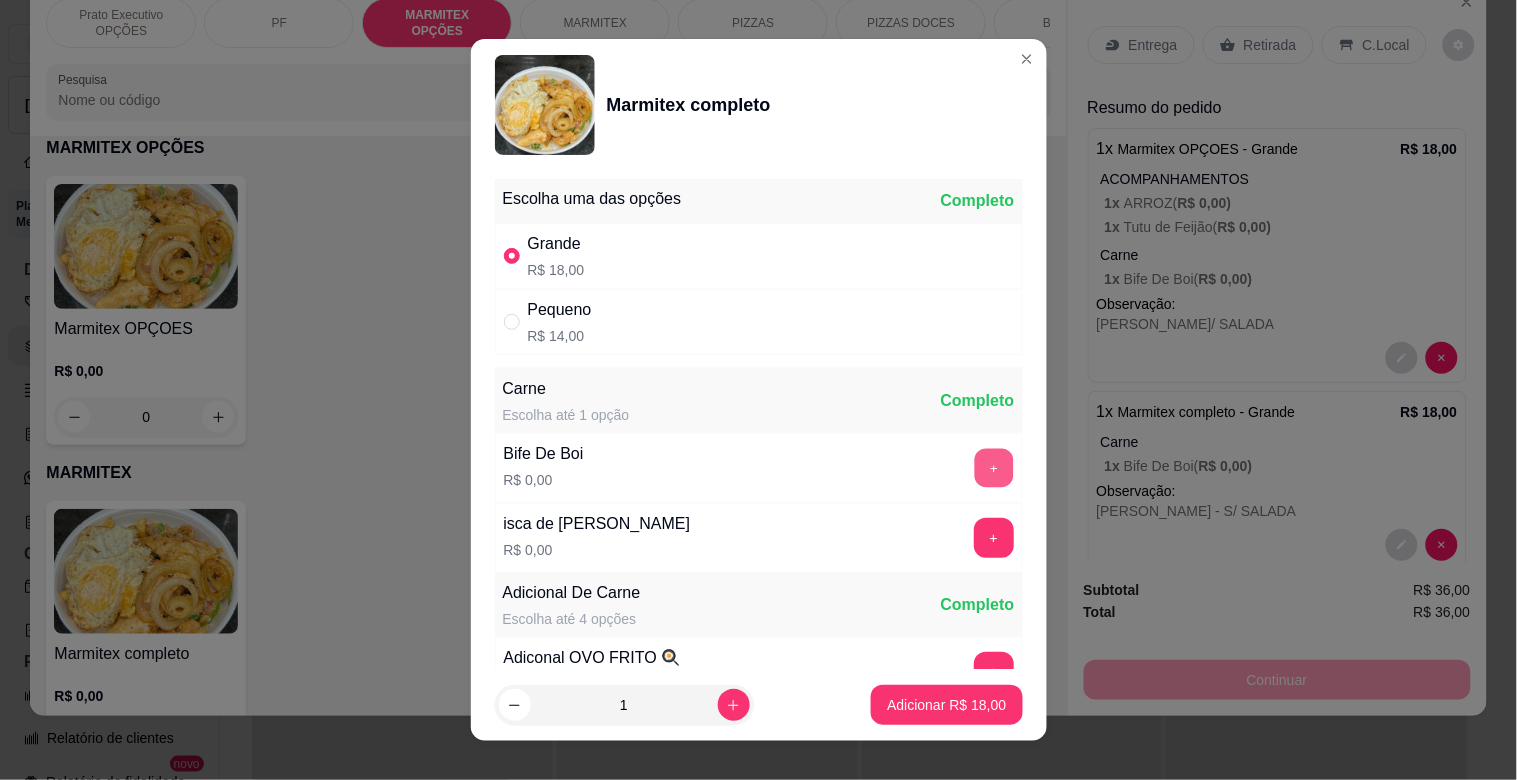 click on "+" at bounding box center (993, 468) 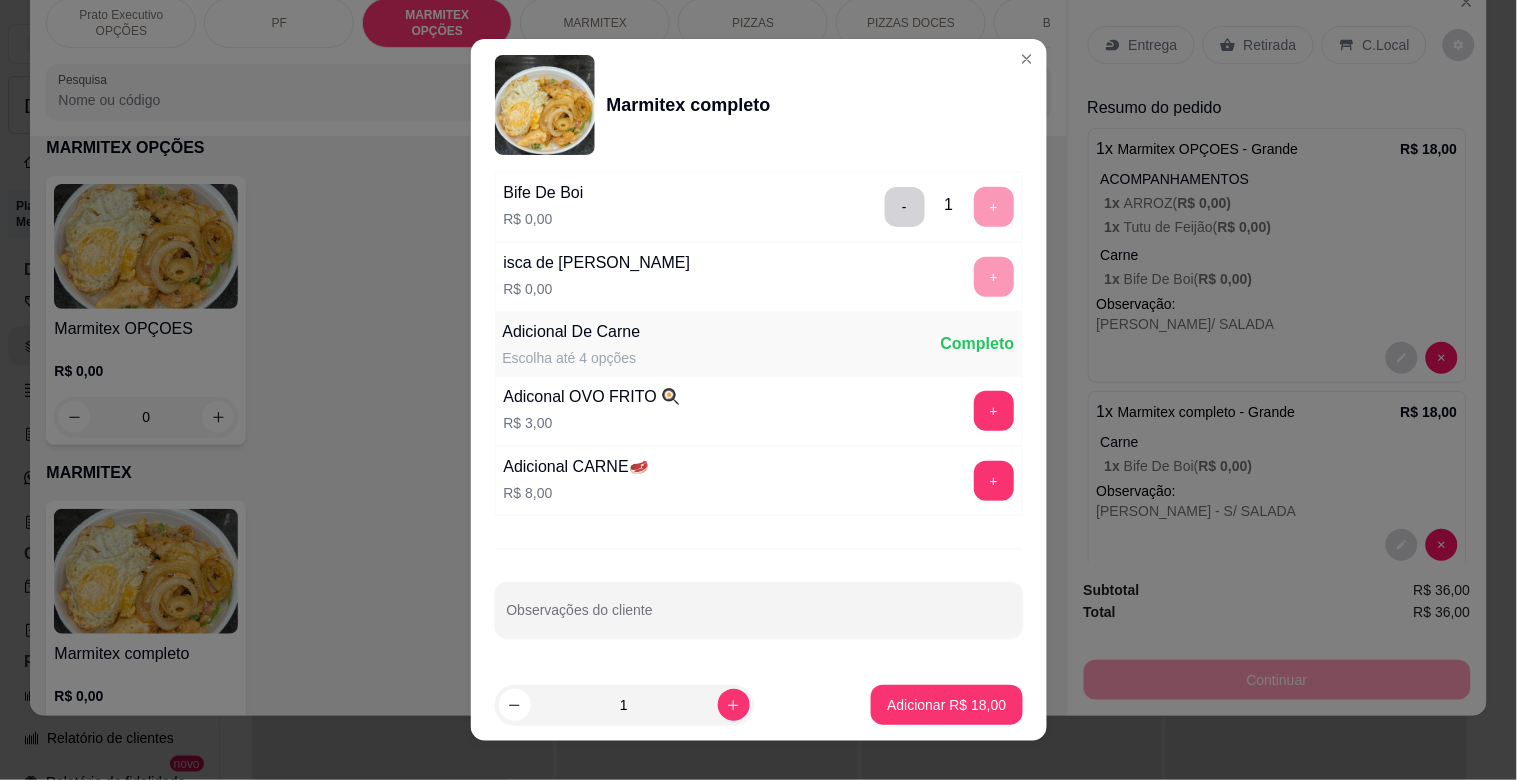 scroll, scrollTop: 277, scrollLeft: 0, axis: vertical 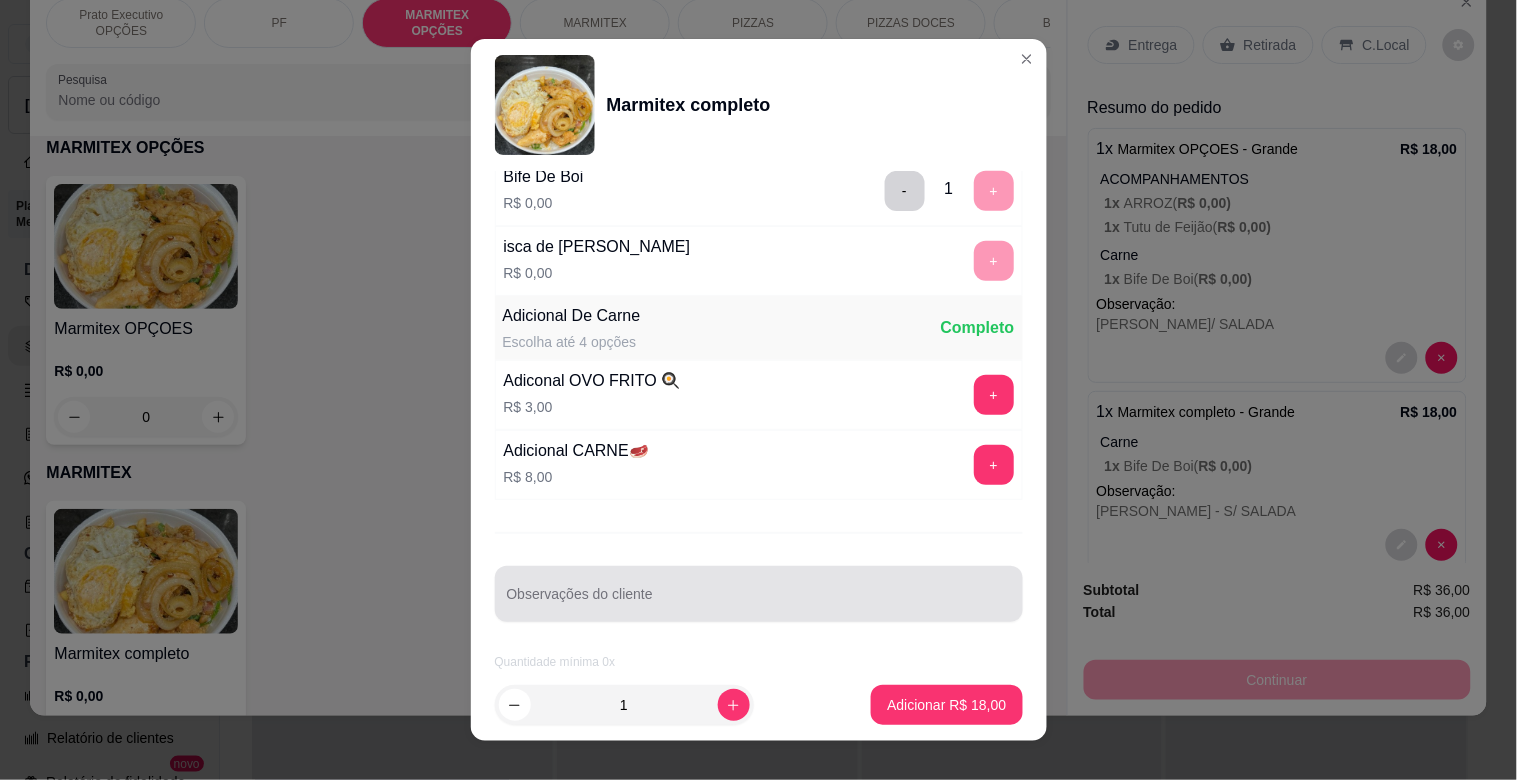 click on "Observações do cliente" at bounding box center (759, 602) 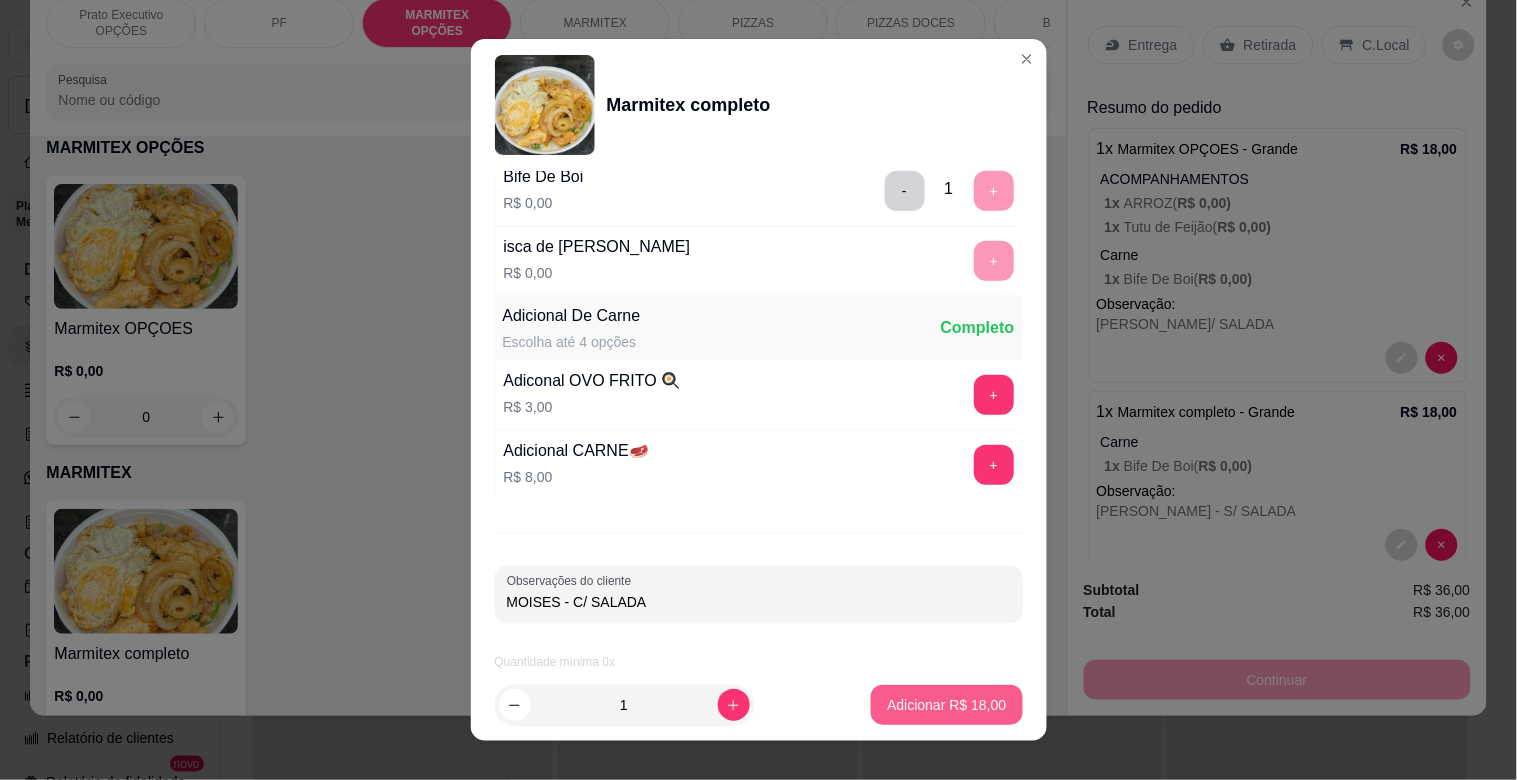 type on "MOISES - C/ SALADA" 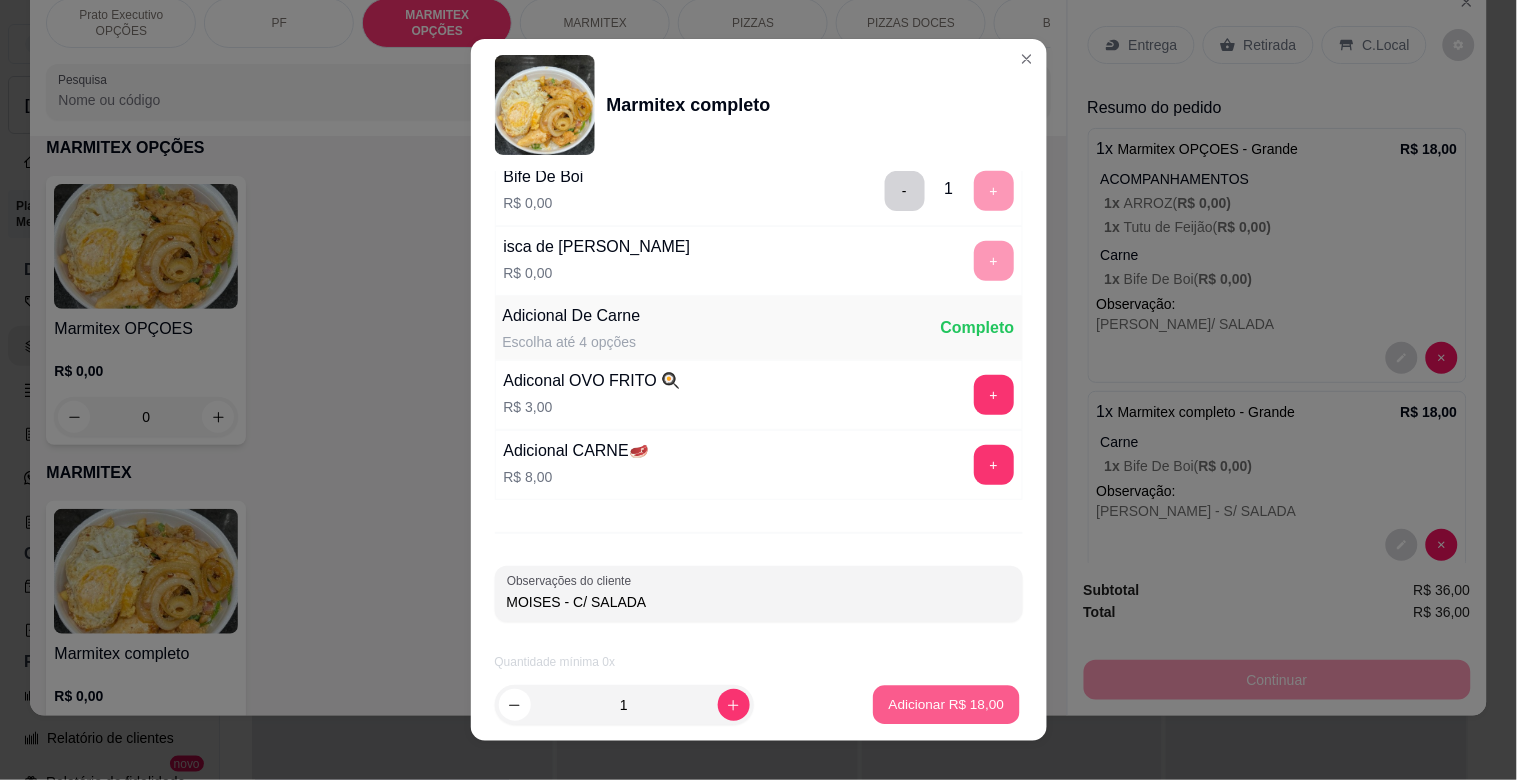 click on "Adicionar   R$ 18,00" at bounding box center [947, 705] 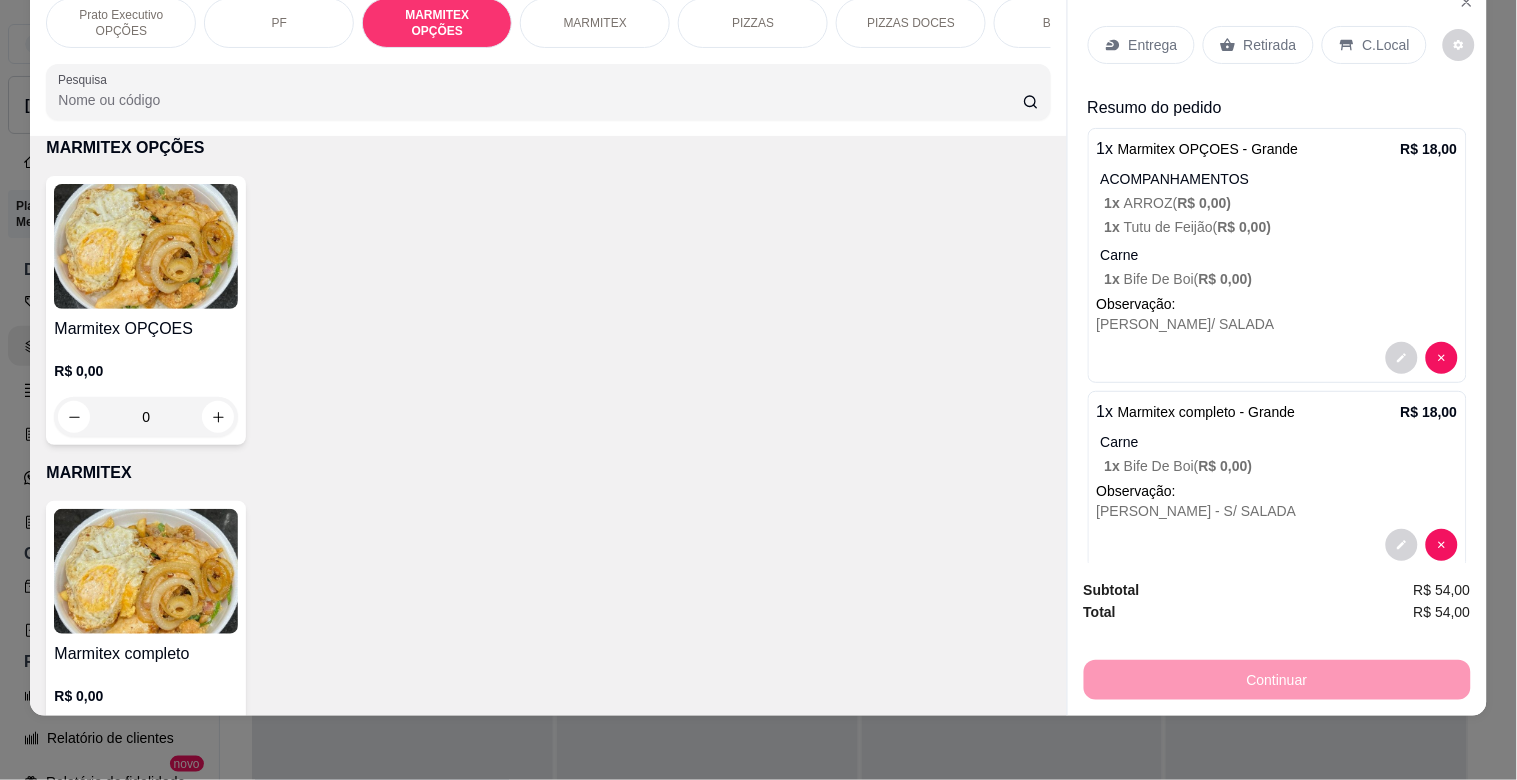 click at bounding box center [146, 571] 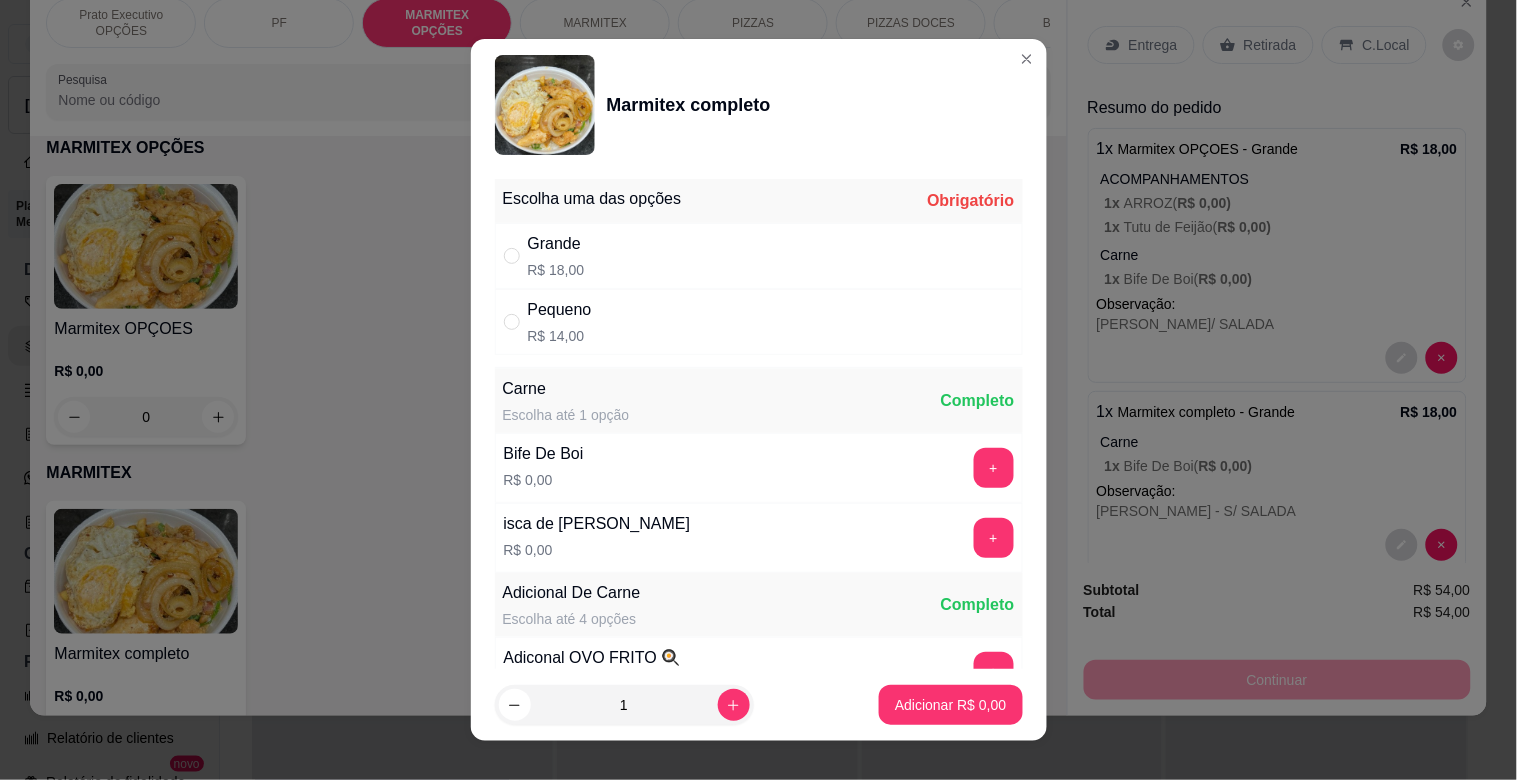 click on "R$ 18,00" at bounding box center (556, 270) 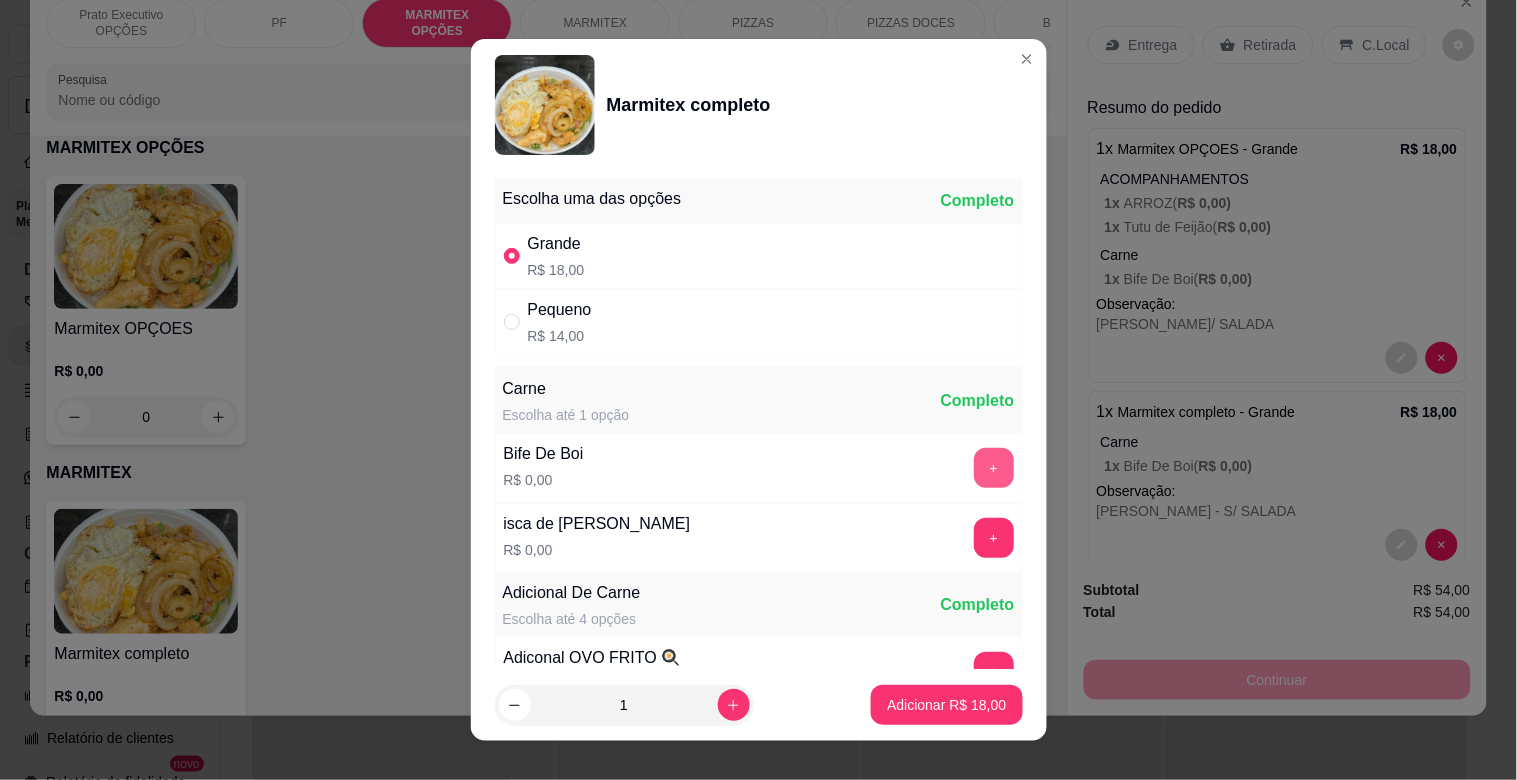 click on "+" at bounding box center (994, 468) 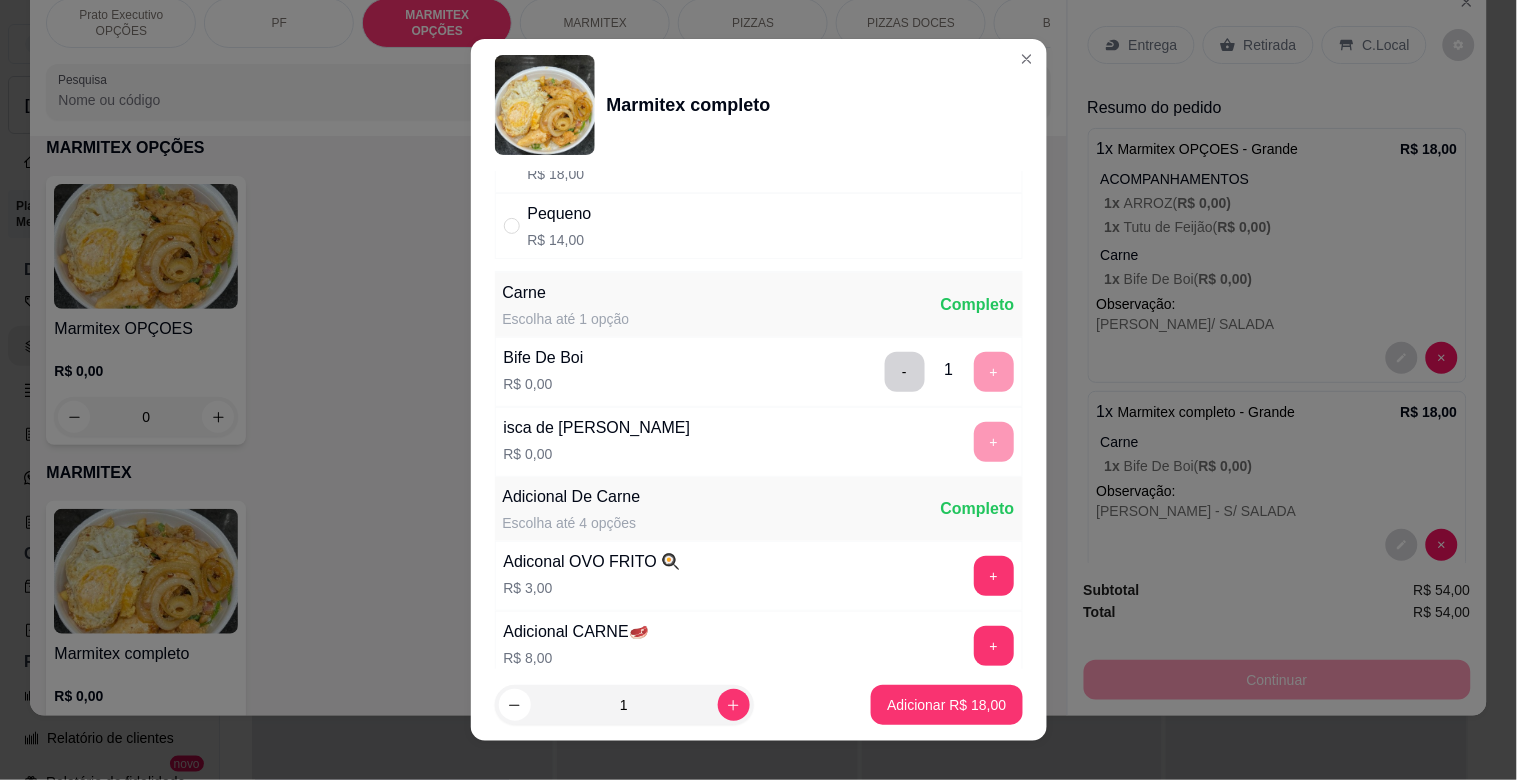 scroll, scrollTop: 280, scrollLeft: 0, axis: vertical 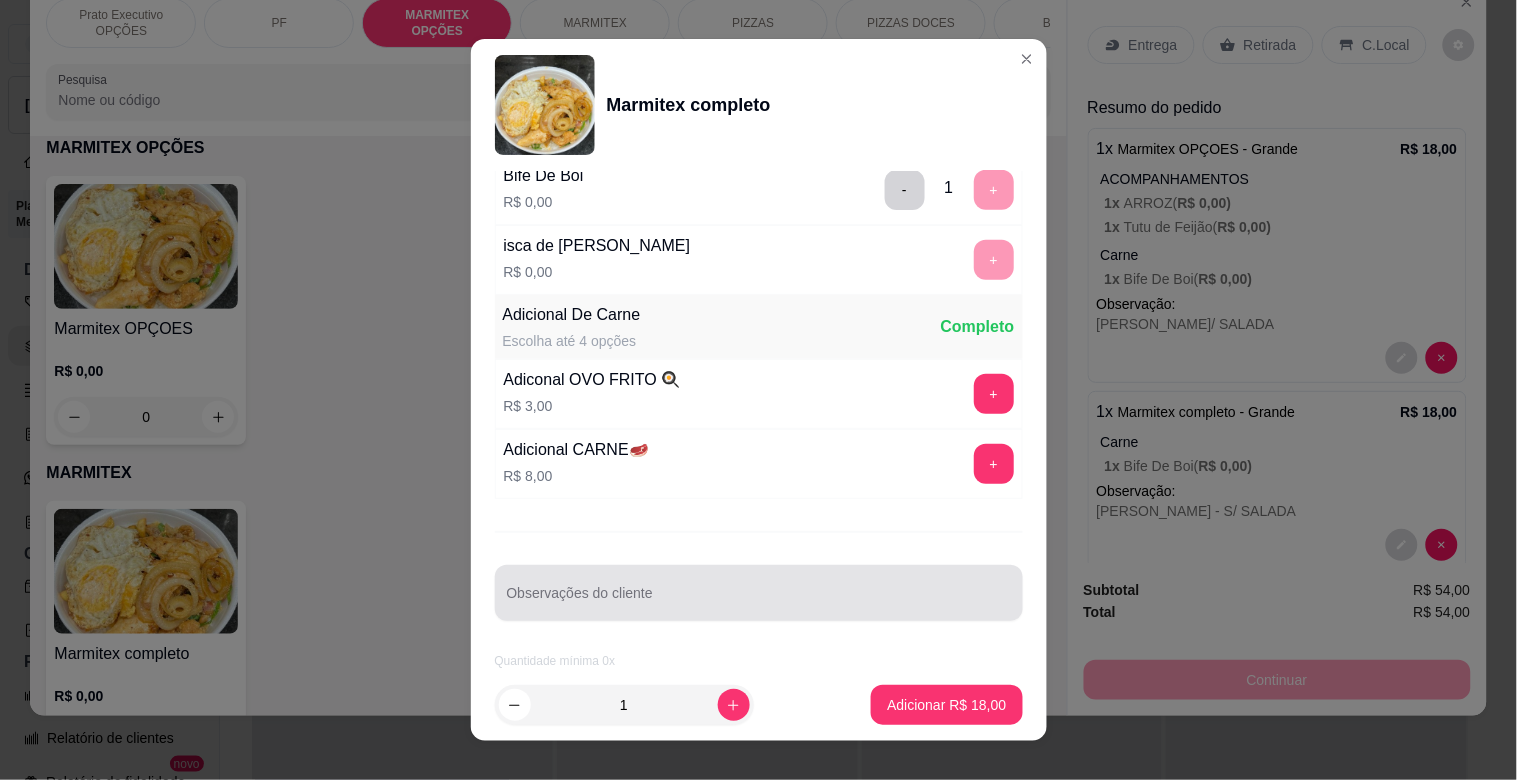 click on "Observações do cliente" at bounding box center [759, 593] 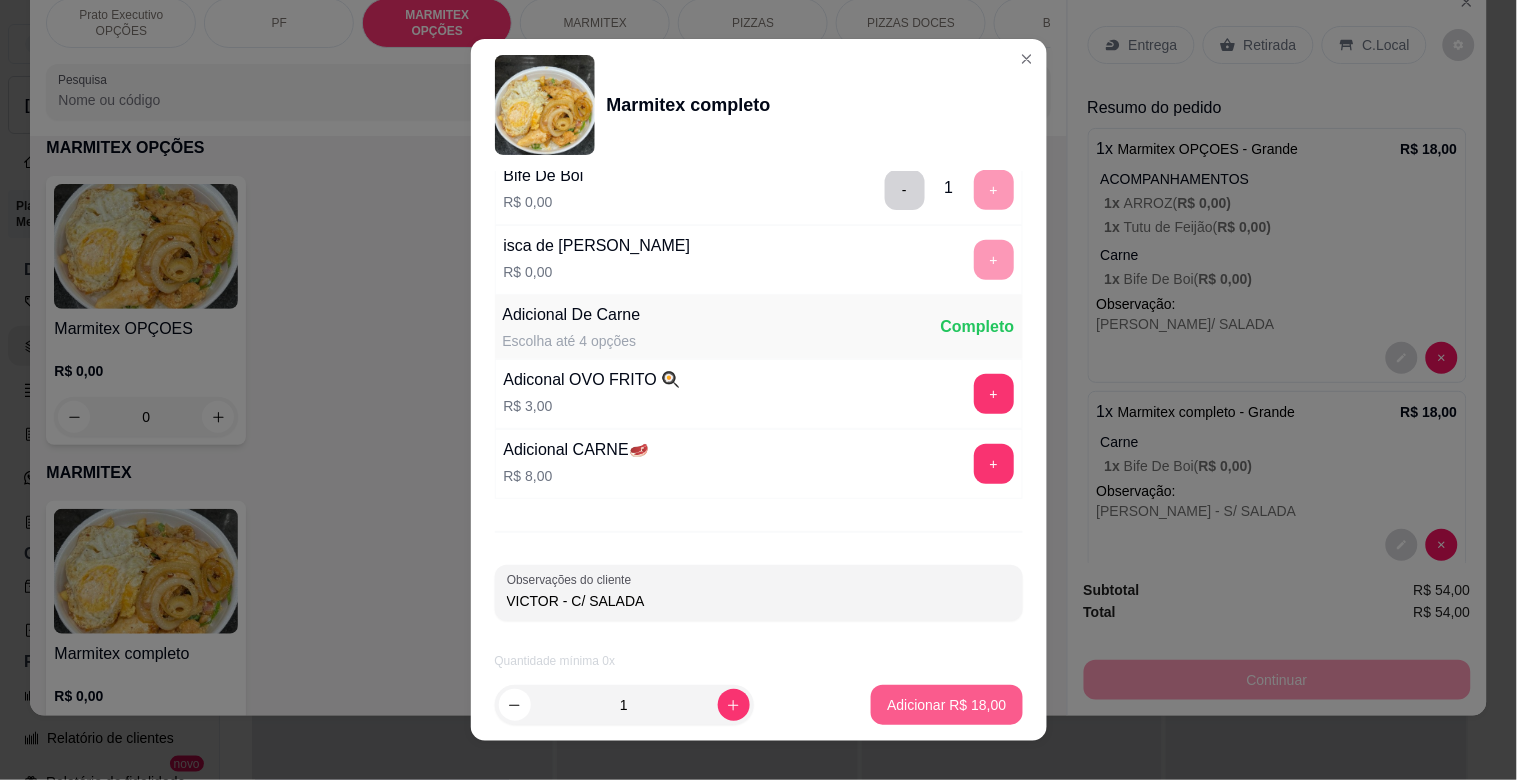 type on "VICTOR - C/ SALADA" 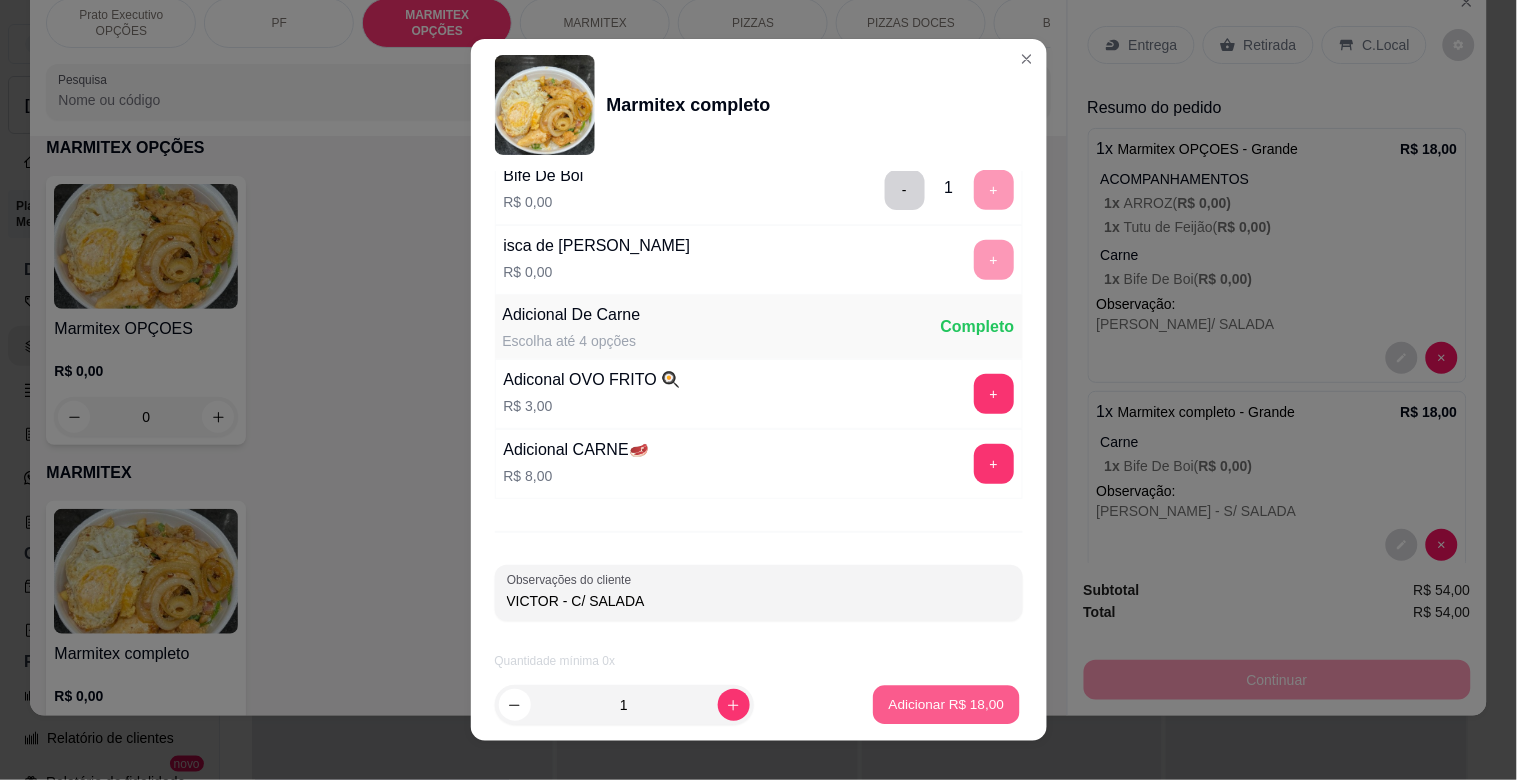 click on "Adicionar   R$ 18,00" at bounding box center (947, 704) 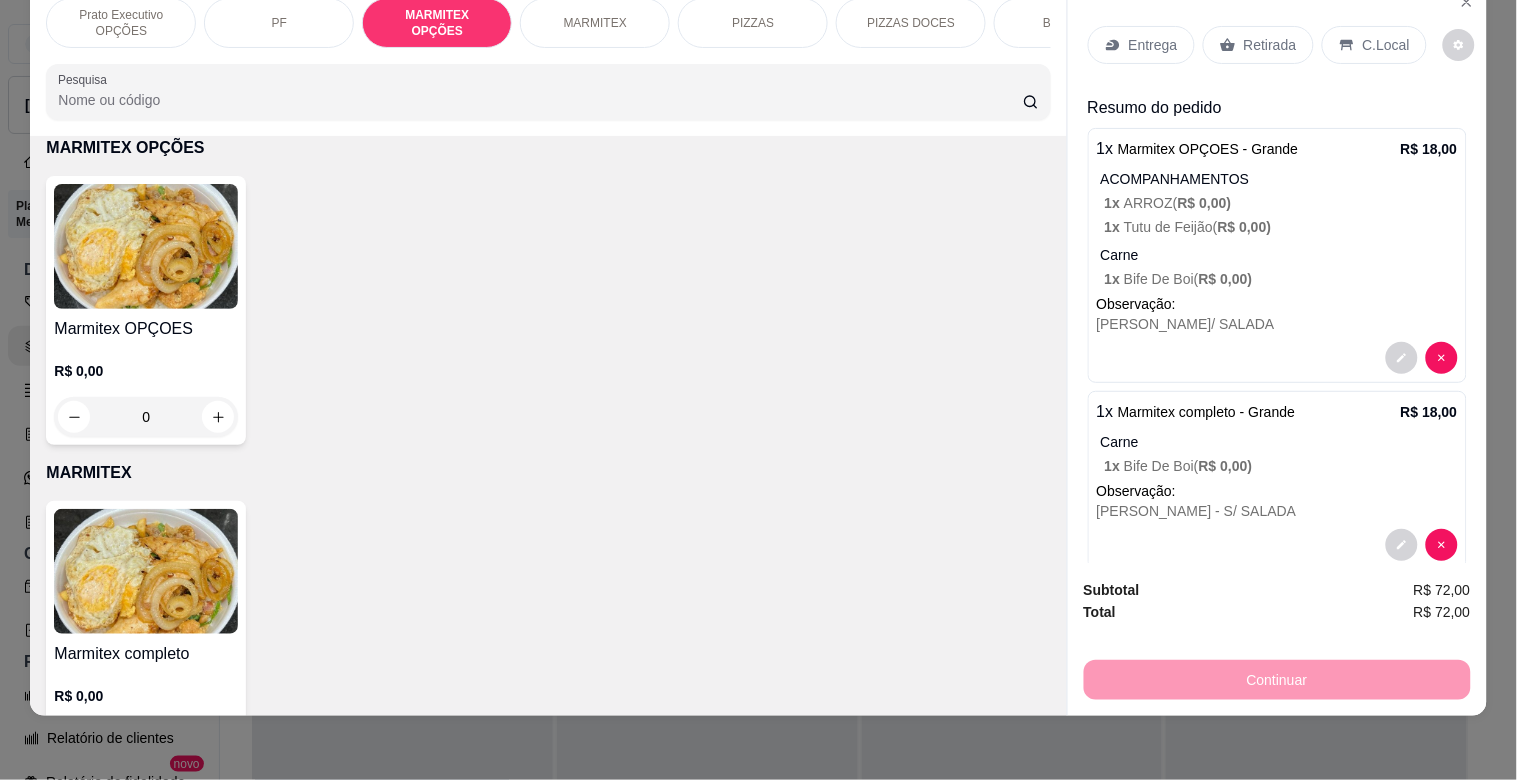 click on "Entrega" at bounding box center [1141, 45] 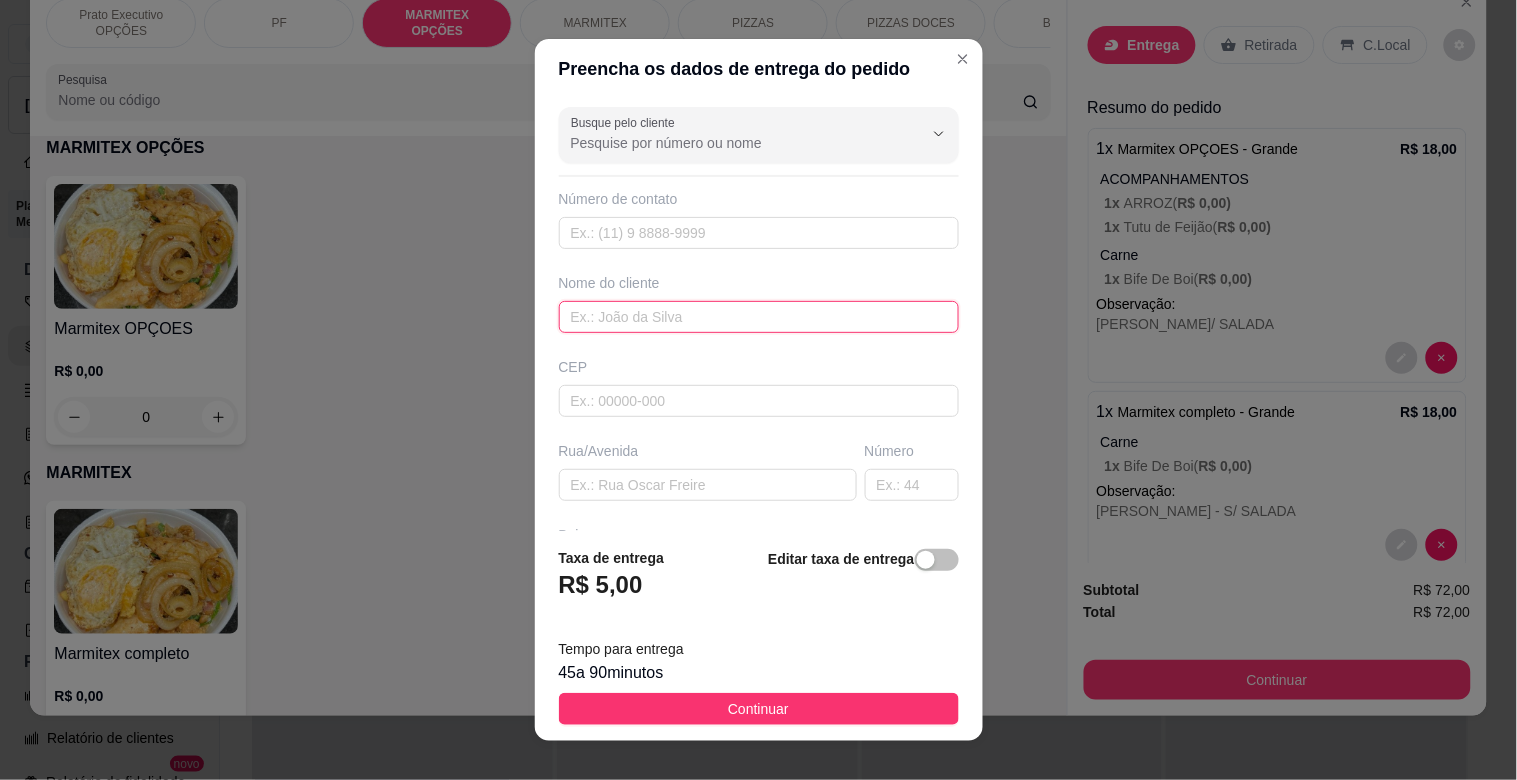click at bounding box center (759, 317) 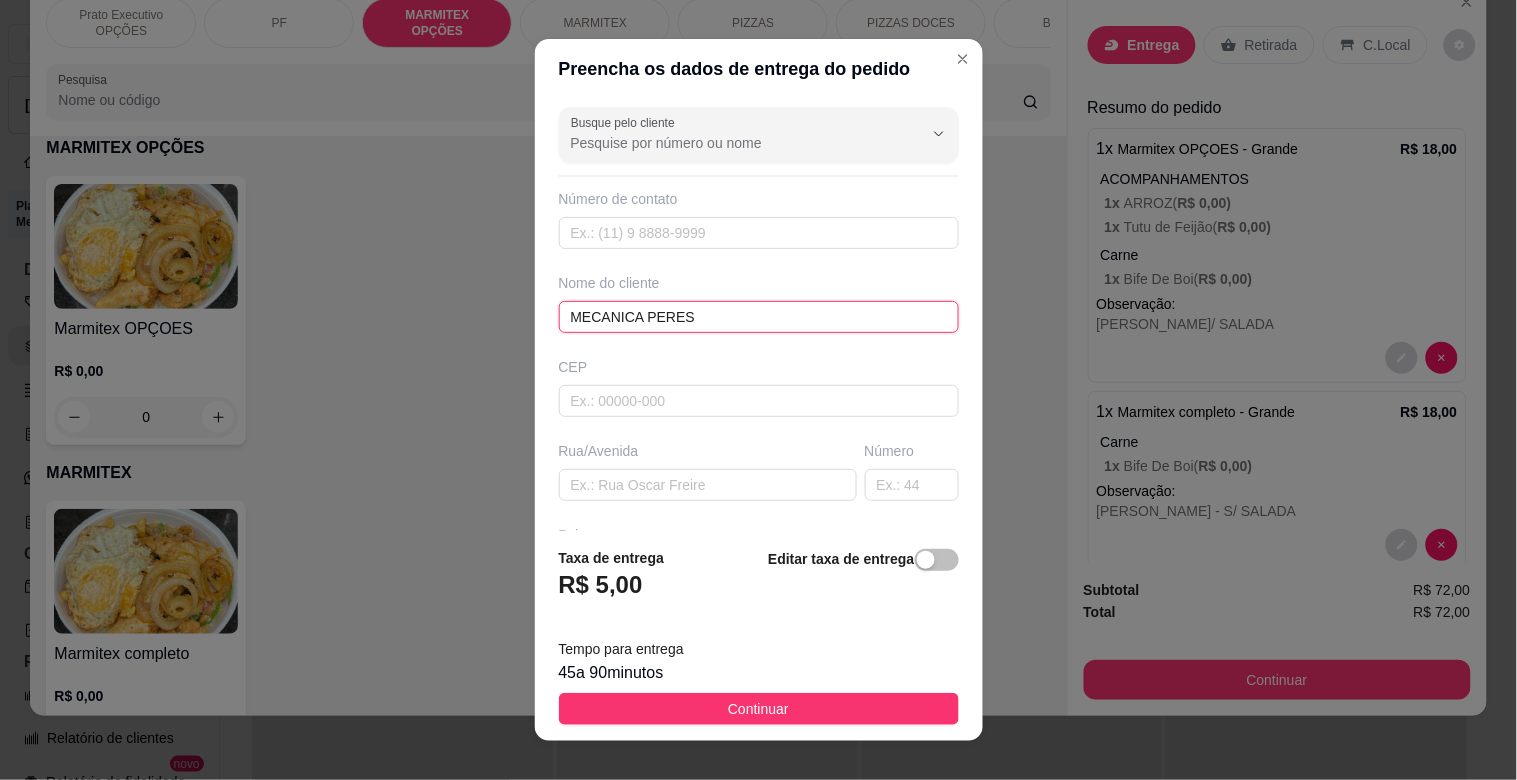 type on "MECANICA PERES" 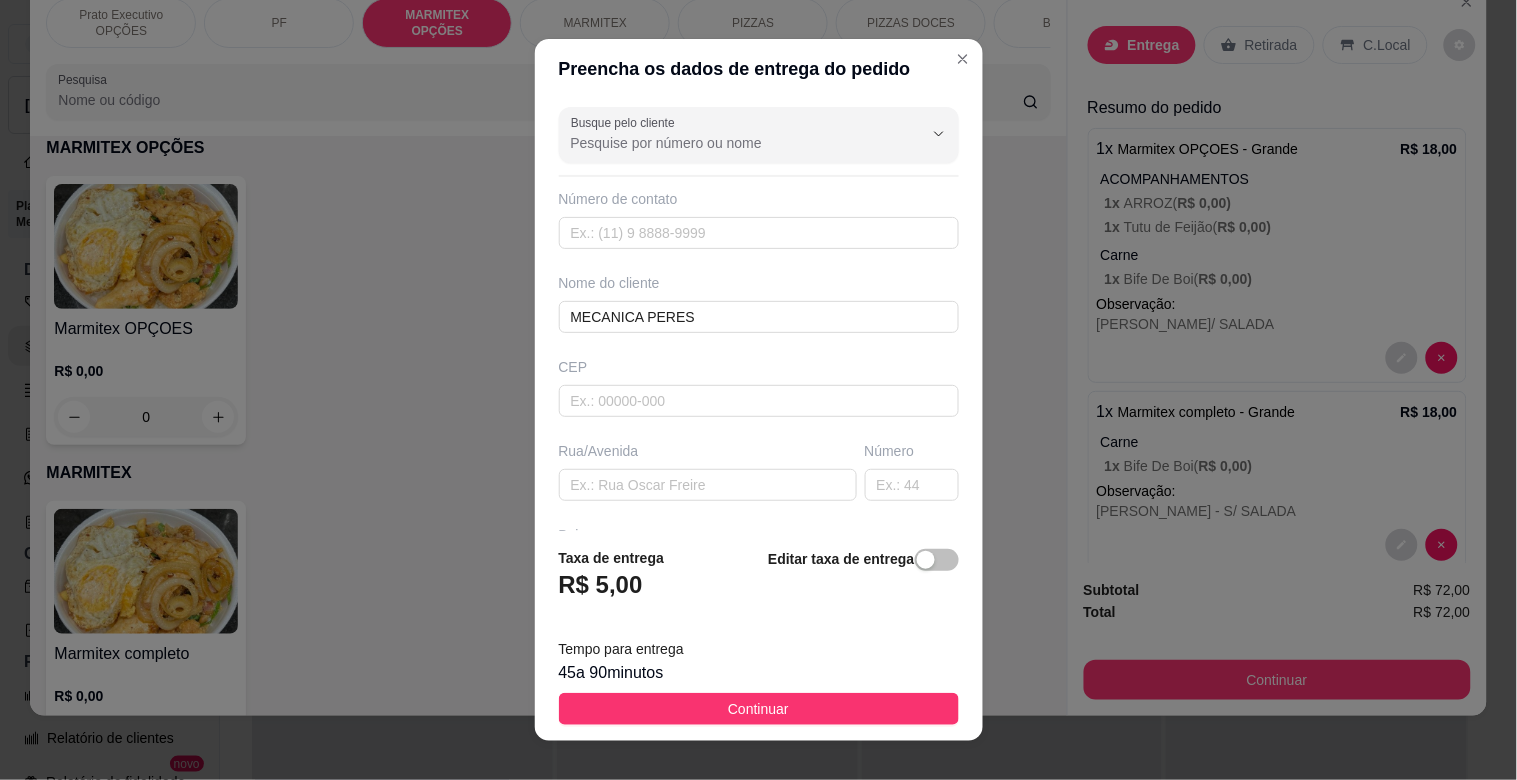 click on "Busque pelo cliente Número de contato Nome do cliente MECANICA PERES CEP Rua/[GEOGRAPHIC_DATA]" at bounding box center (759, 315) 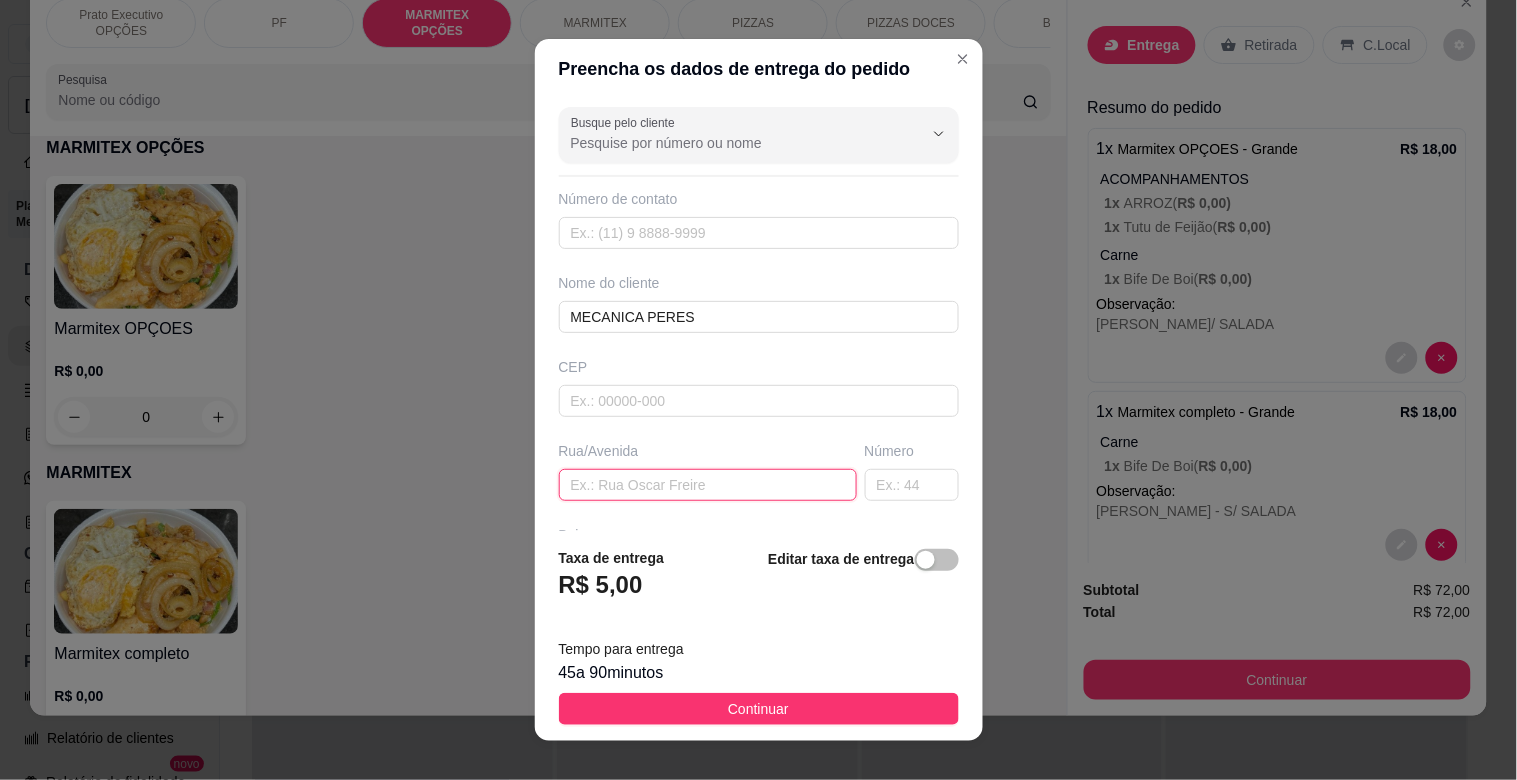 click at bounding box center (708, 485) 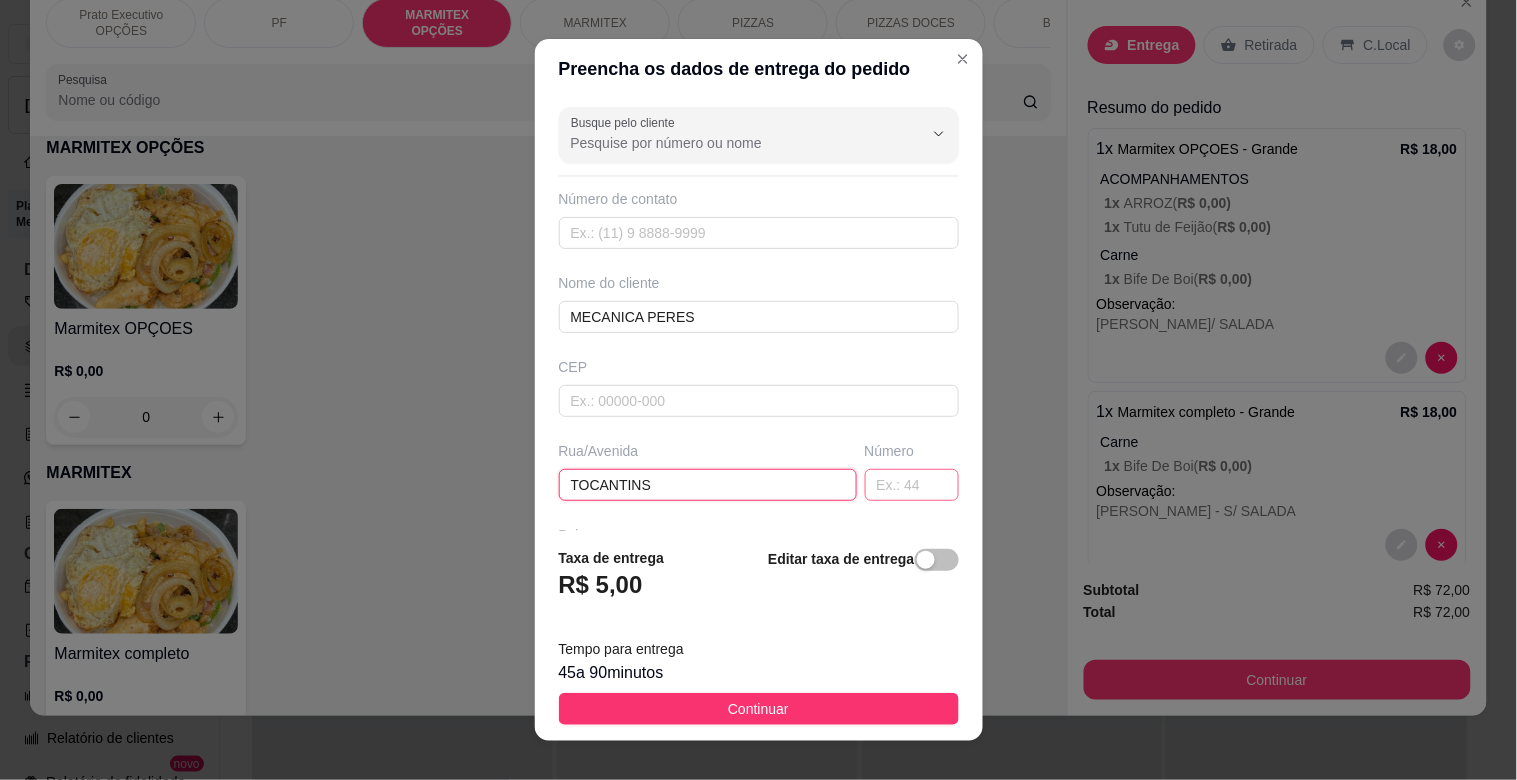 type on "TOCANTINS" 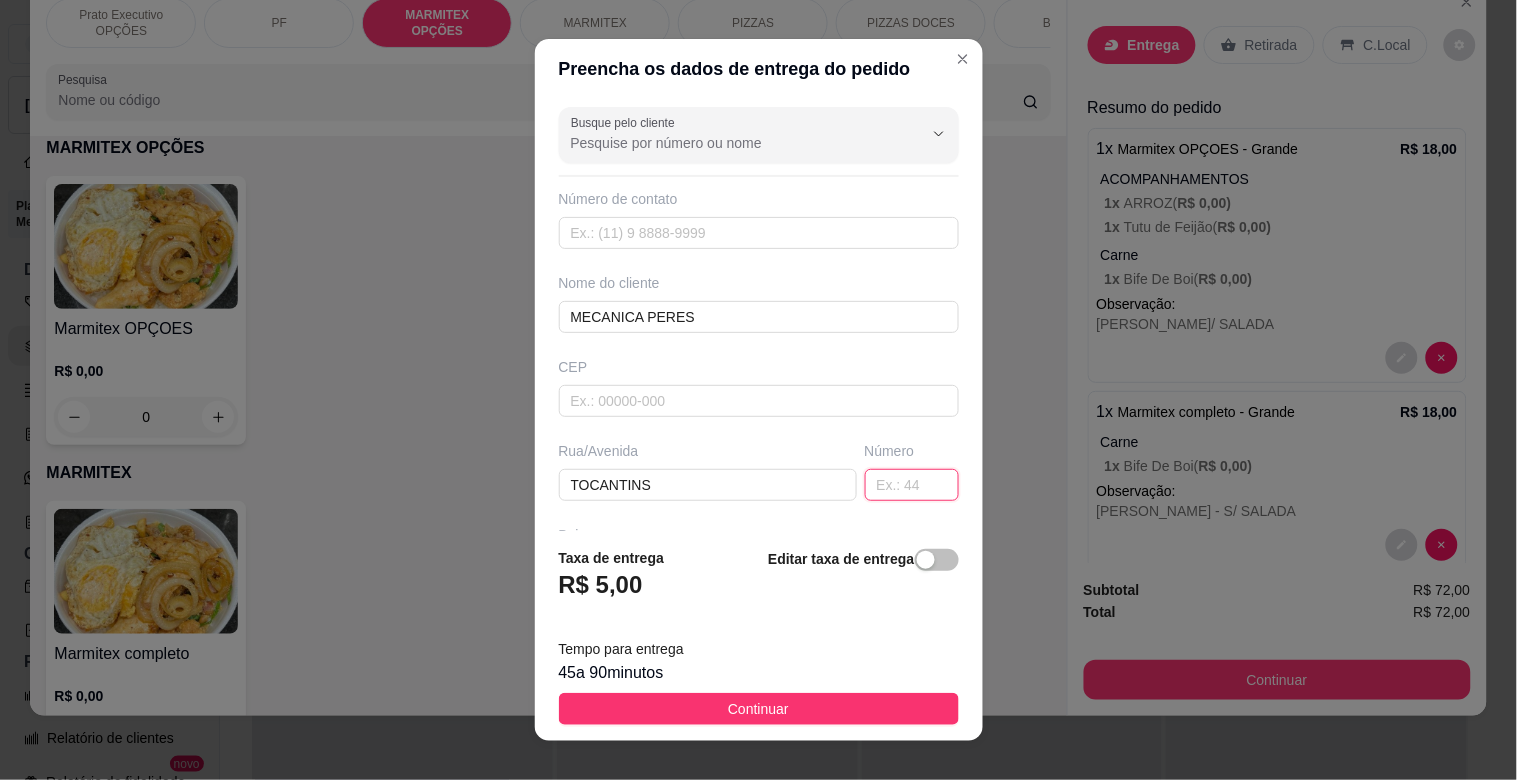 click at bounding box center (912, 485) 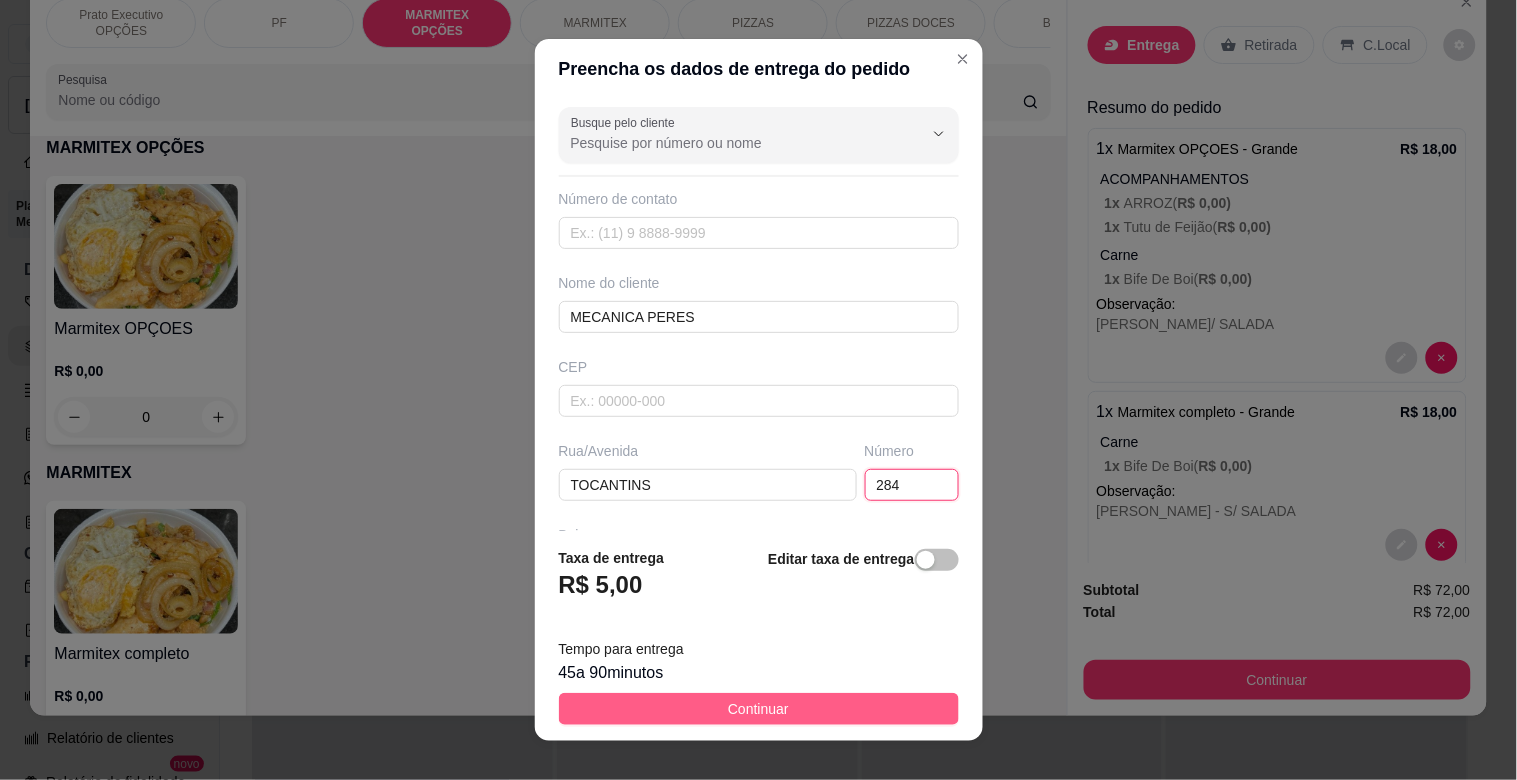 type on "284" 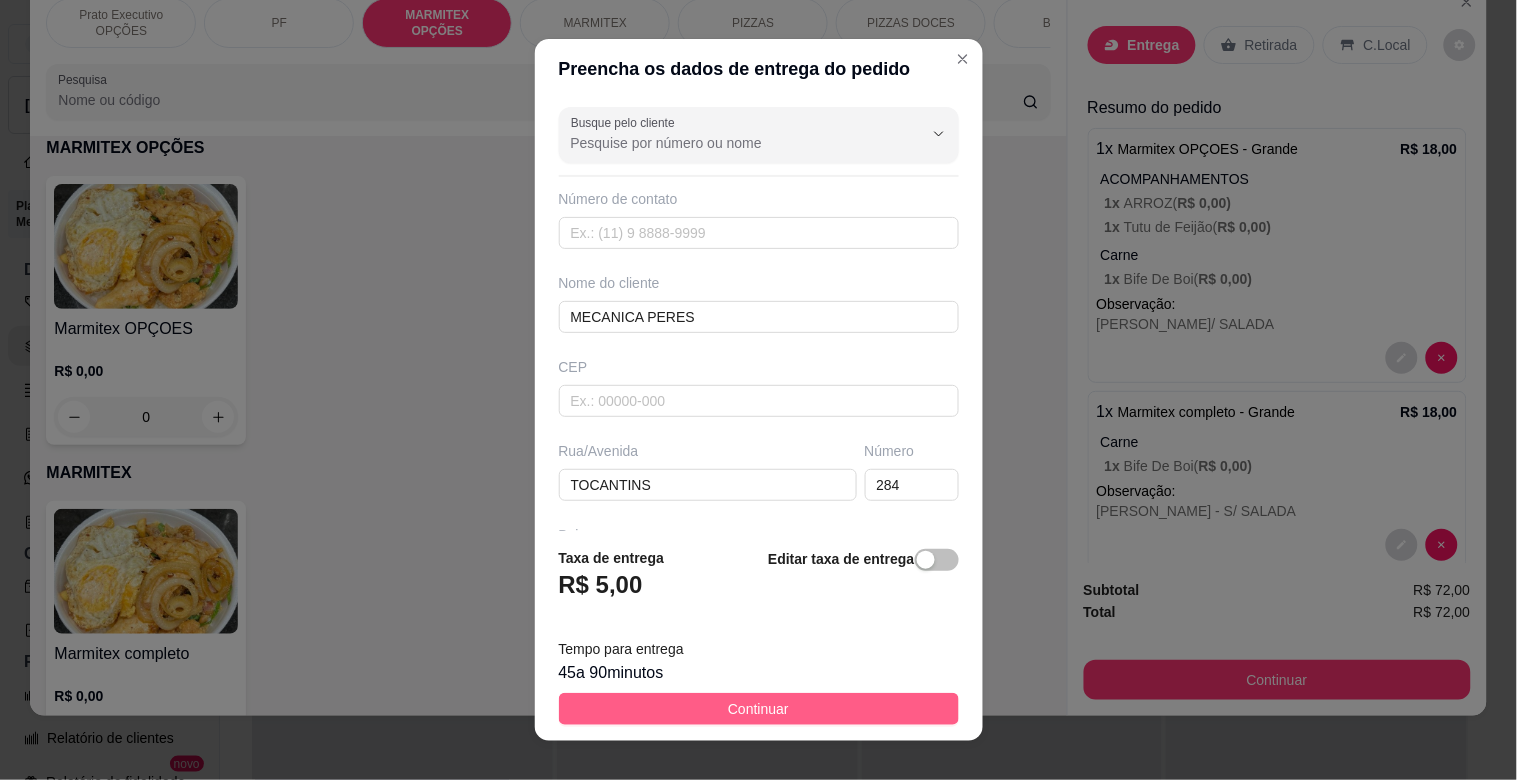 click on "Continuar" at bounding box center [759, 709] 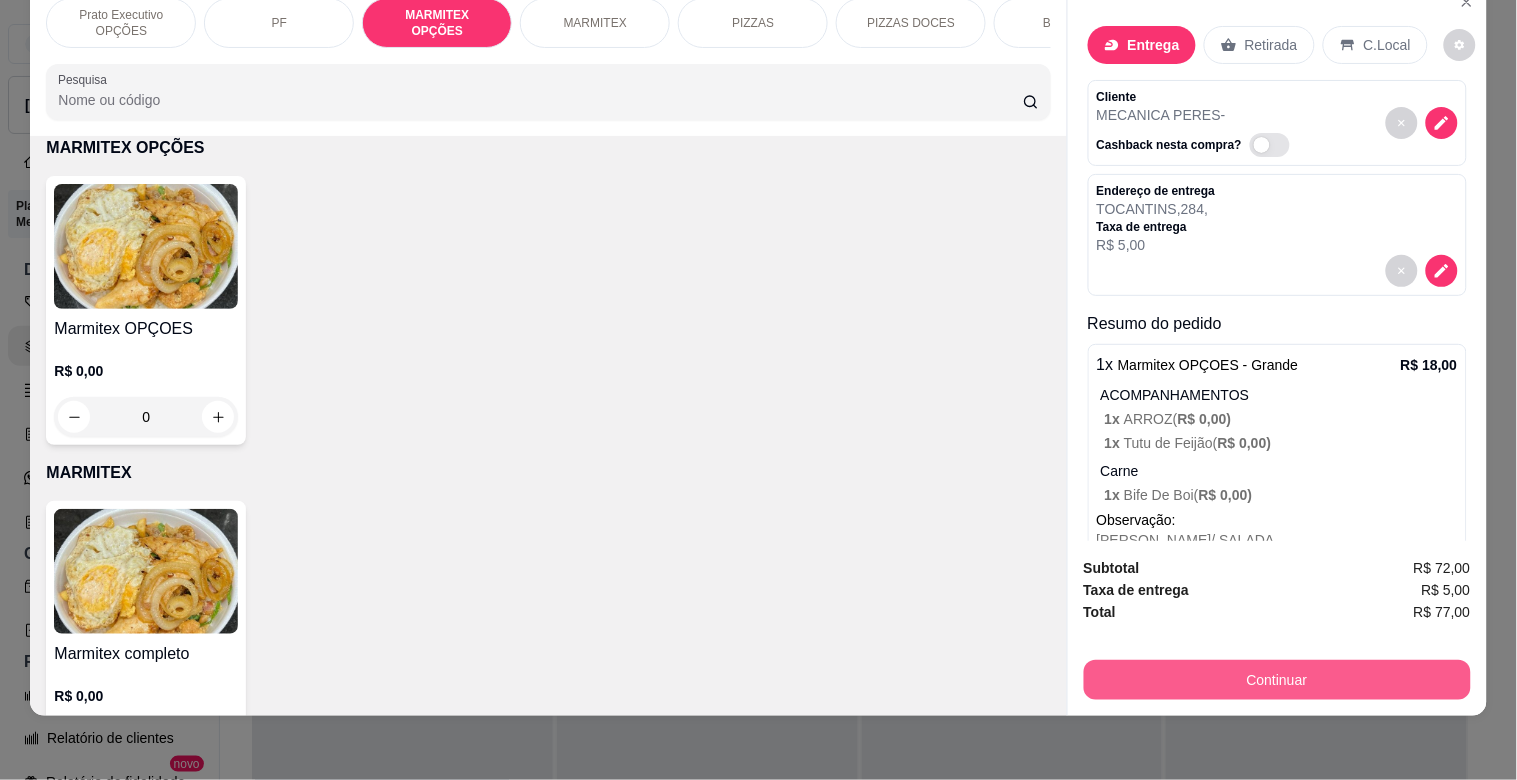 click on "Continuar" at bounding box center (1277, 680) 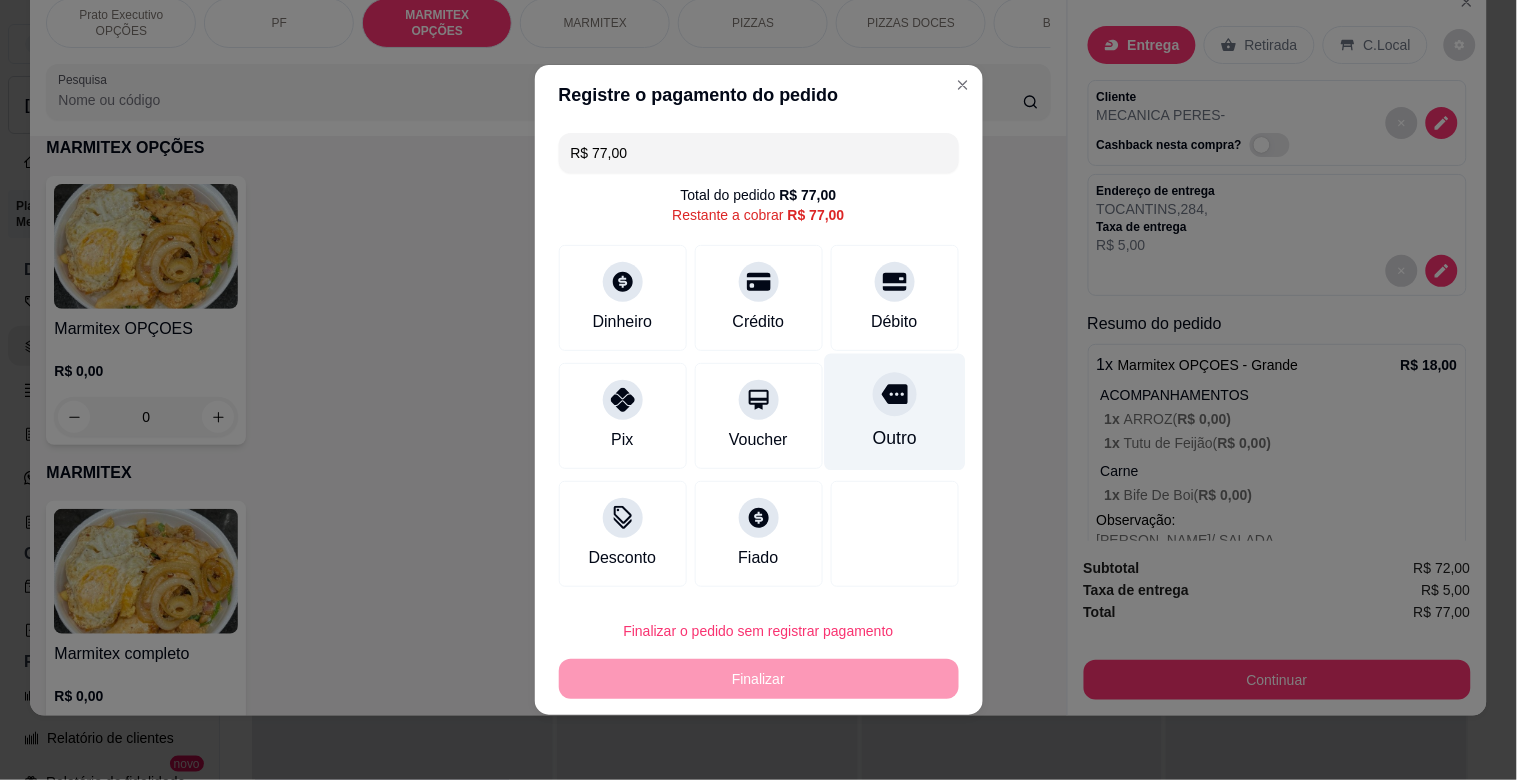 click on "Outro" at bounding box center [894, 412] 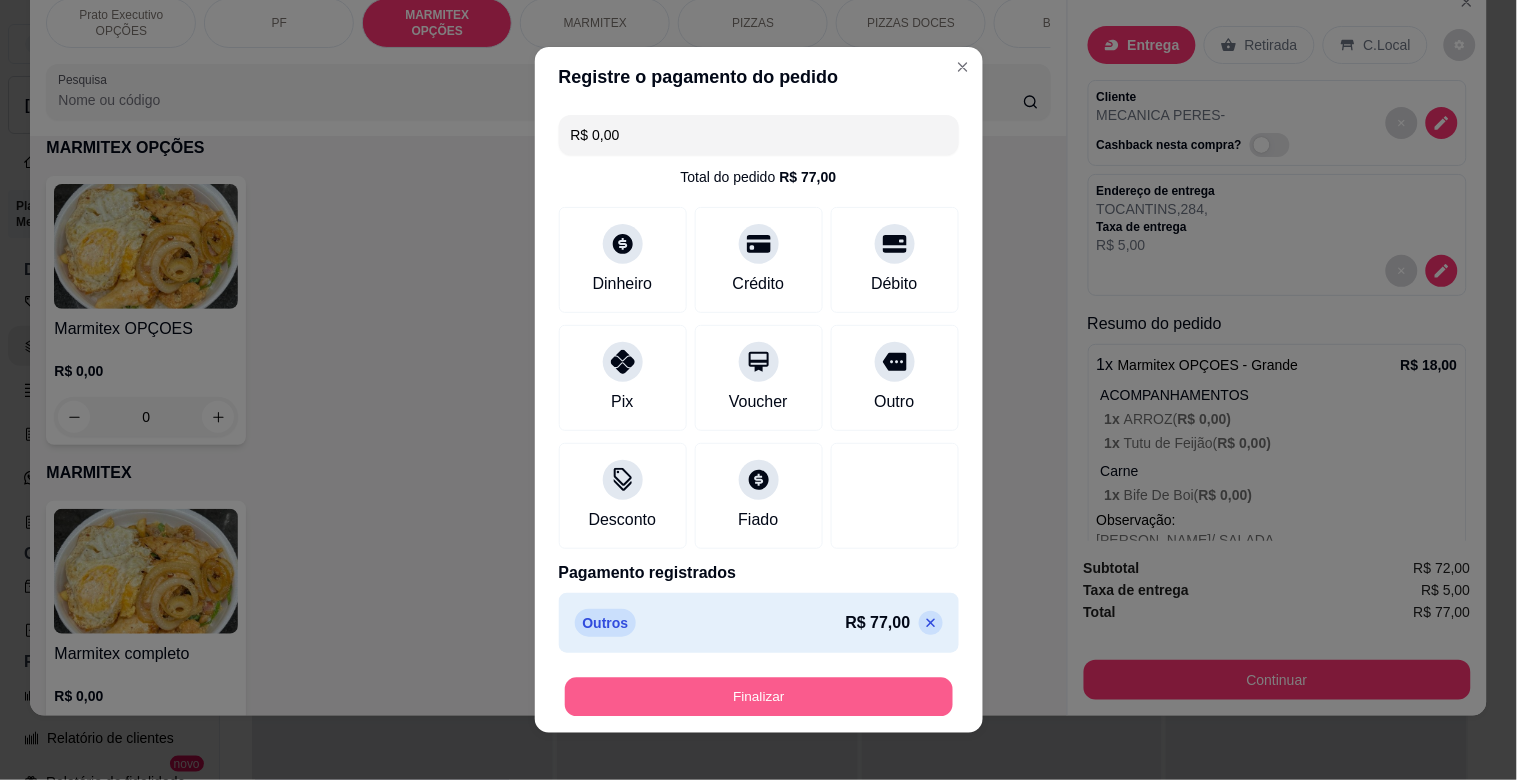 click on "Finalizar" at bounding box center [759, 697] 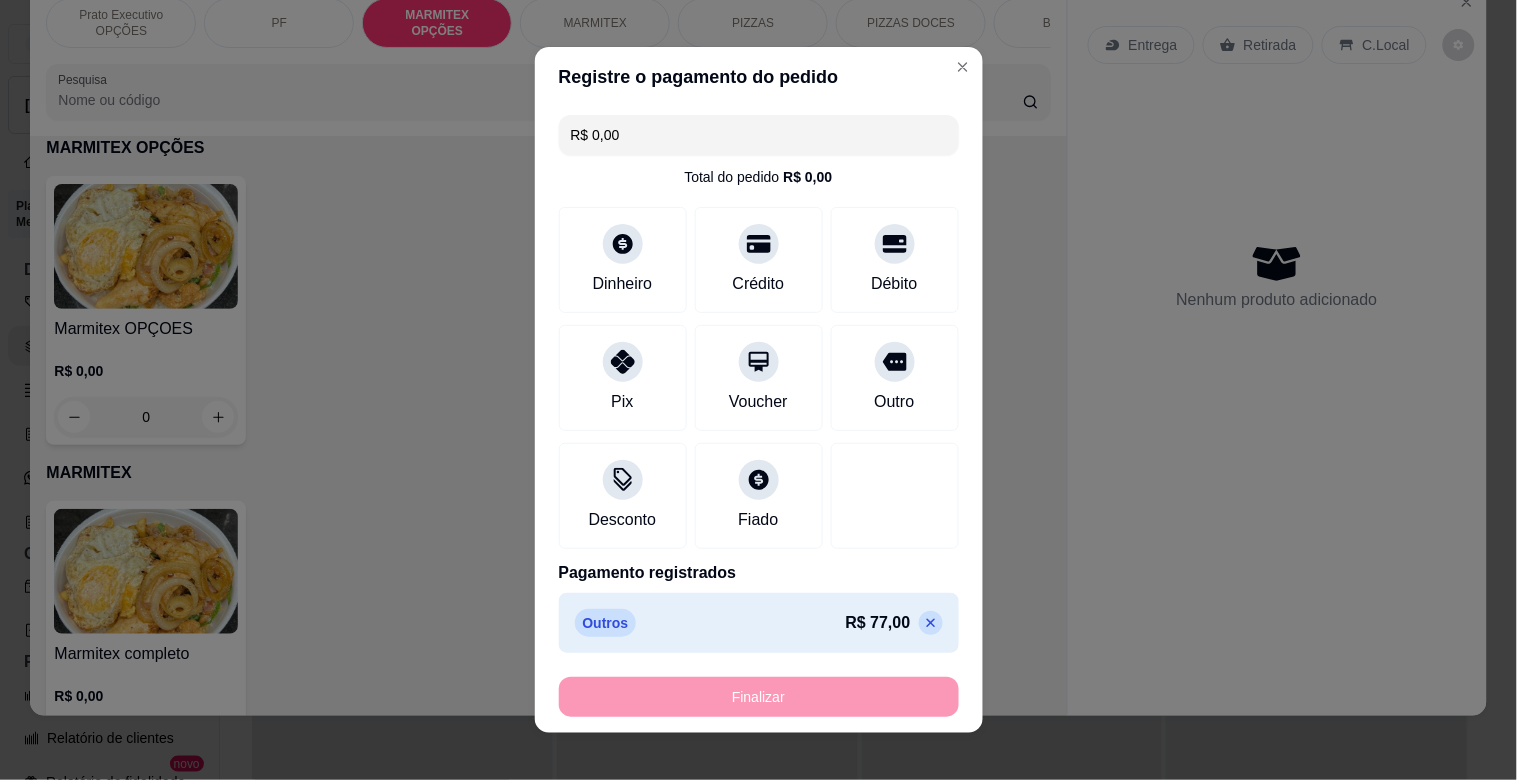 type on "-R$ 77,00" 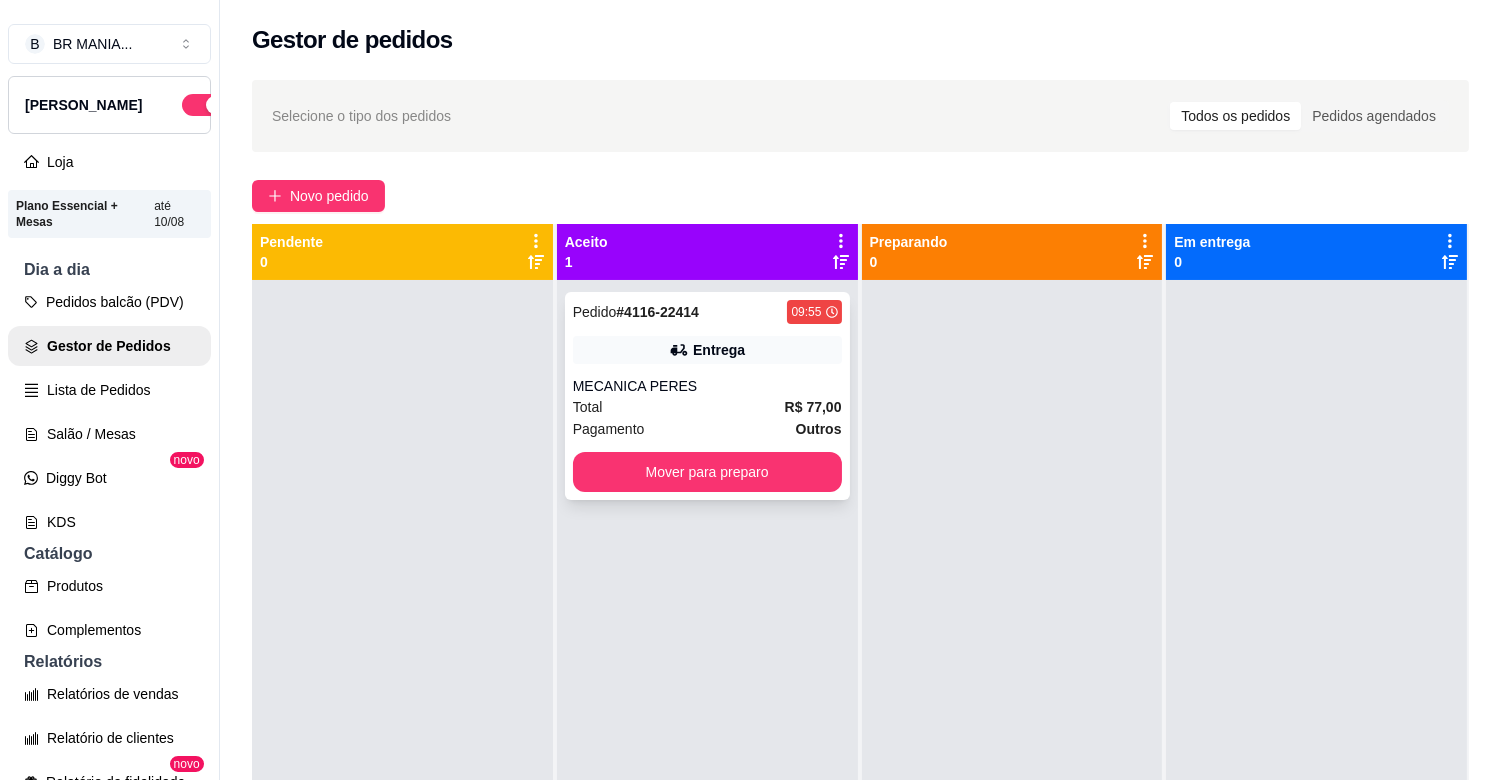 click 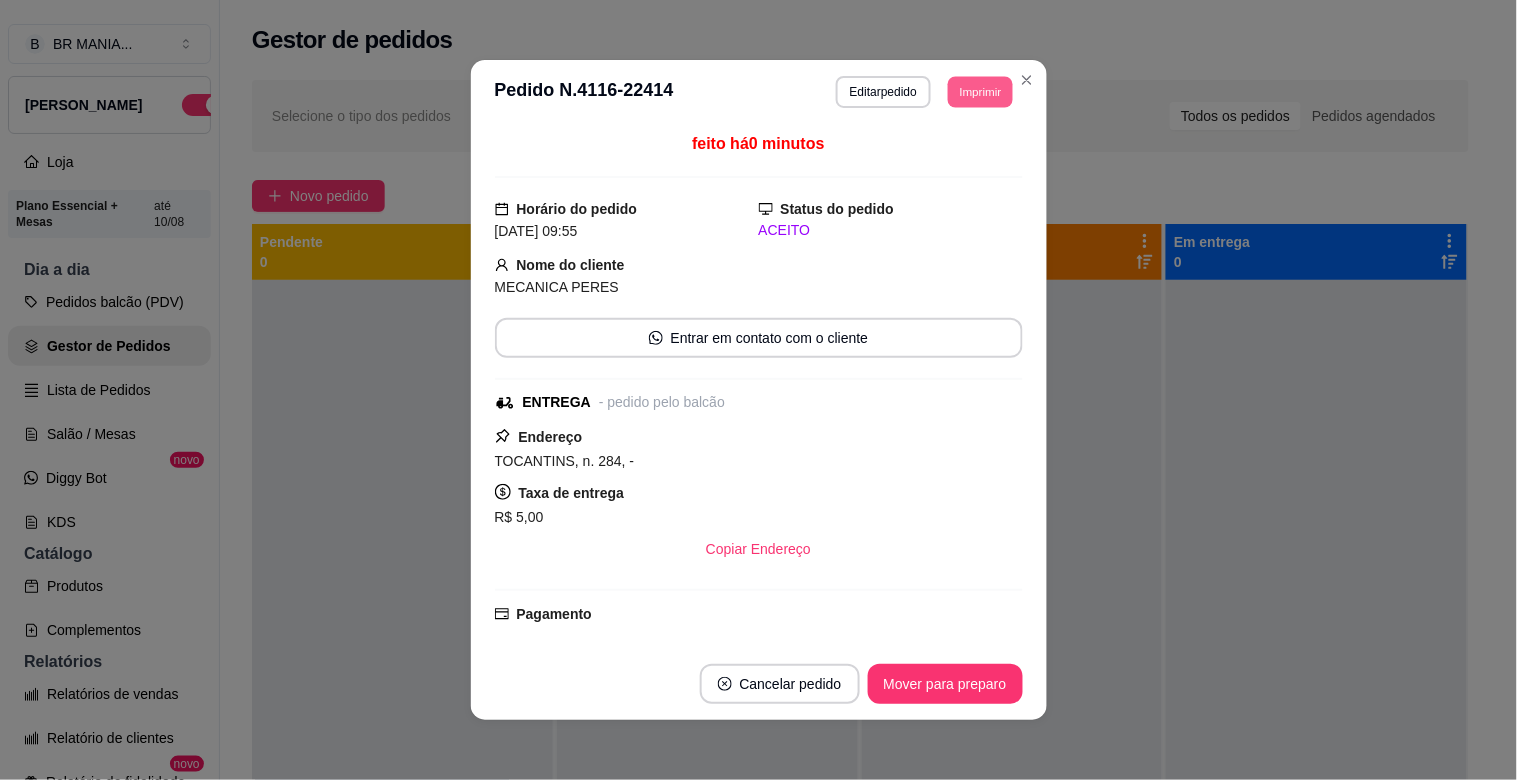 click on "Imprimir" at bounding box center (980, 91) 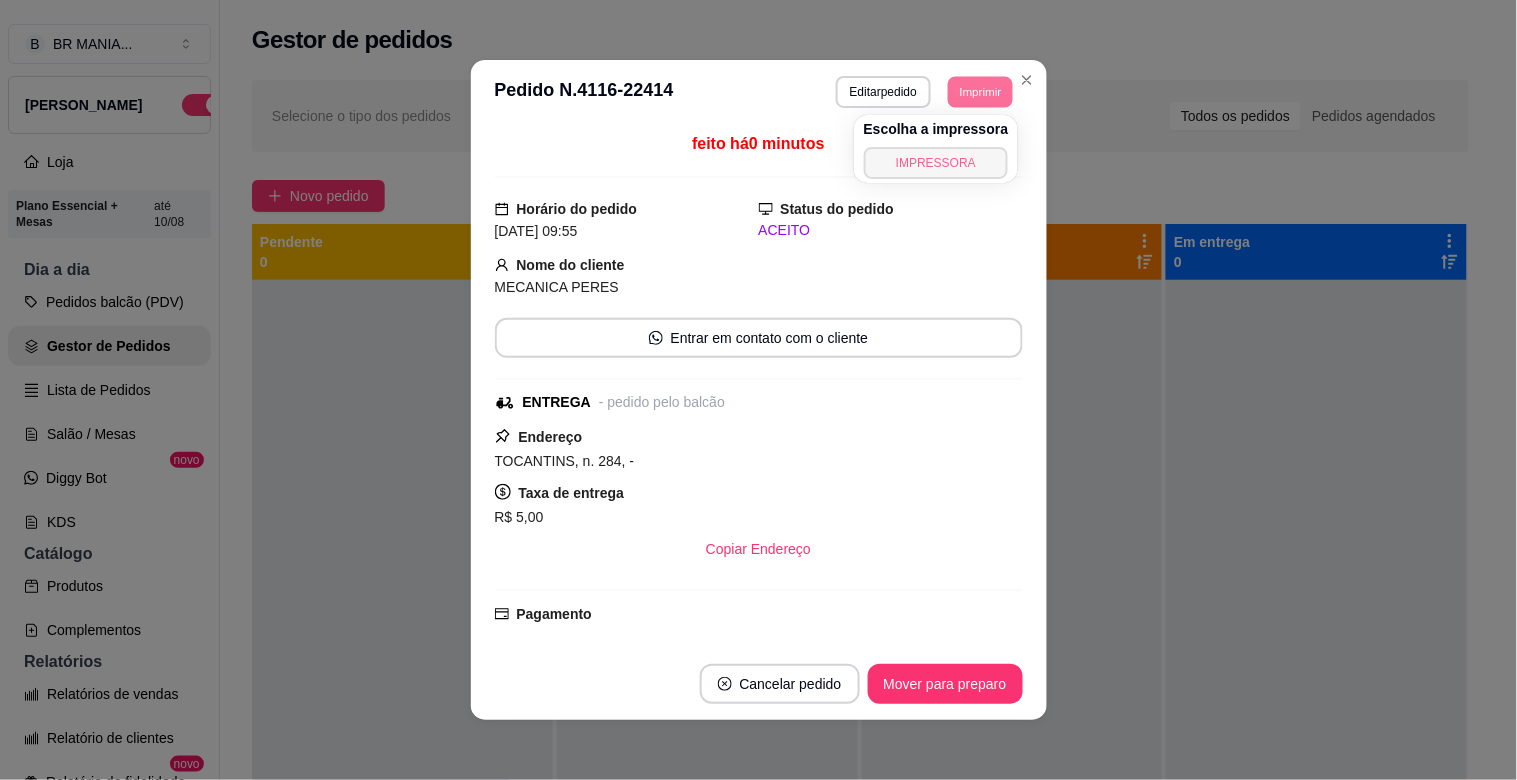 click on "IMPRESSORA" at bounding box center (936, 163) 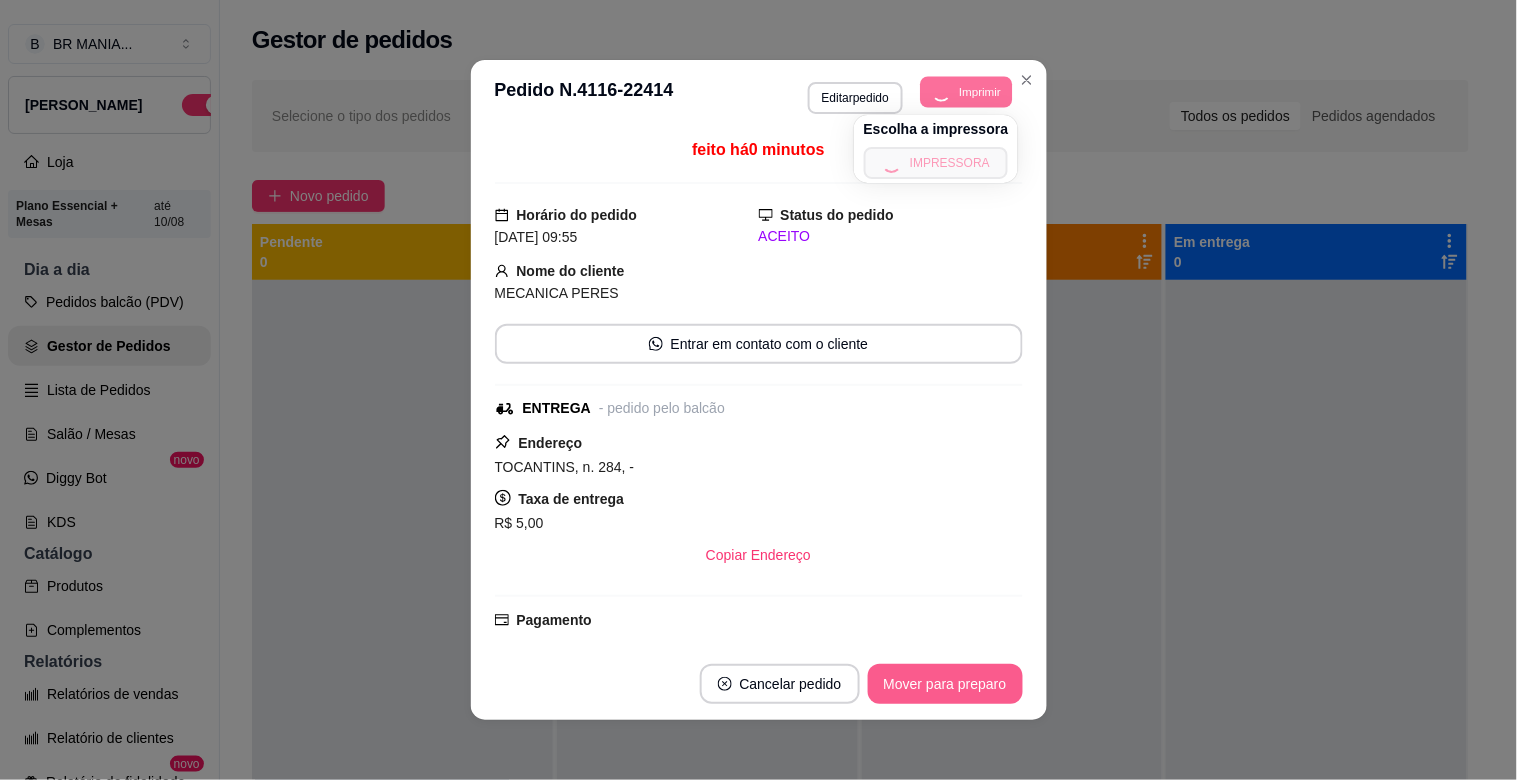 click on "Mover para preparo" at bounding box center (945, 684) 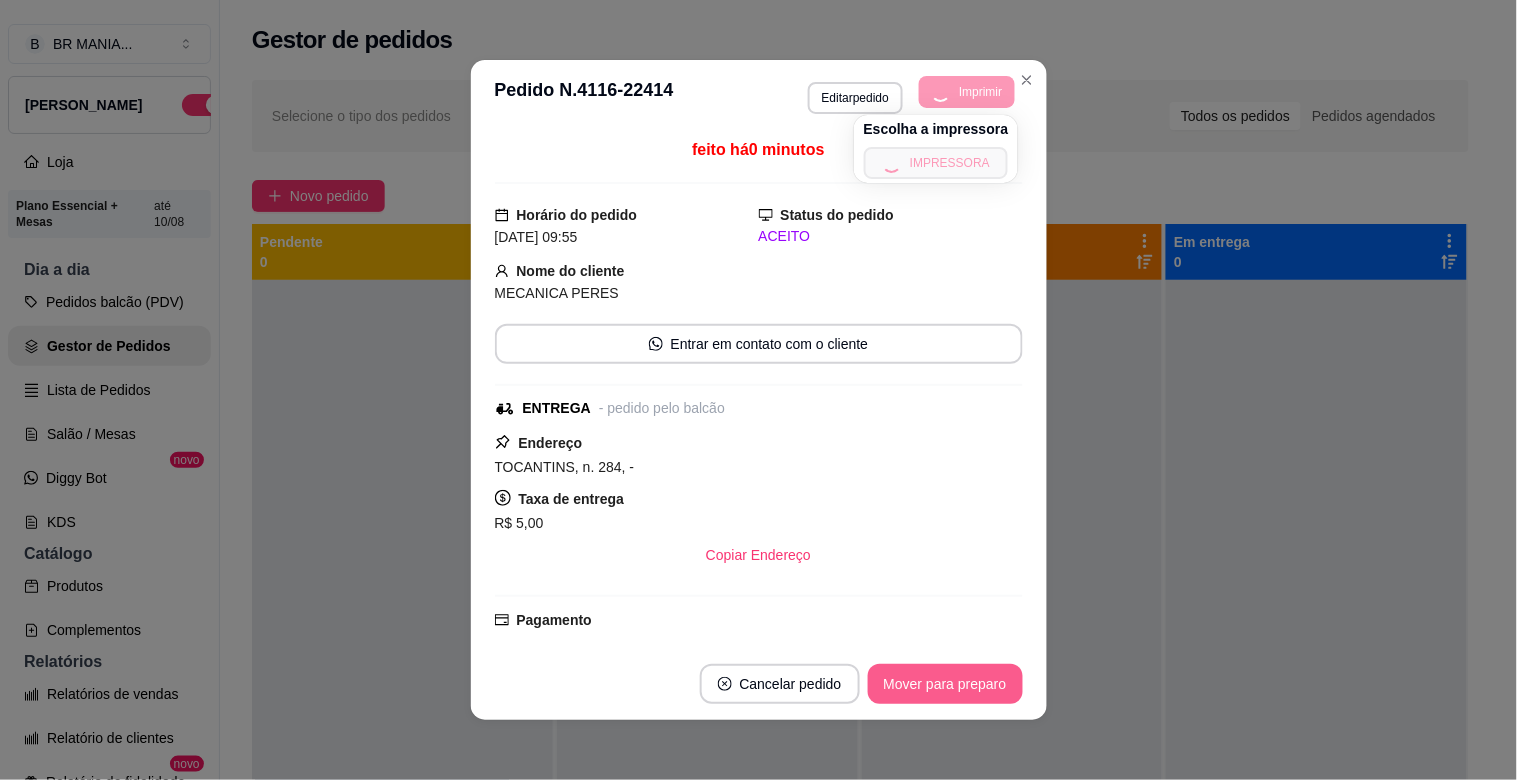 click on "Mover para preparo" at bounding box center [945, 684] 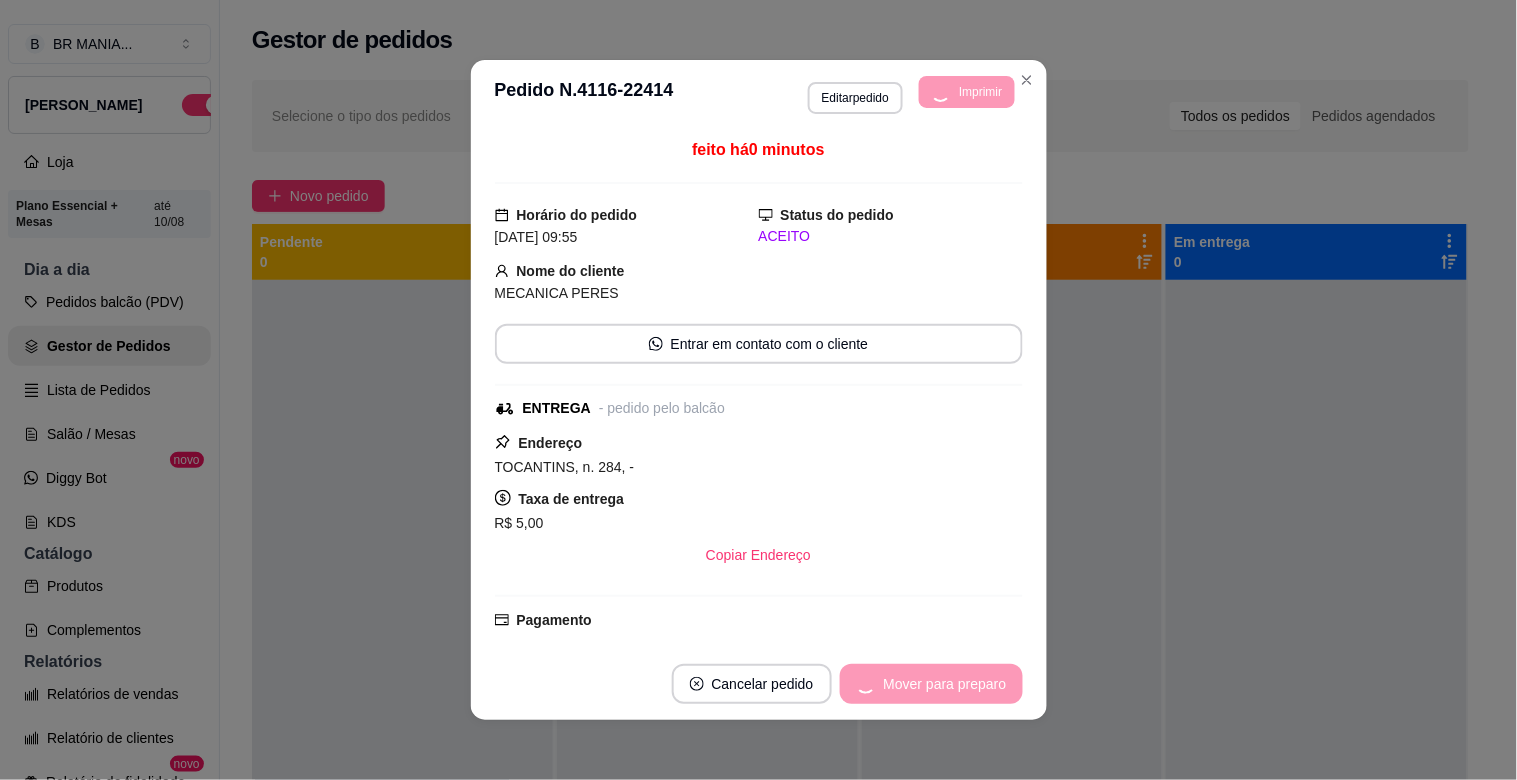 click on "Mover para preparo" at bounding box center [931, 684] 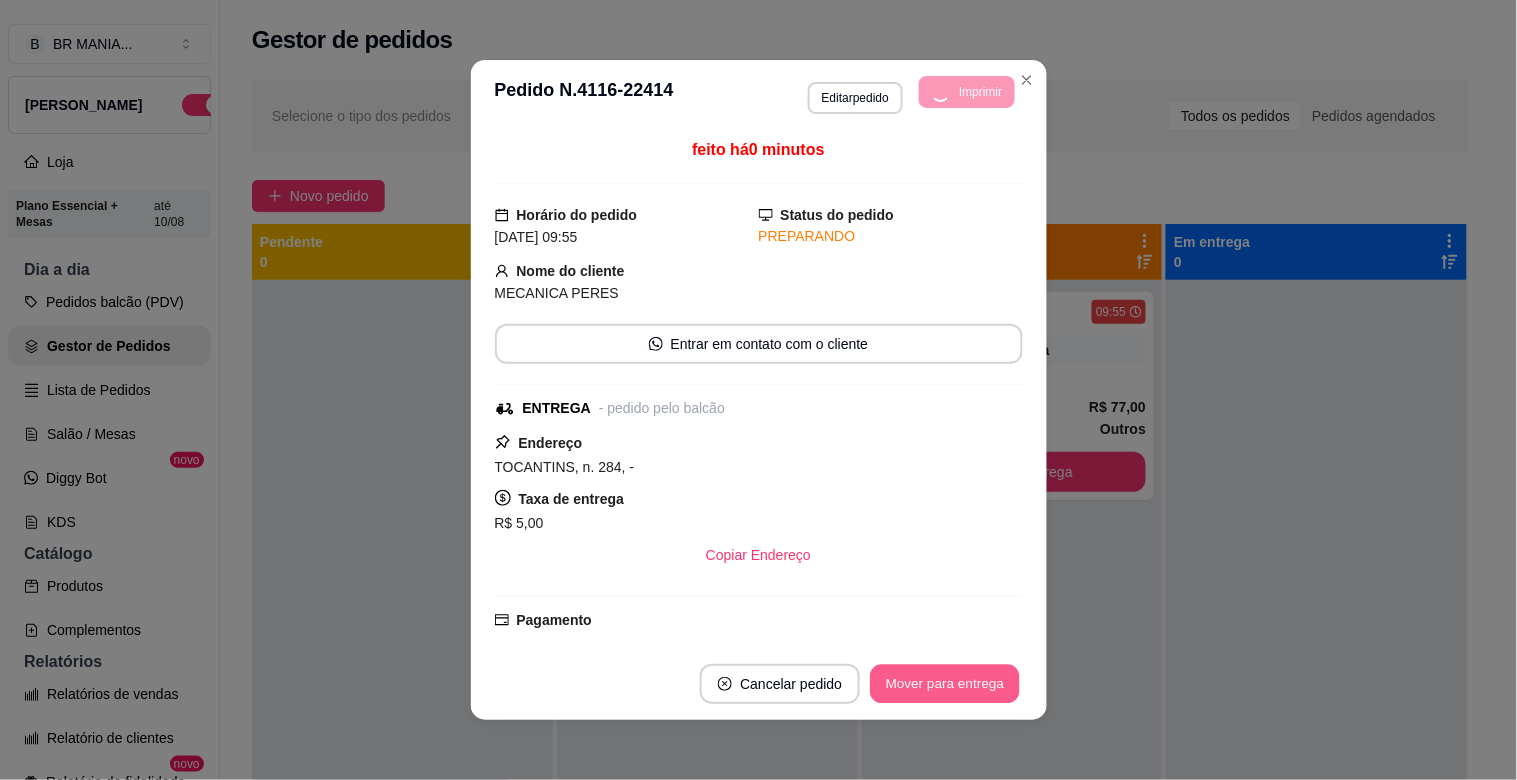 click on "Mover para entrega" at bounding box center [946, 684] 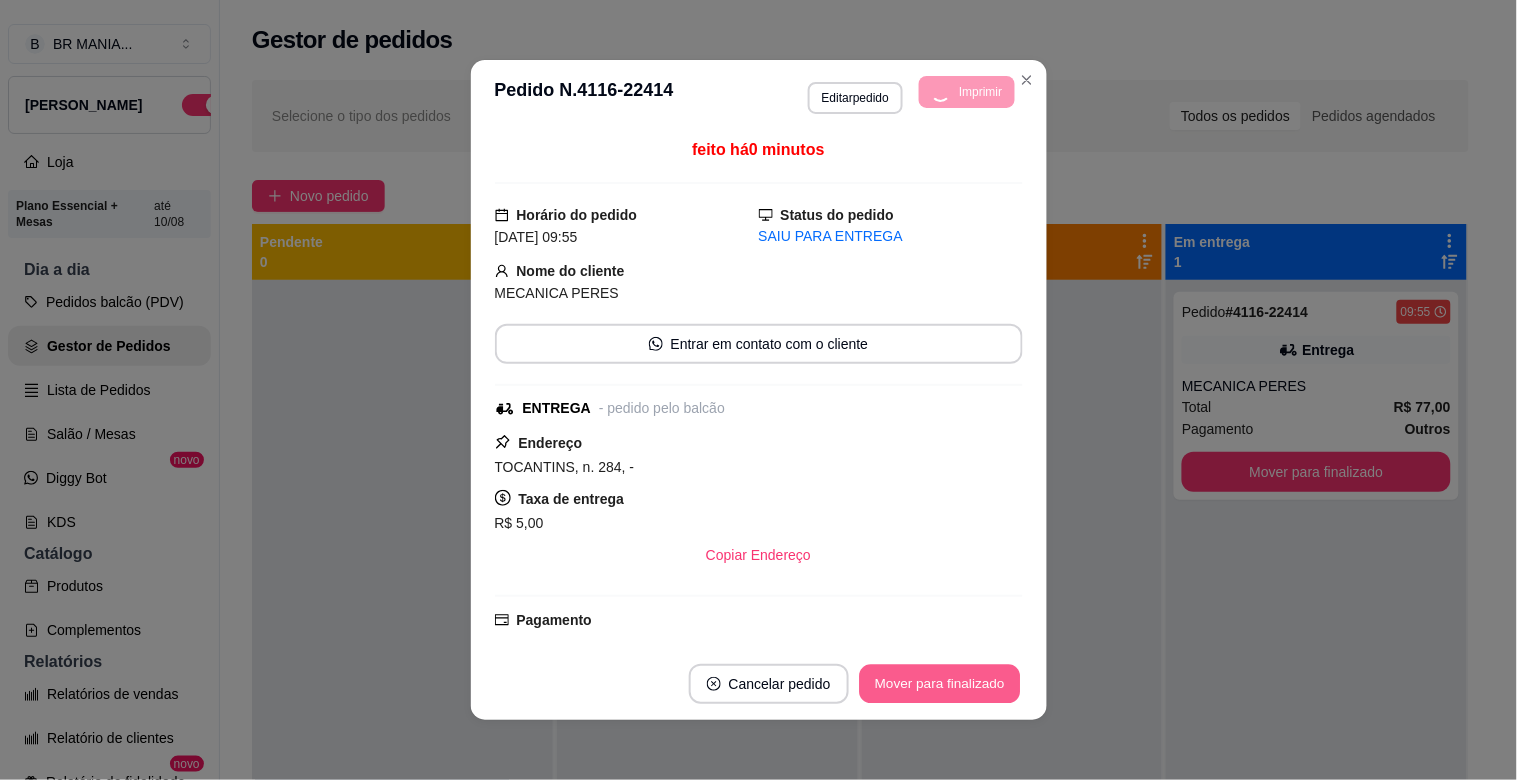 click on "Mover para finalizado" at bounding box center (939, 684) 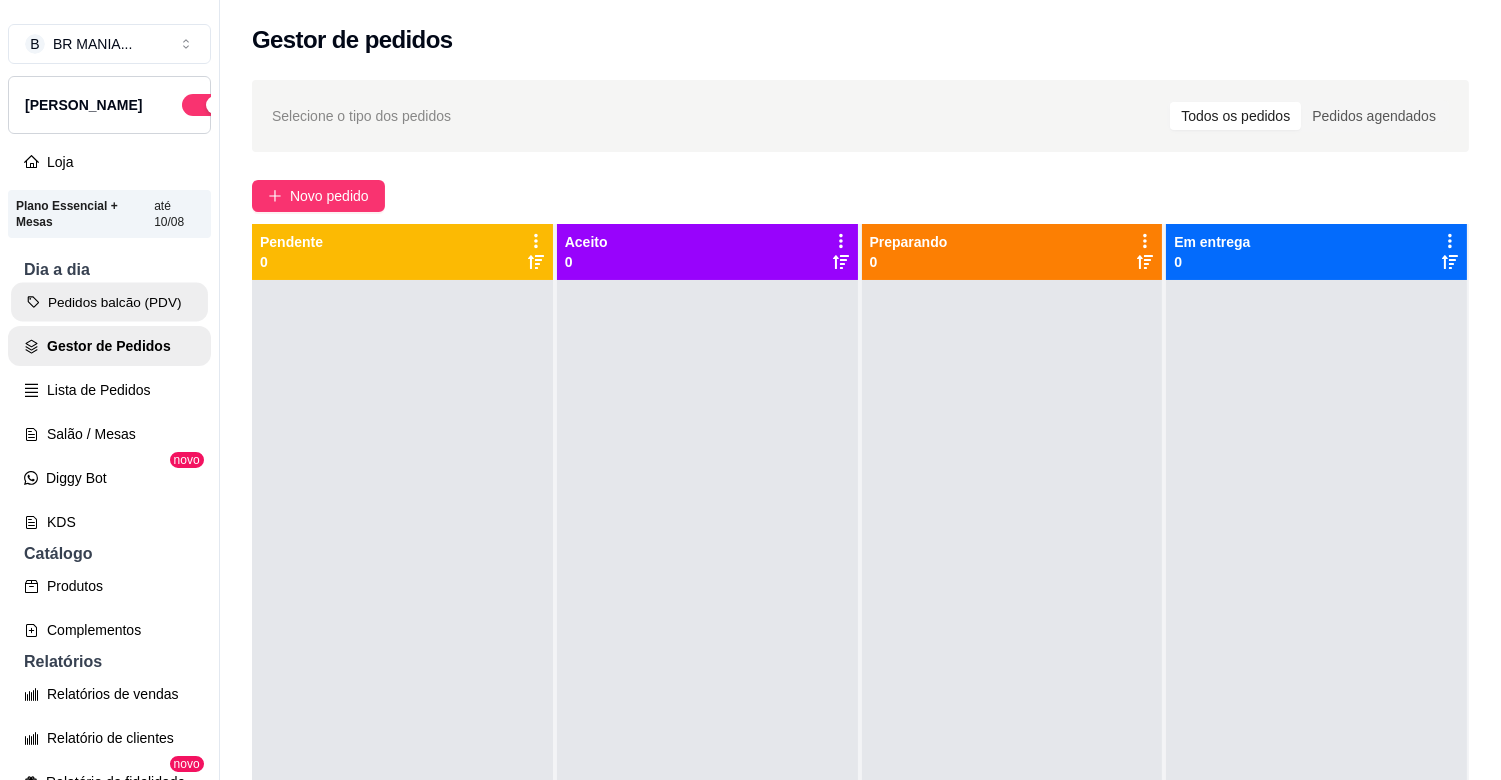 click on "Pedidos balcão (PDV)" at bounding box center (109, 302) 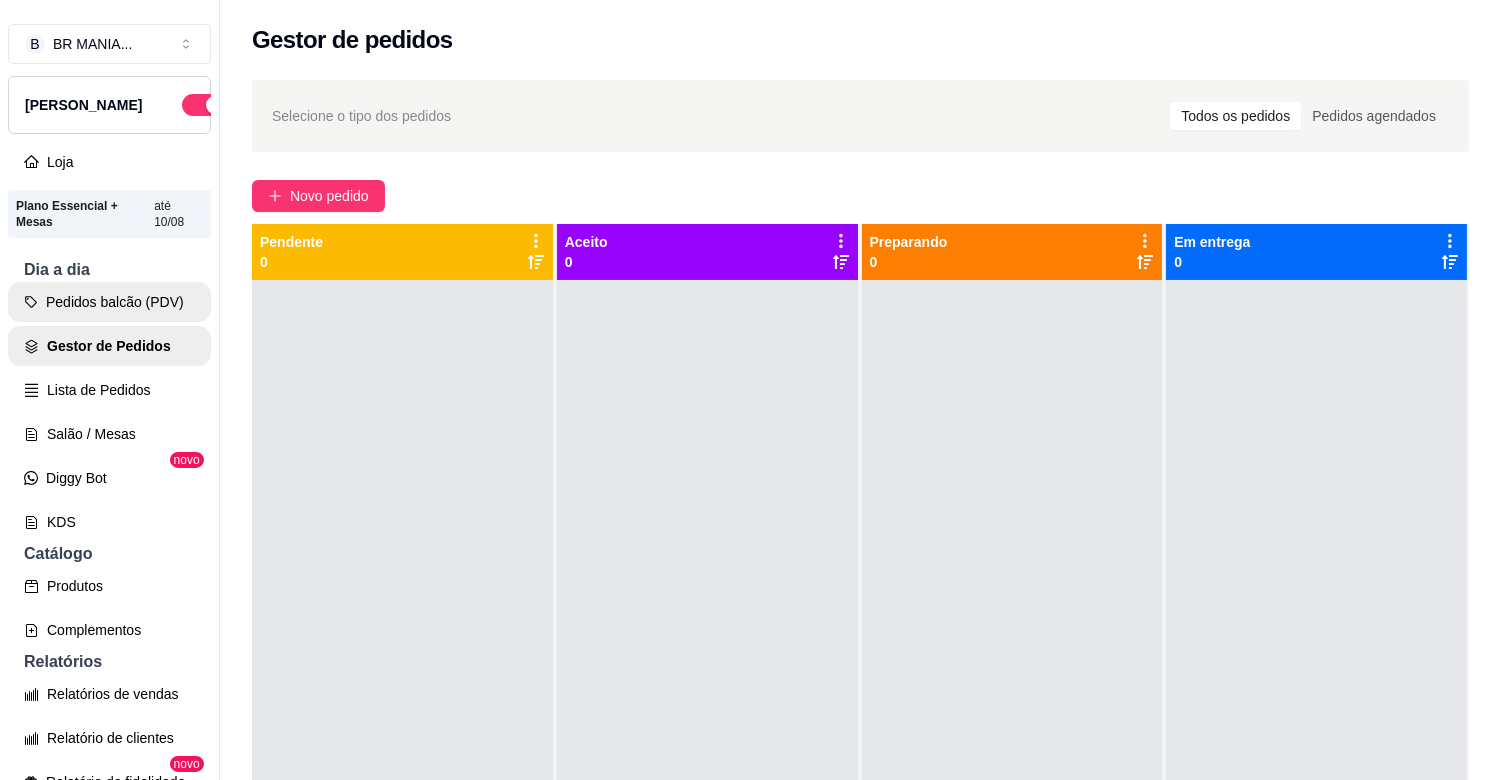 click on "Pedidos balcão (PDV)" at bounding box center [109, 302] 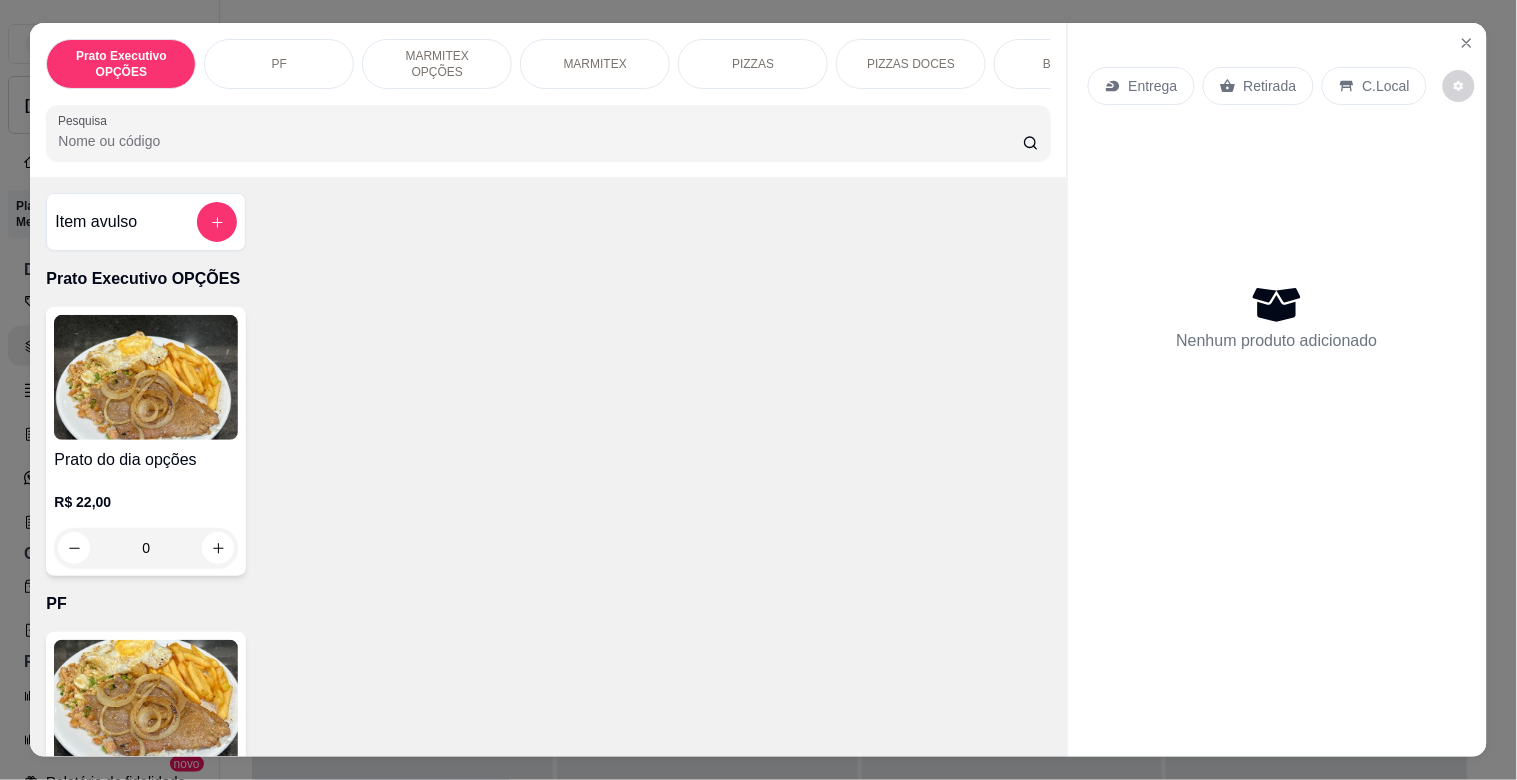 click on "MARMITEX" at bounding box center (595, 64) 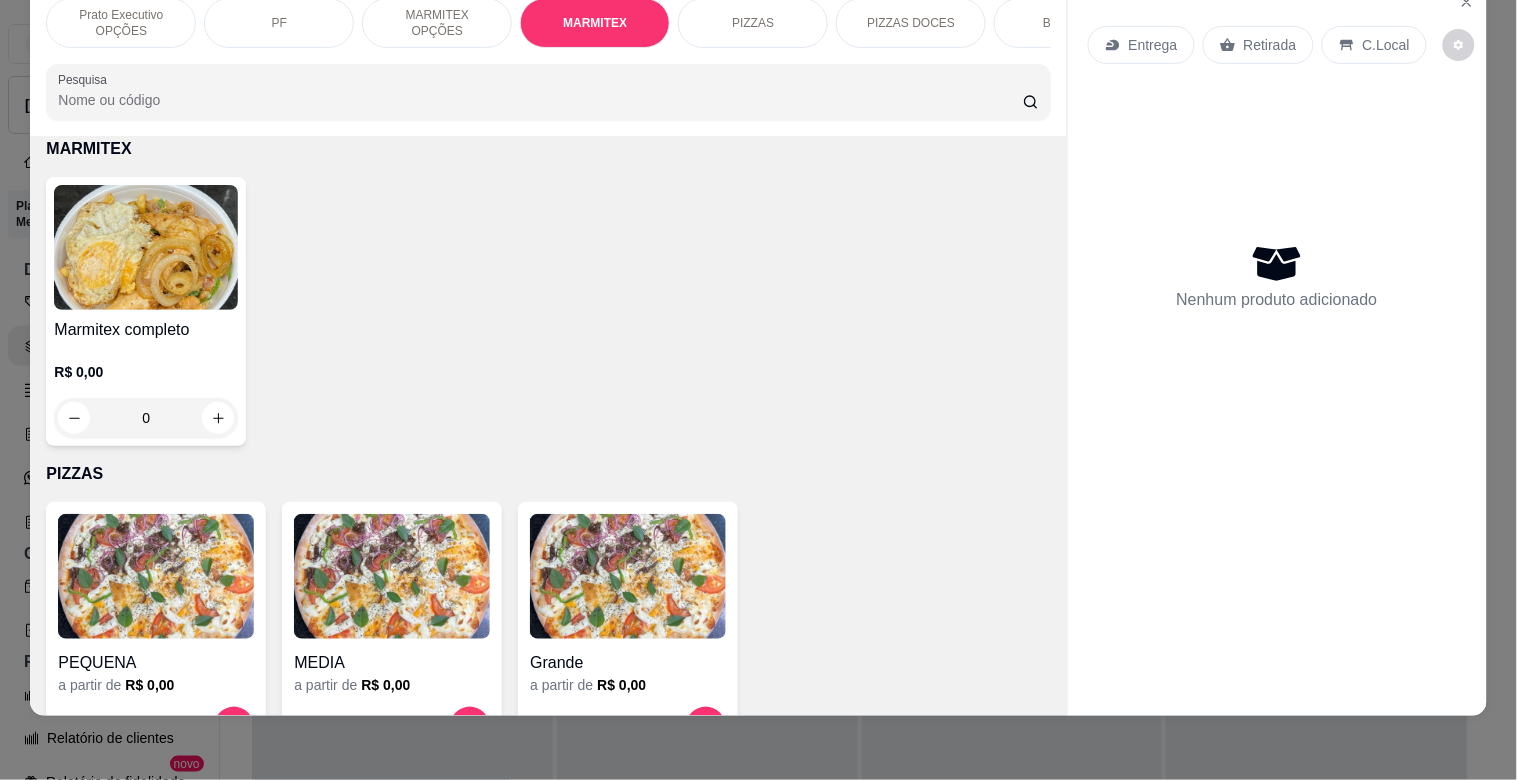 click at bounding box center (146, 247) 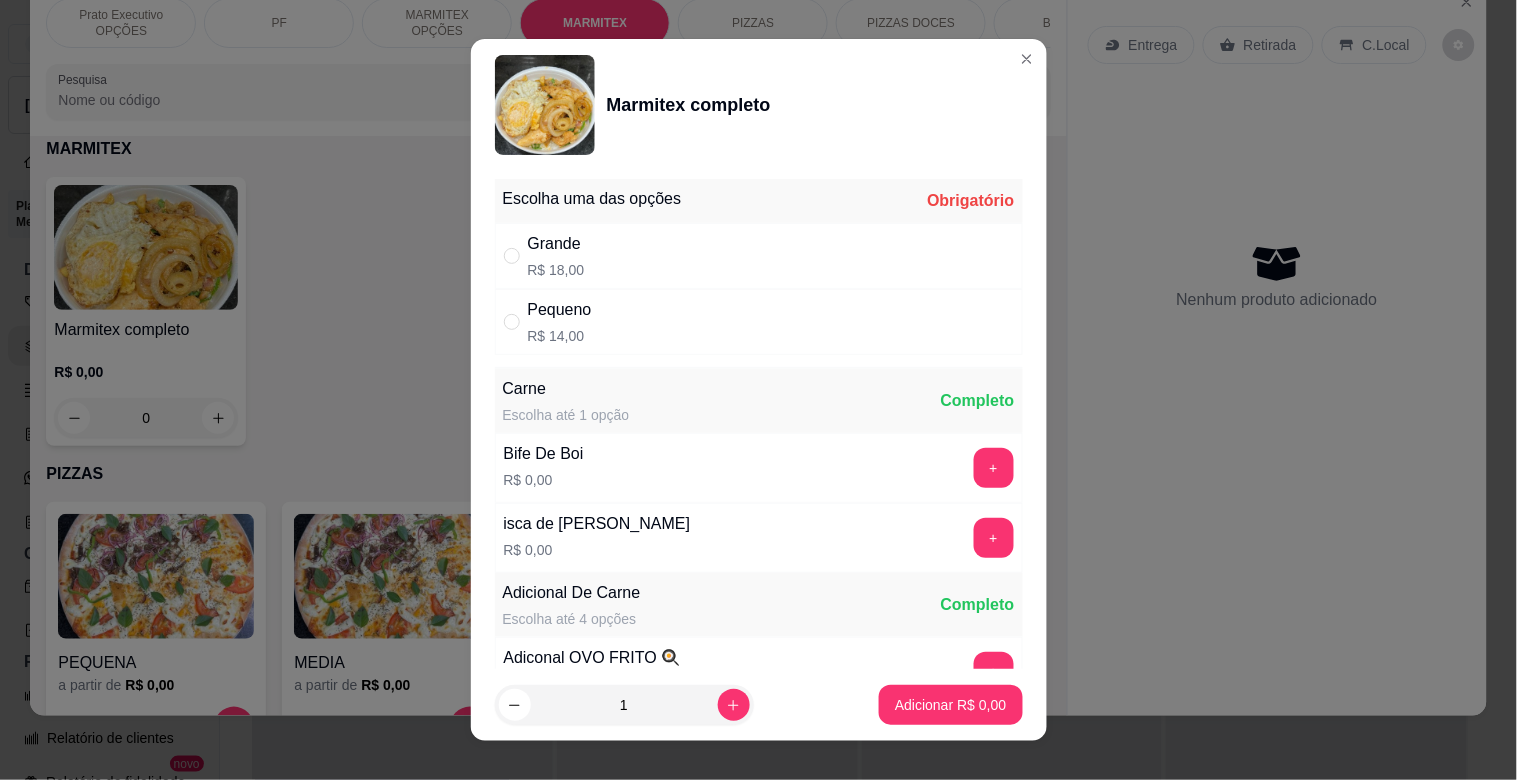 drag, startPoint x: 670, startPoint y: 261, endPoint x: 660, endPoint y: 263, distance: 10.198039 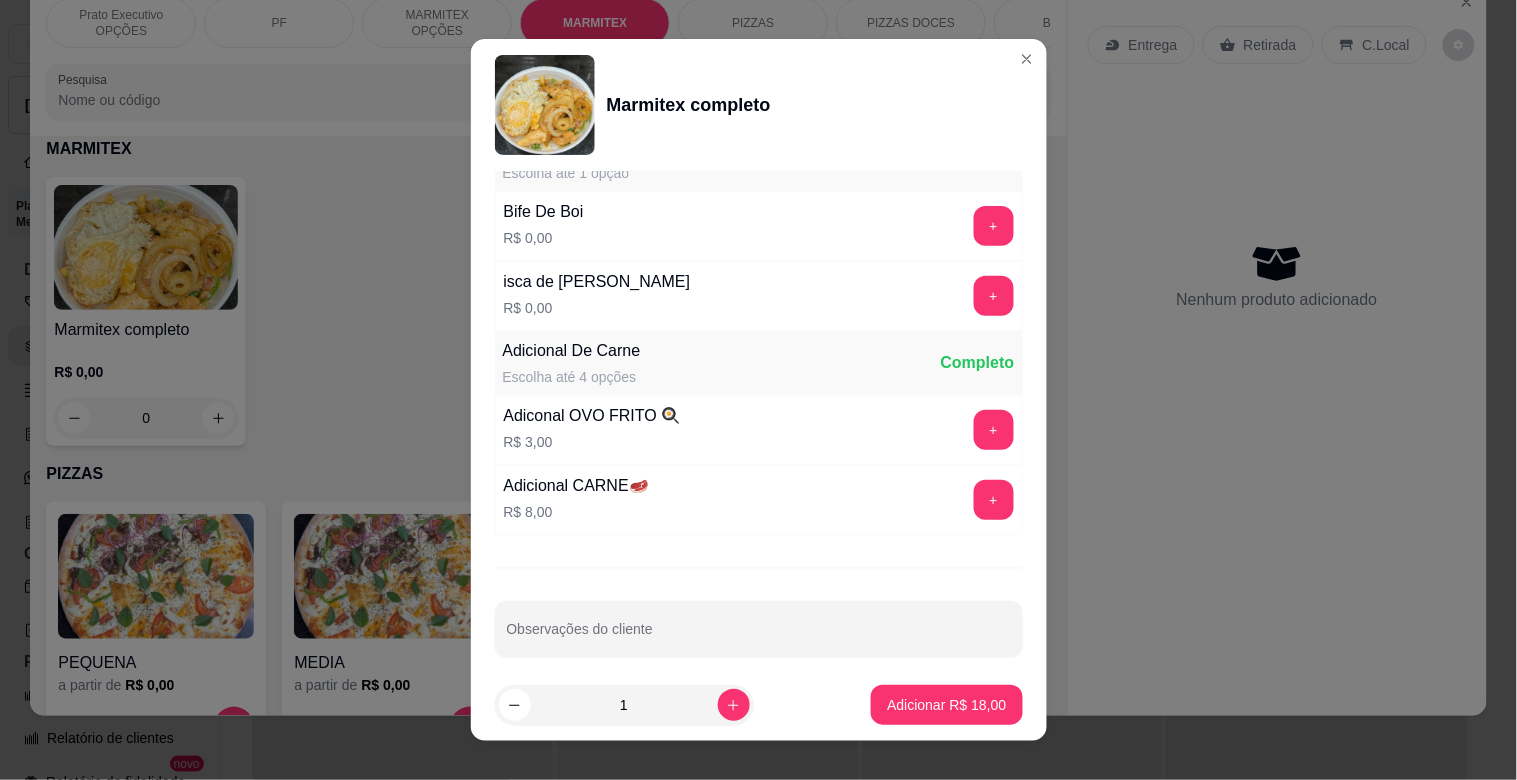 scroll, scrollTop: 280, scrollLeft: 0, axis: vertical 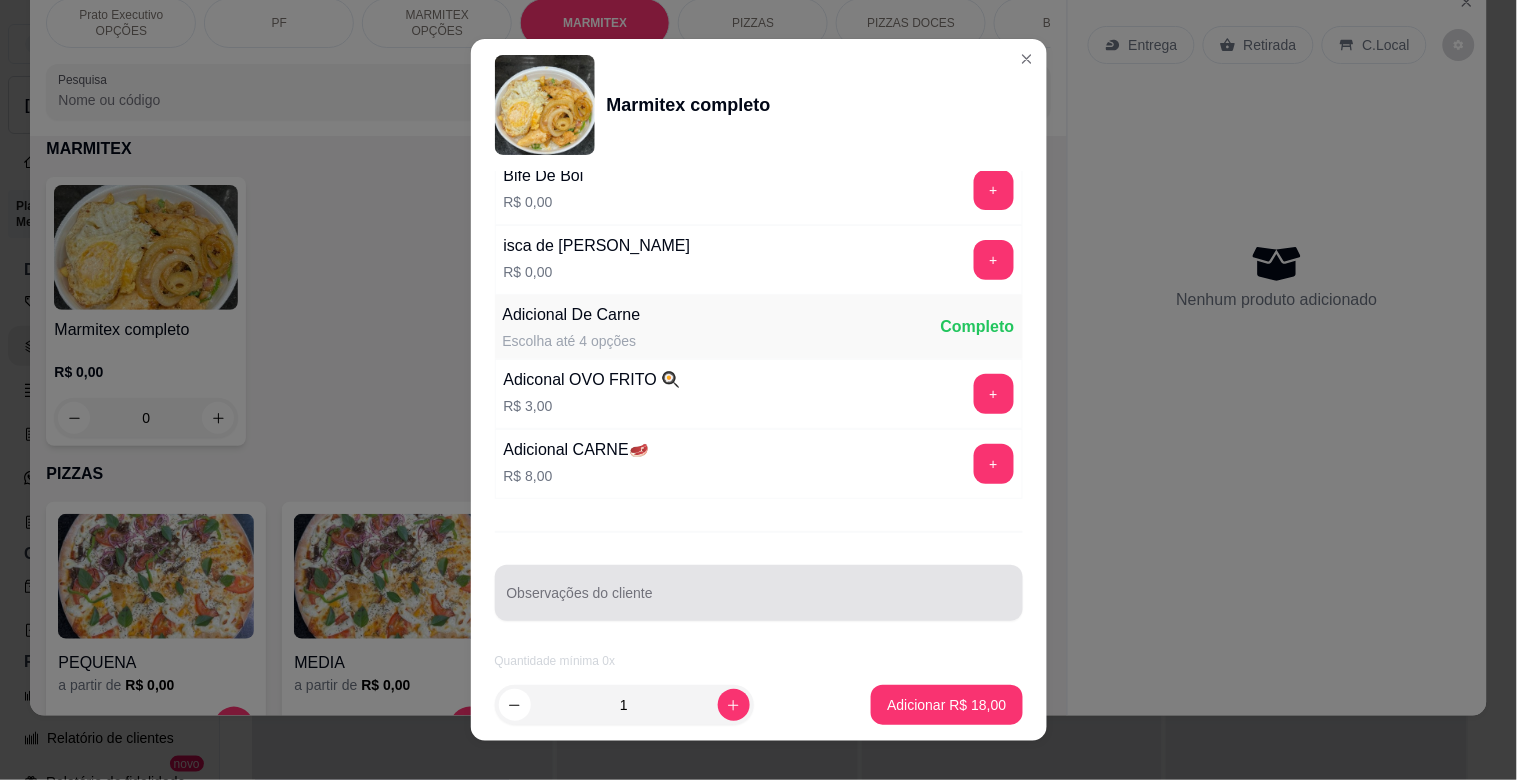 click on "Observações do cliente" at bounding box center [759, 593] 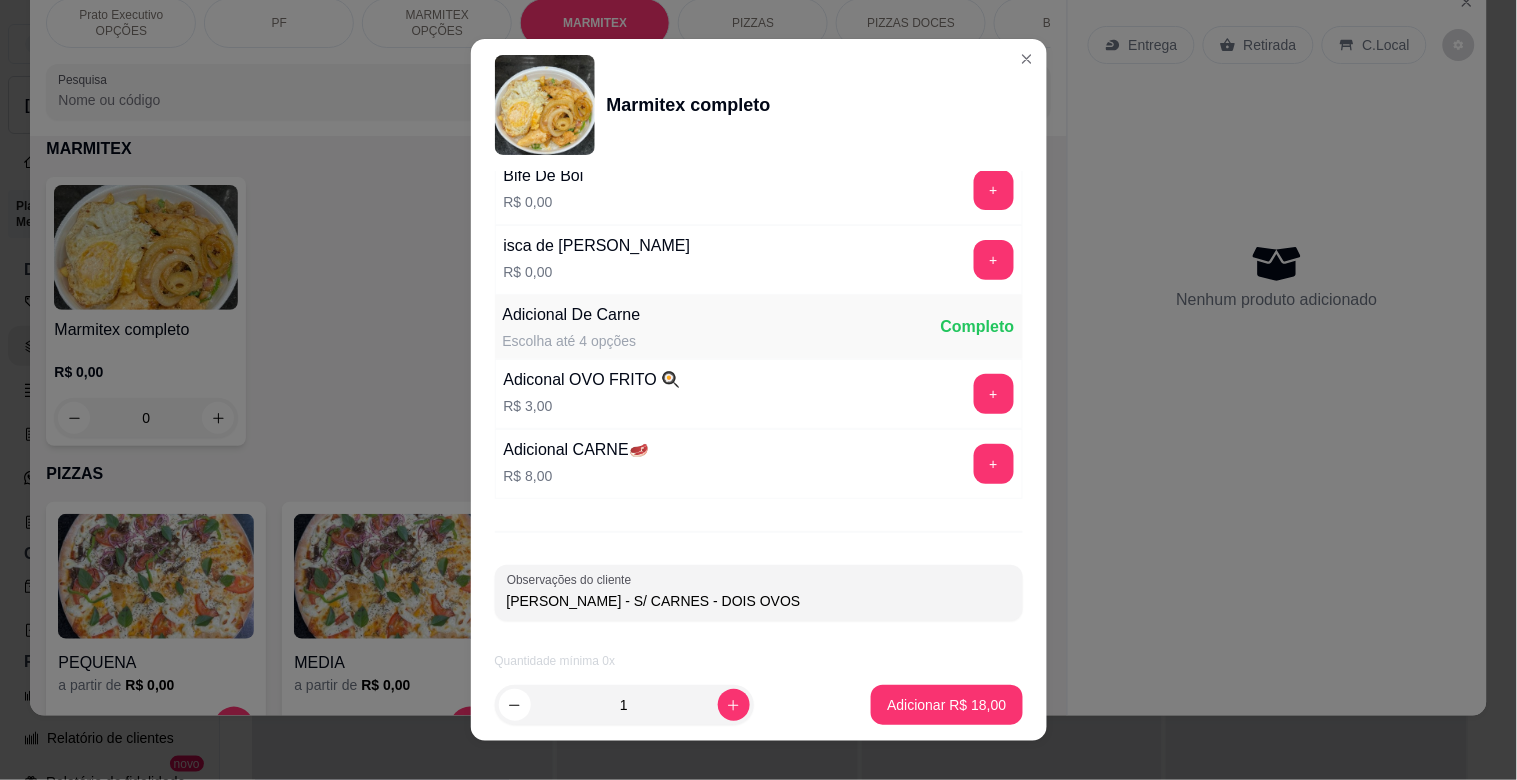 click on "[PERSON_NAME] - S/ CARNES - DOIS OVOS" at bounding box center [759, 601] 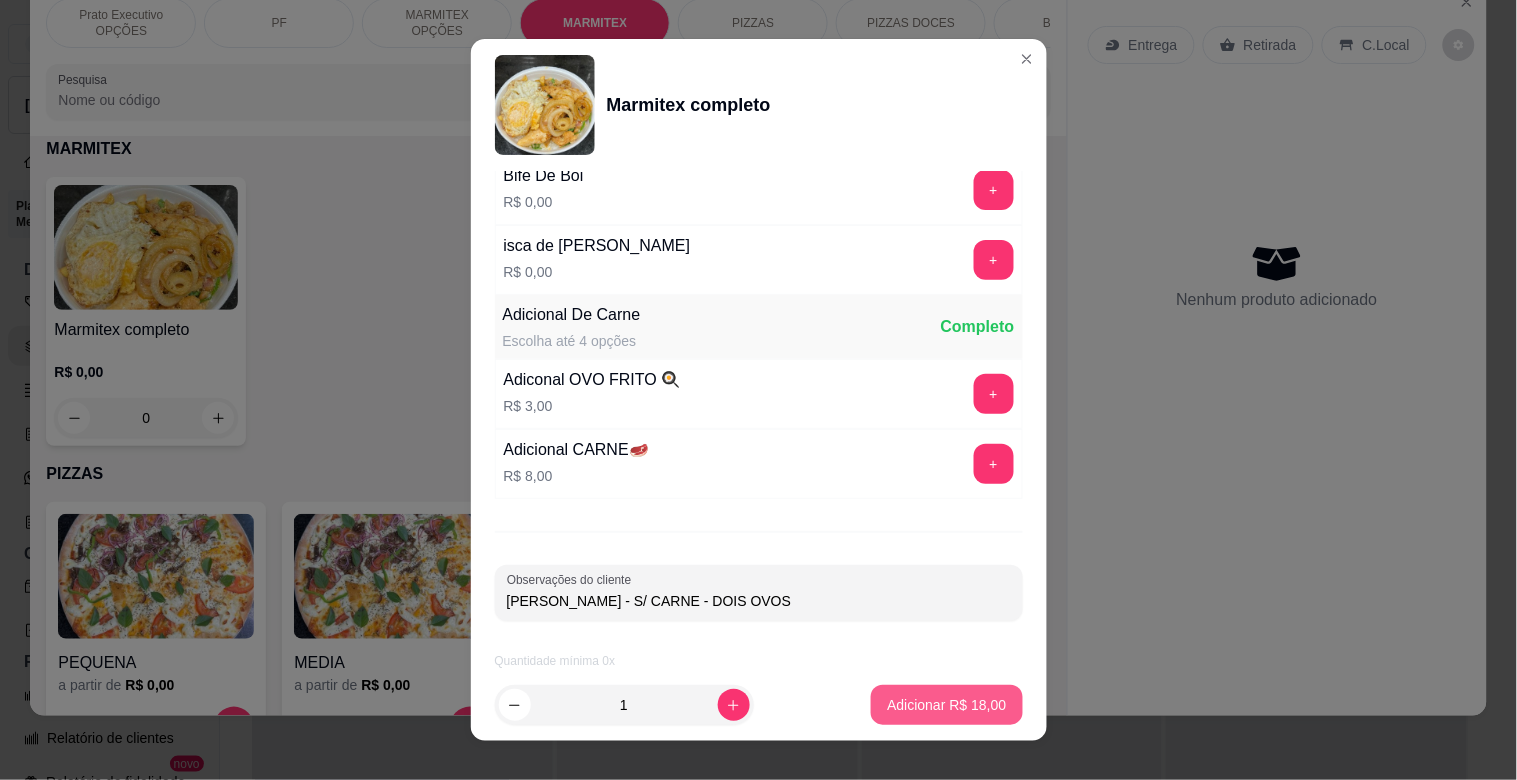 type on "[PERSON_NAME] - S/ CARNE - DOIS OVOS" 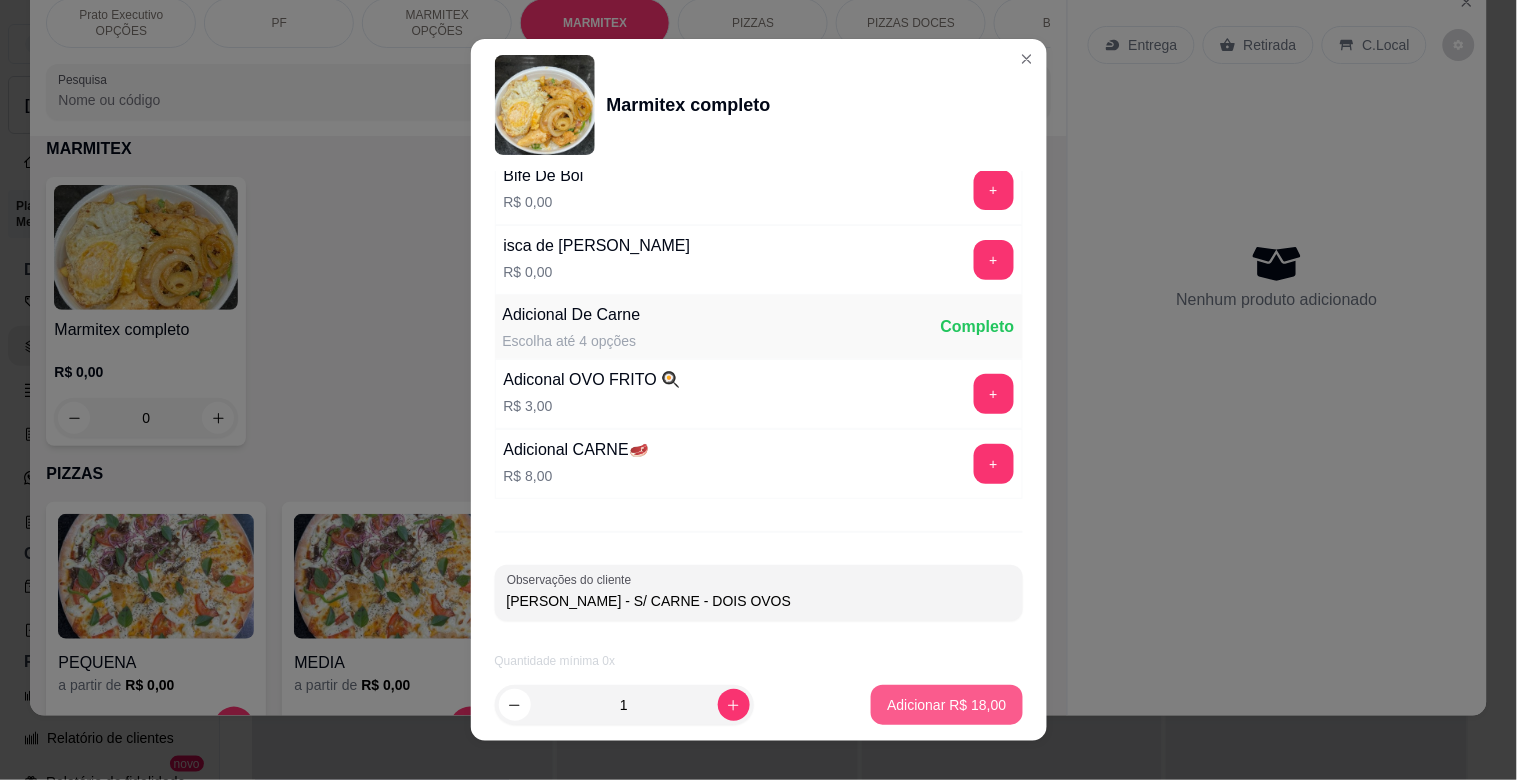 click on "Adicionar   R$ 18,00" at bounding box center [946, 705] 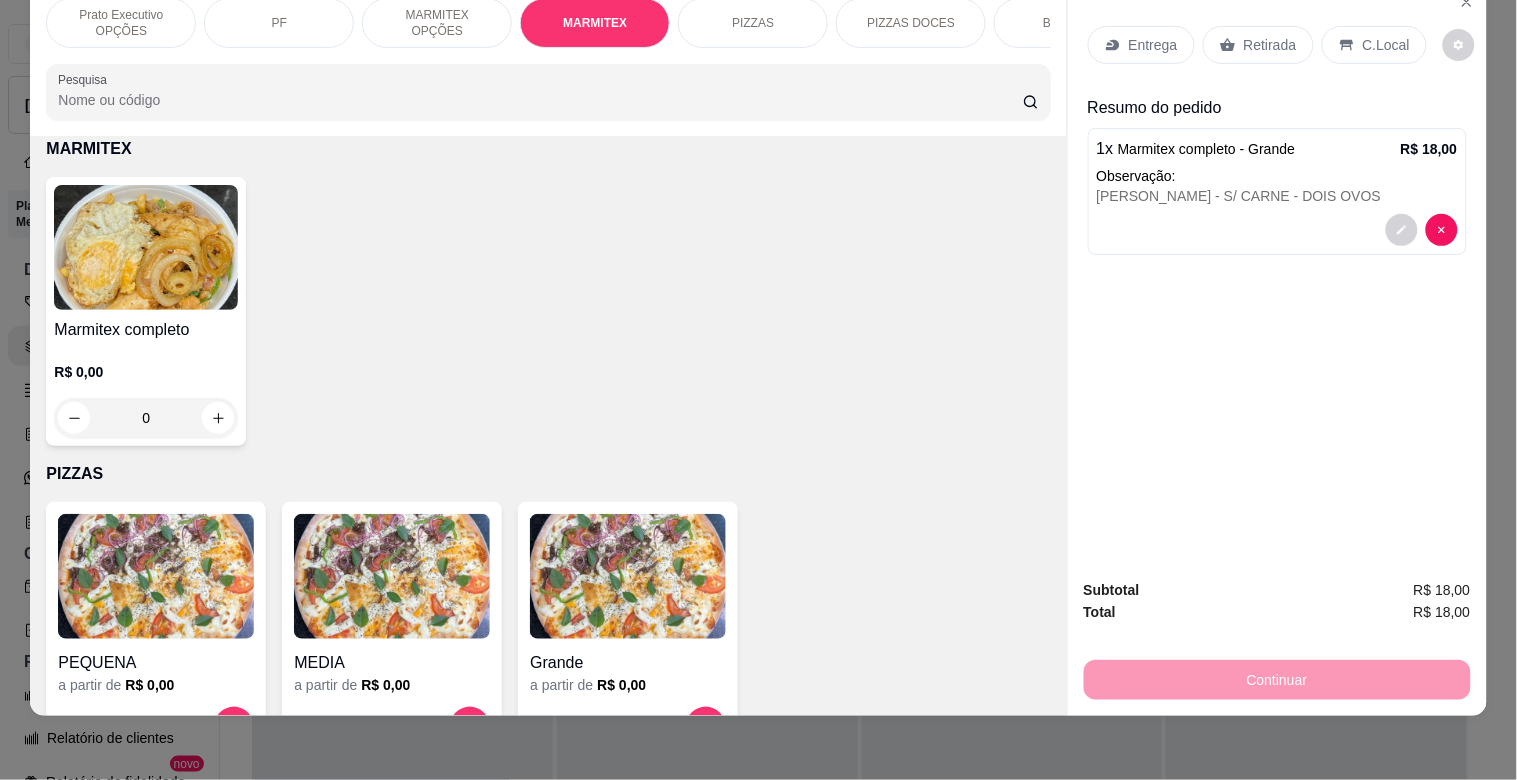 click at bounding box center (146, 247) 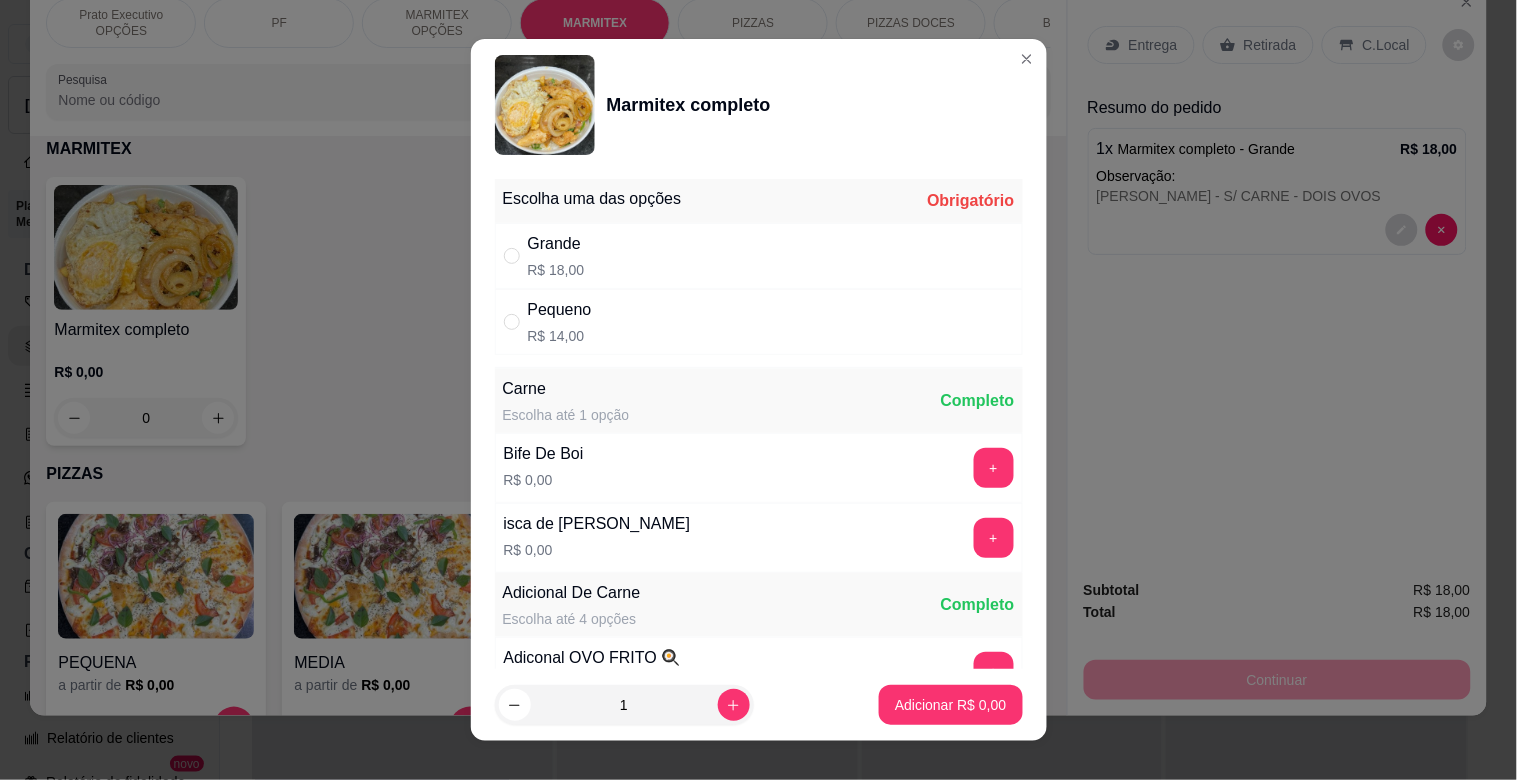click on "Grande  R$ 18,00" at bounding box center (759, 256) 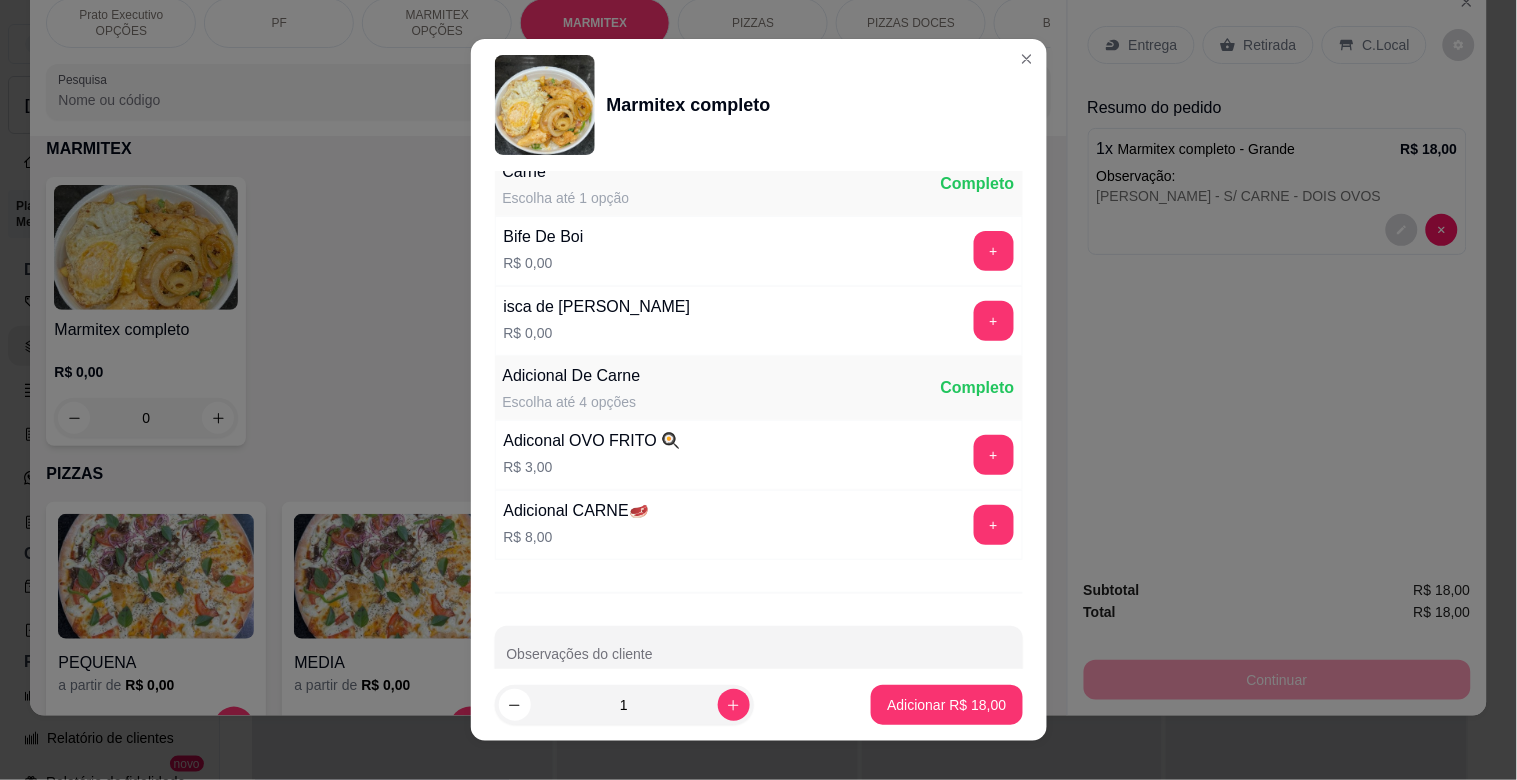 scroll, scrollTop: 280, scrollLeft: 0, axis: vertical 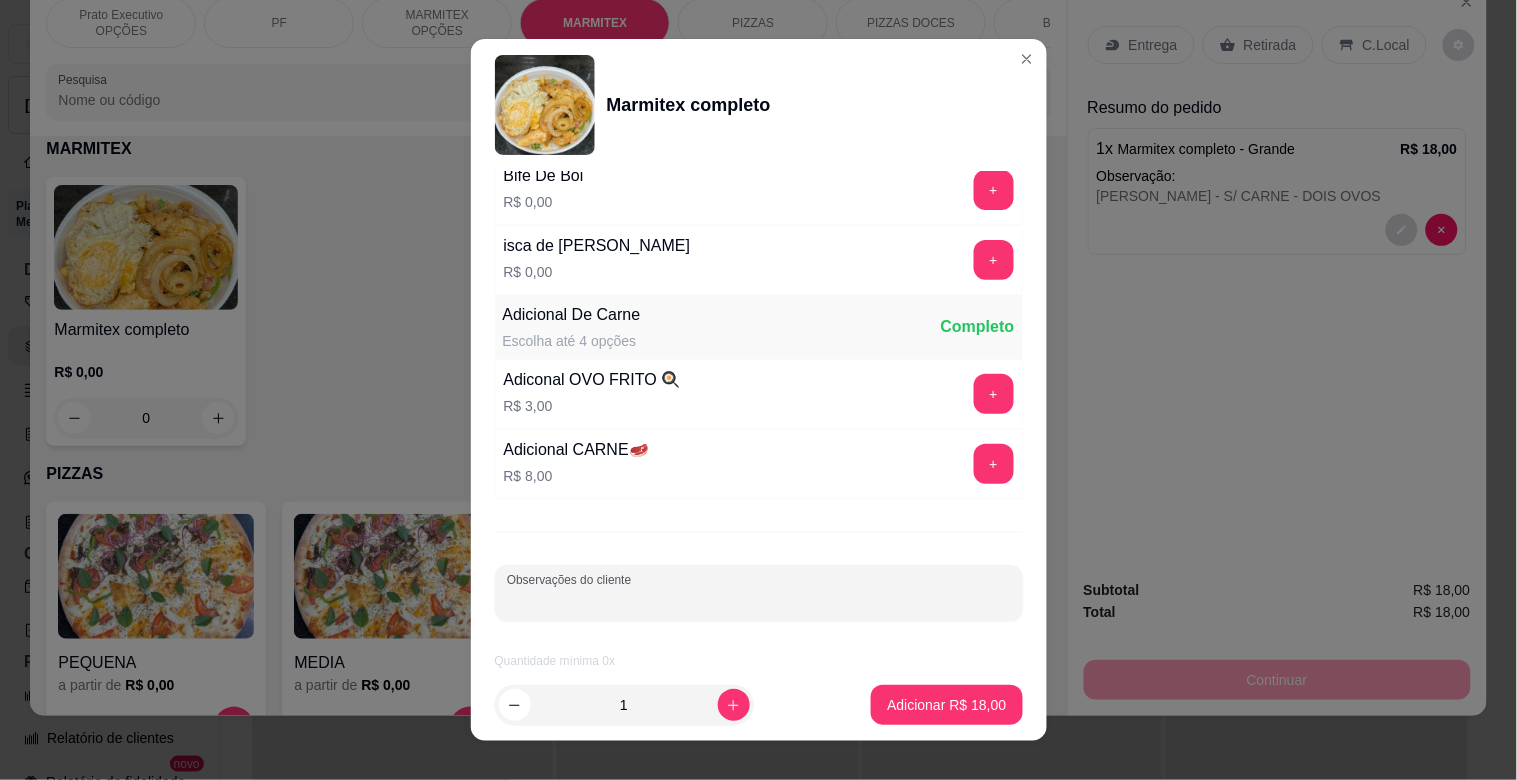 click on "Observações do cliente" at bounding box center (759, 601) 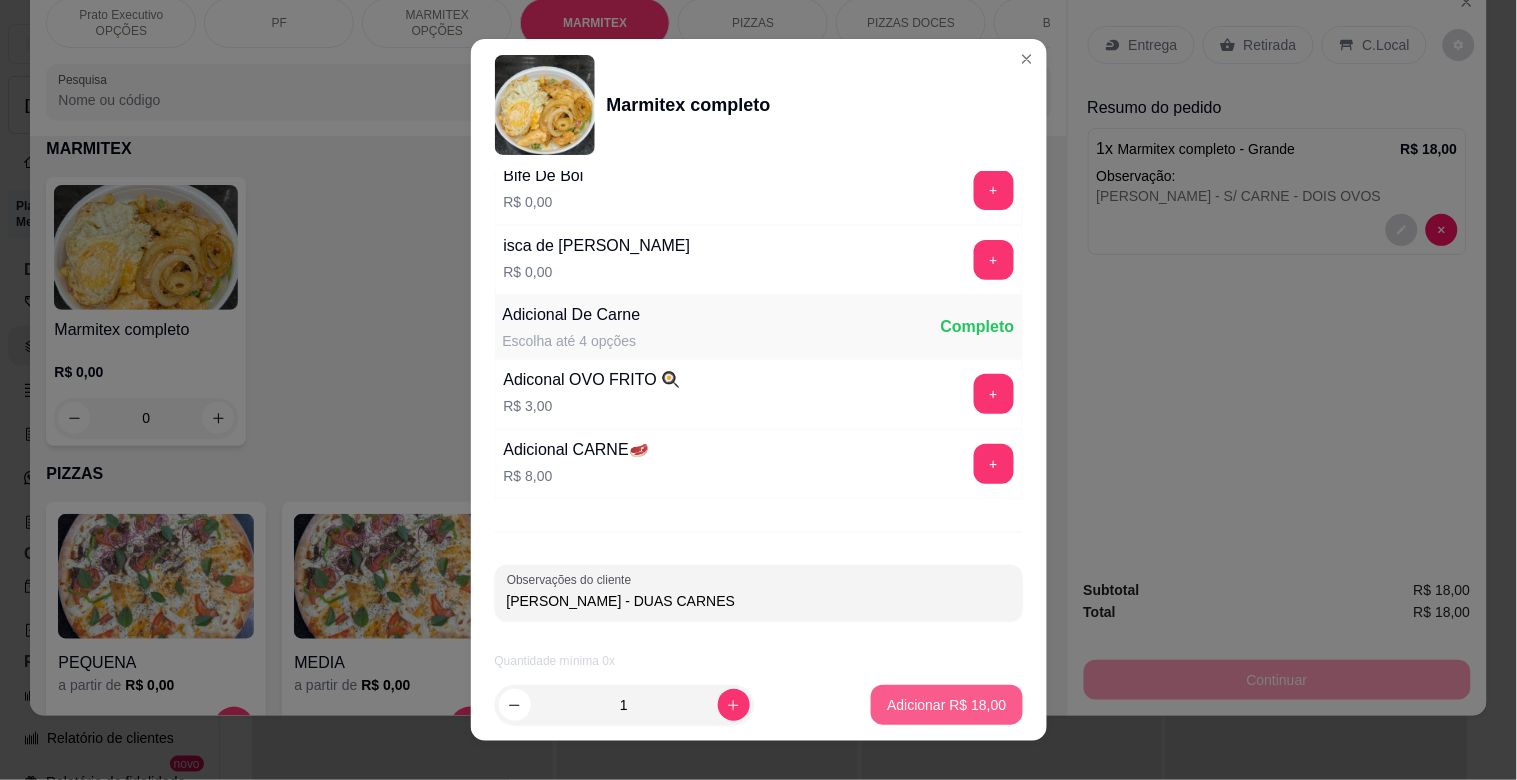 type on "[PERSON_NAME] - DUAS CARNES" 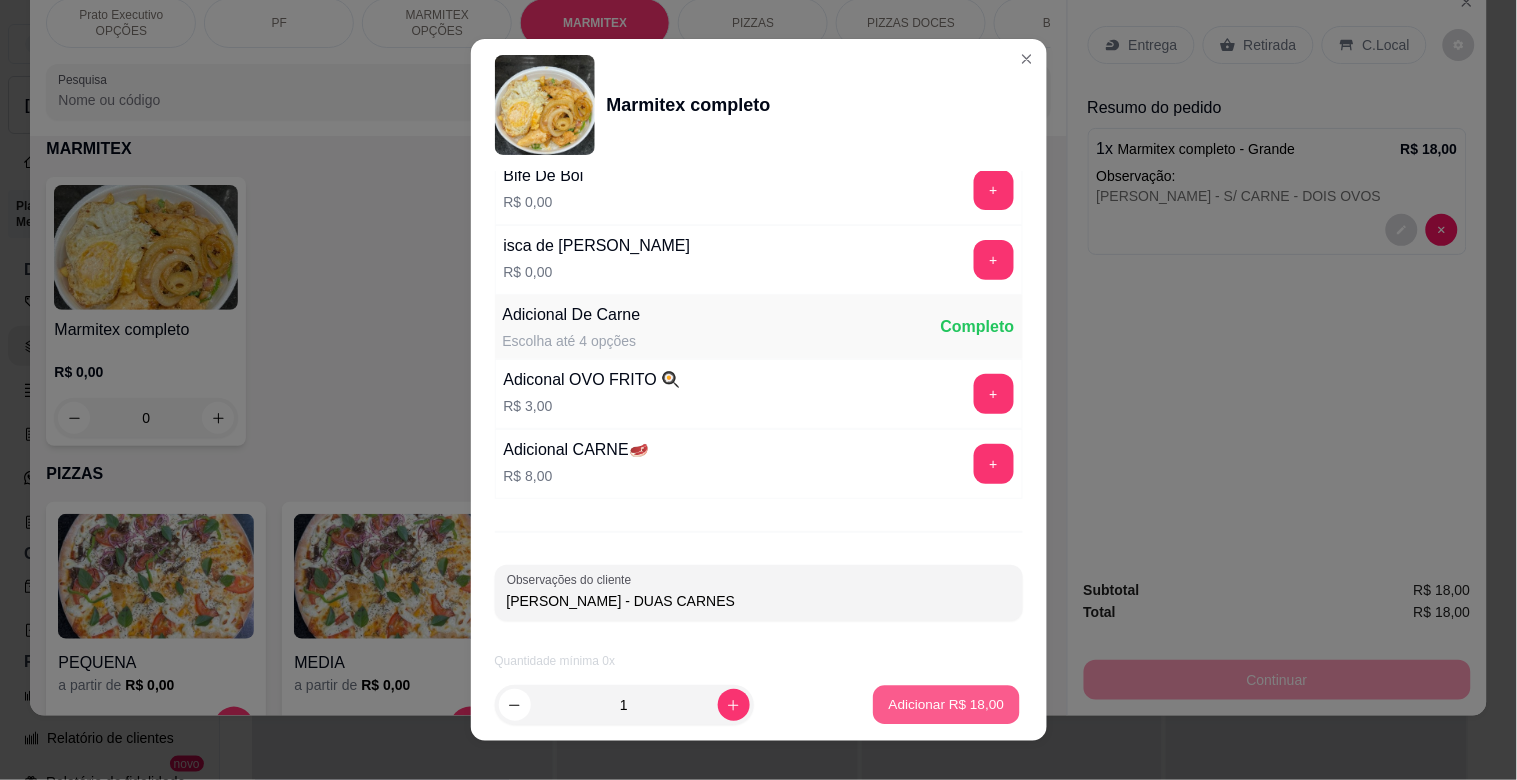 click on "Adicionar   R$ 18,00" at bounding box center [947, 705] 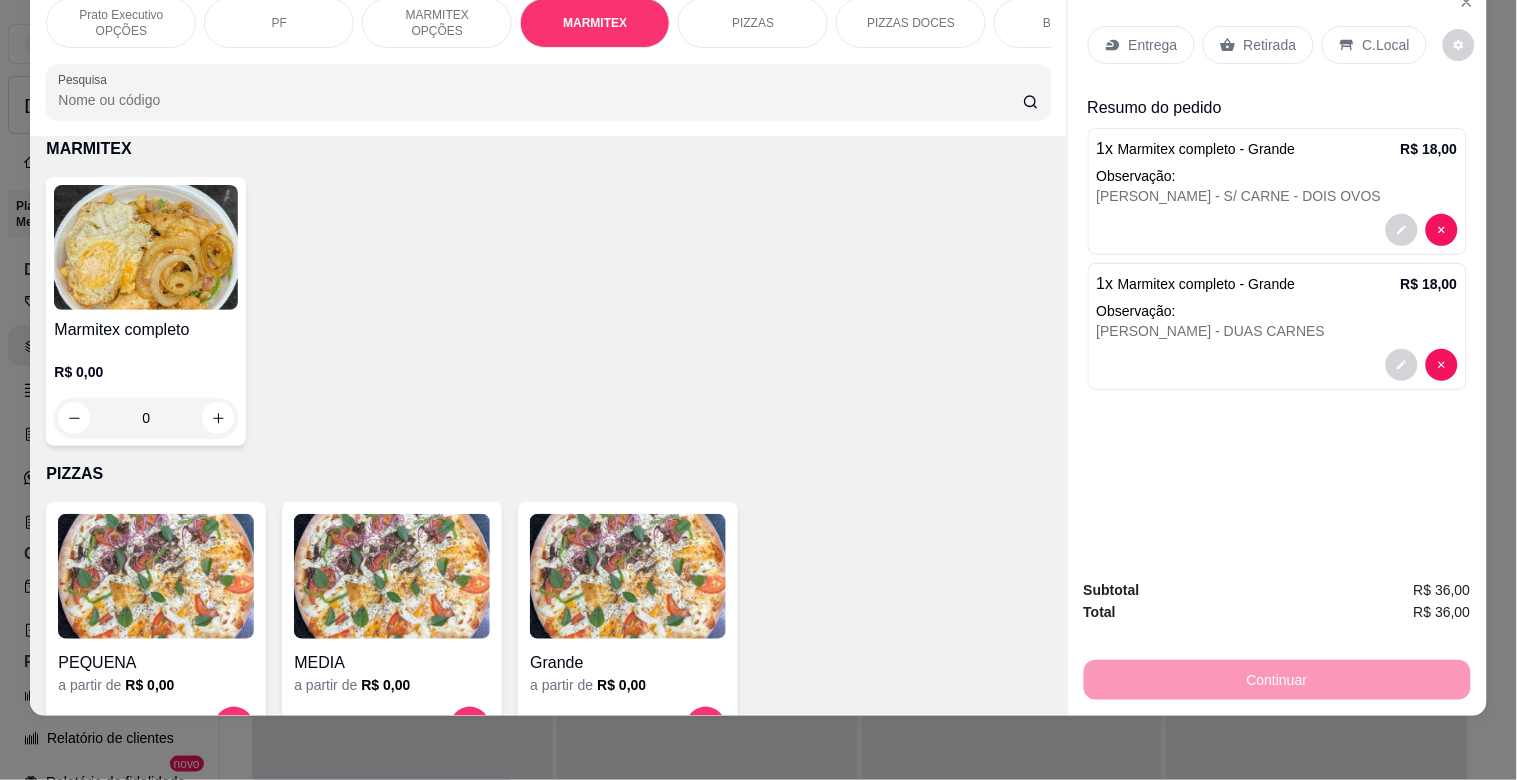 drag, startPoint x: 190, startPoint y: 162, endPoint x: 198, endPoint y: 171, distance: 12.0415945 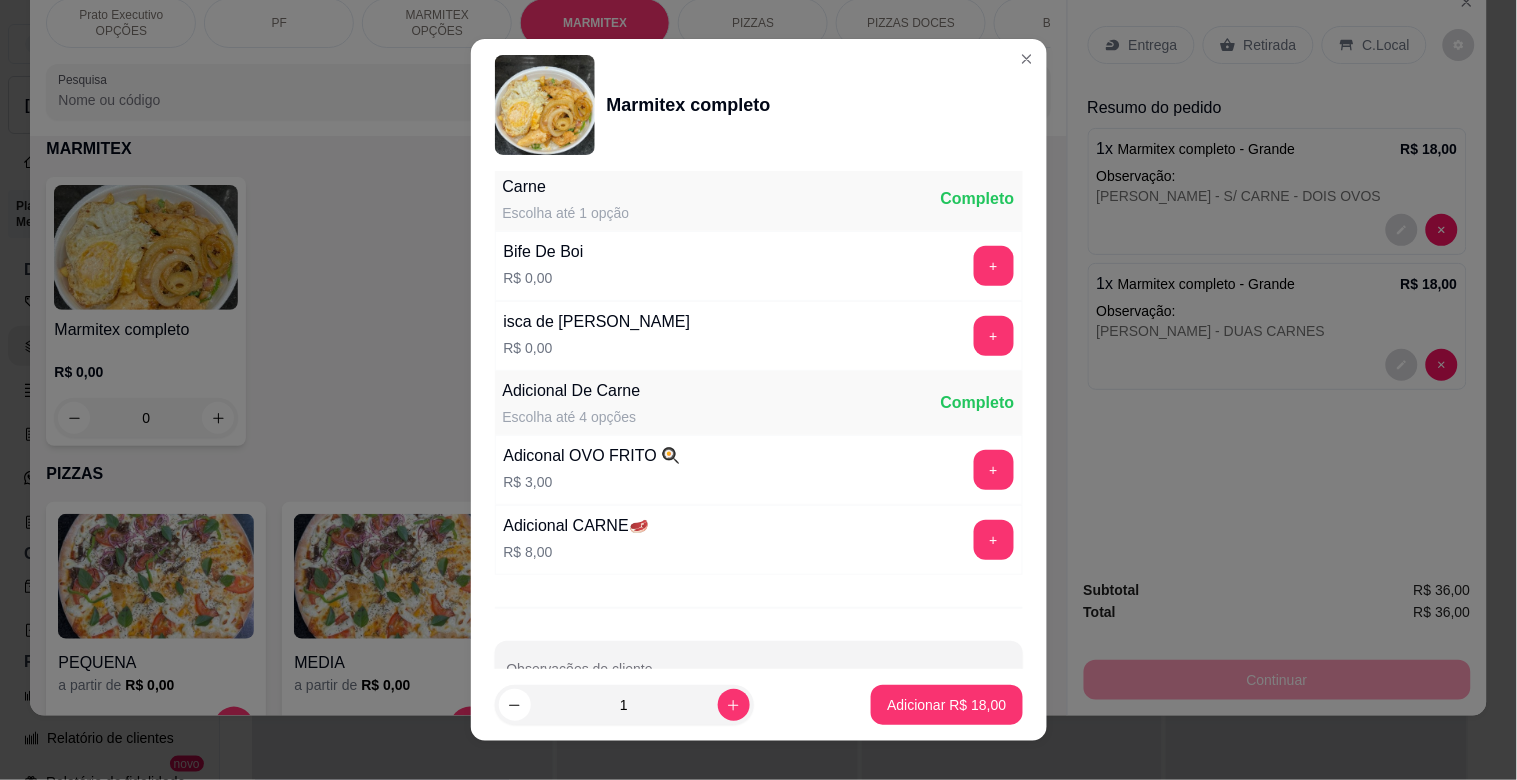 scroll, scrollTop: 280, scrollLeft: 0, axis: vertical 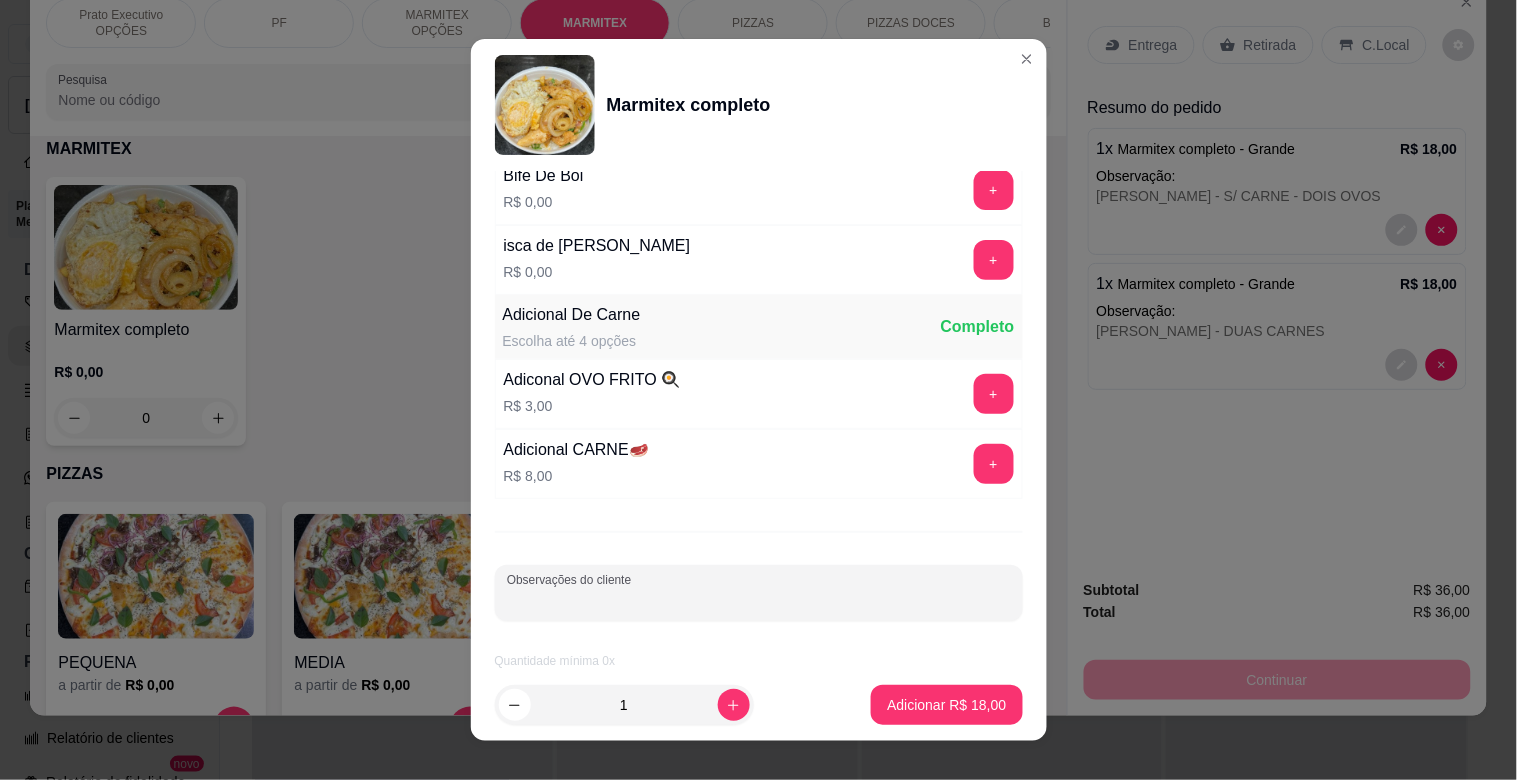 click on "Observações do cliente" at bounding box center (759, 601) 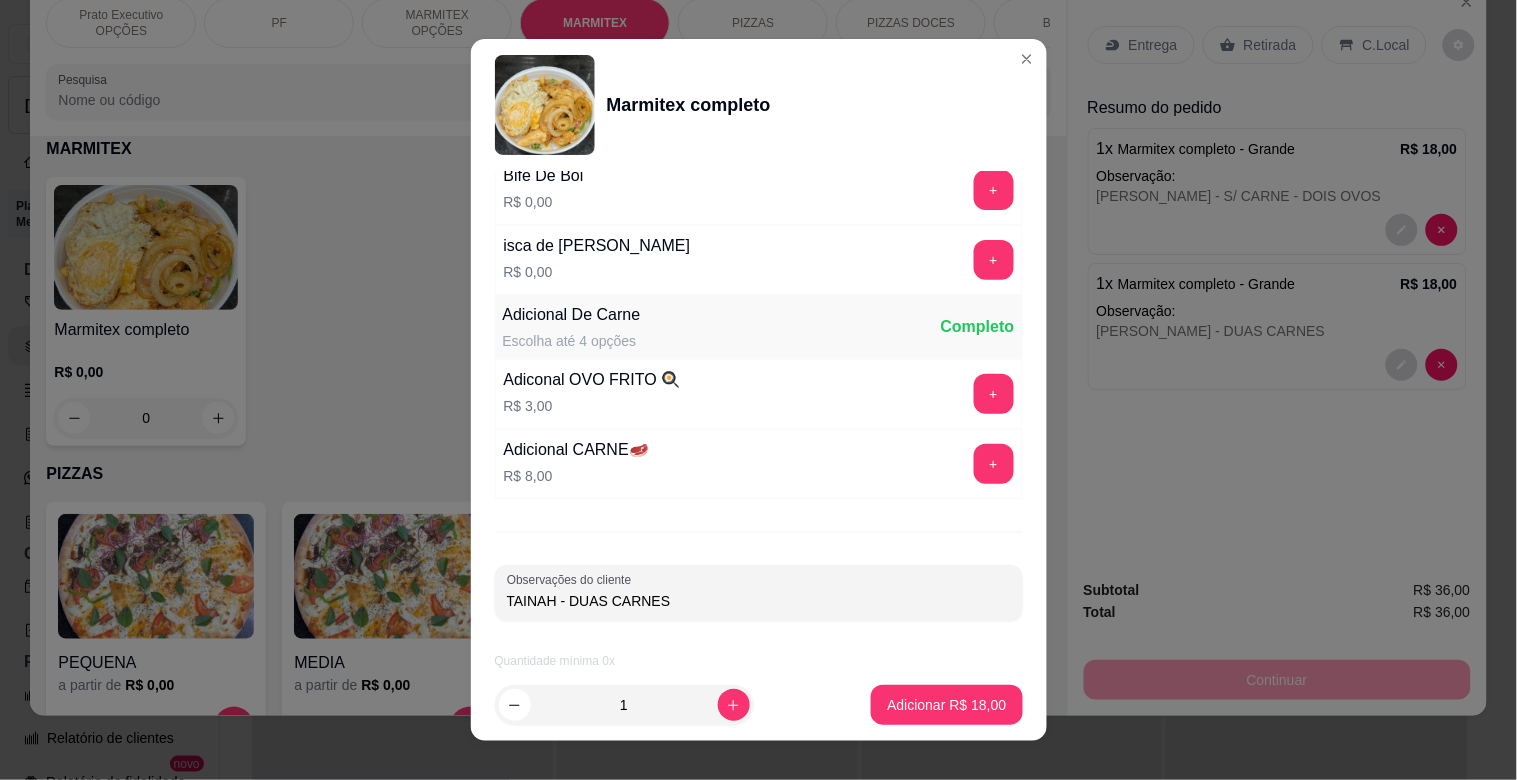 type on "TAINAH - DUAS CARNES" 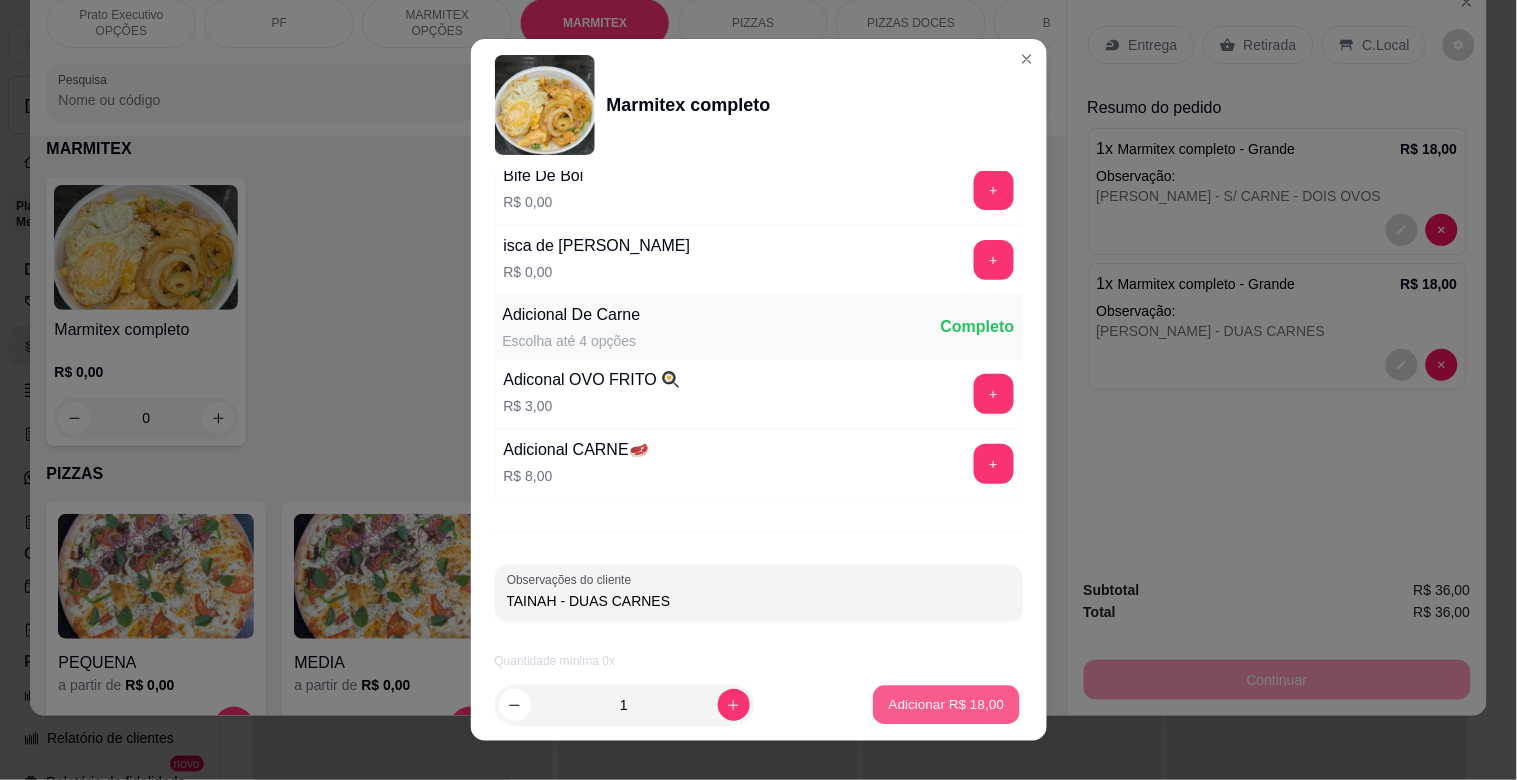 click on "Adicionar   R$ 18,00" at bounding box center [947, 705] 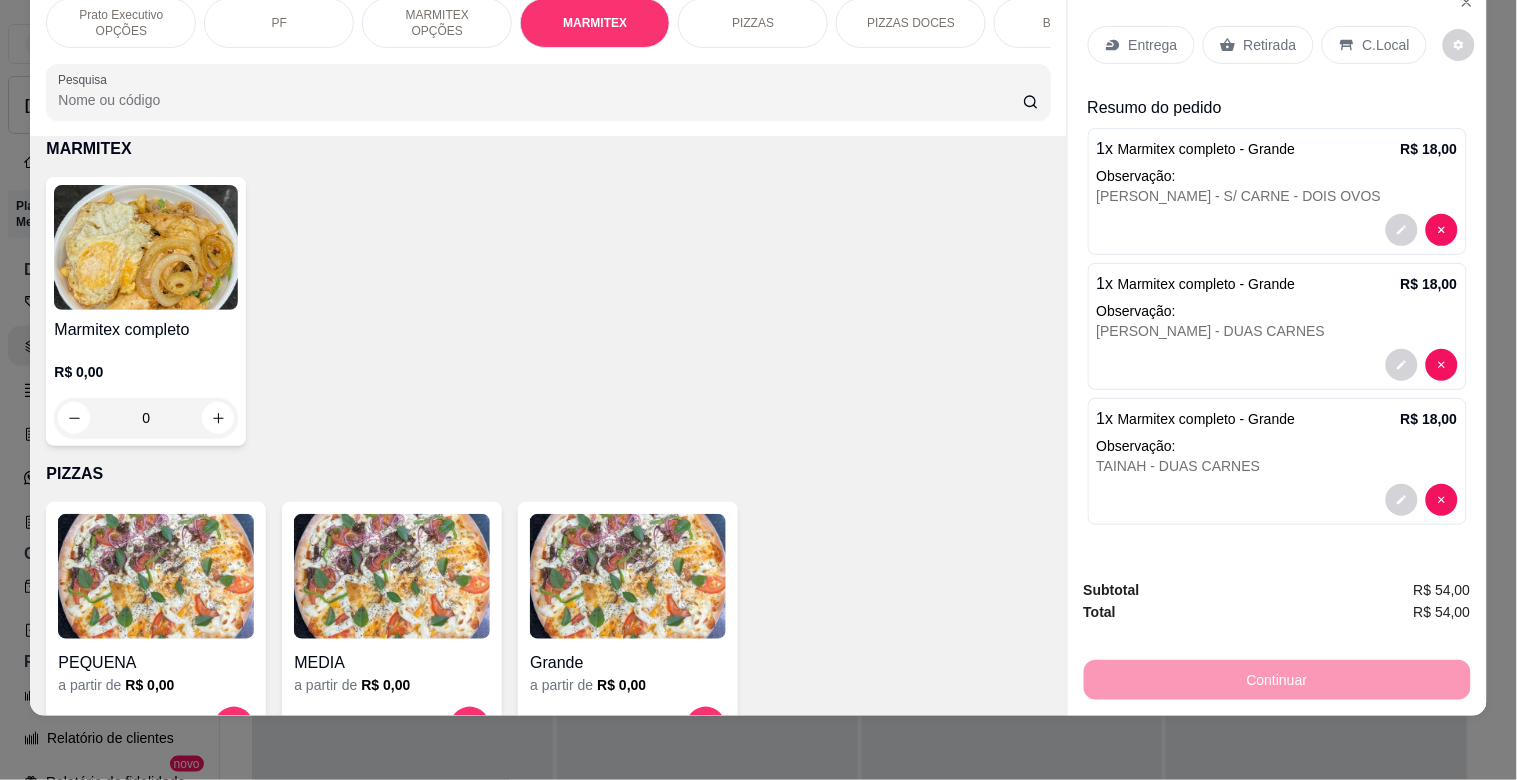 click at bounding box center [146, 247] 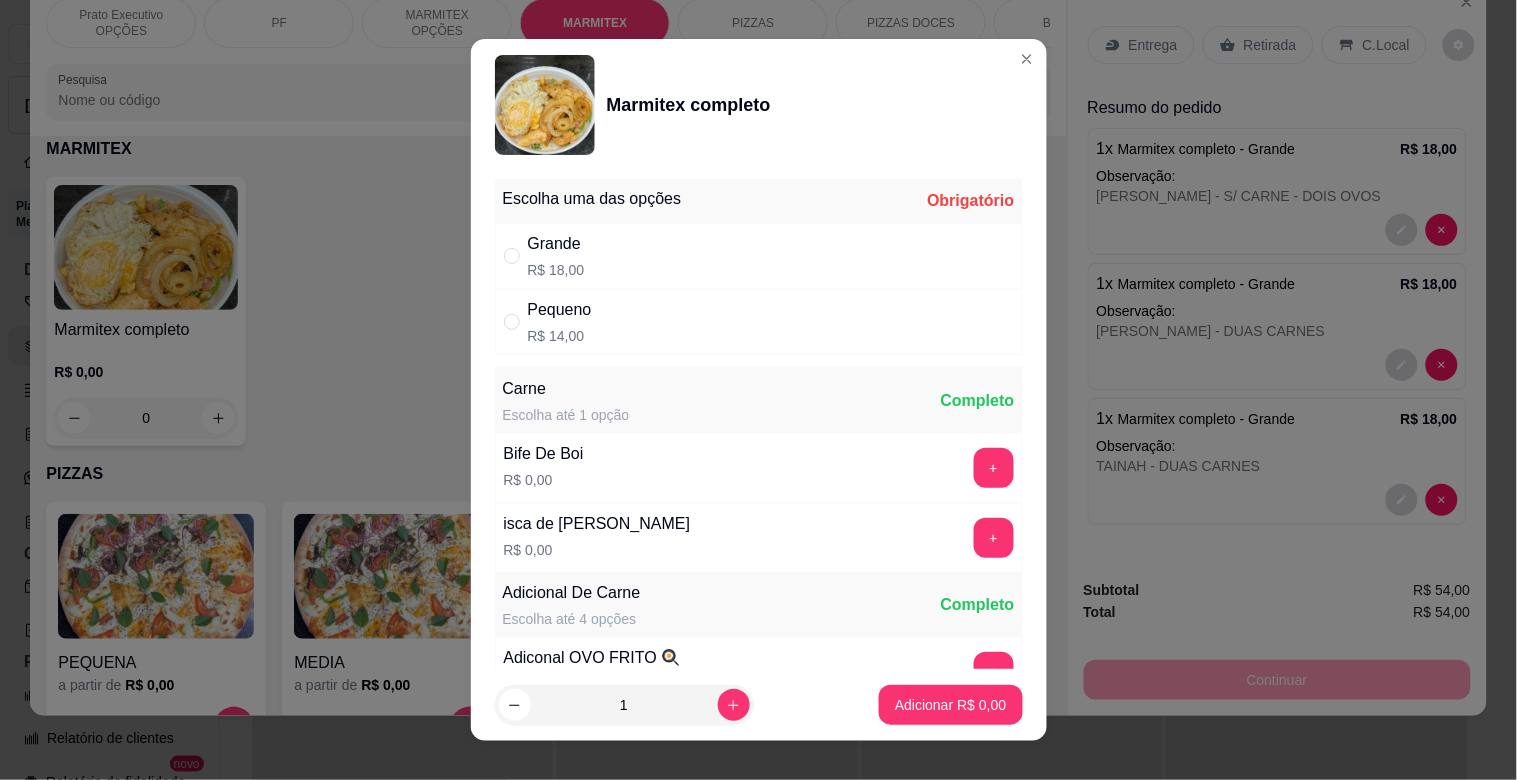 drag, startPoint x: 744, startPoint y: 263, endPoint x: 785, endPoint y: 246, distance: 44.38468 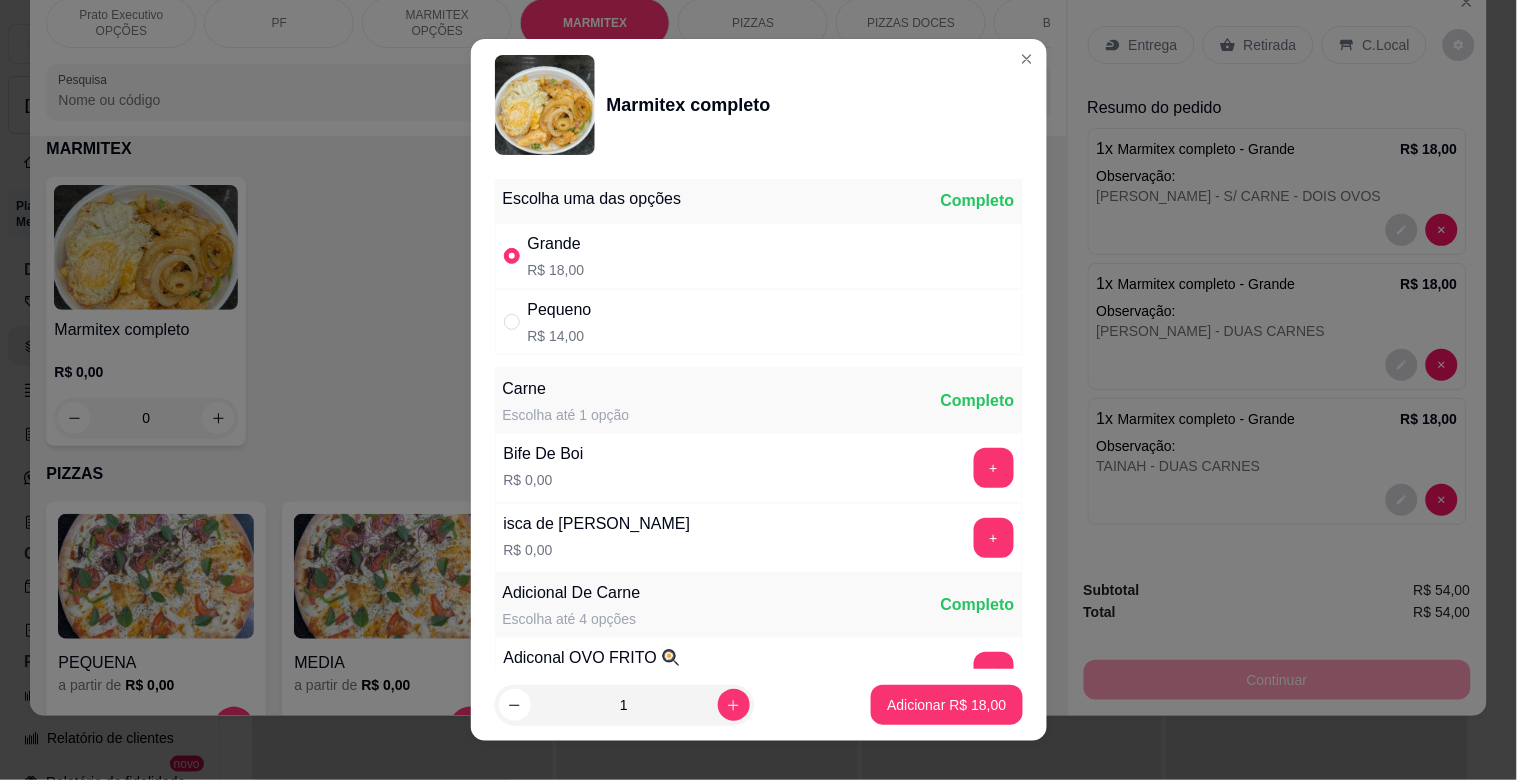 click on "+" at bounding box center [994, 468] 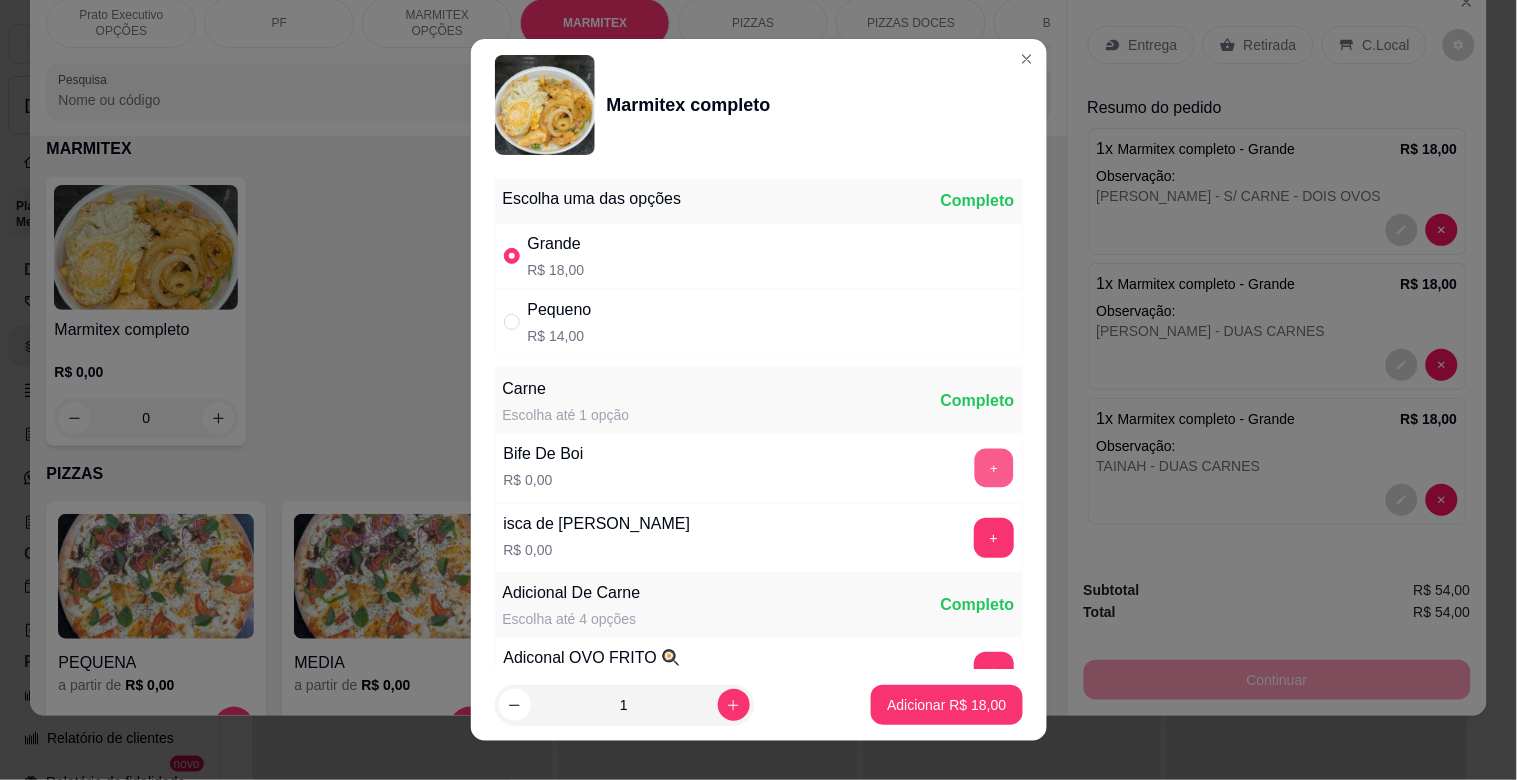 click on "+" at bounding box center (993, 468) 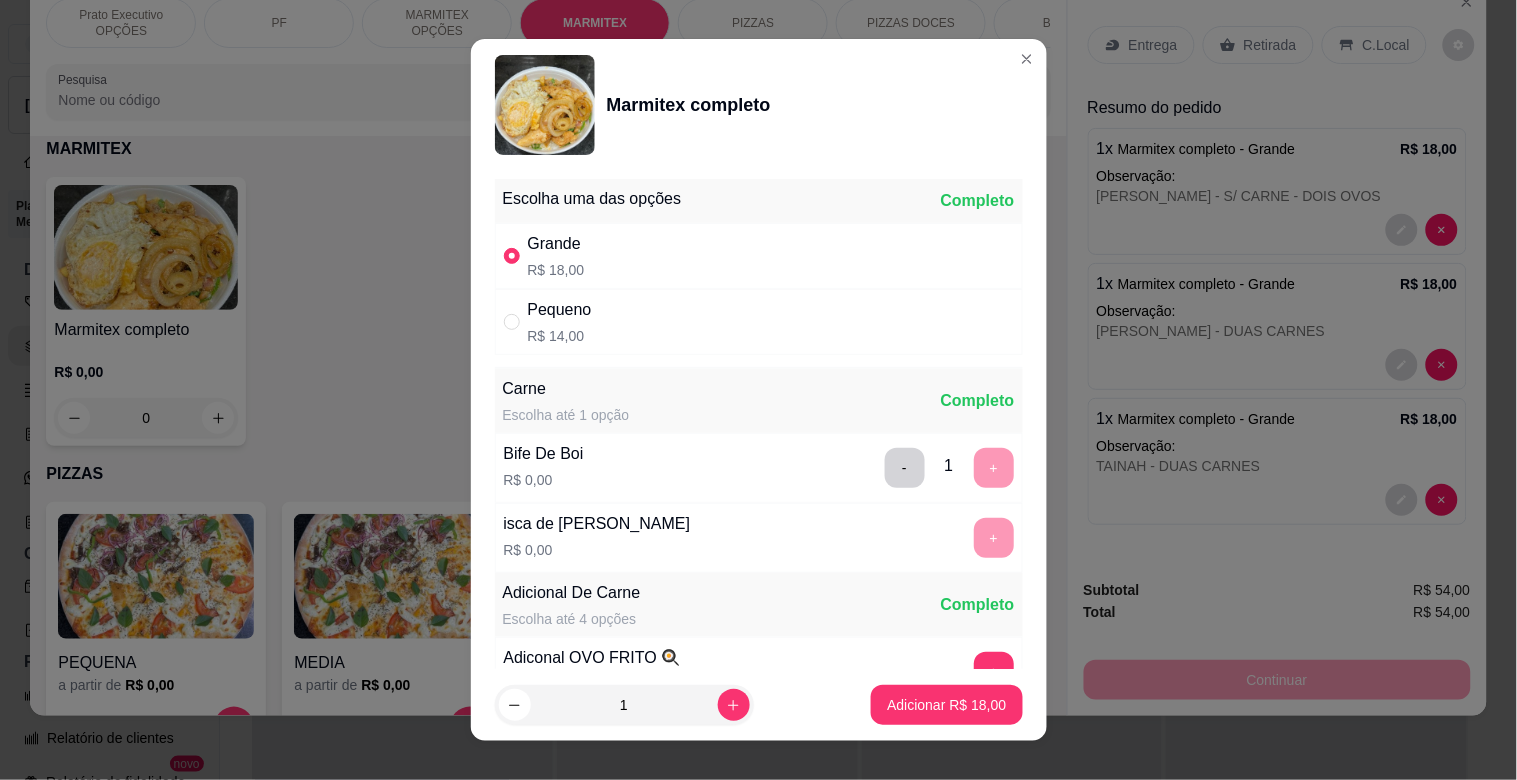 scroll, scrollTop: 280, scrollLeft: 0, axis: vertical 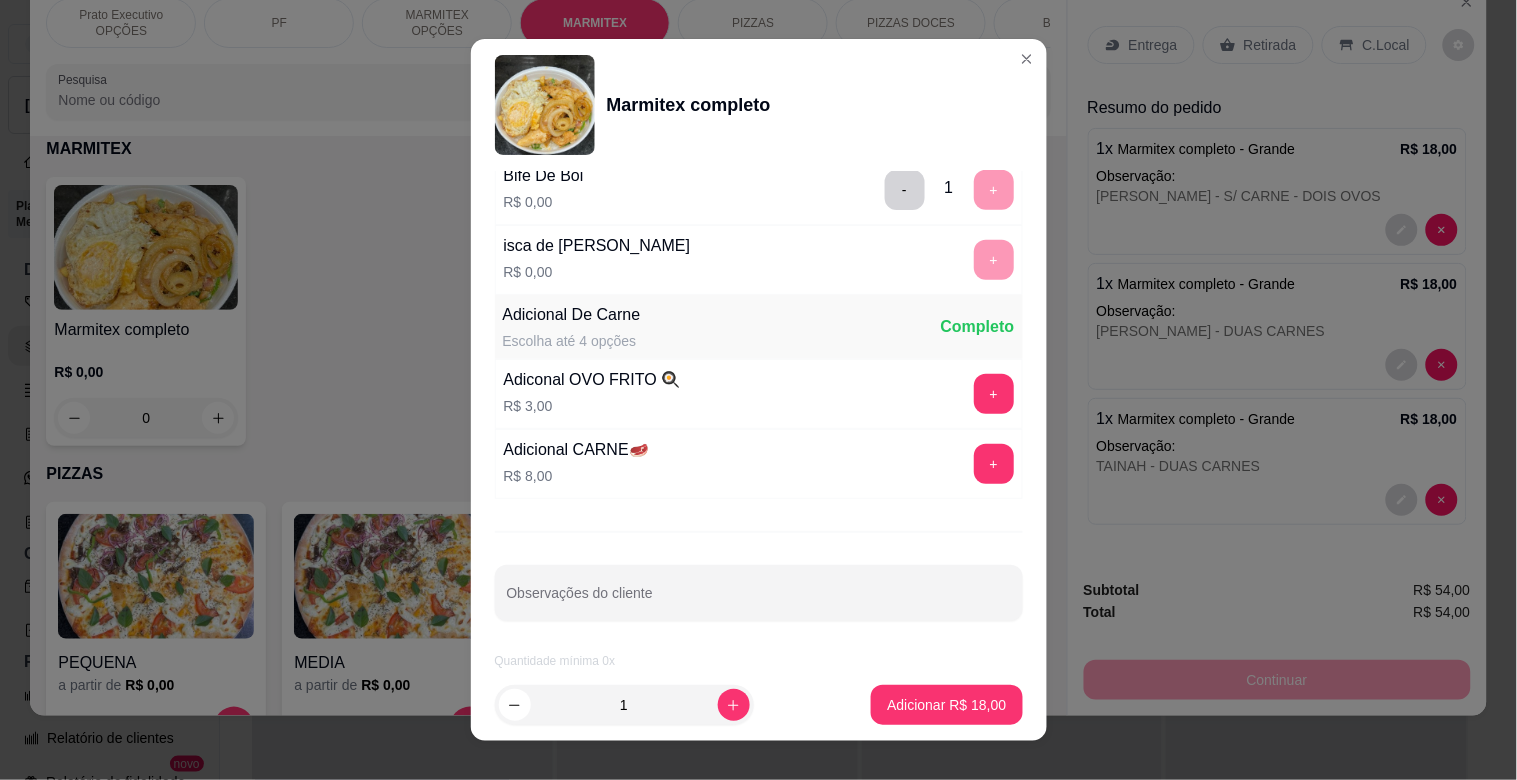 drag, startPoint x: 665, startPoint y: 557, endPoint x: 673, endPoint y: 587, distance: 31.04835 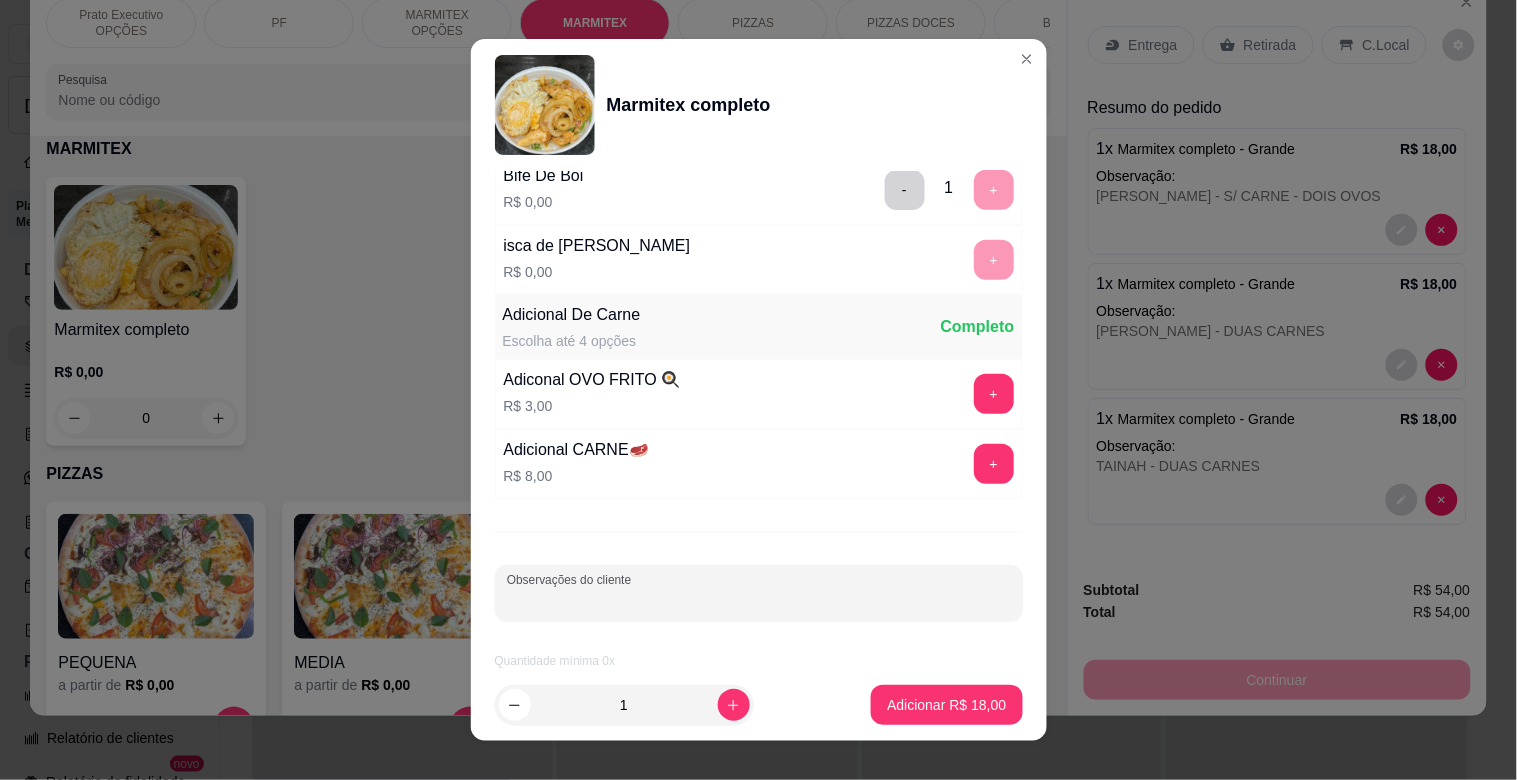 drag, startPoint x: 674, startPoint y: 590, endPoint x: 694, endPoint y: 575, distance: 25 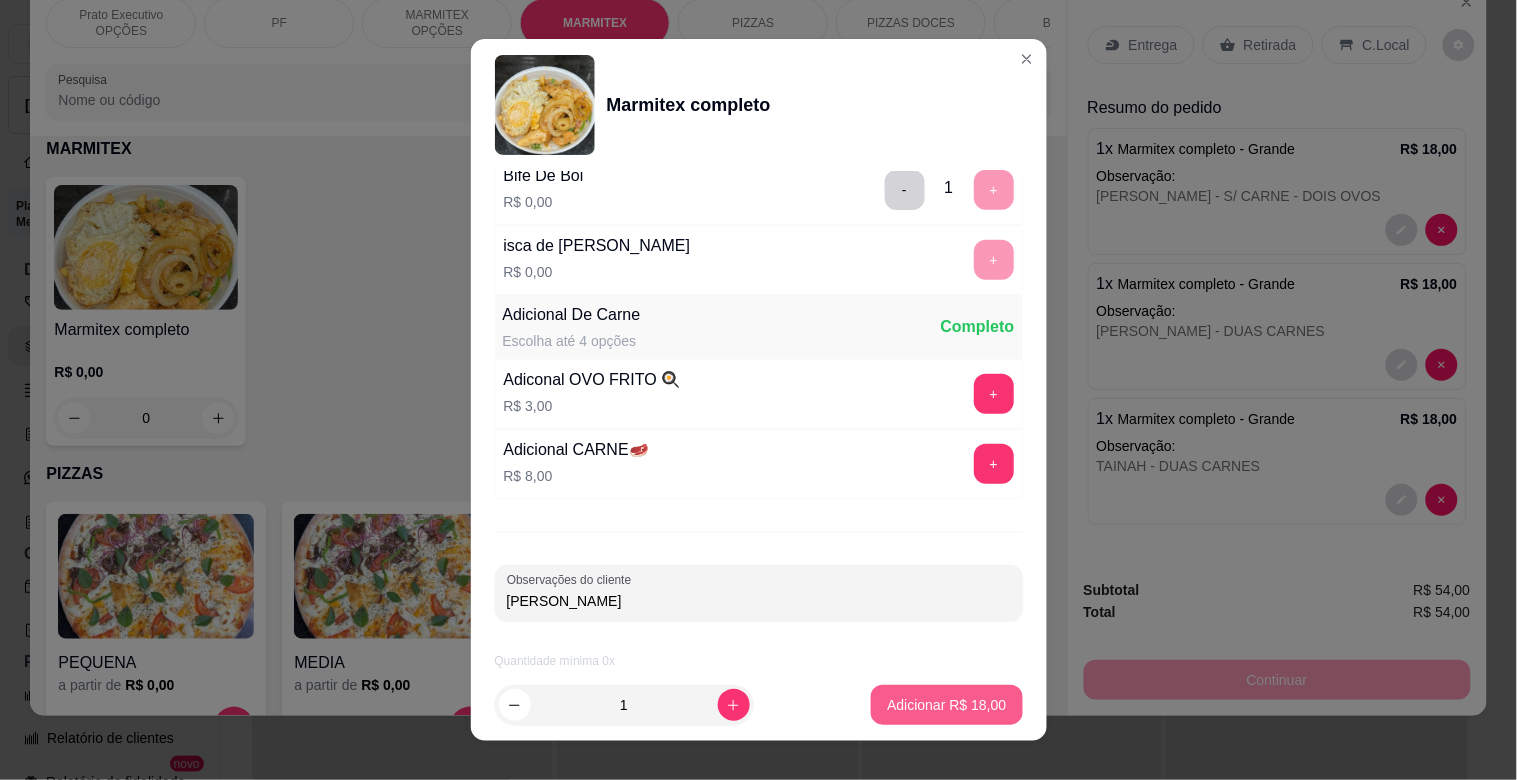 type on "[PERSON_NAME]" 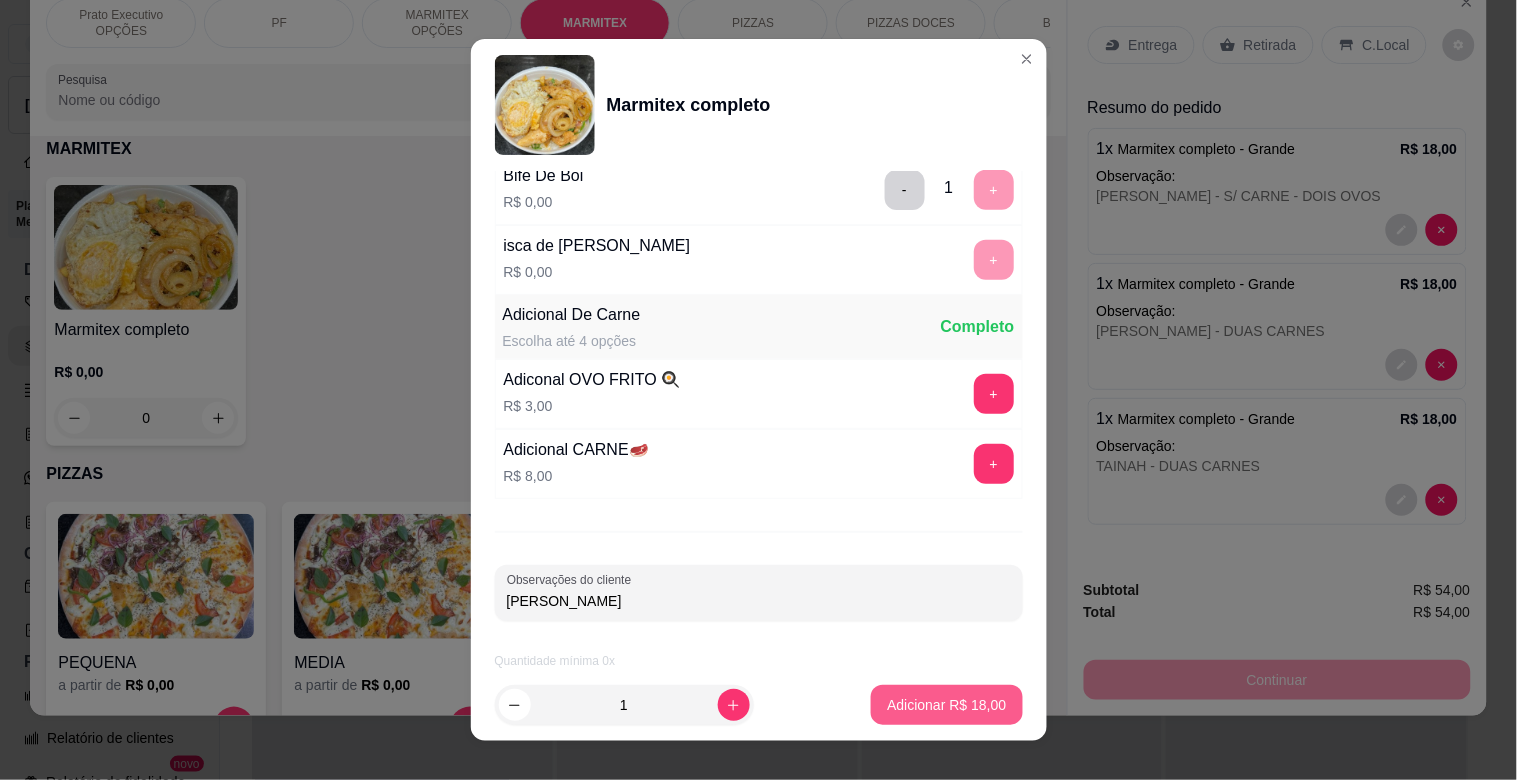 click on "Adicionar   R$ 18,00" at bounding box center (946, 705) 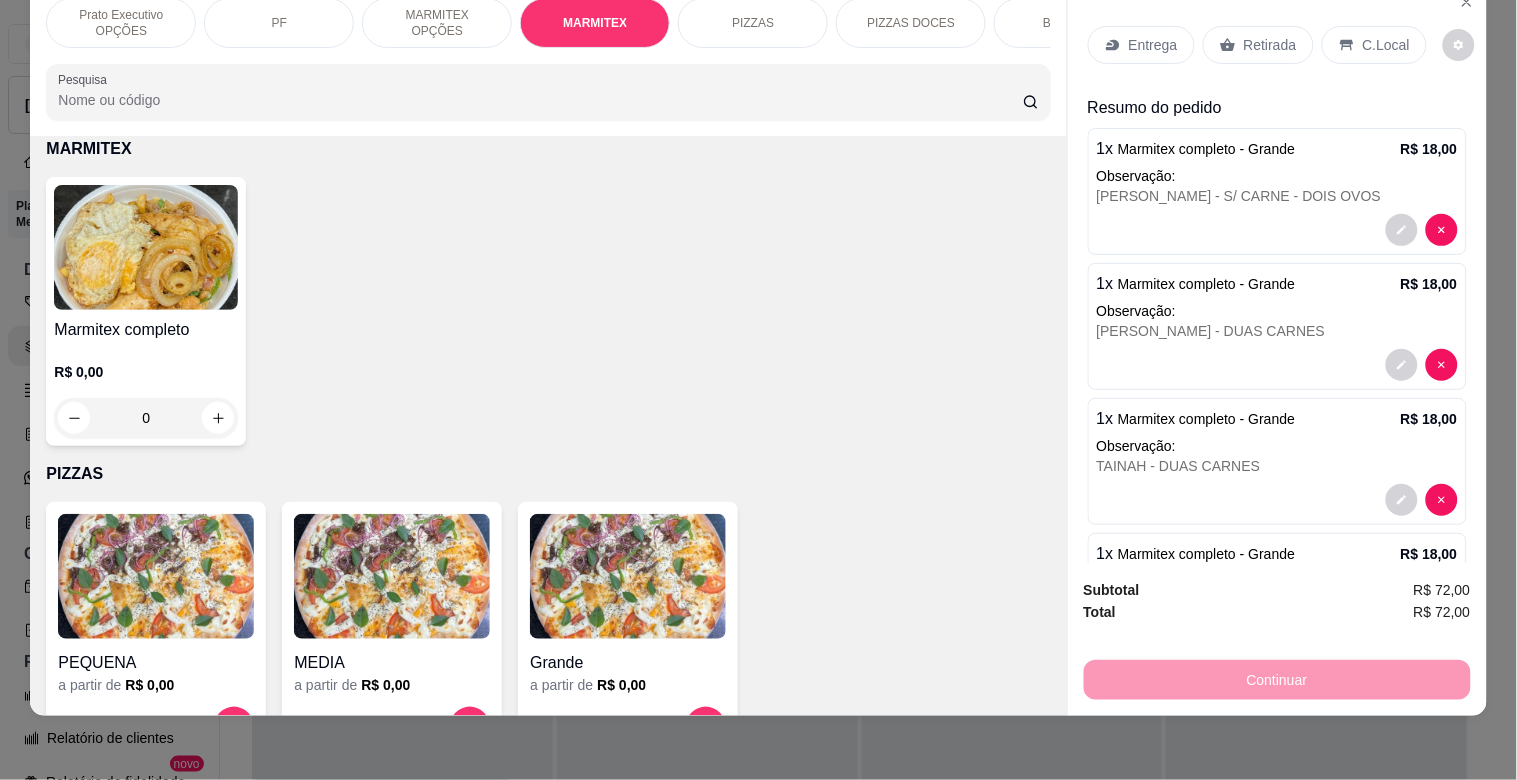 click 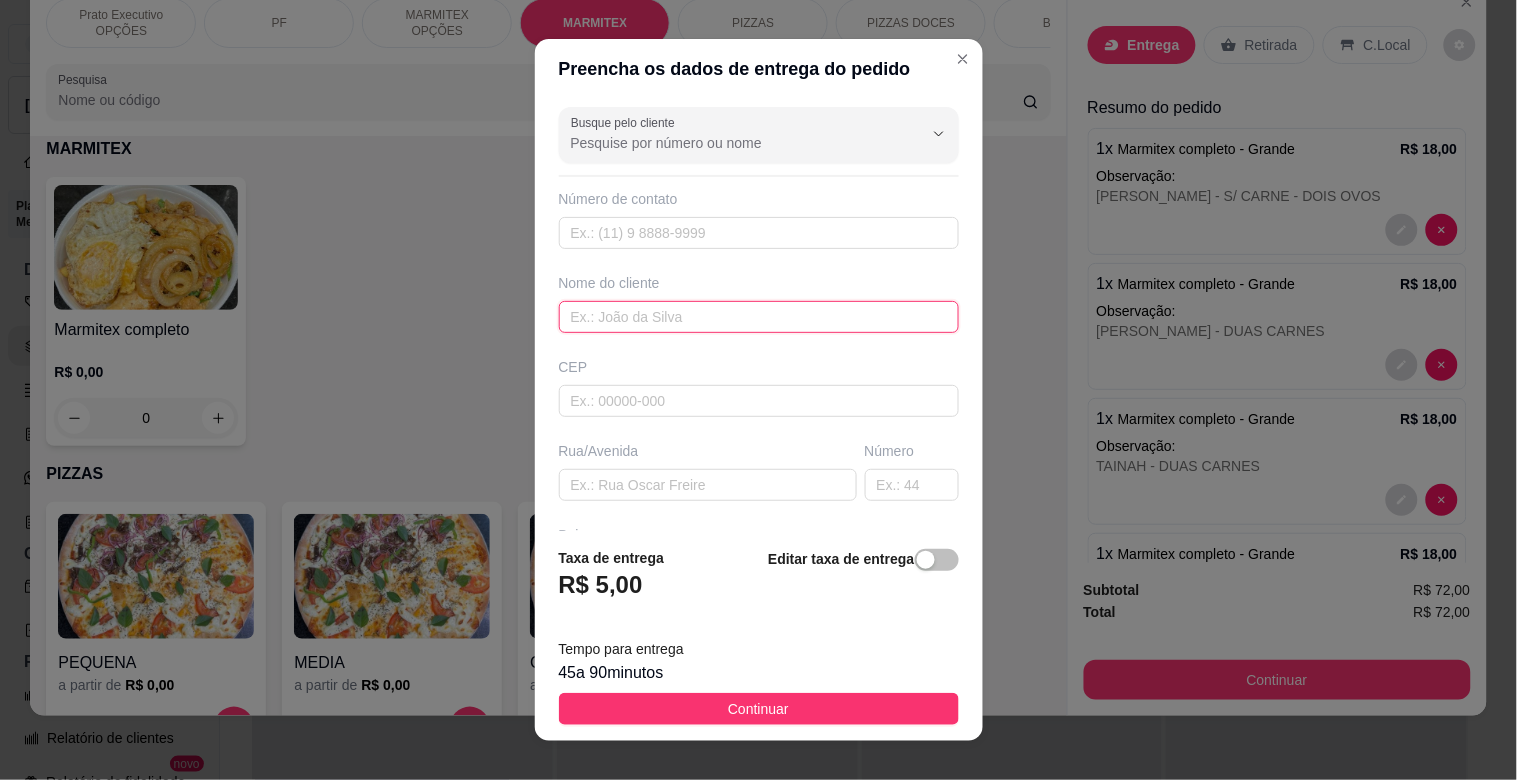 click at bounding box center (759, 317) 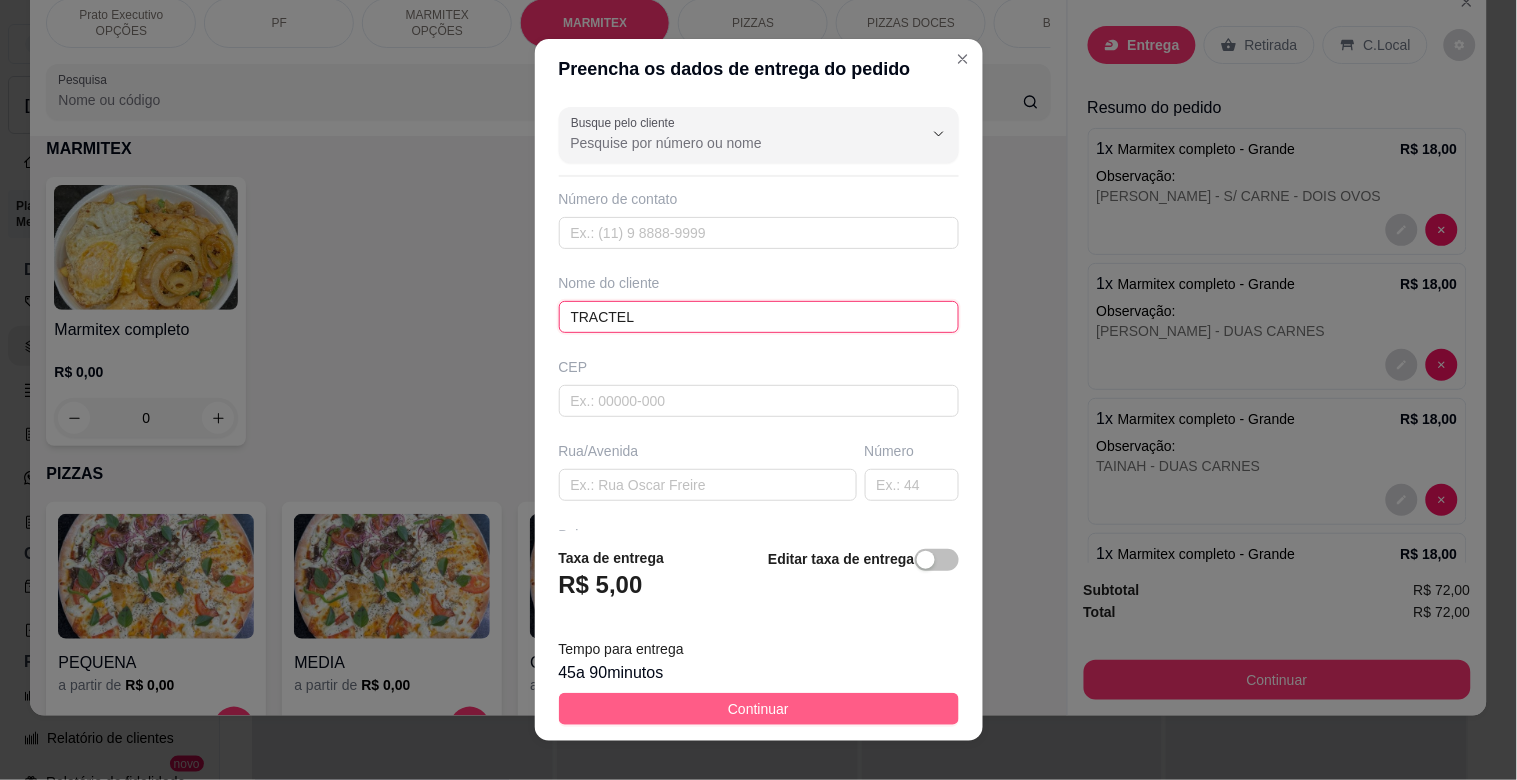 type on "TRACTEL" 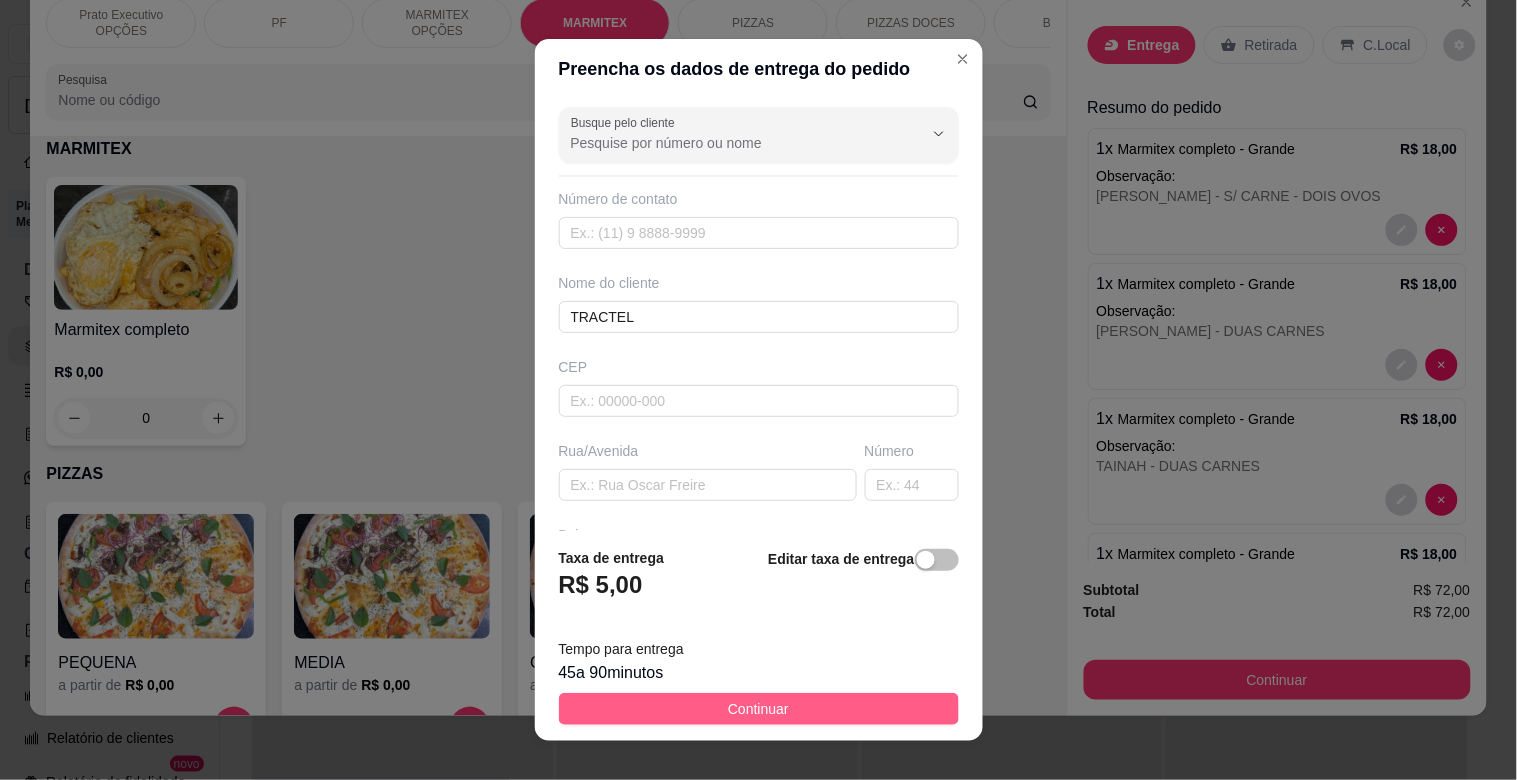 click on "Continuar" at bounding box center [758, 709] 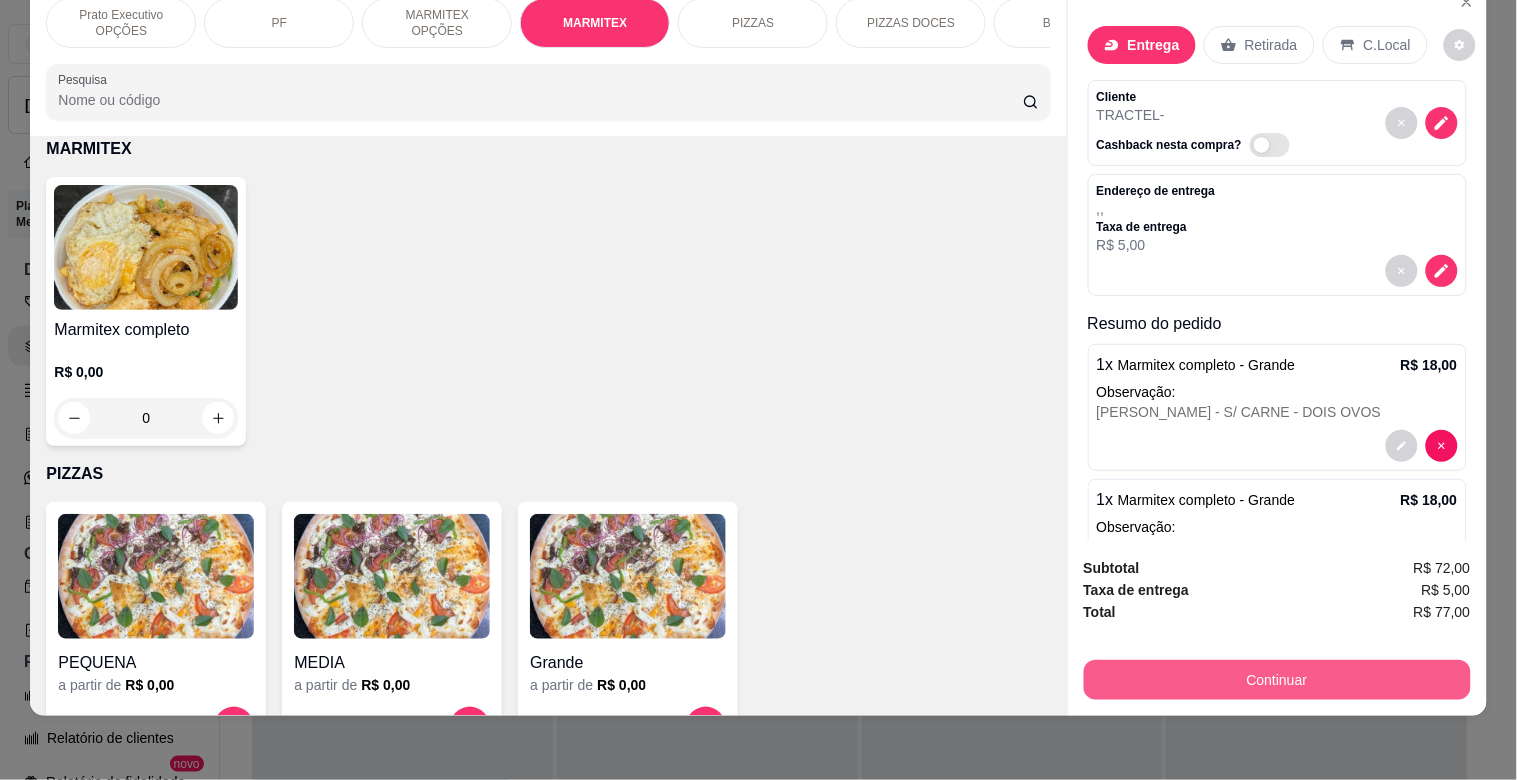 click on "Continuar" at bounding box center [1277, 680] 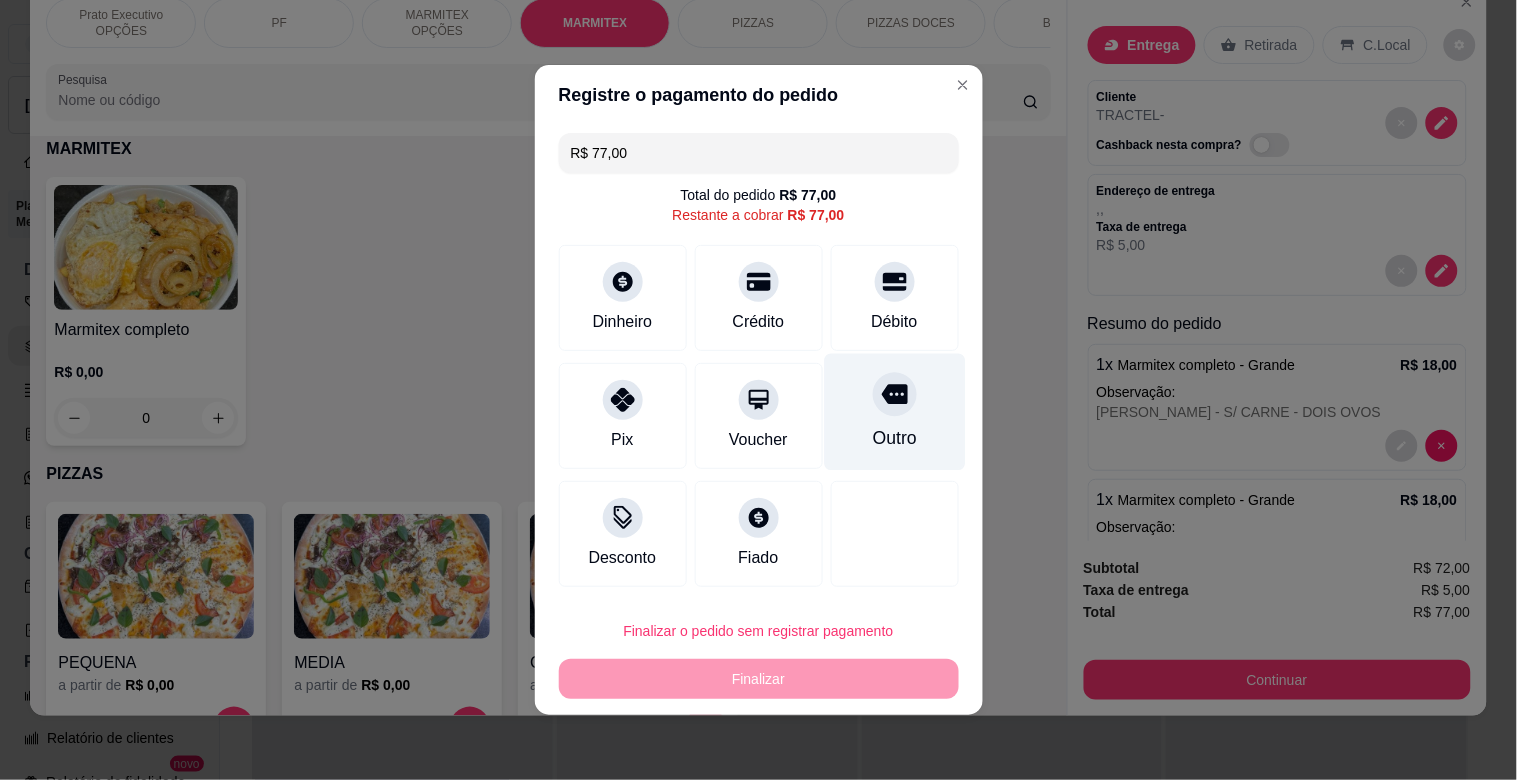 click on "Outro" at bounding box center [894, 438] 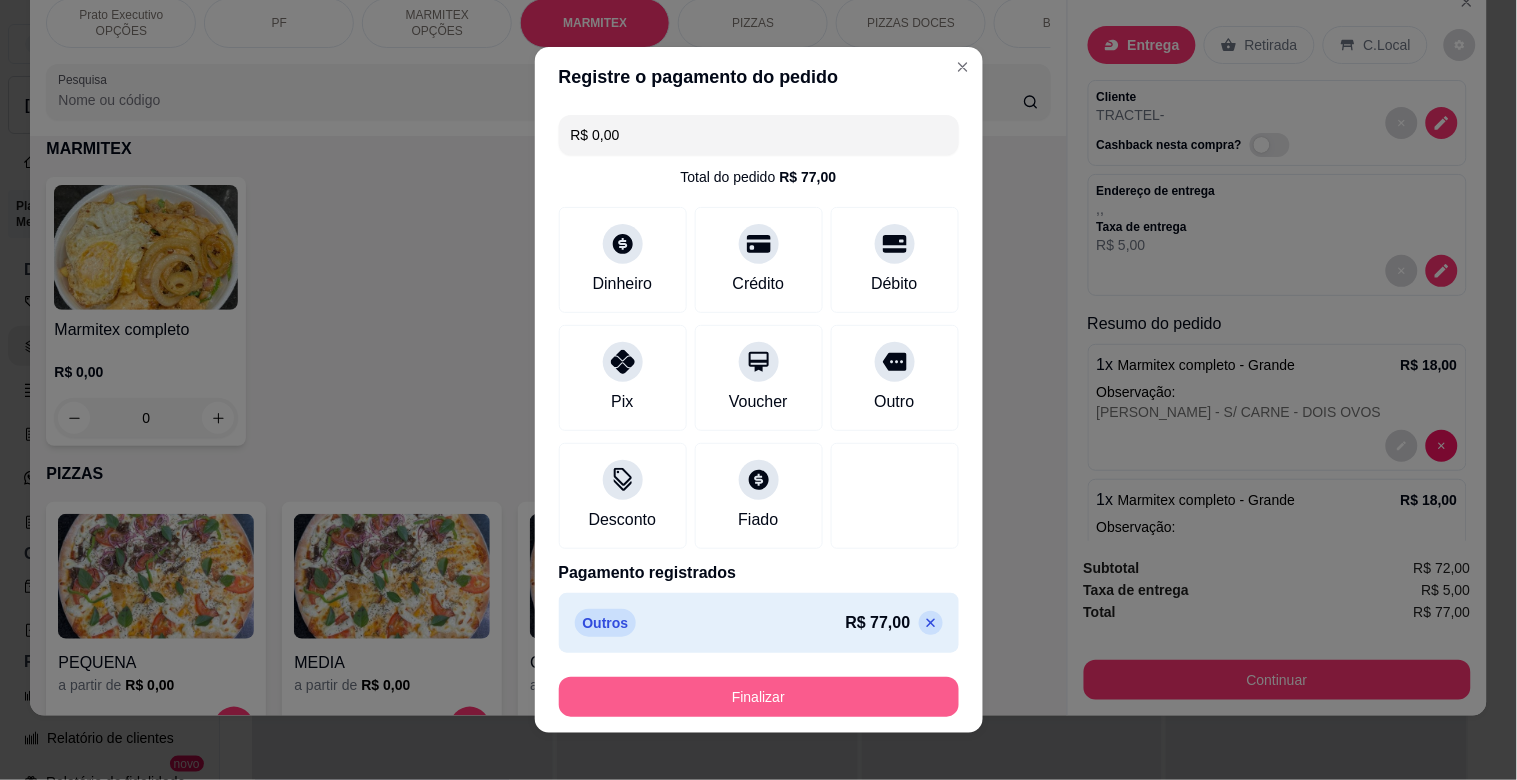click on "Finalizar" at bounding box center [759, 697] 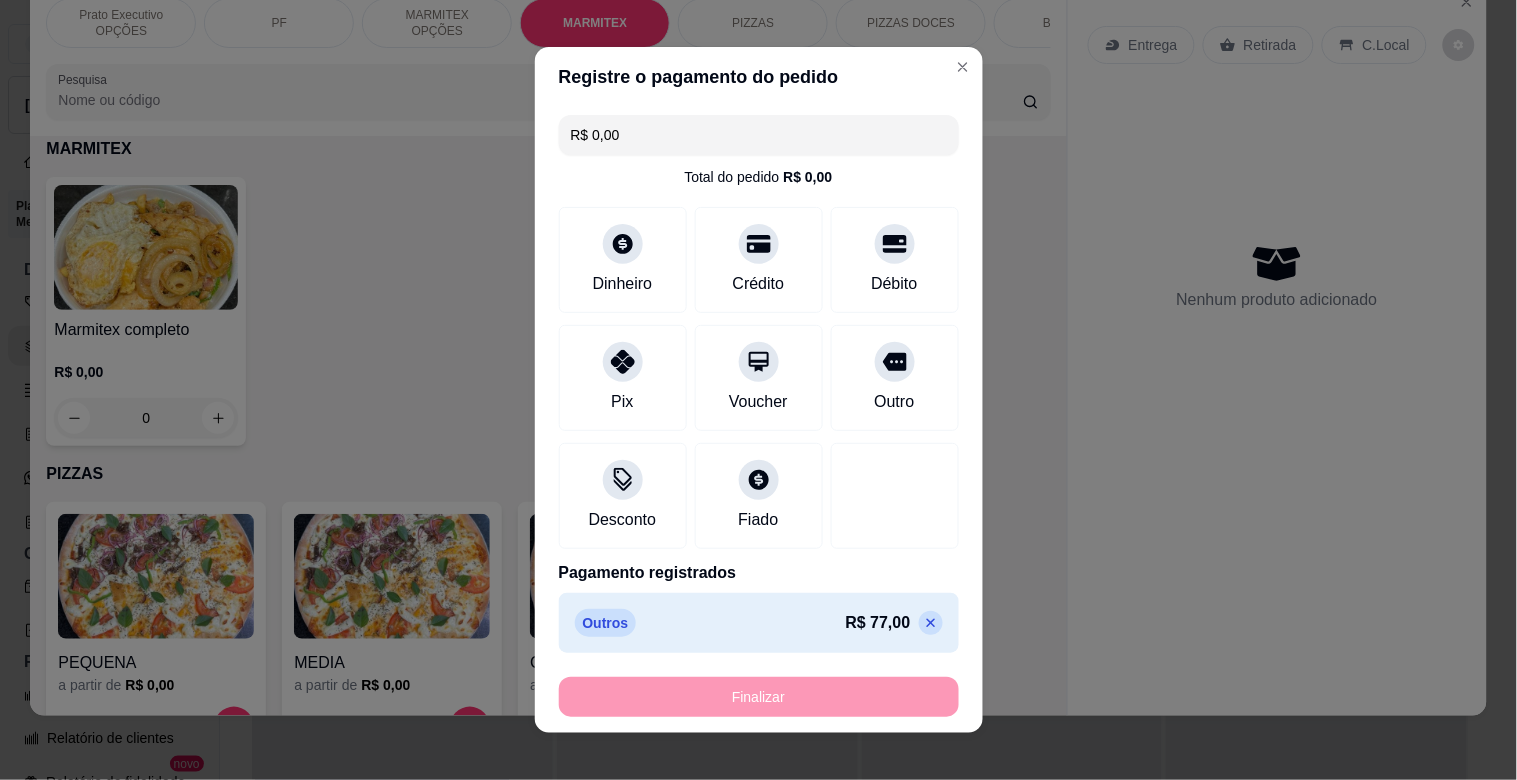type on "-R$ 77,00" 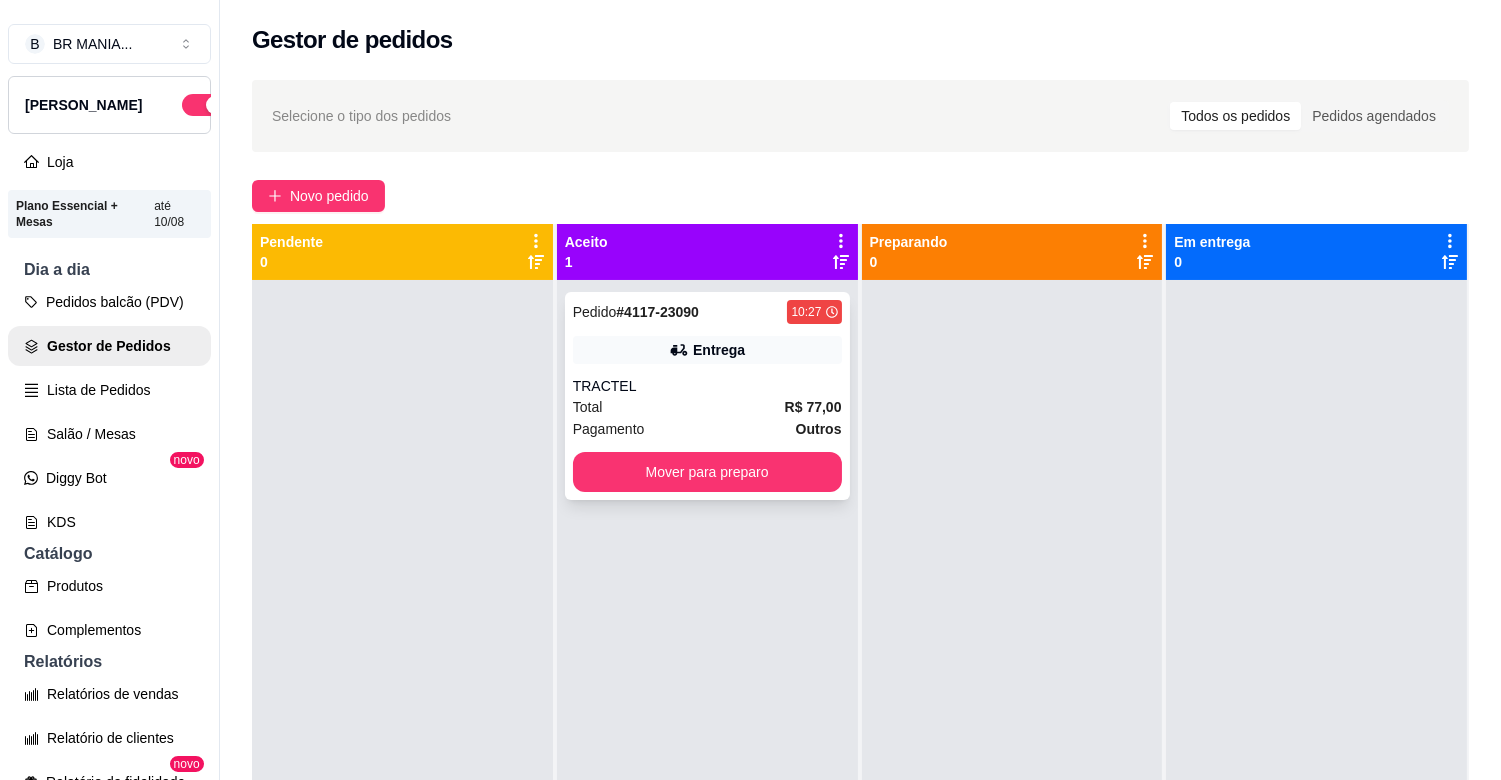 click on "Total R$ 77,00" at bounding box center (707, 407) 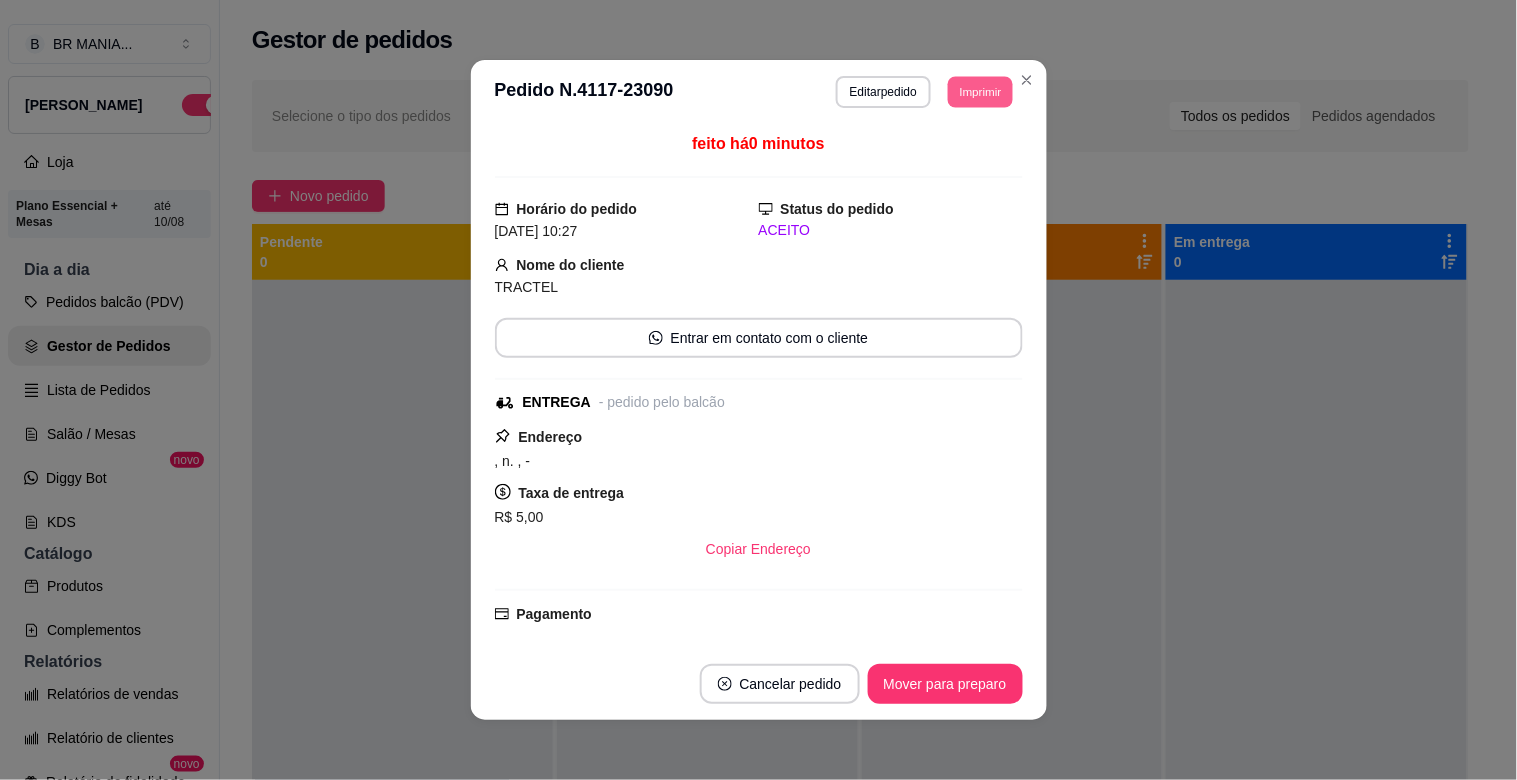 click on "Imprimir" at bounding box center [980, 91] 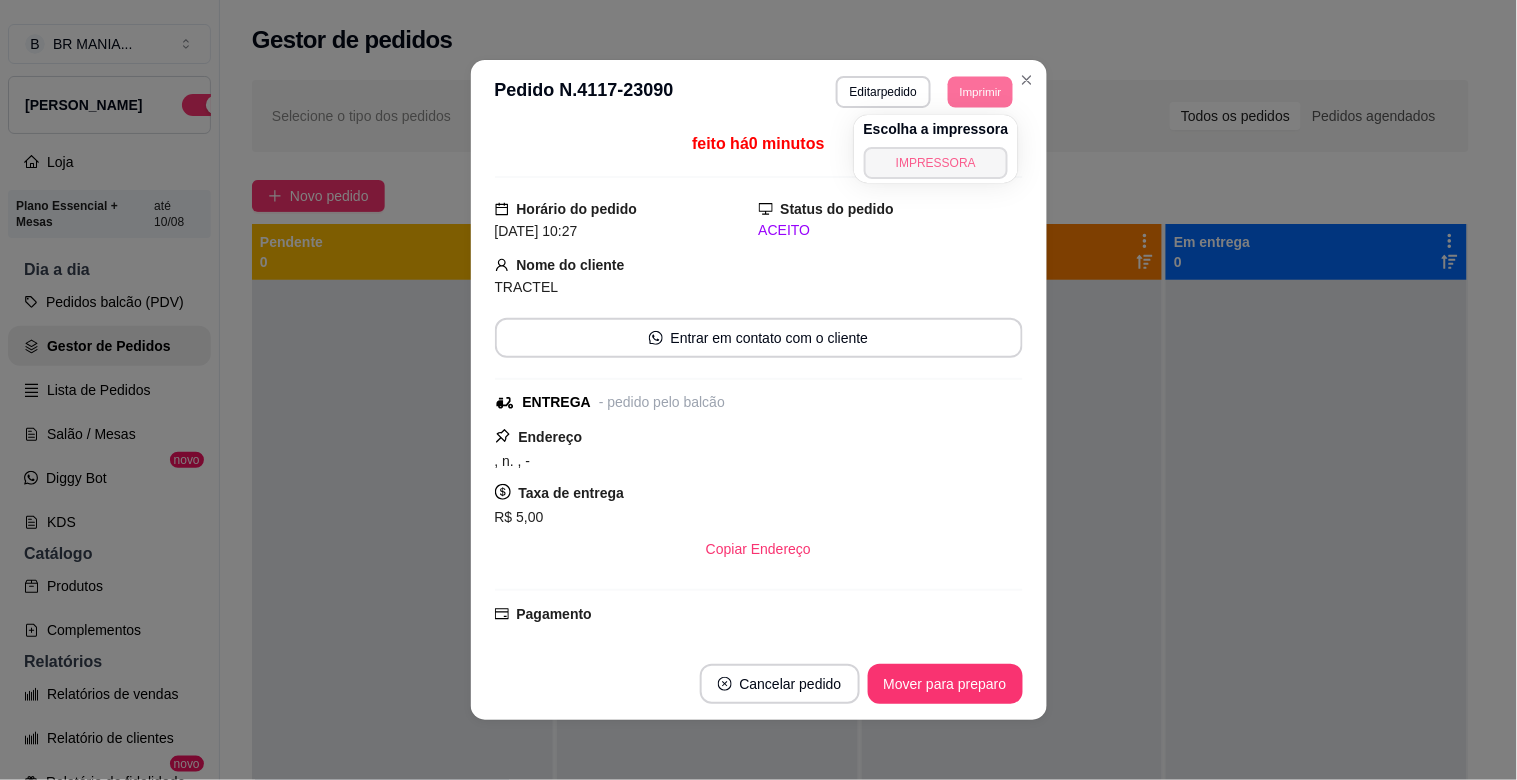 click on "IMPRESSORA" at bounding box center (936, 163) 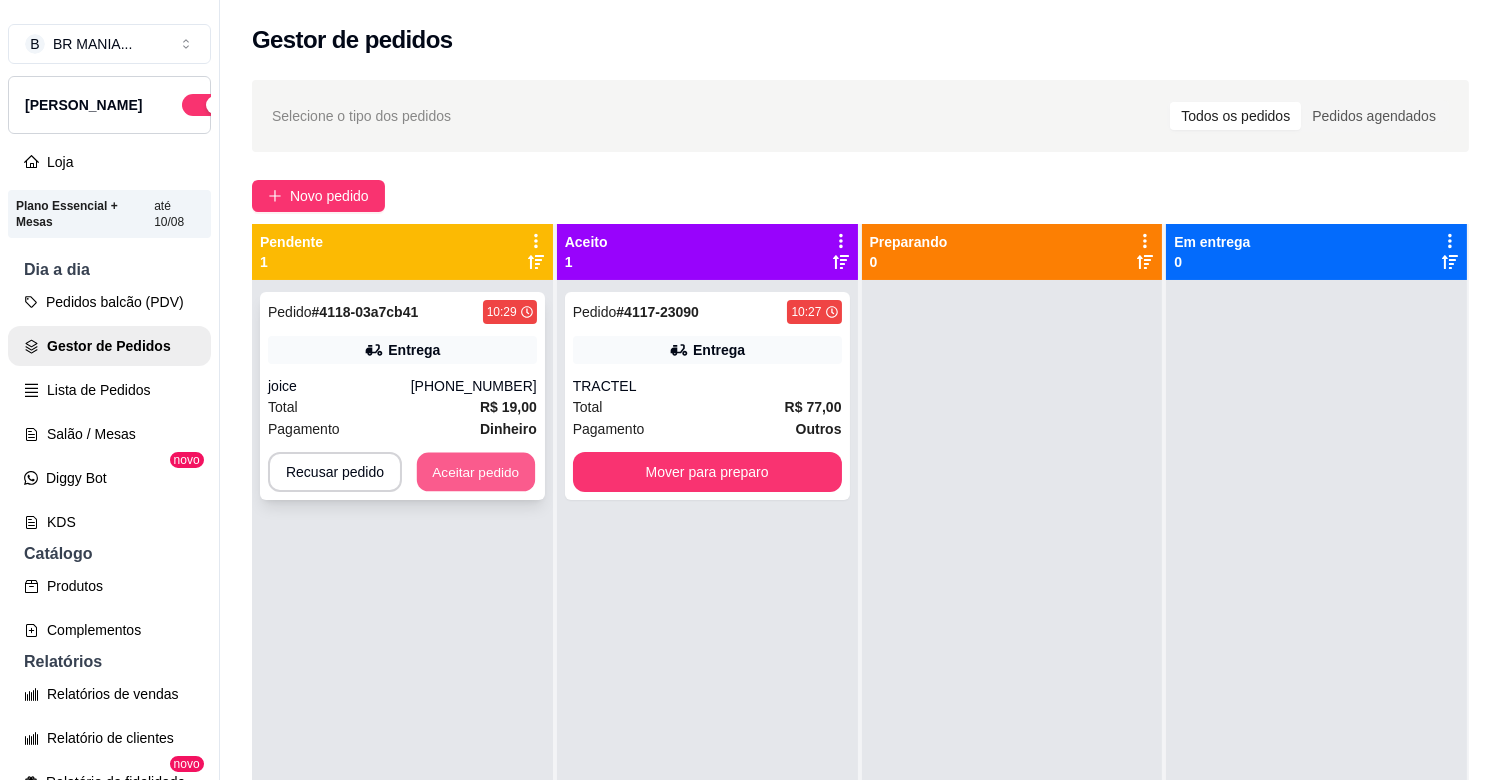 click on "Aceitar pedido" at bounding box center [476, 472] 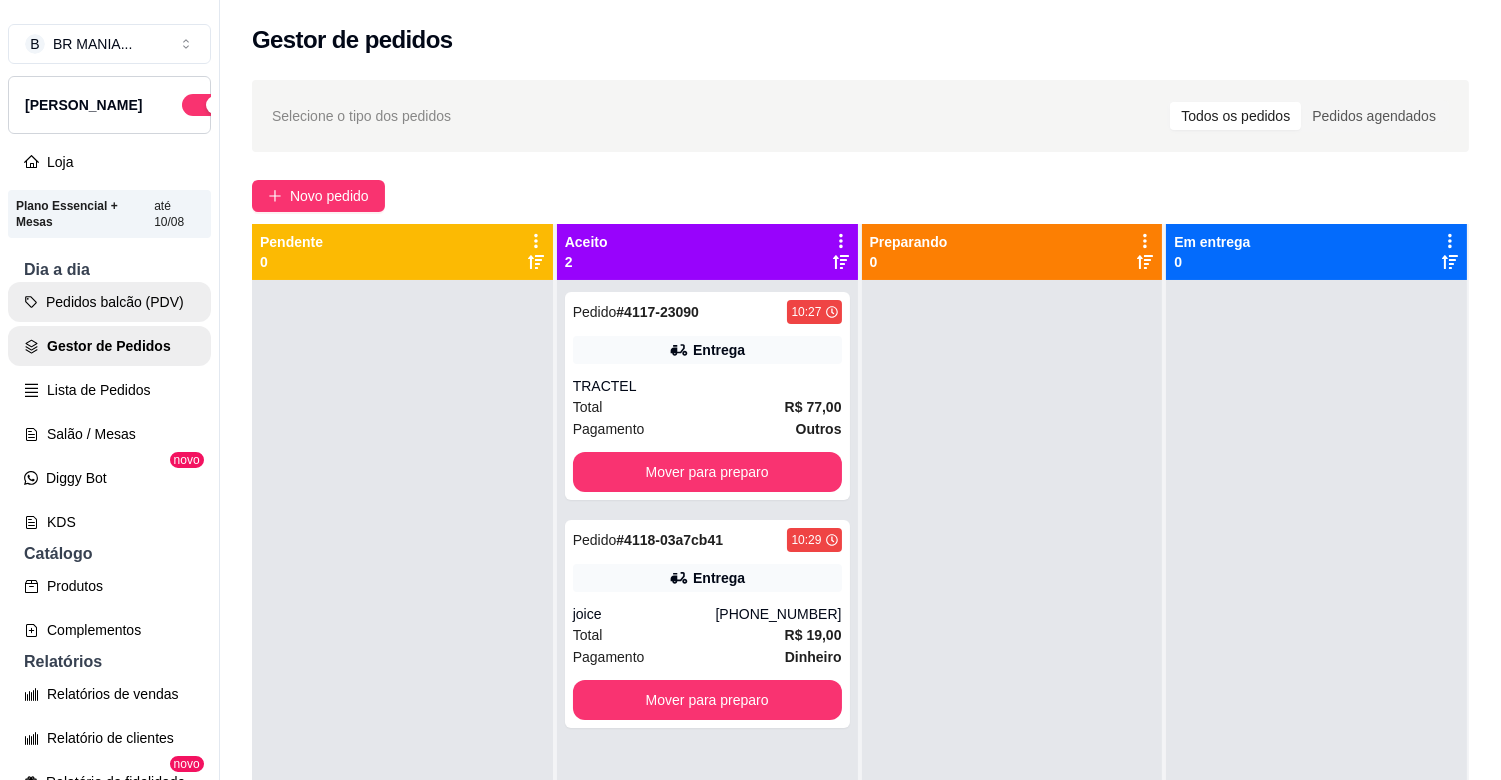 click on "Pedidos balcão (PDV)" at bounding box center [109, 302] 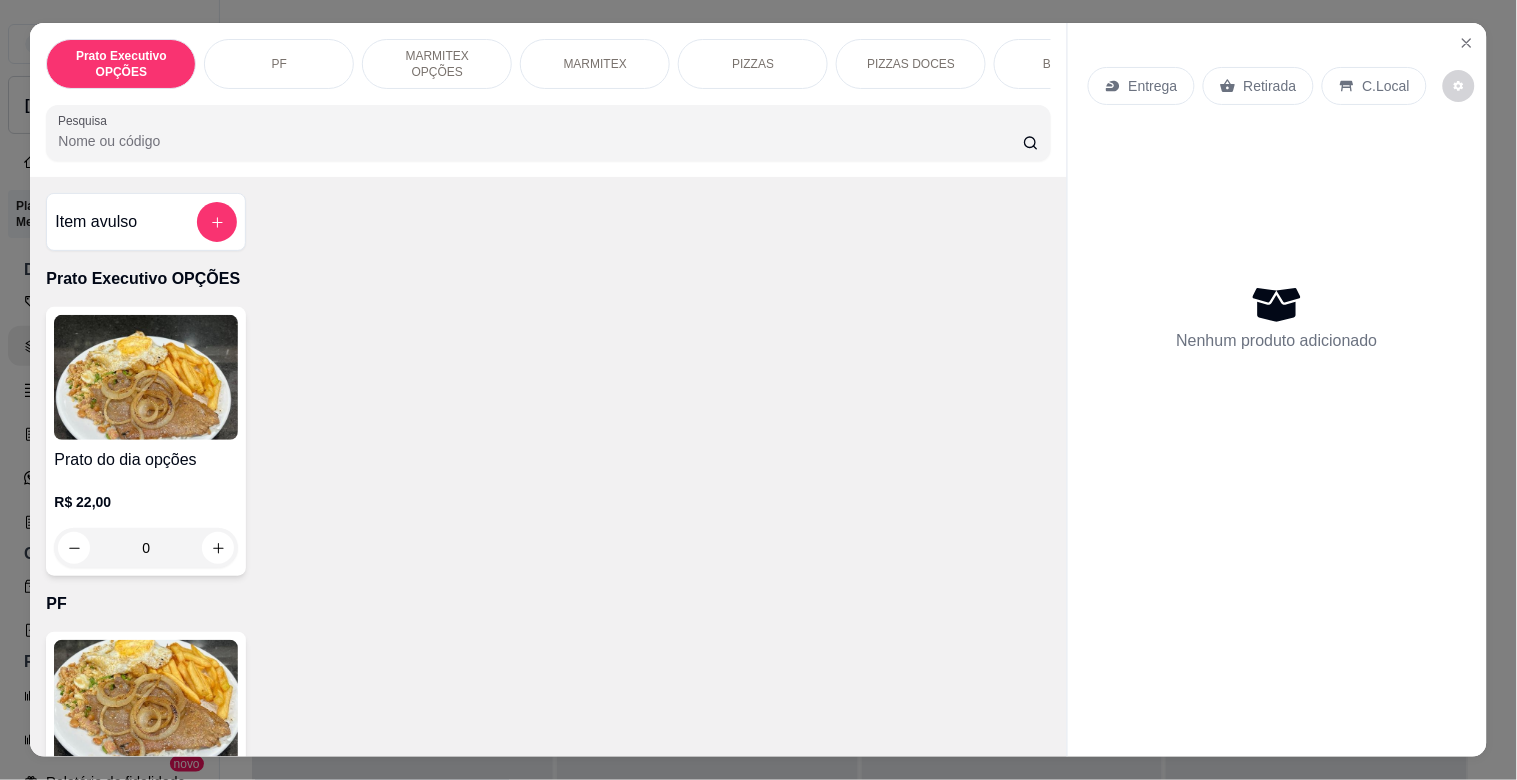 click on "MARMITEX" at bounding box center (595, 64) 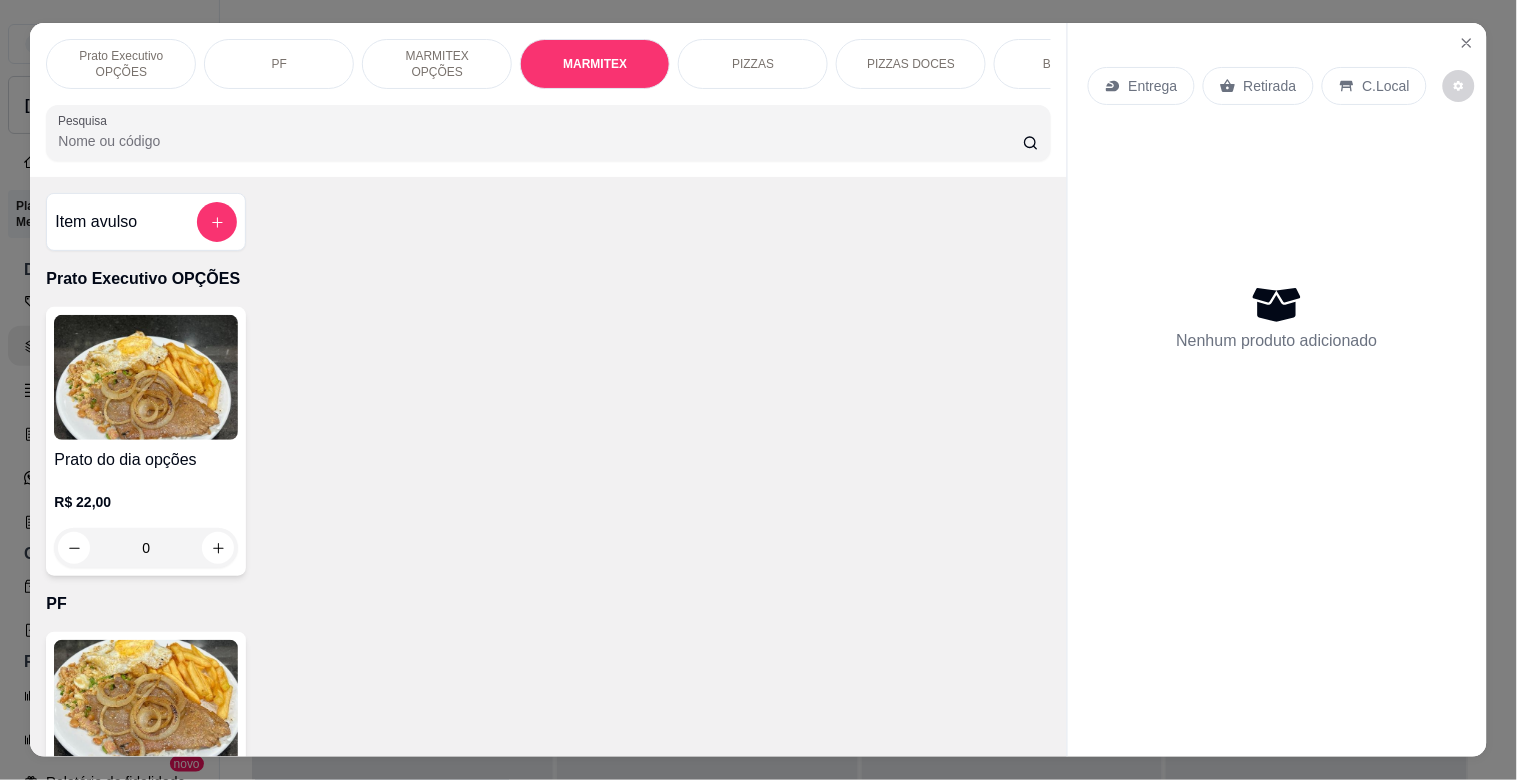 scroll, scrollTop: 1064, scrollLeft: 0, axis: vertical 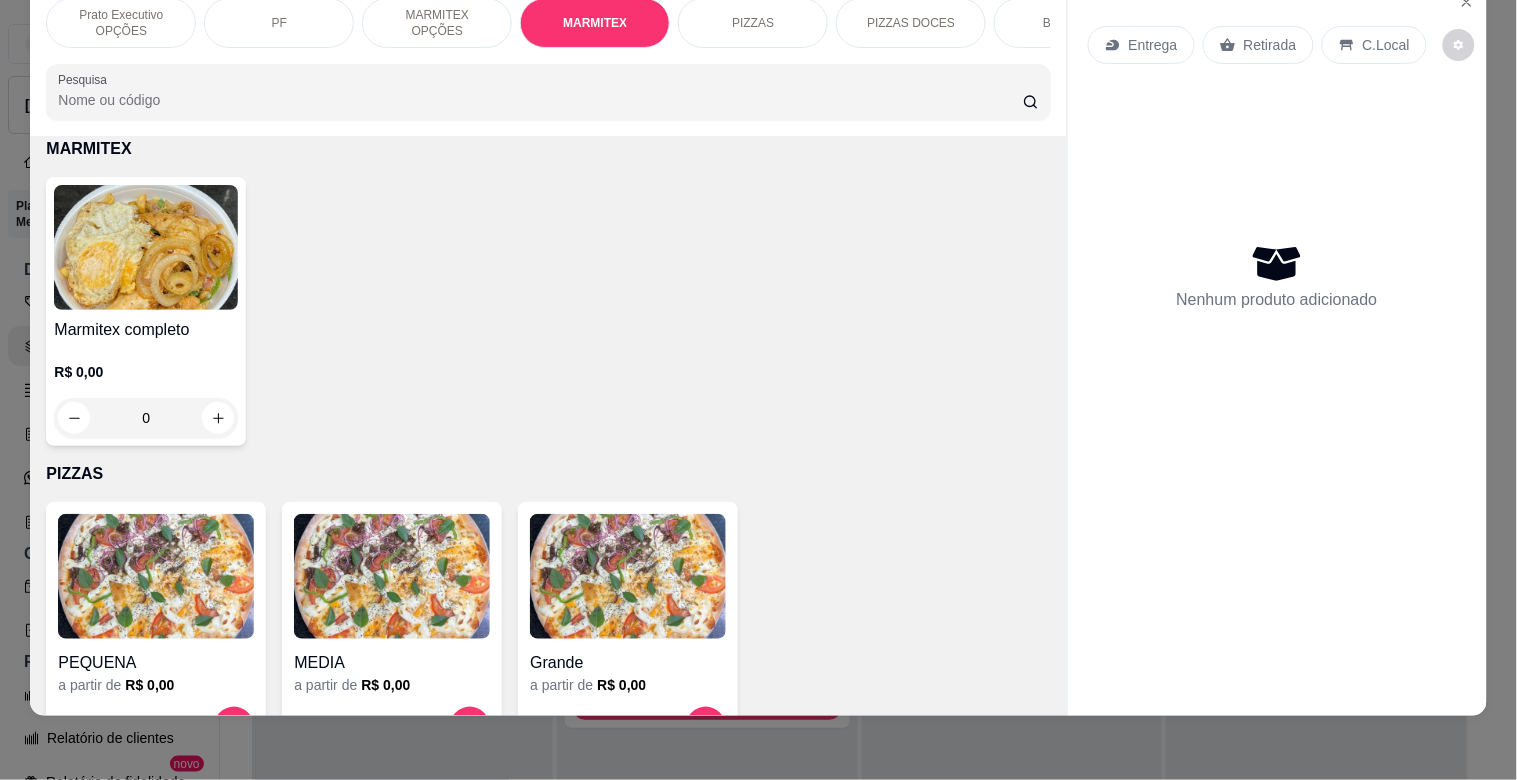 click at bounding box center (146, 247) 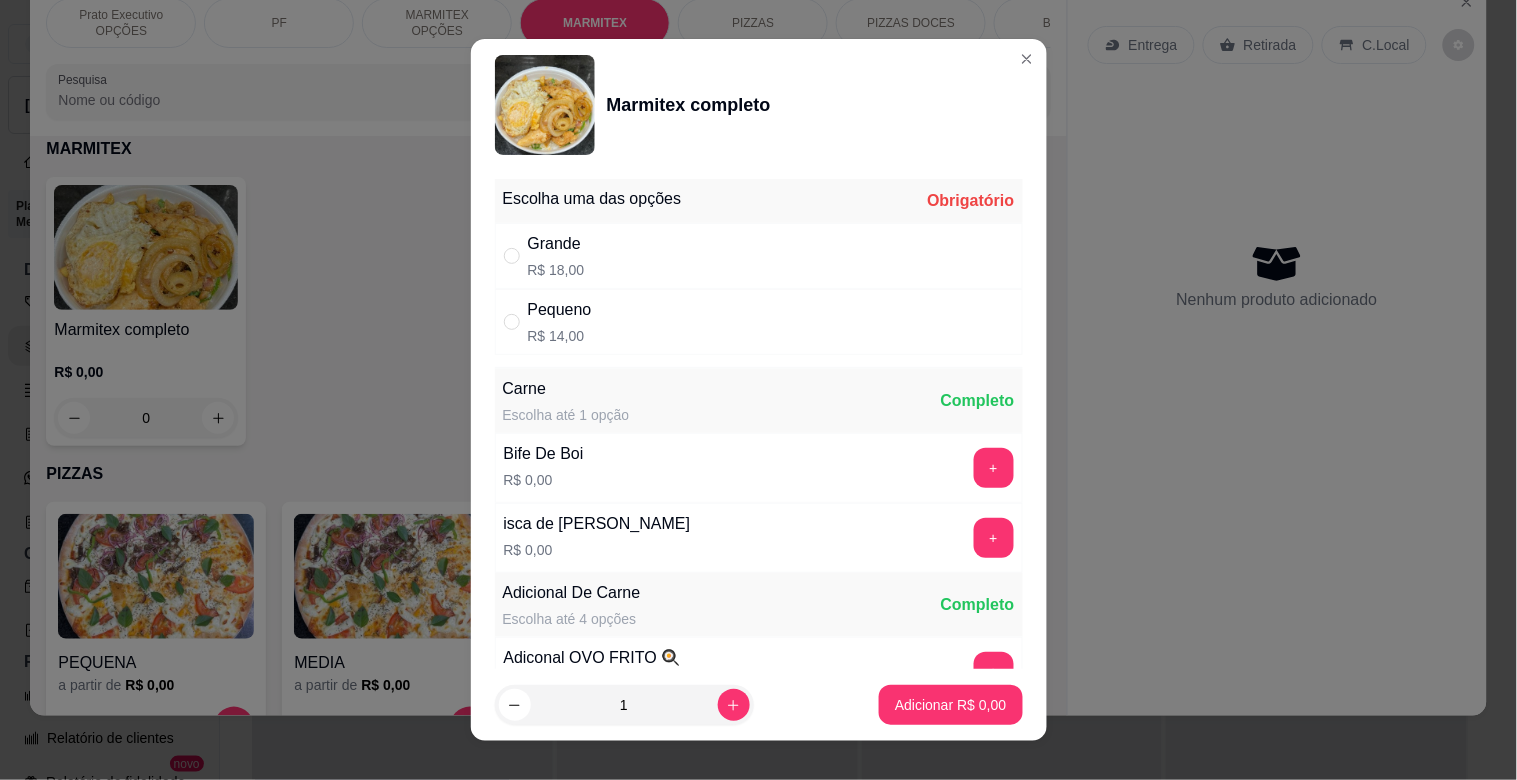 click on "Grande  R$ 18,00" at bounding box center [759, 256] 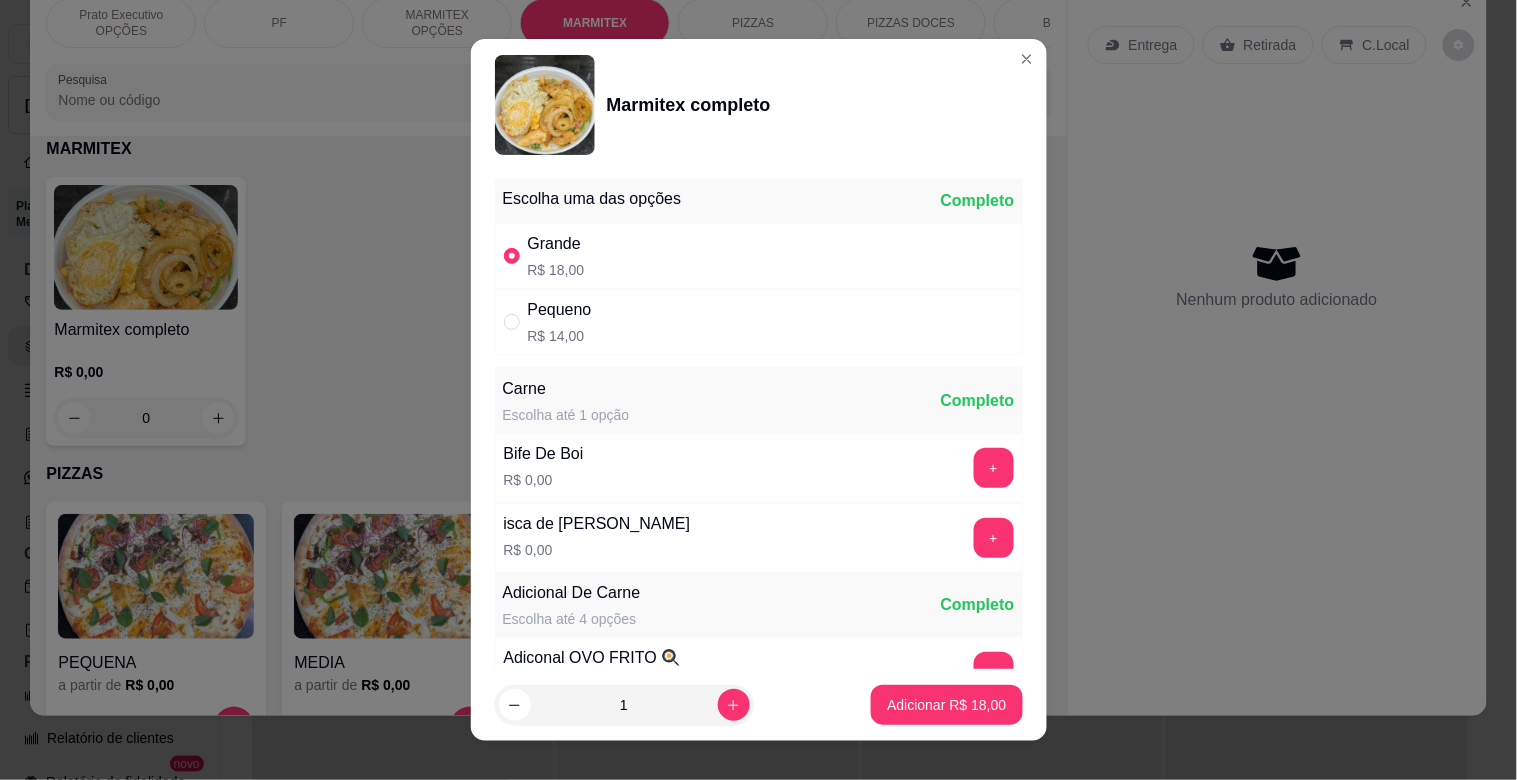 click on "+" at bounding box center [994, 468] 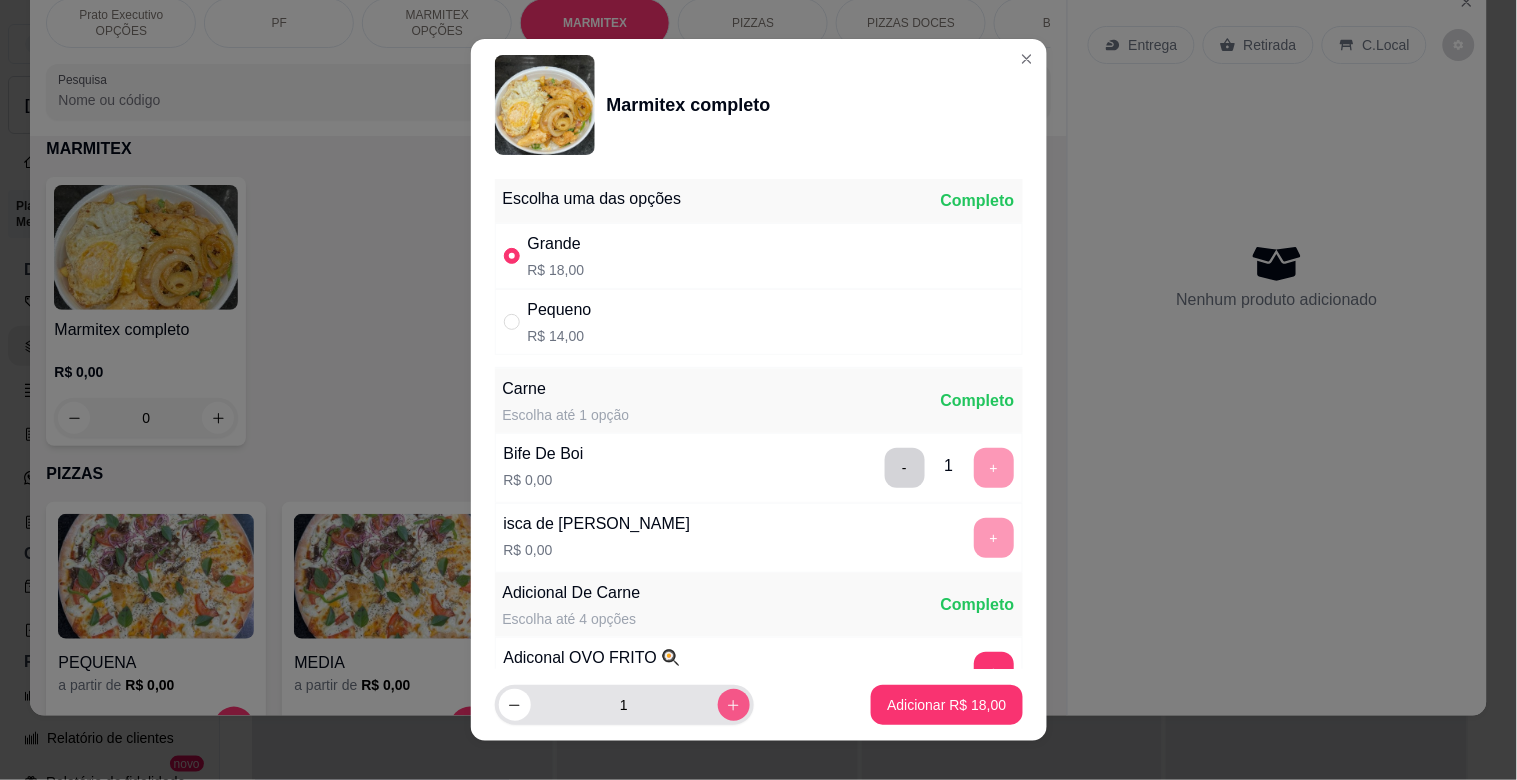 click 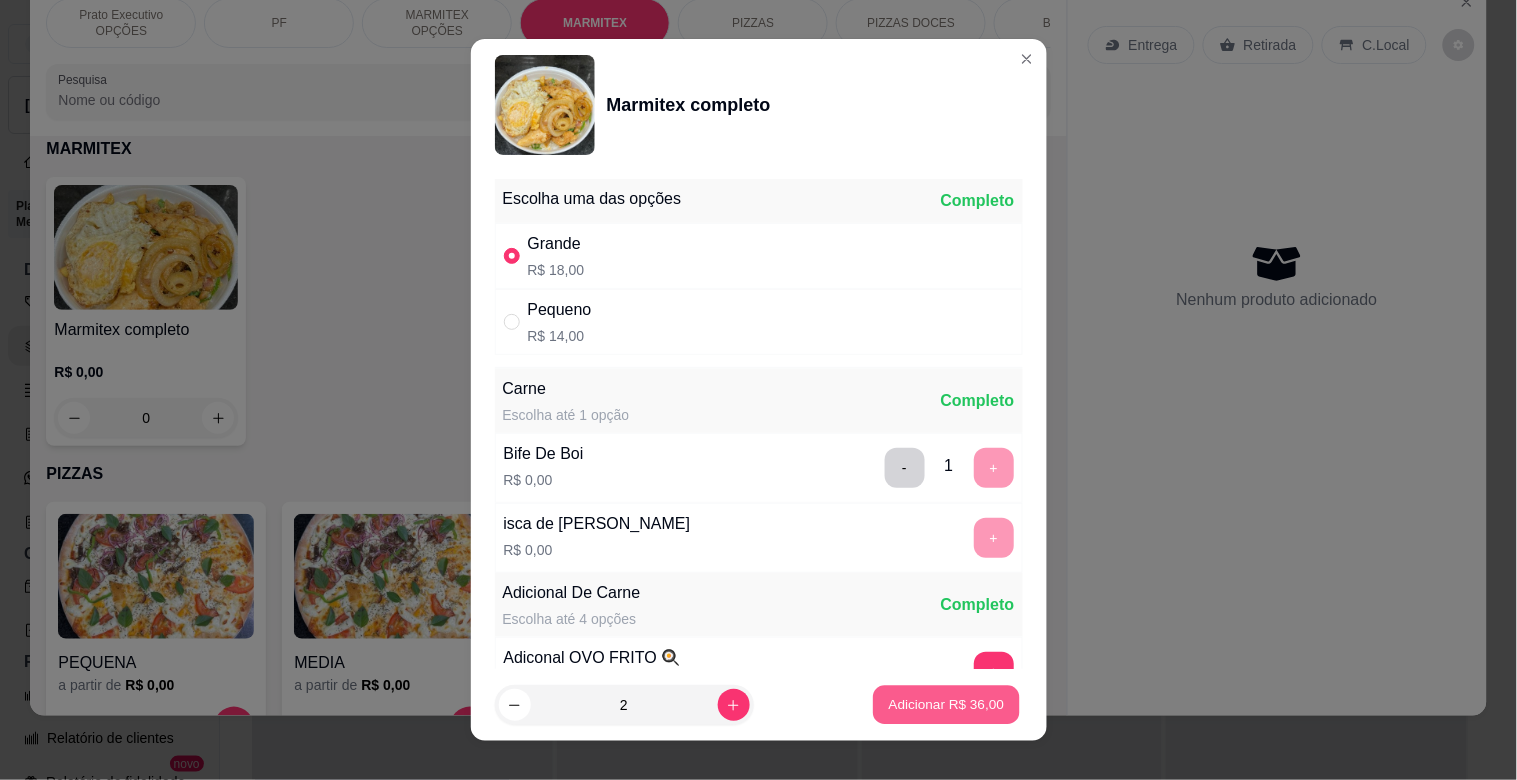 click on "Adicionar   R$ 36,00" at bounding box center (947, 705) 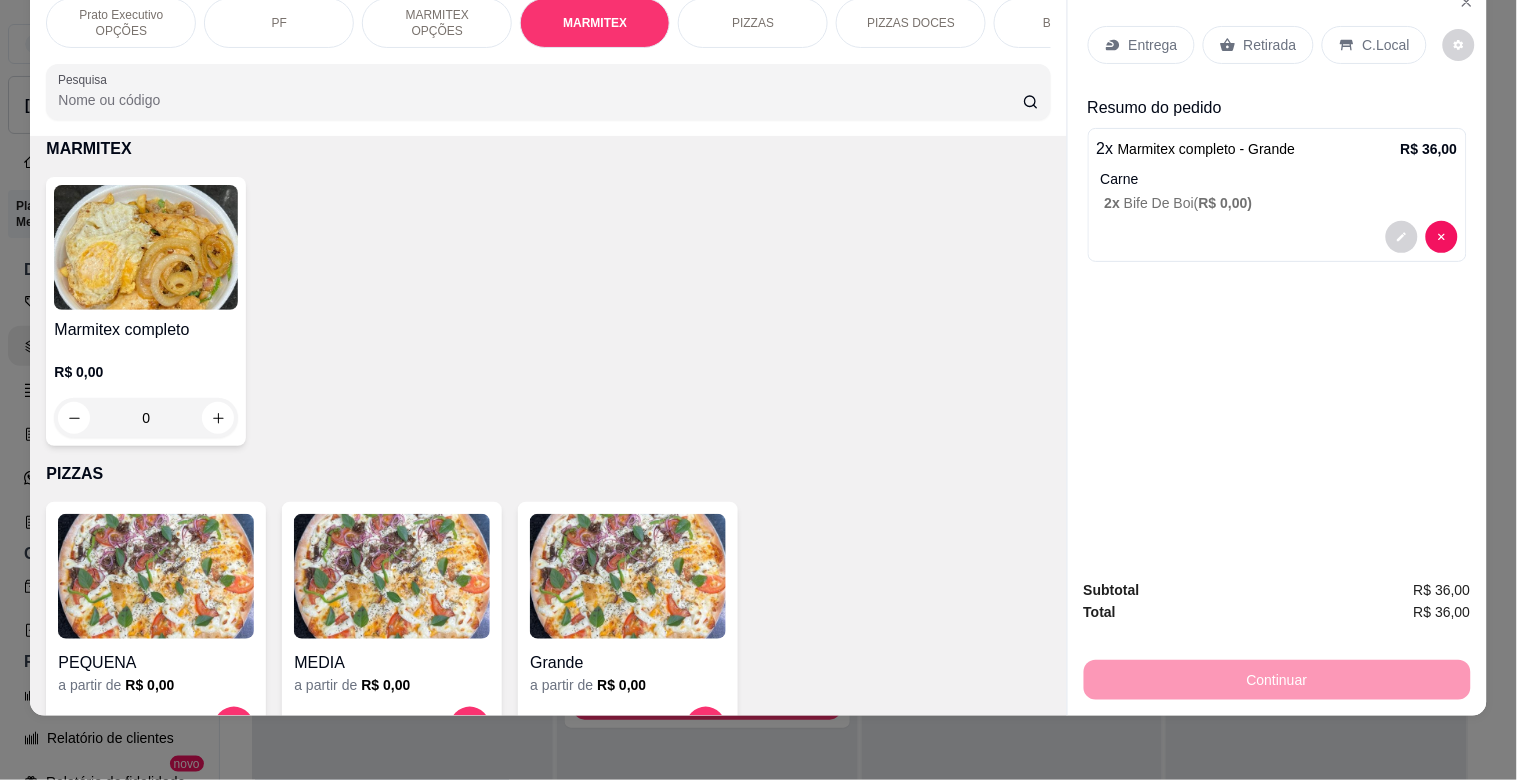 click on "Entrega" at bounding box center [1153, 45] 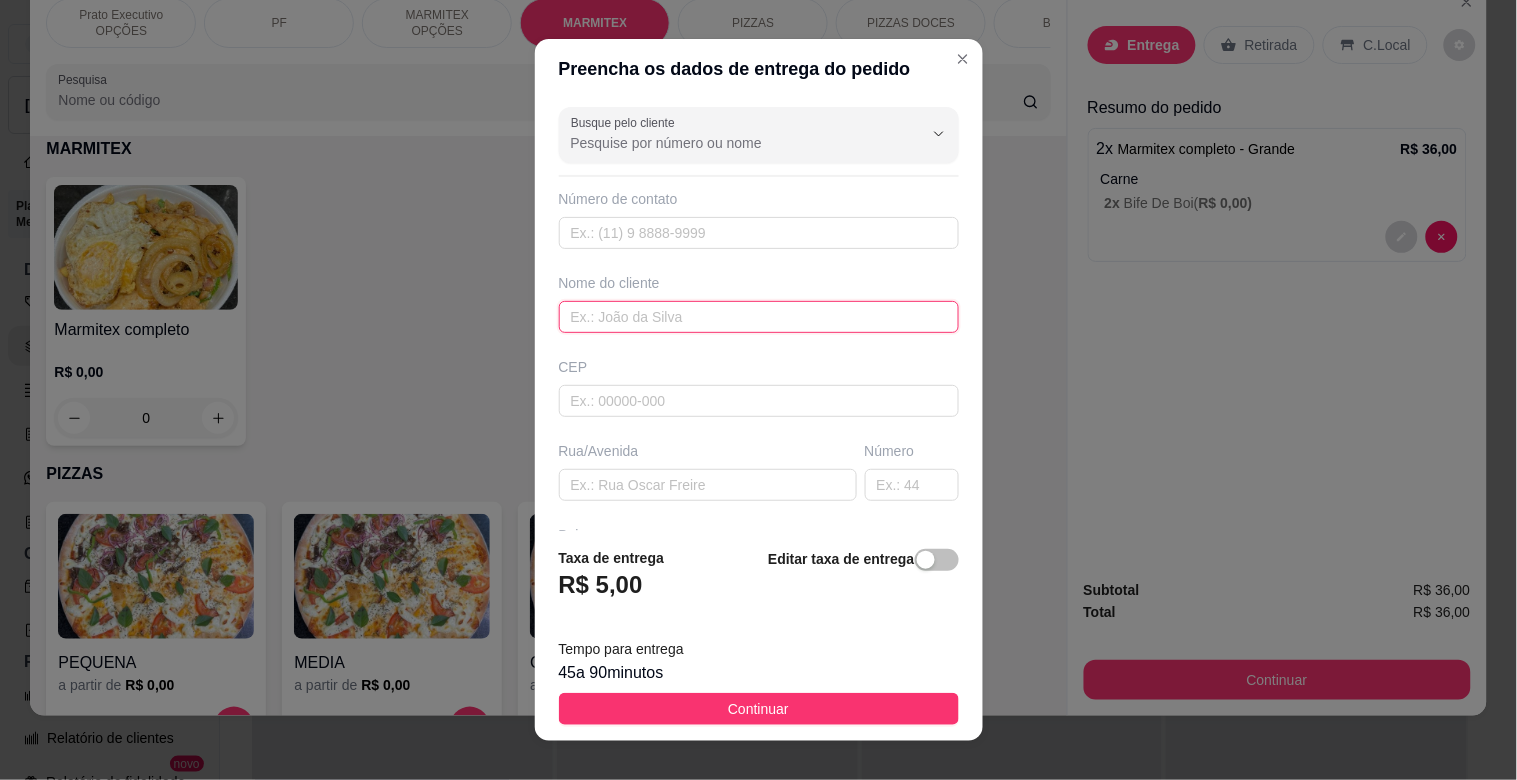 click at bounding box center [759, 317] 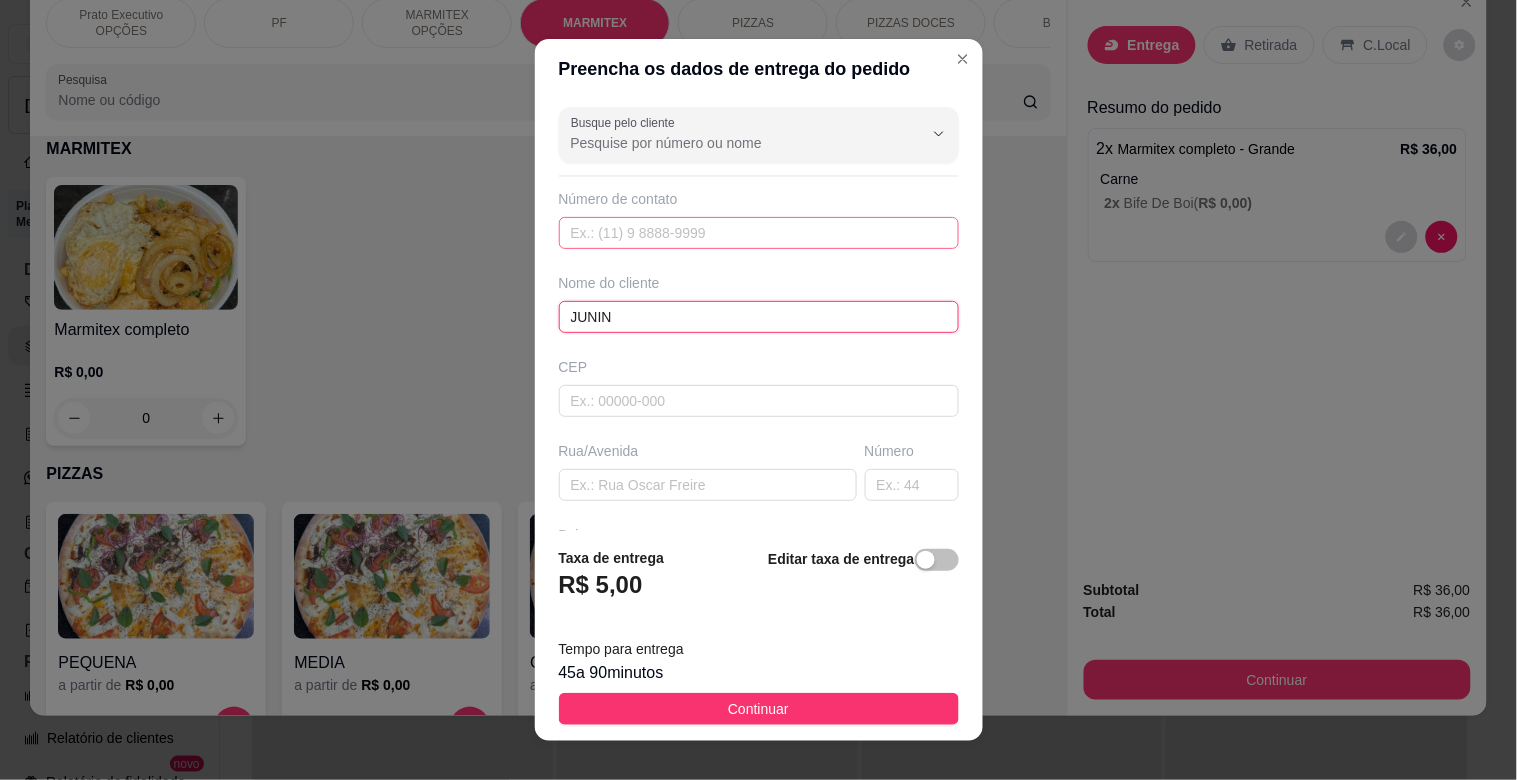type on "JUNIN" 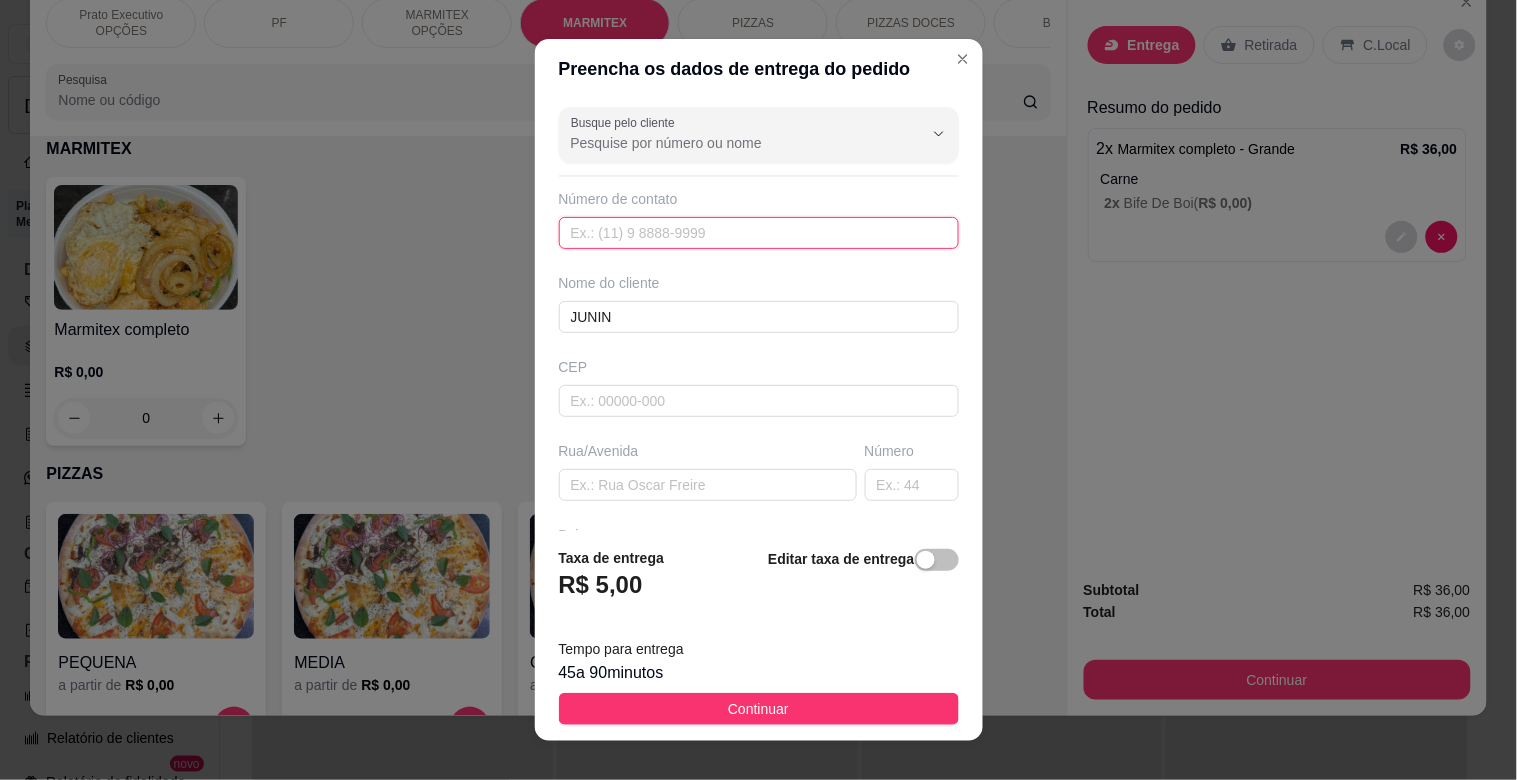 click at bounding box center [759, 233] 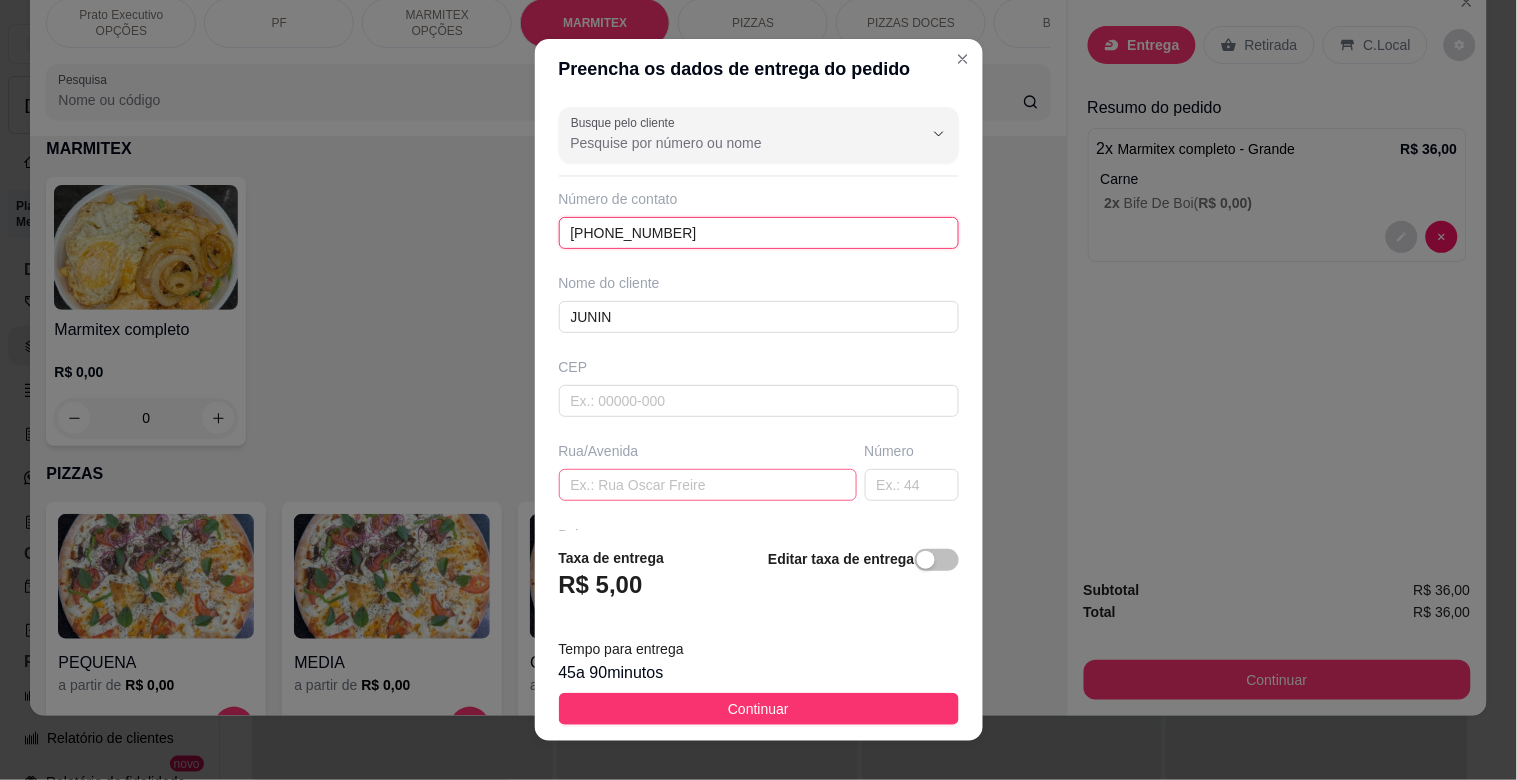 type on "[PHONE_NUMBER]" 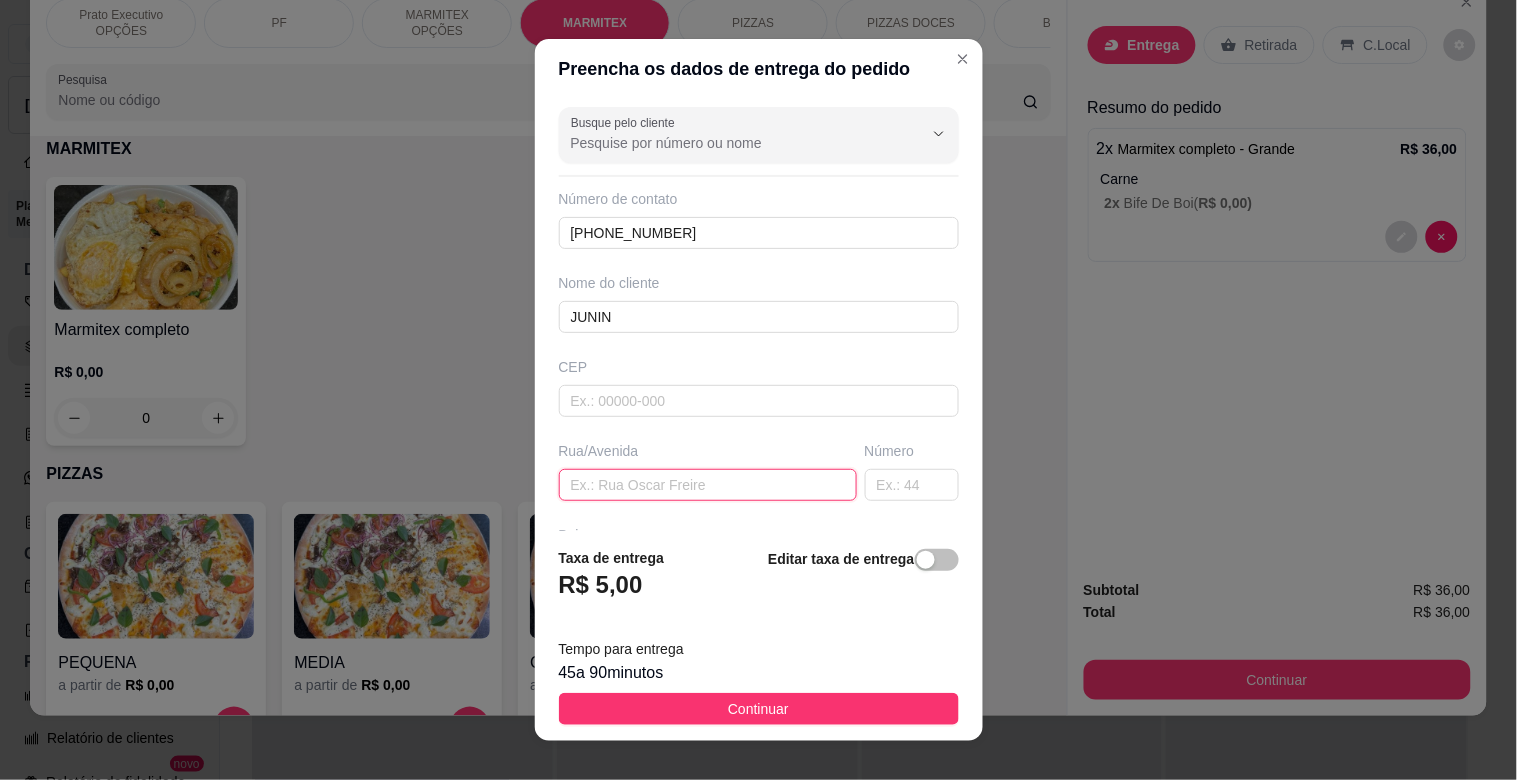click at bounding box center (708, 485) 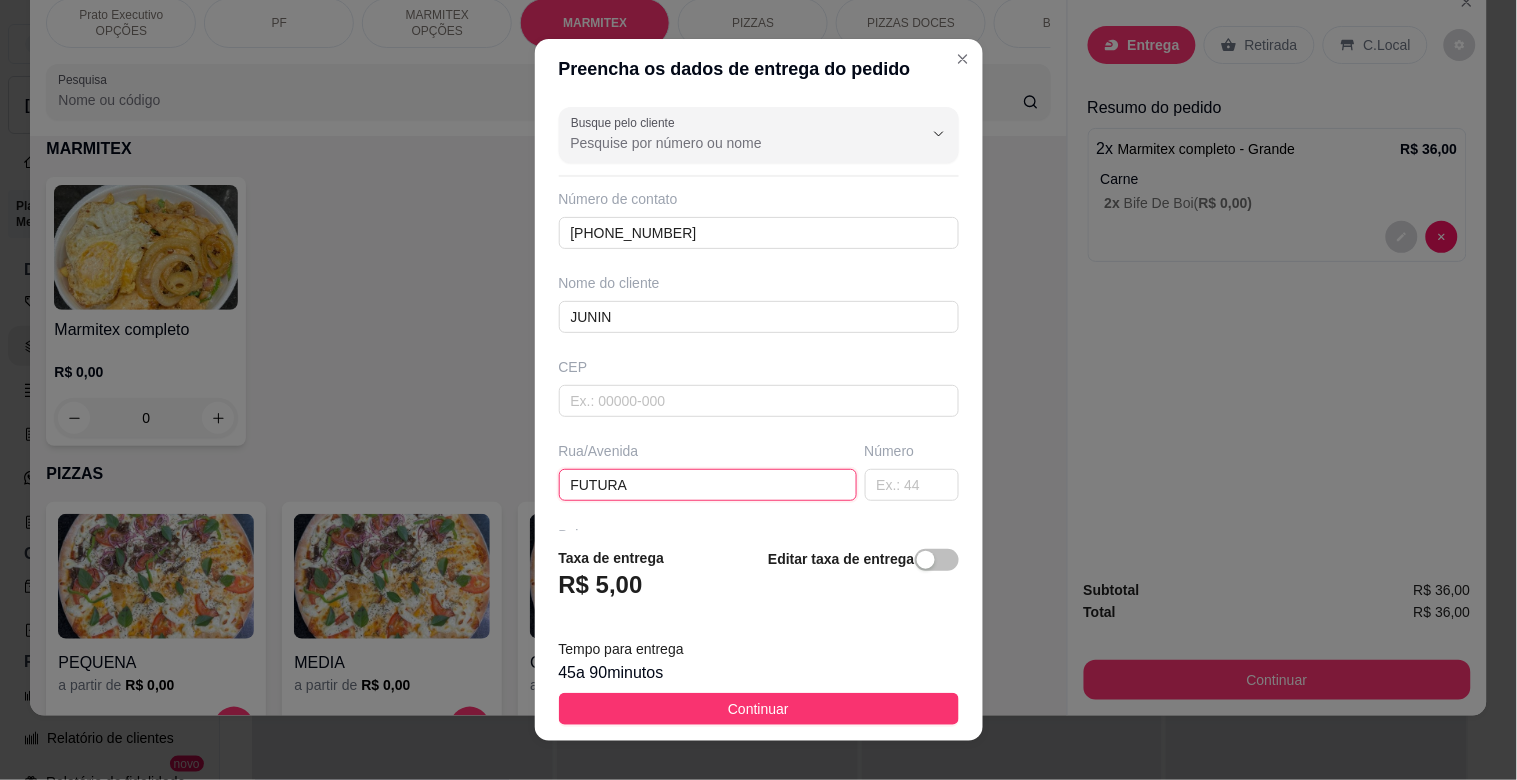 type on "FUTURA" 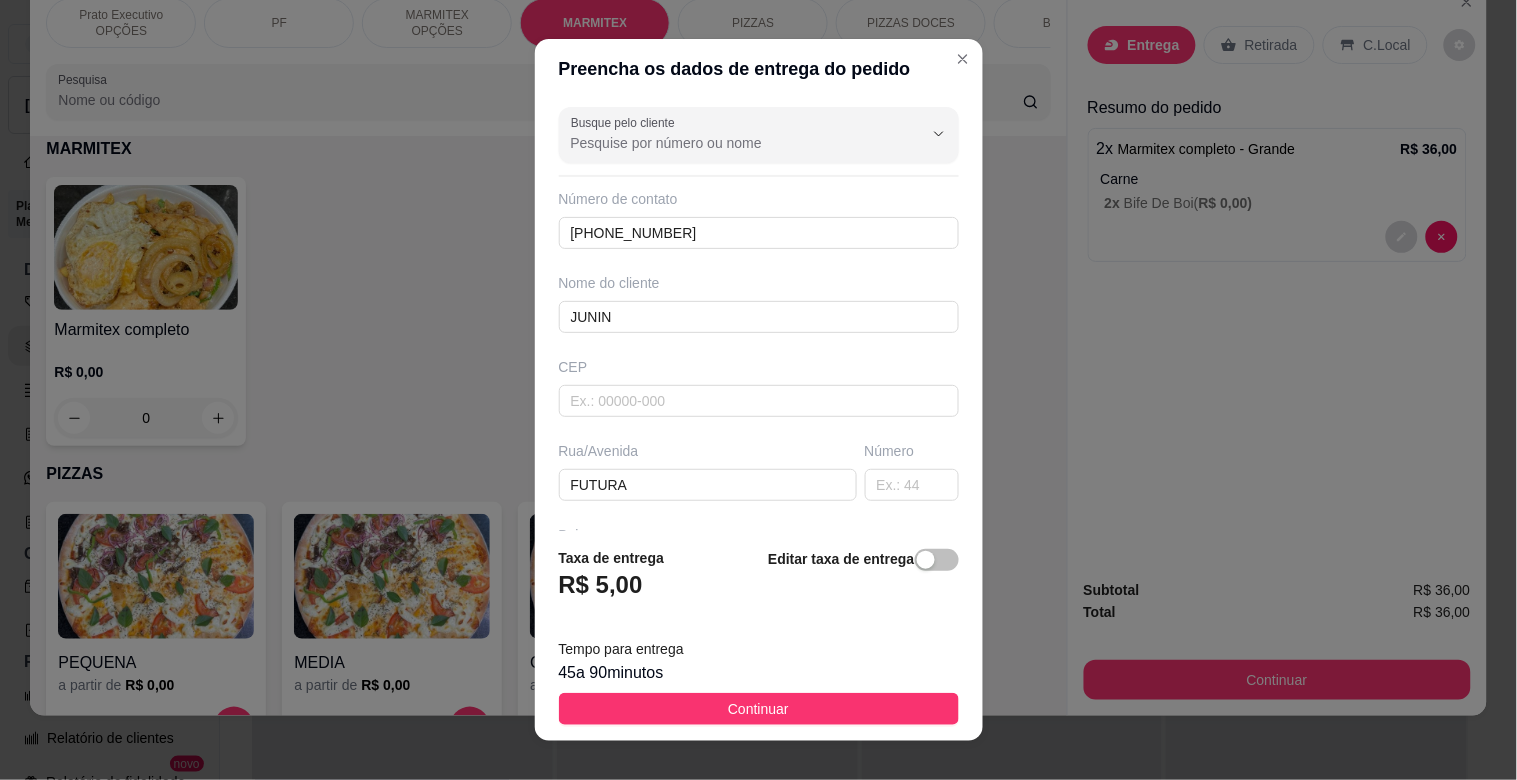 click at bounding box center [926, 560] 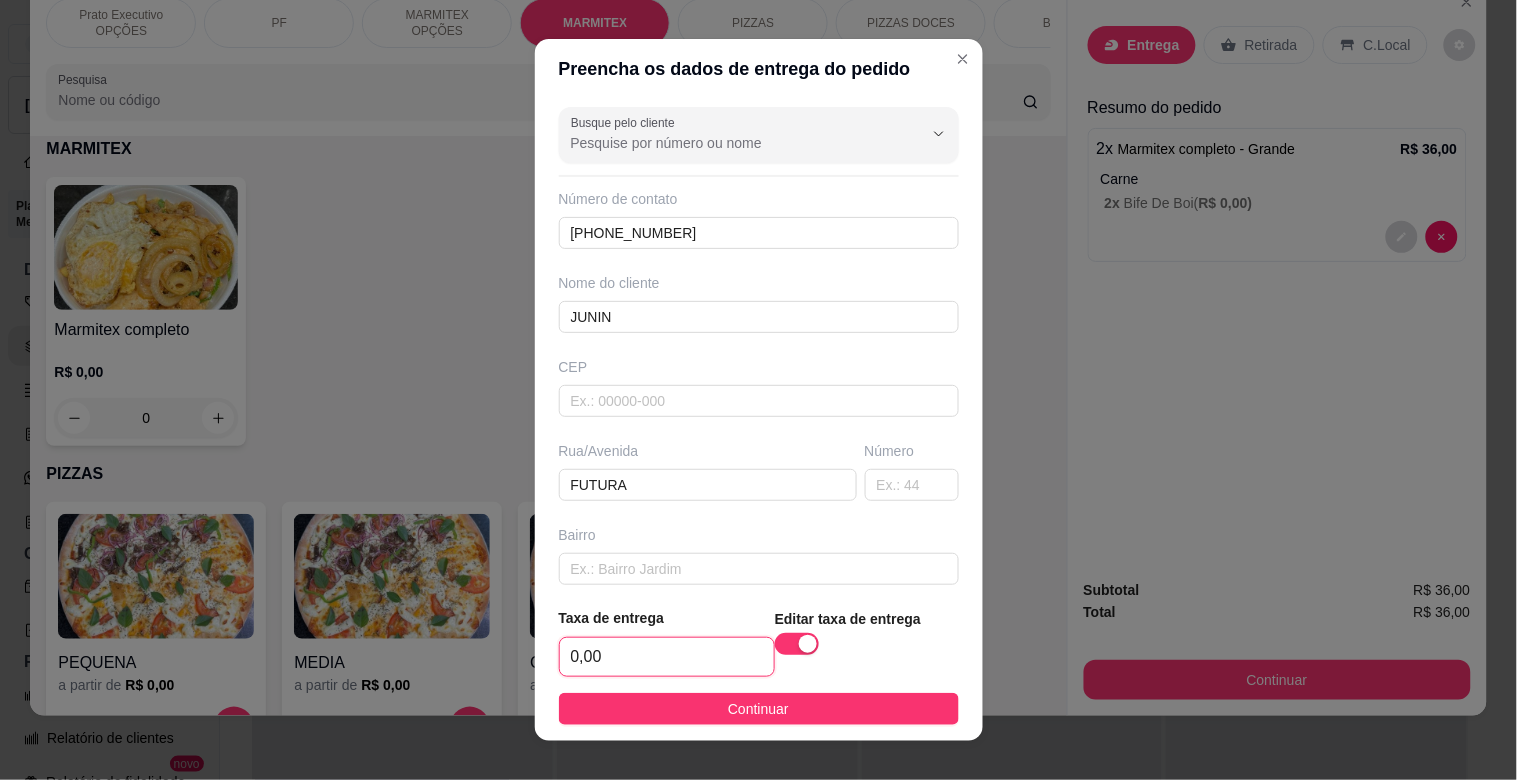click on "0,00" at bounding box center [667, 657] 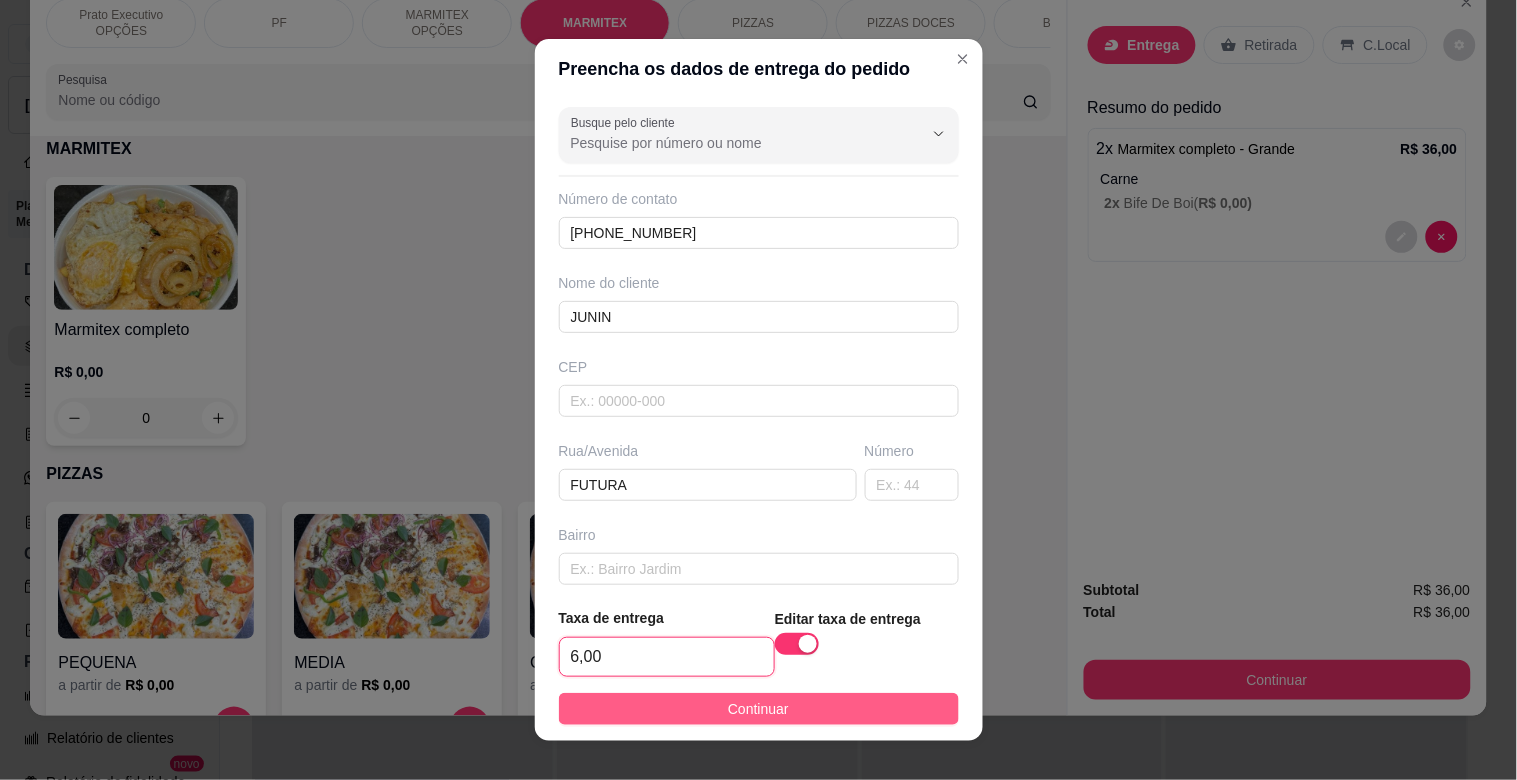 type on "6,00" 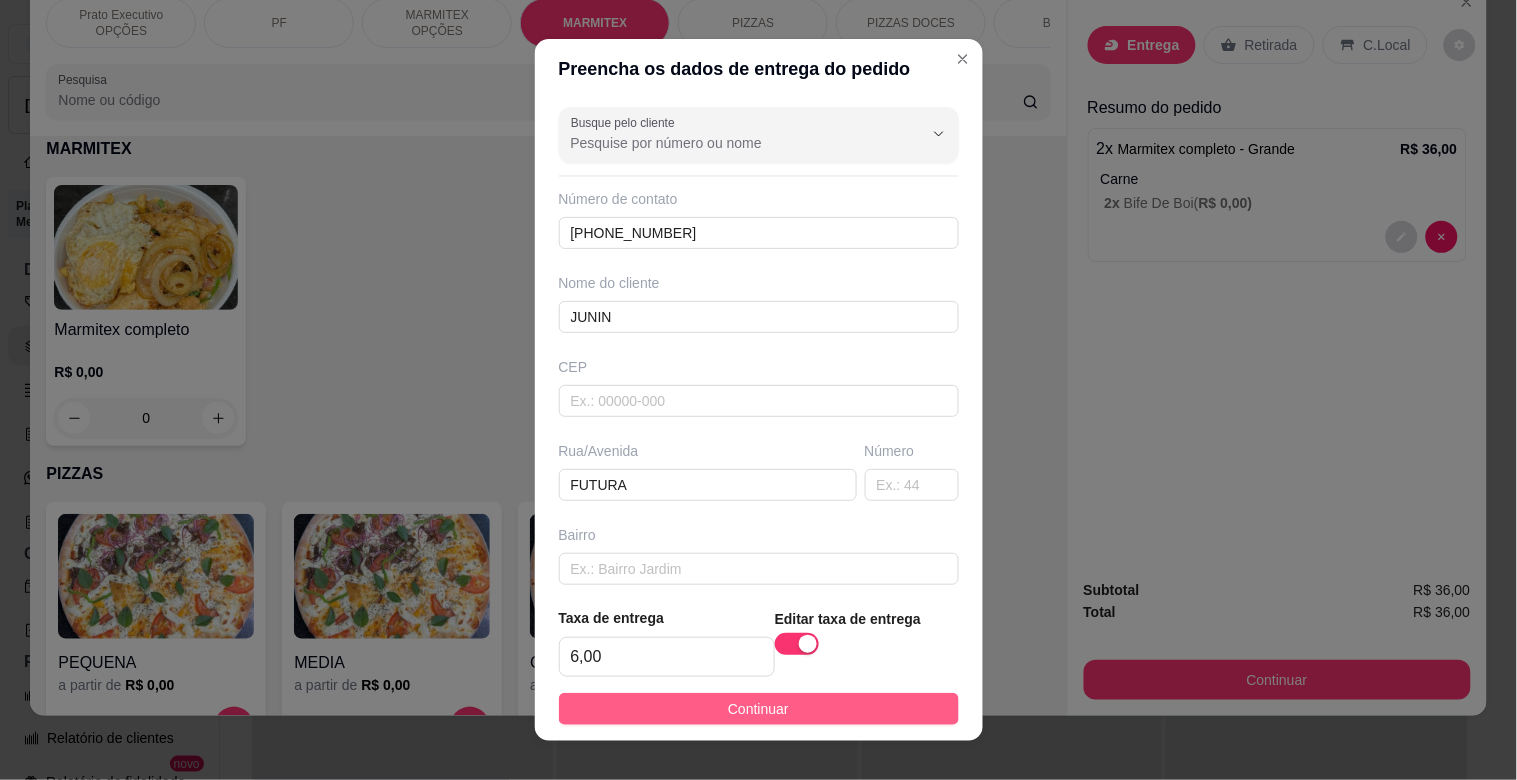 click on "Continuar" at bounding box center [759, 709] 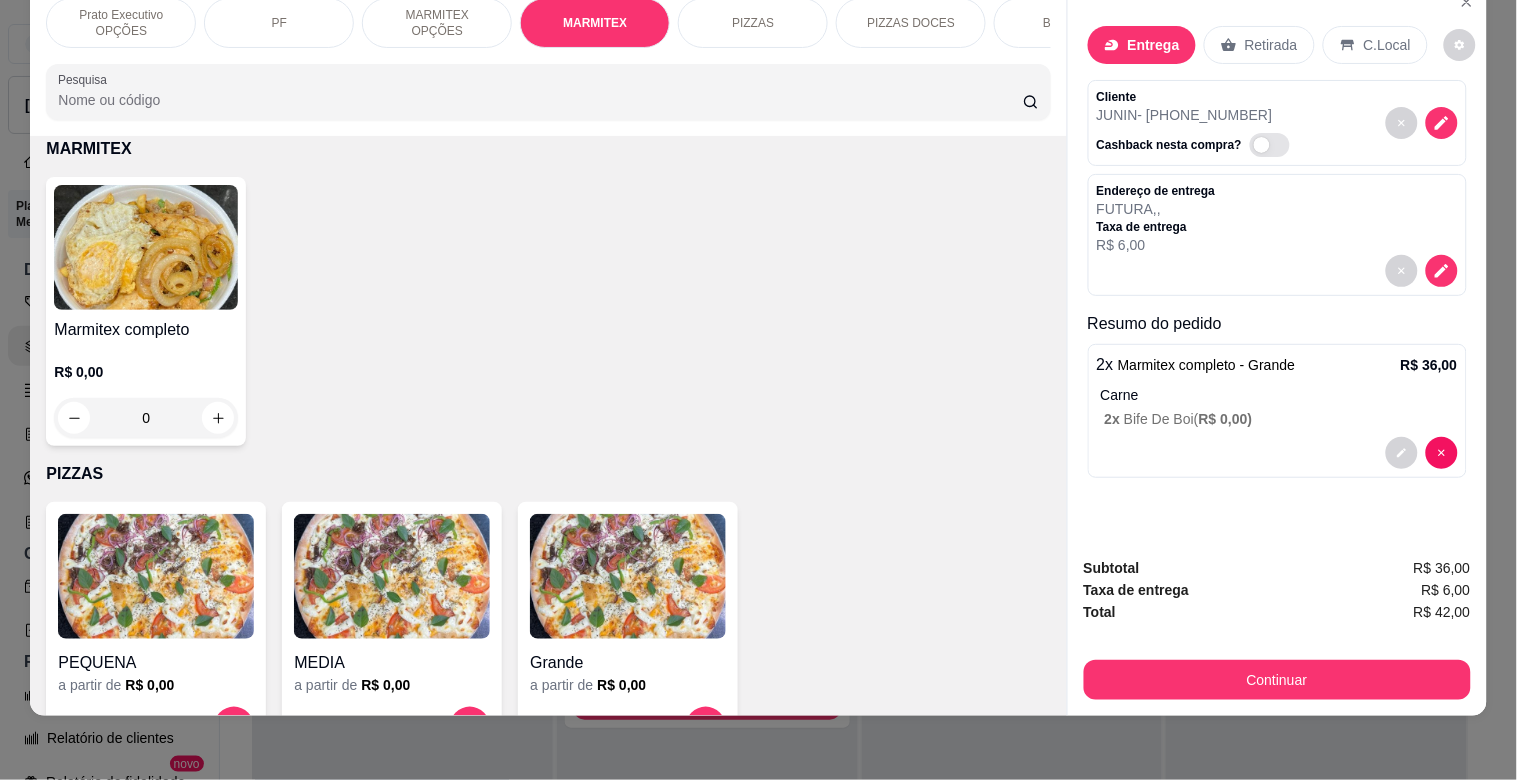 click on "Endereço de entrega" at bounding box center [1156, 191] 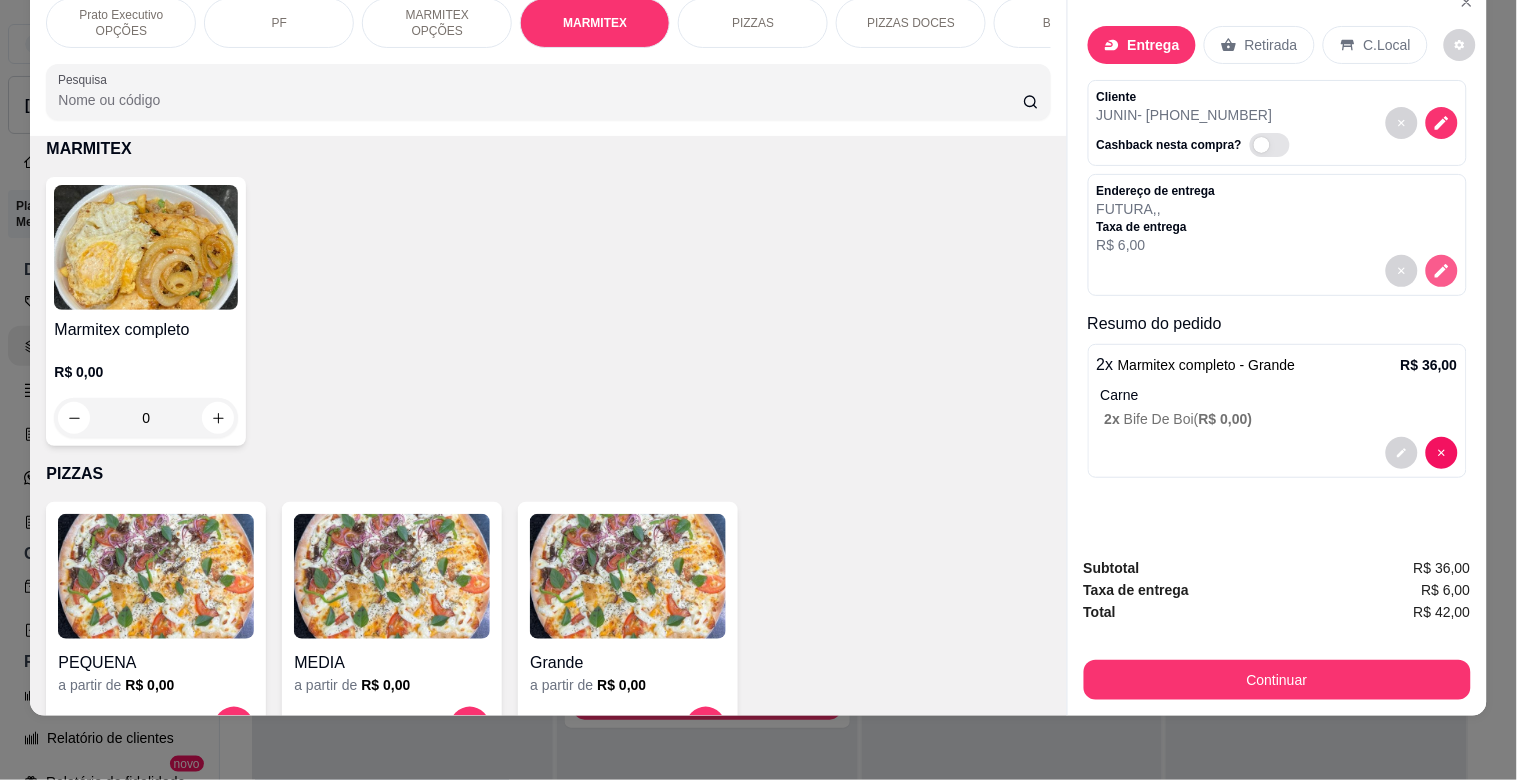 click 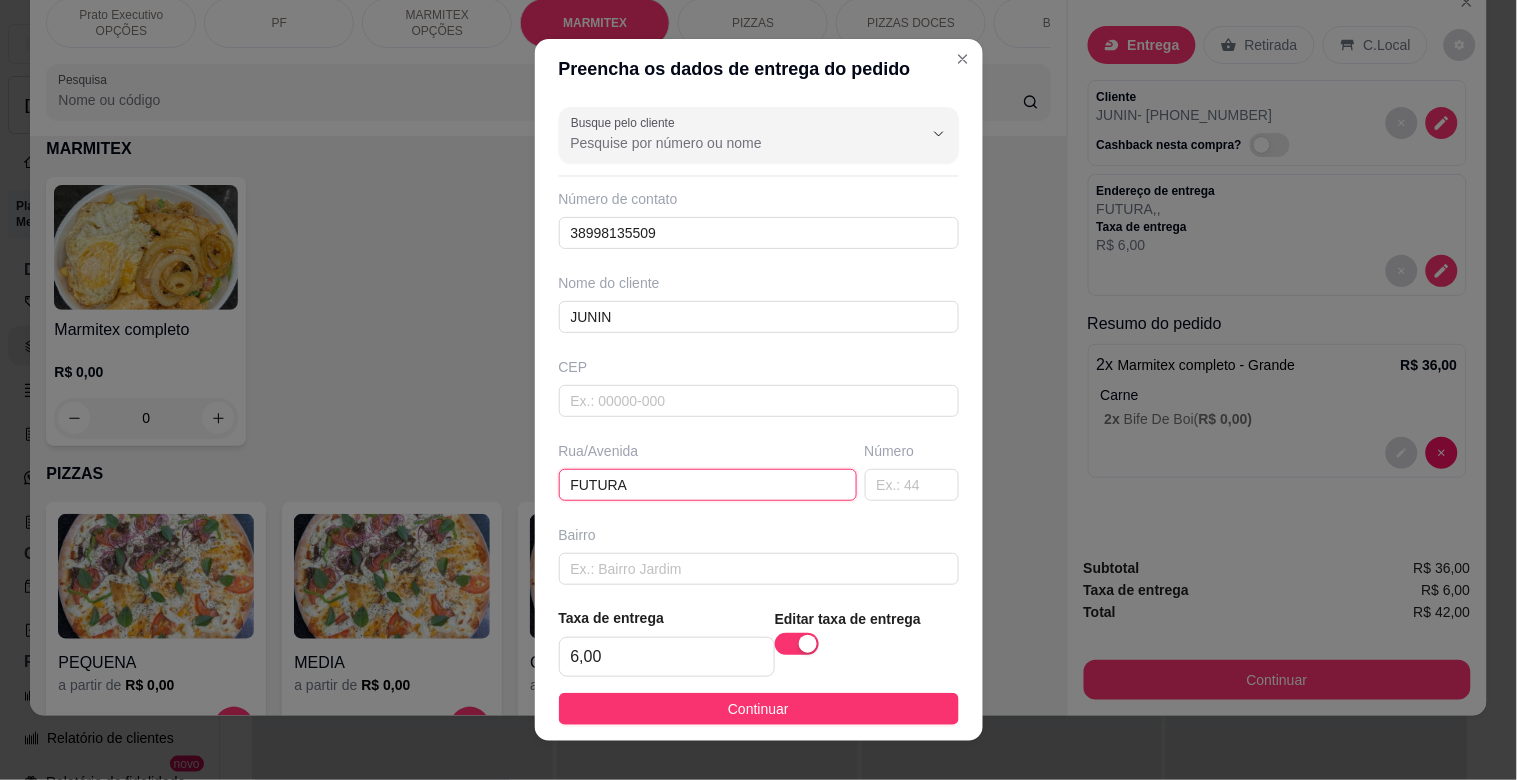 click on "FUTURA" at bounding box center (708, 485) 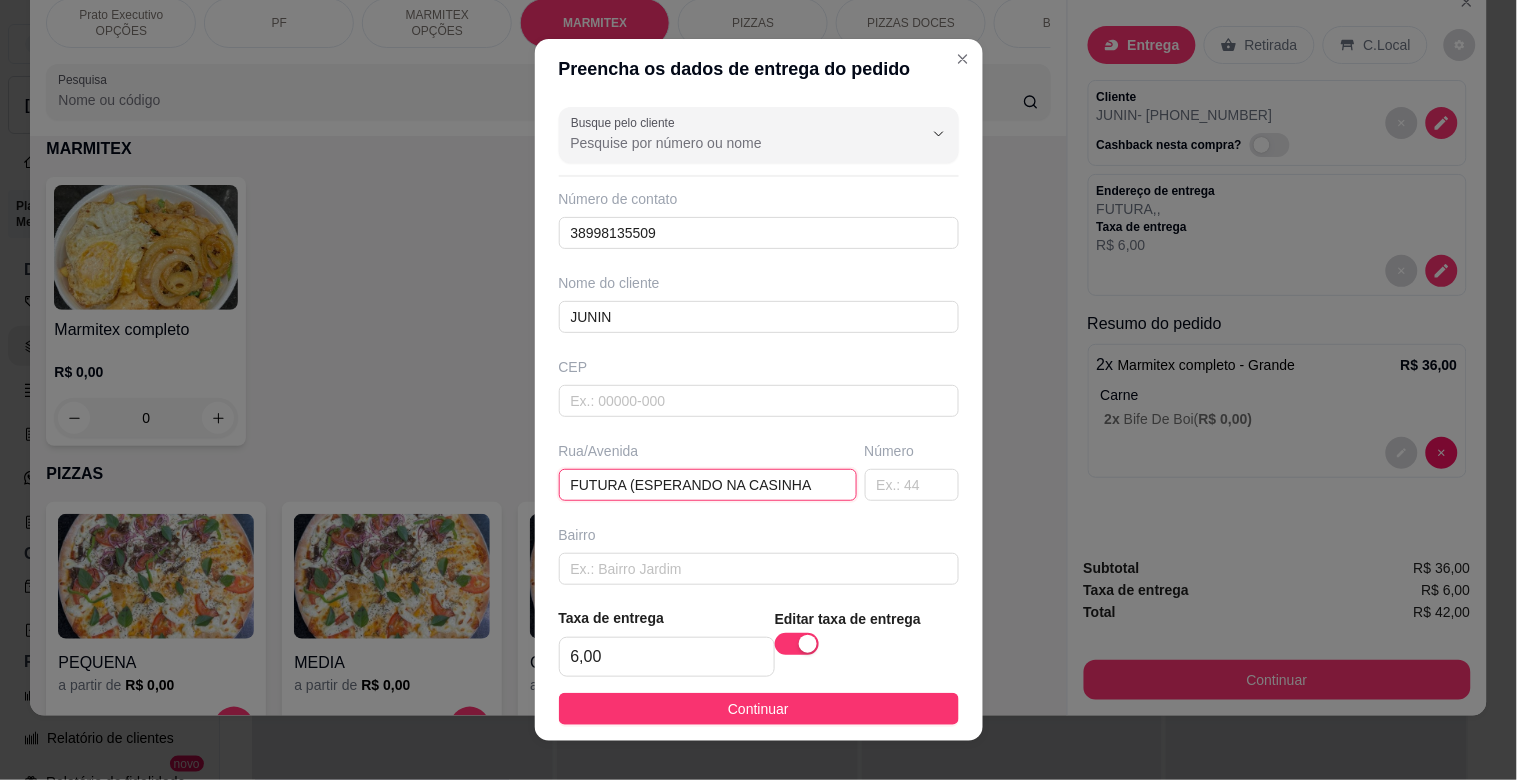 type on "FUTURA (ESPERANDO NA CASINHA)" 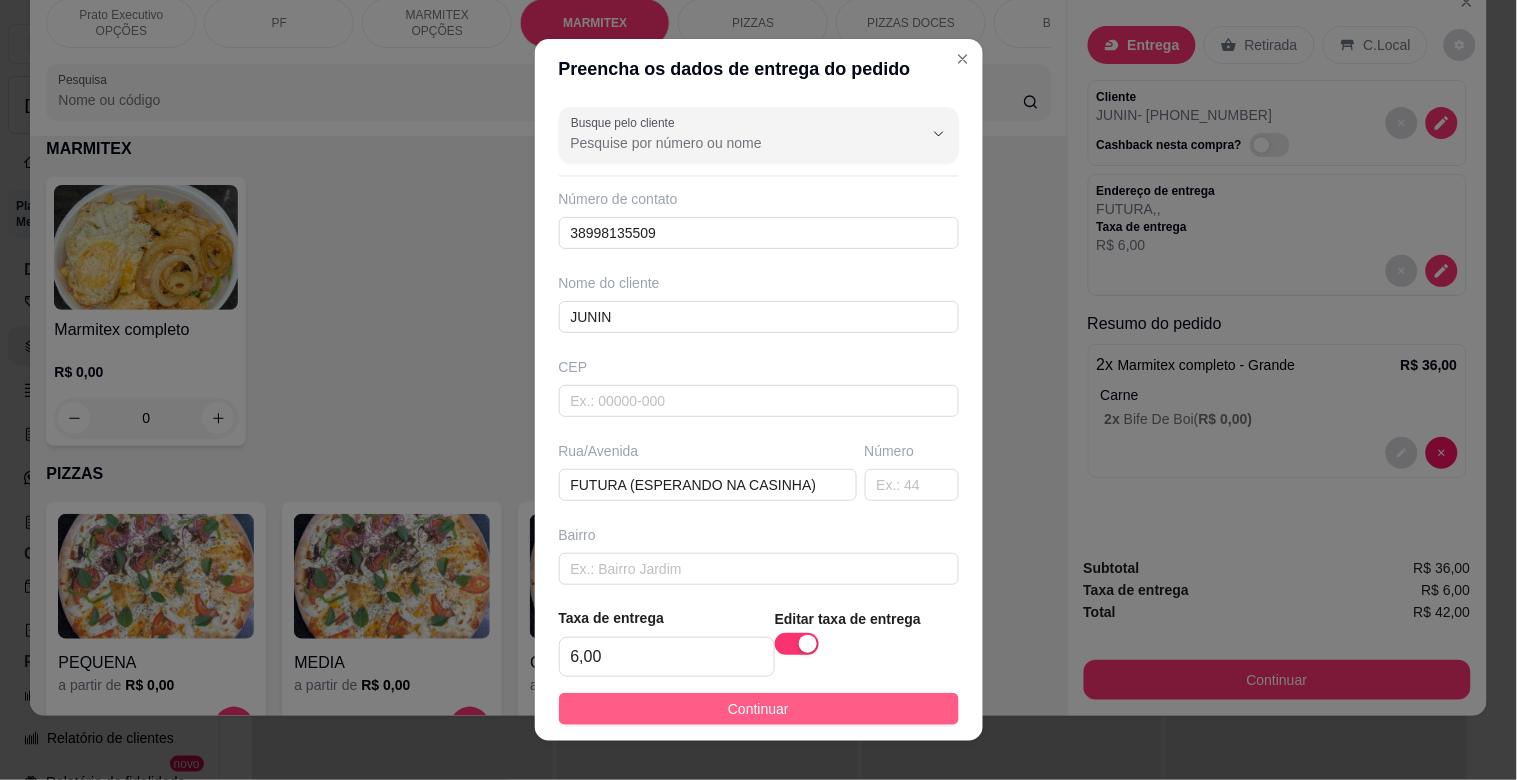 click on "Continuar" at bounding box center [759, 709] 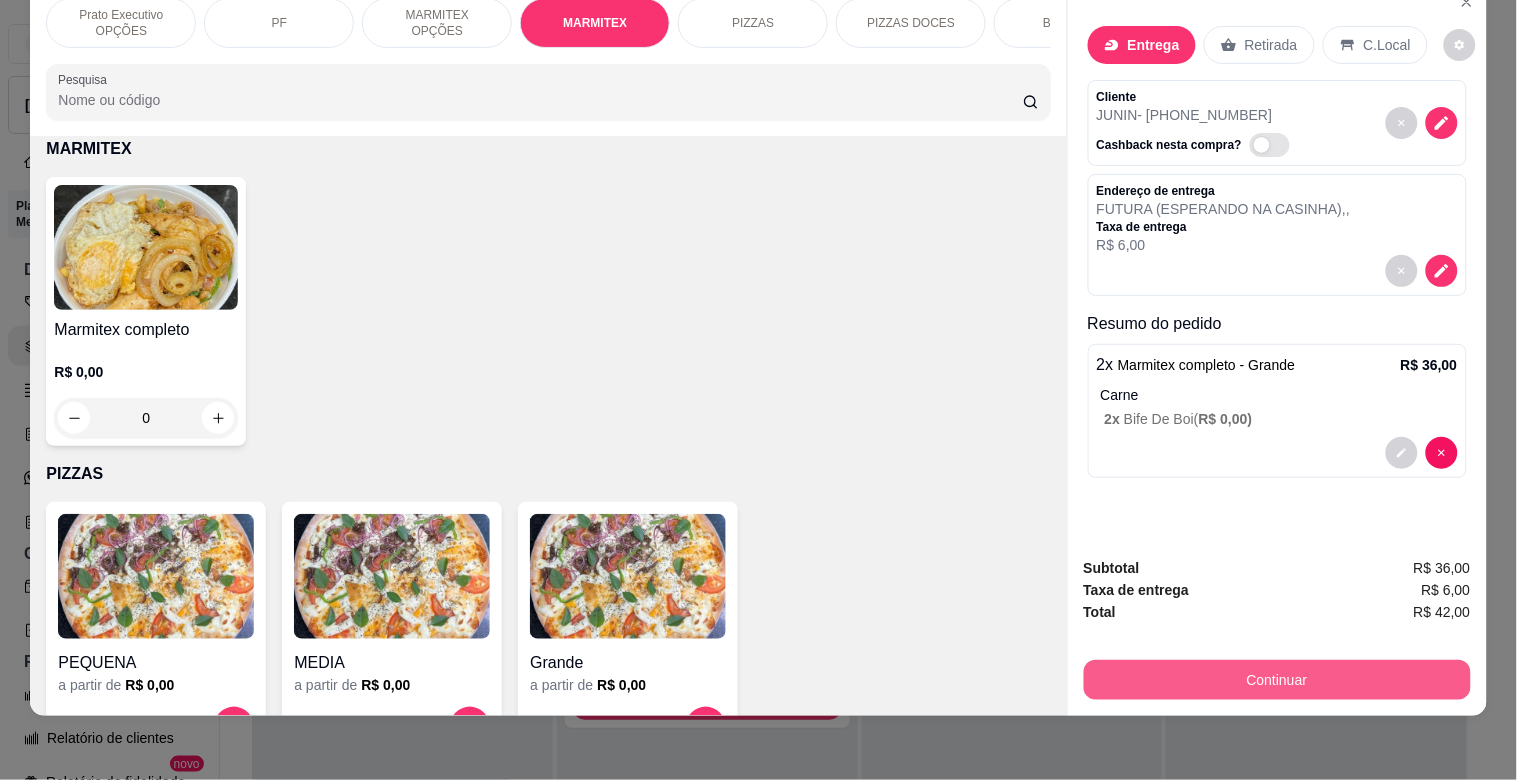 click on "Continuar" at bounding box center (1277, 680) 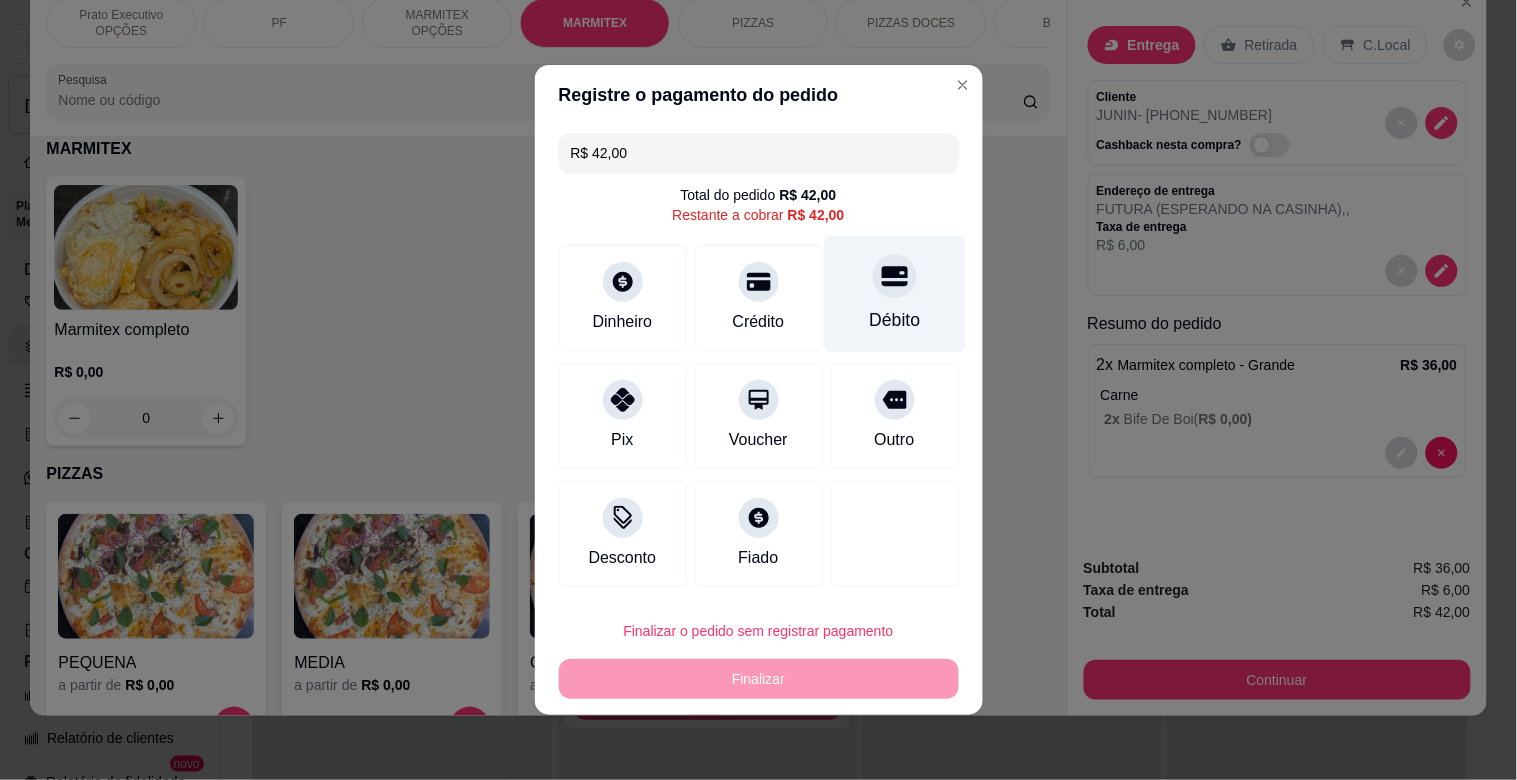 click 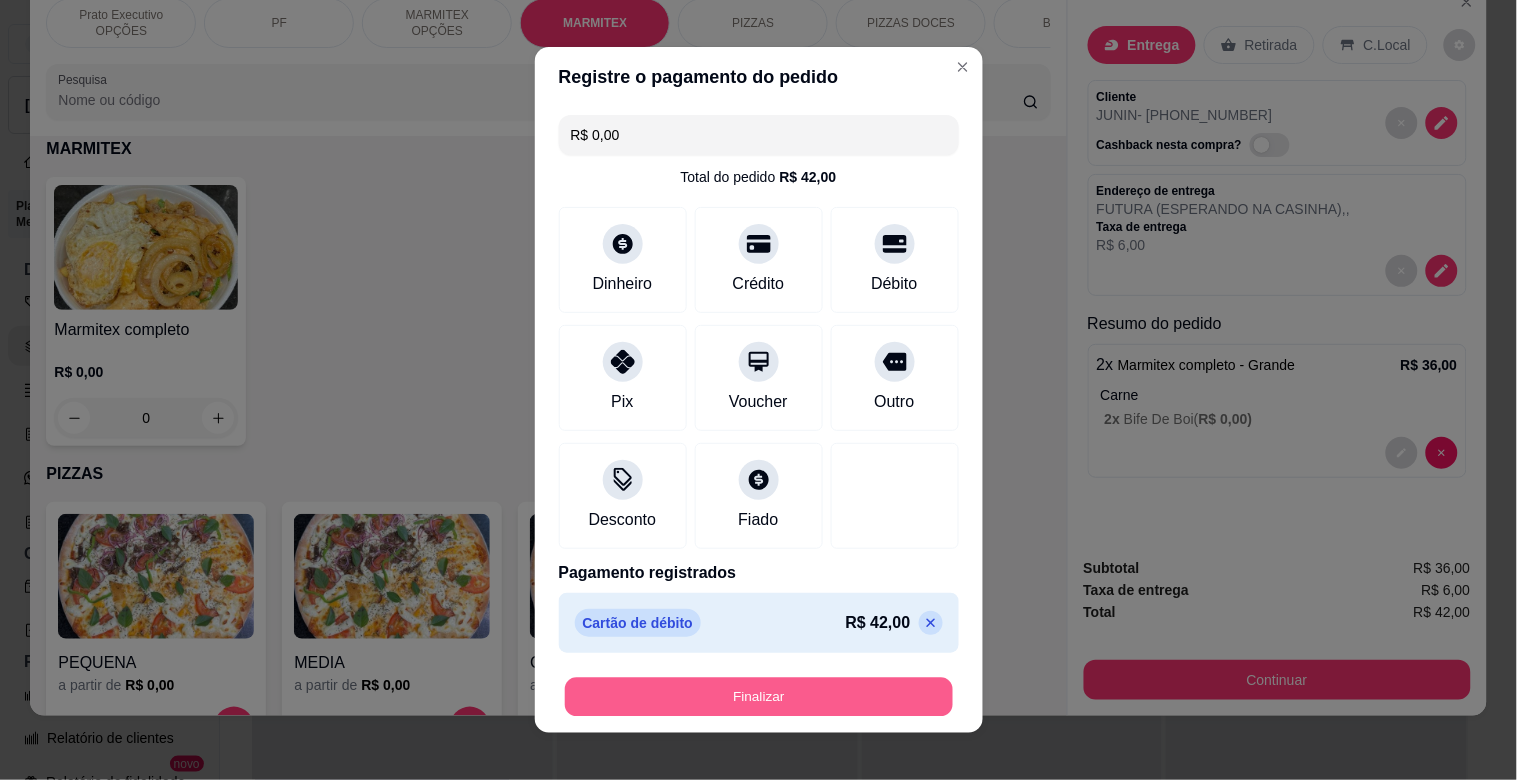click on "Finalizar" at bounding box center [759, 697] 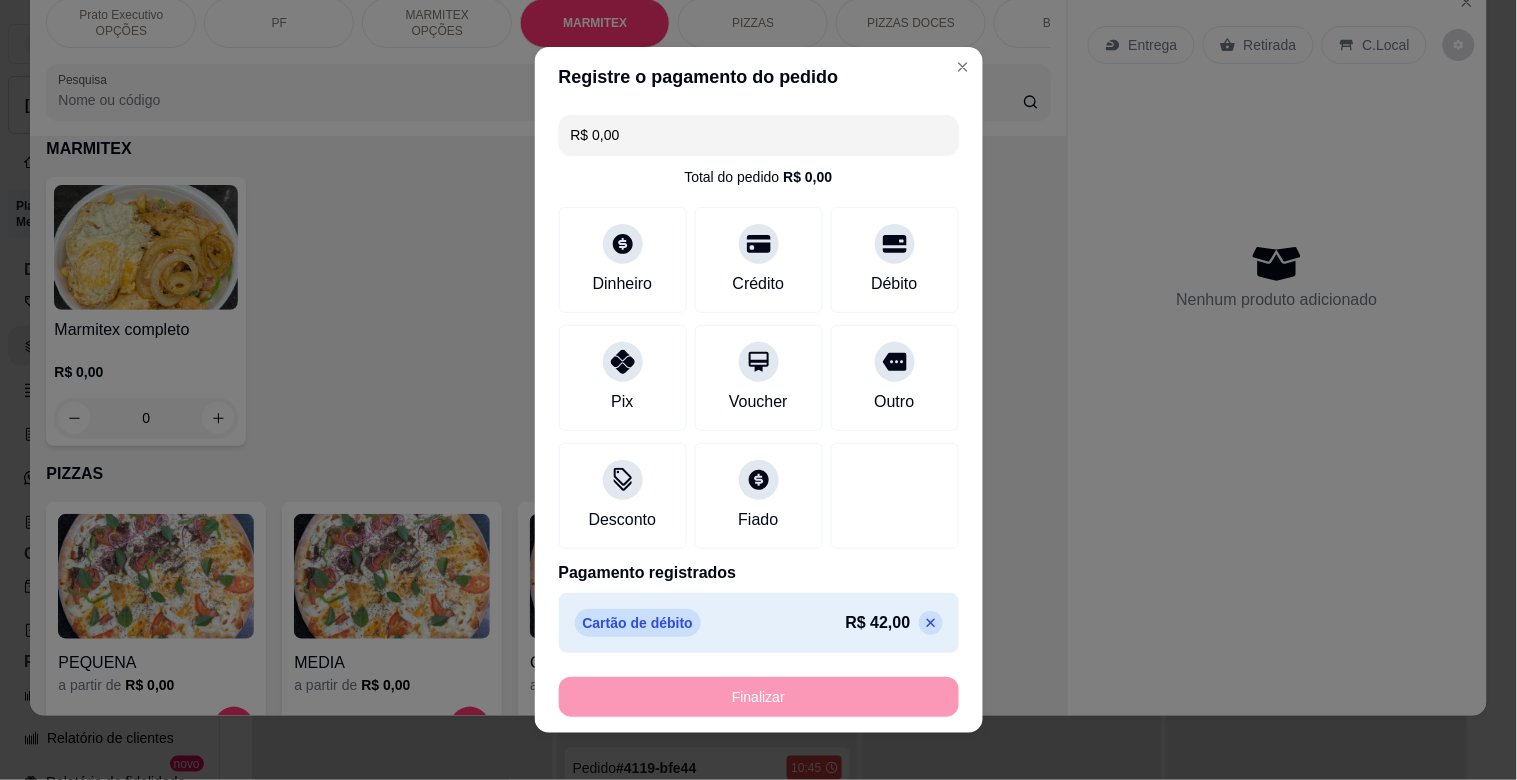 type on "-R$ 42,00" 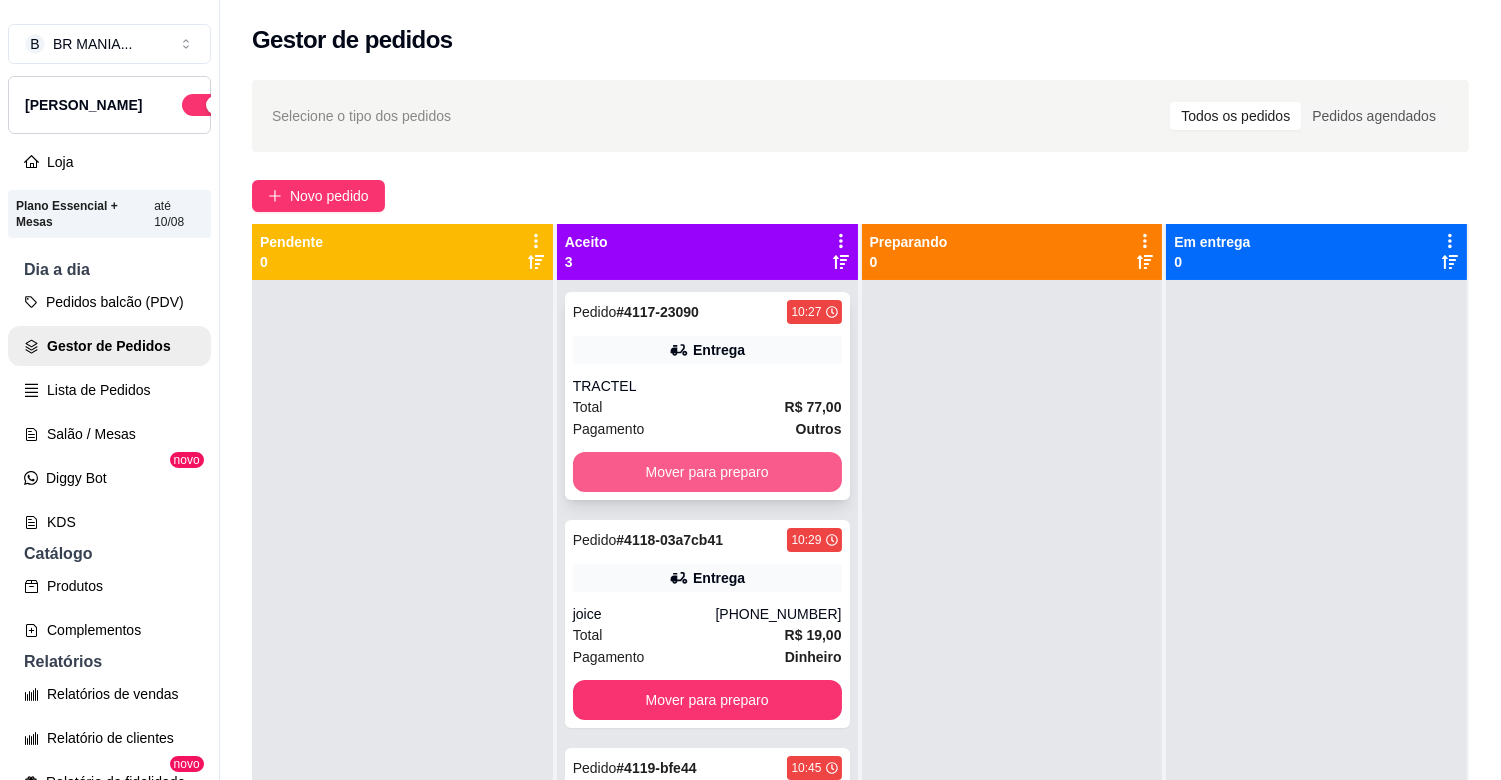 click on "Mover para preparo" at bounding box center (707, 472) 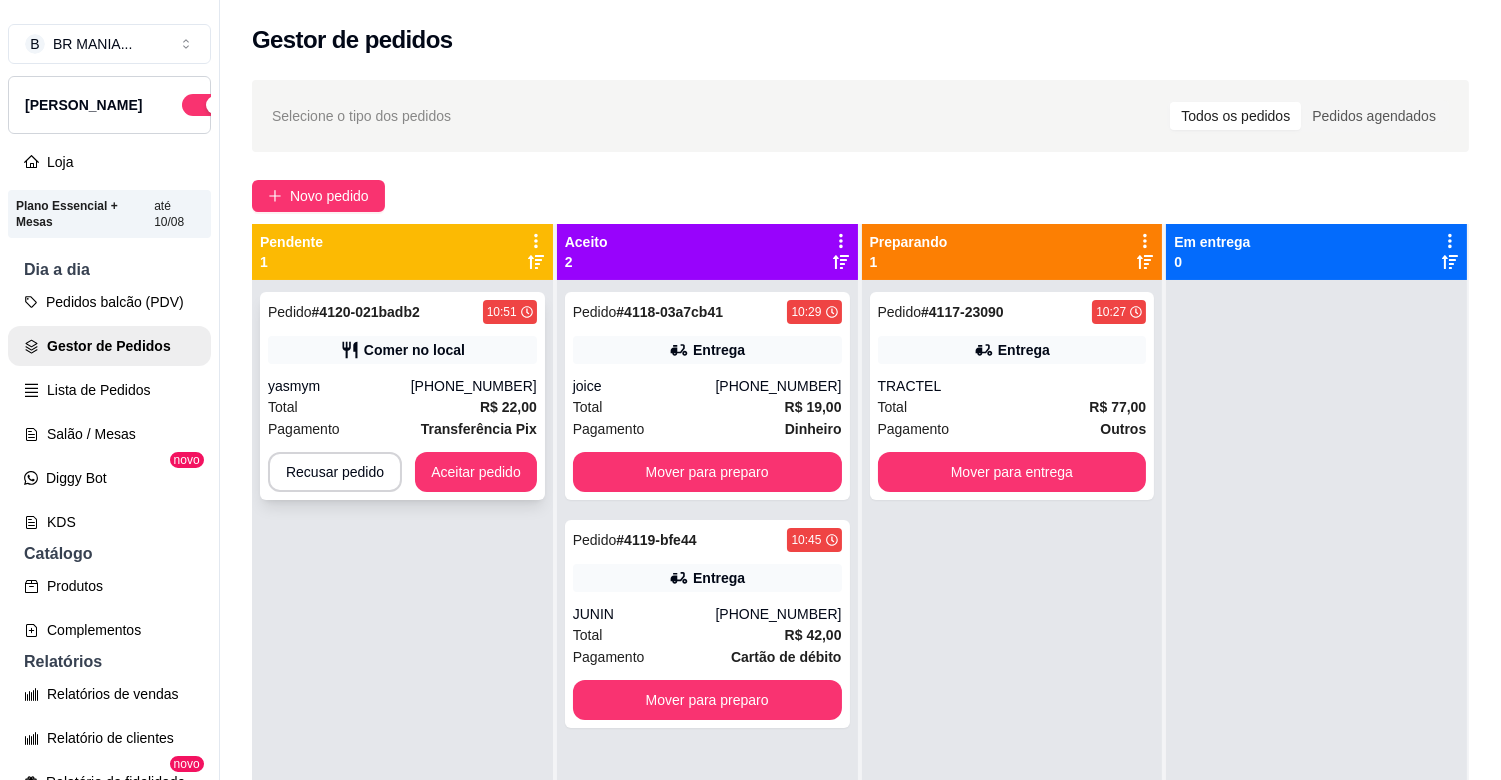 click on "Comer no local" at bounding box center [402, 350] 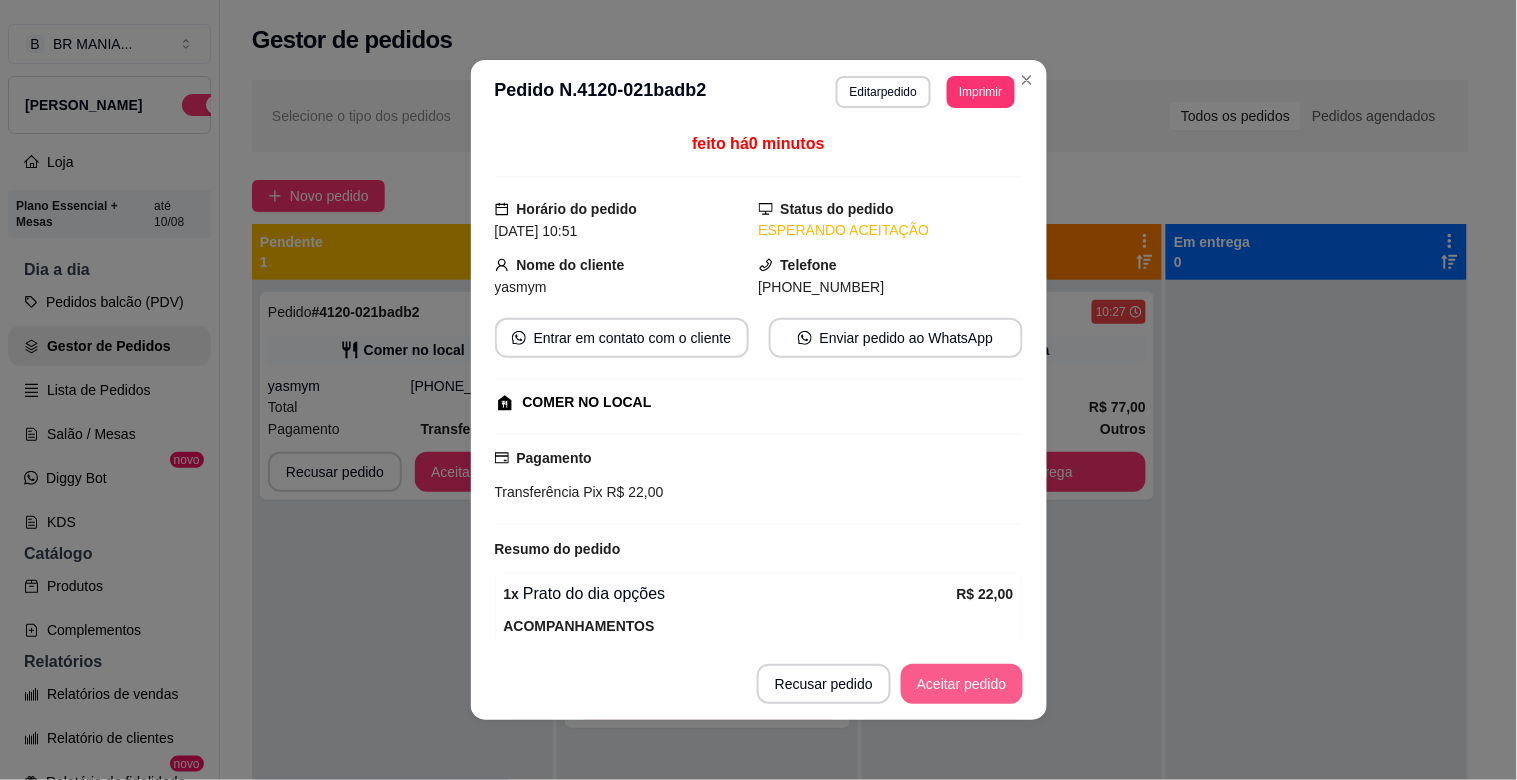 click on "Aceitar pedido" at bounding box center [962, 684] 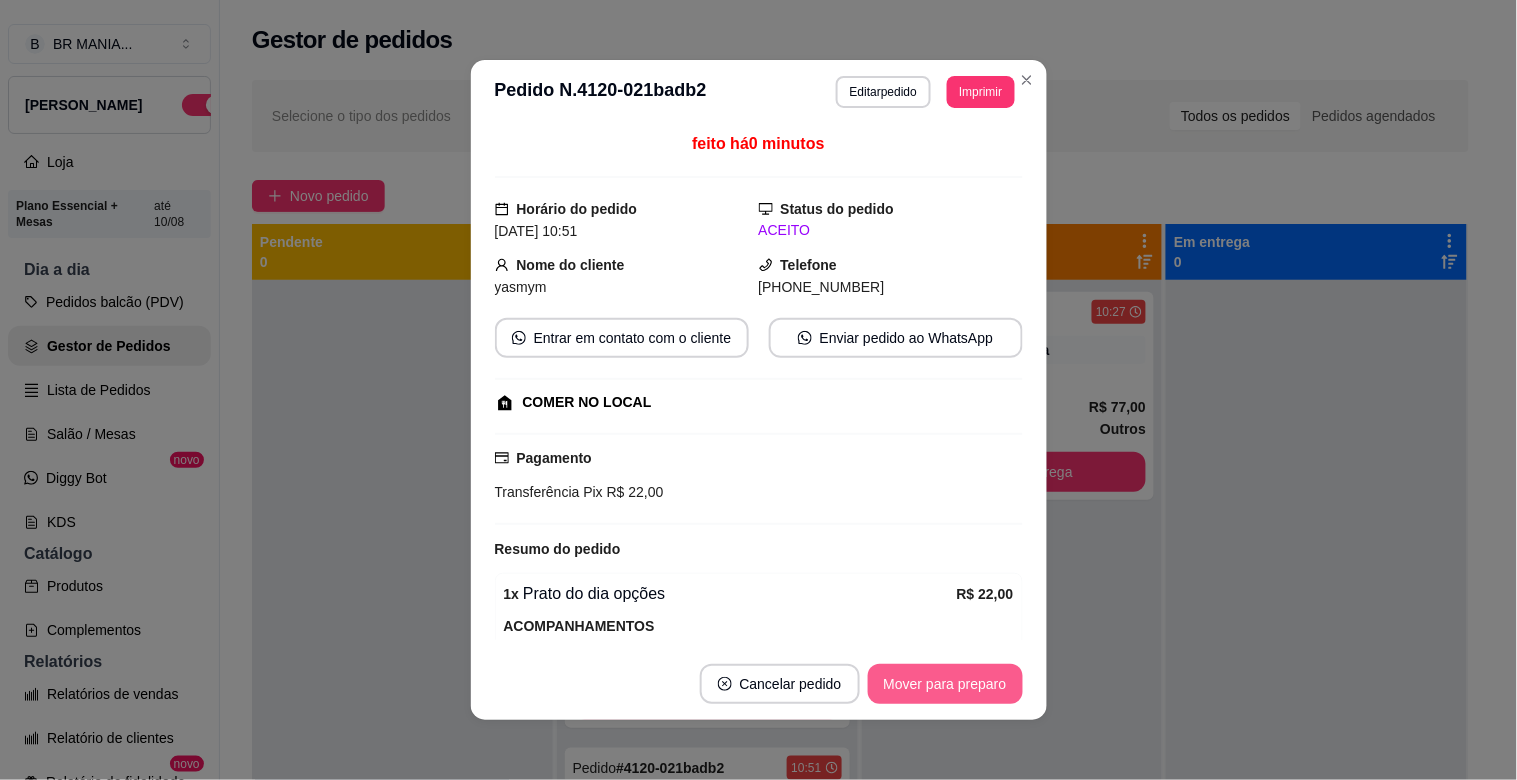 click on "Mover para preparo" at bounding box center (945, 684) 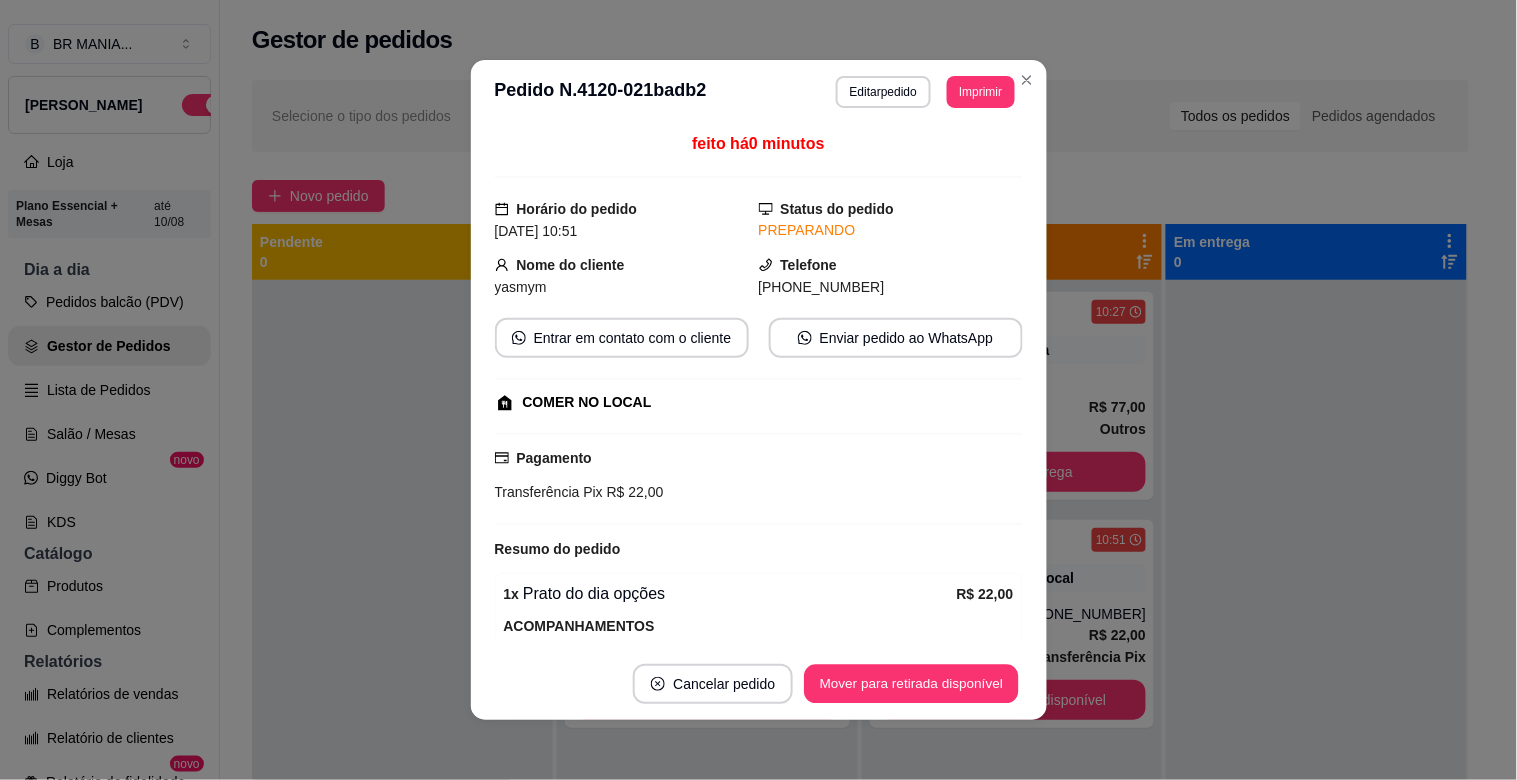 click on "Mover para retirada disponível" at bounding box center [912, 684] 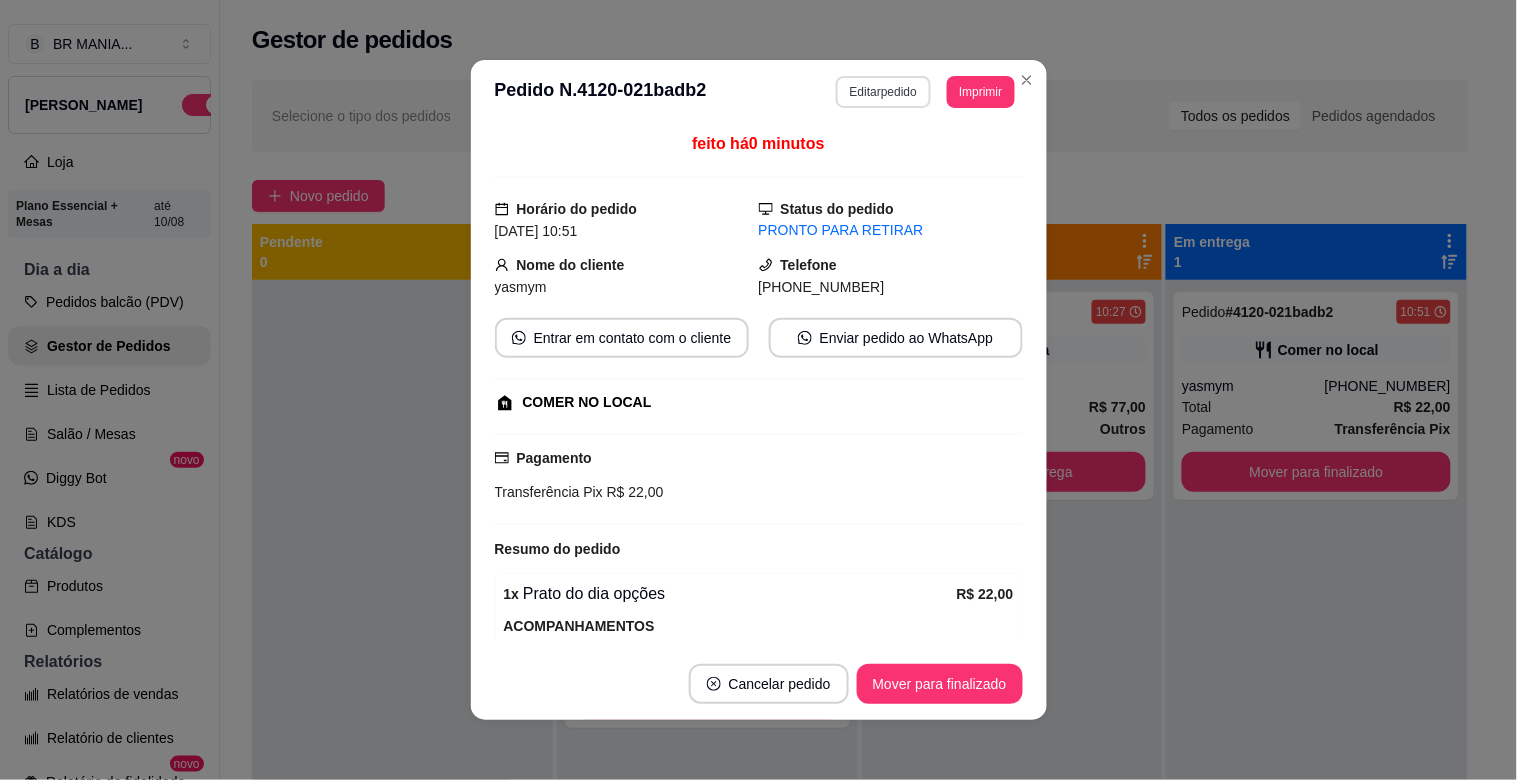 click on "Editar  pedido" at bounding box center [883, 92] 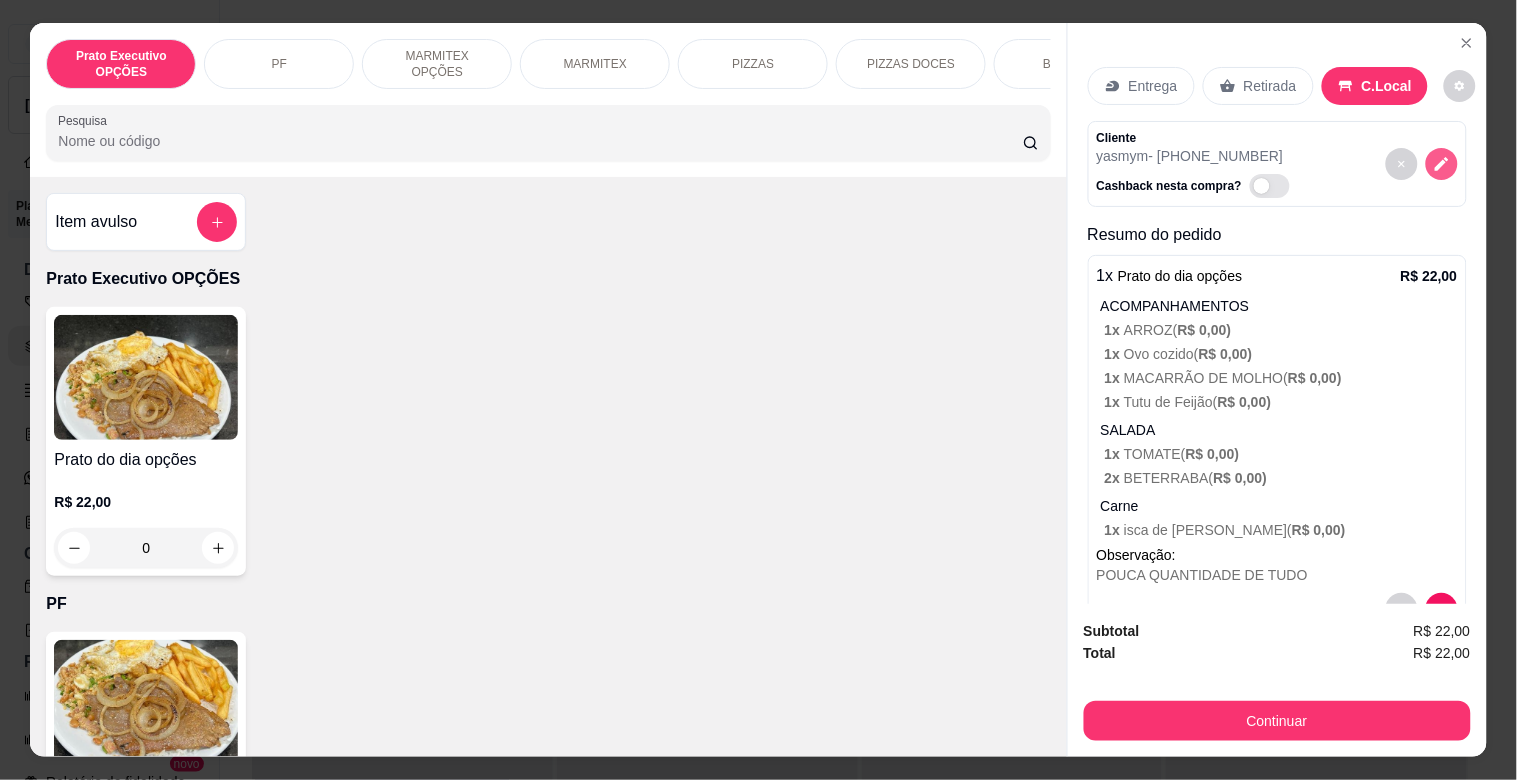 click 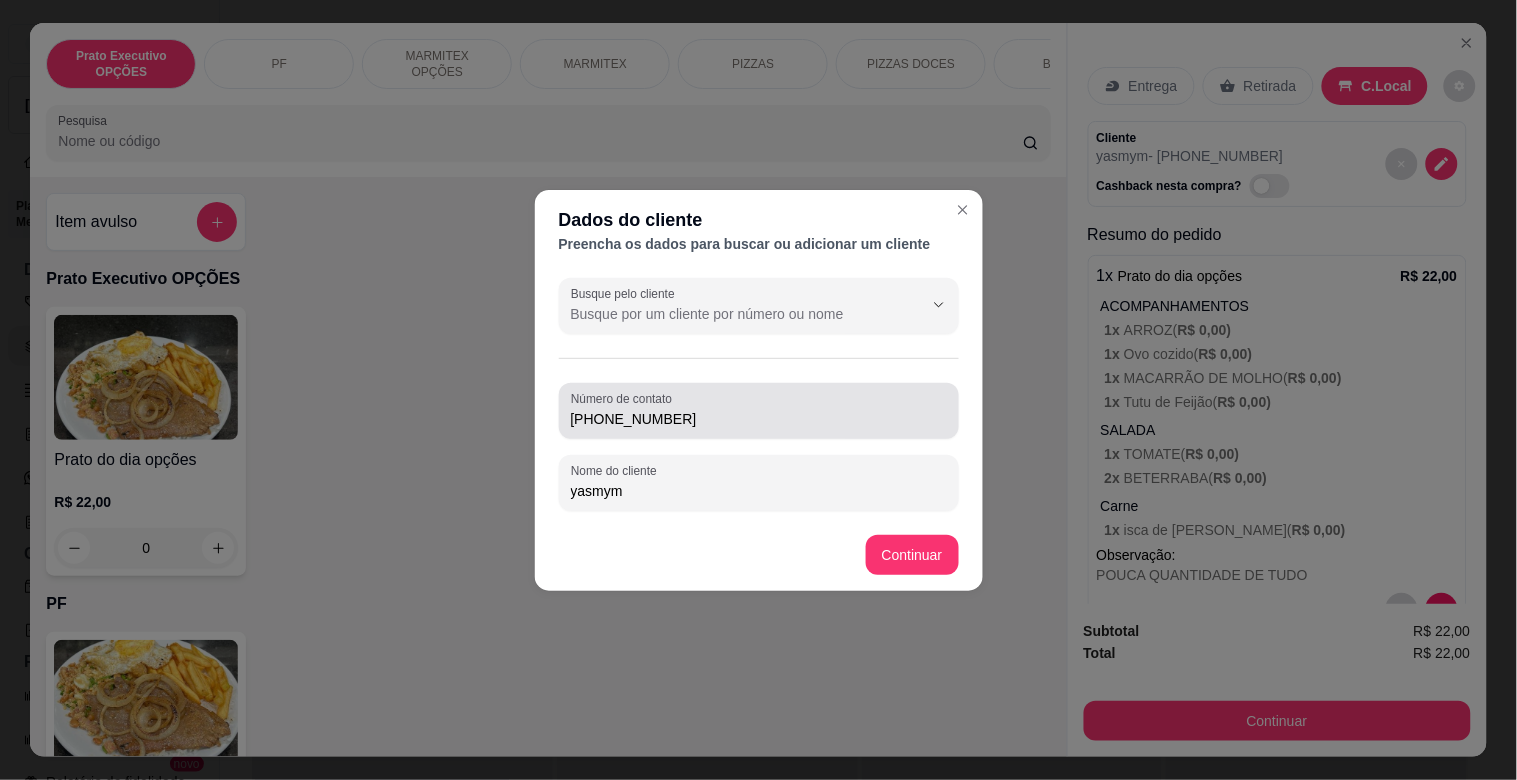 click on "[PHONE_NUMBER]" at bounding box center (759, 411) 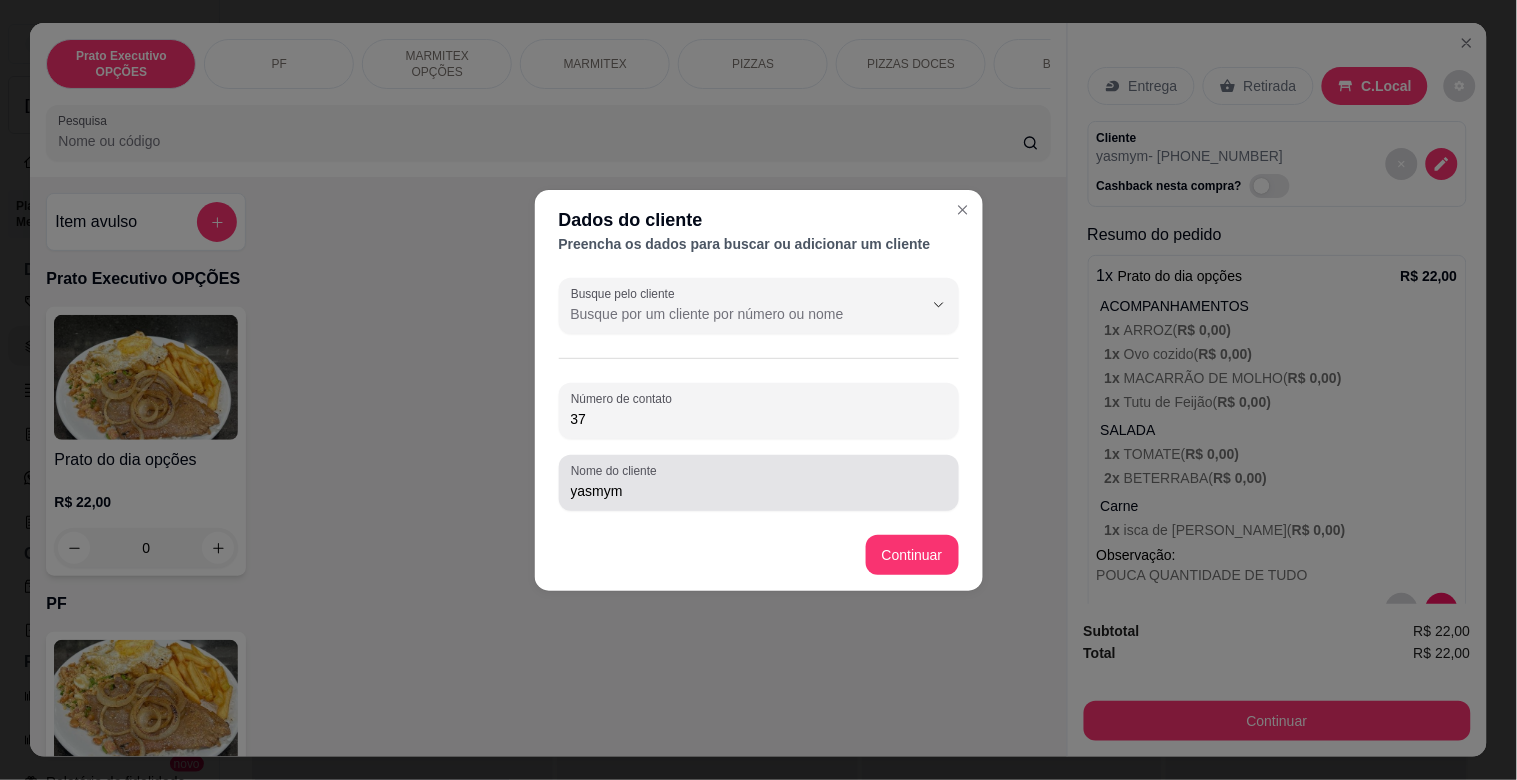 type on "3" 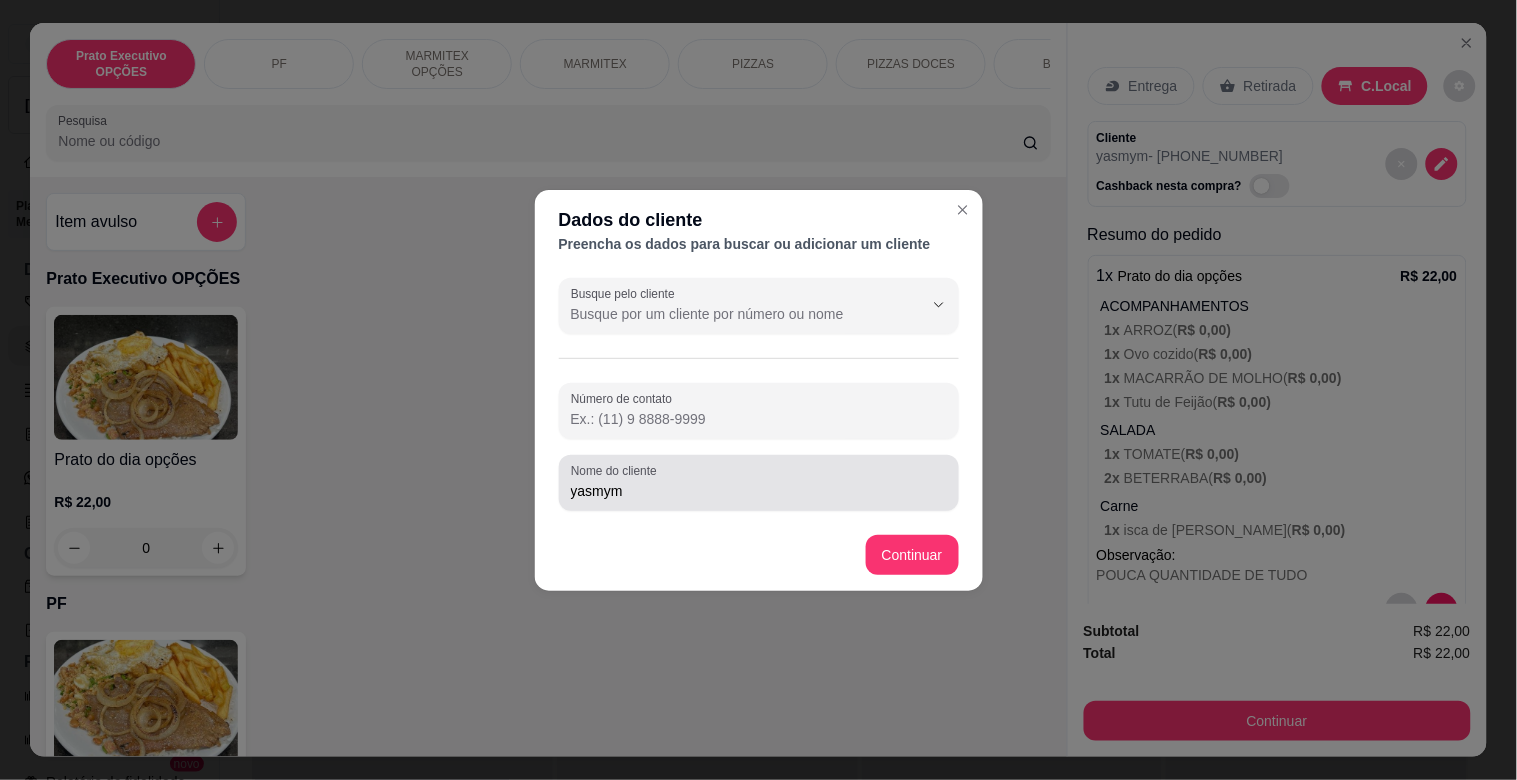 type 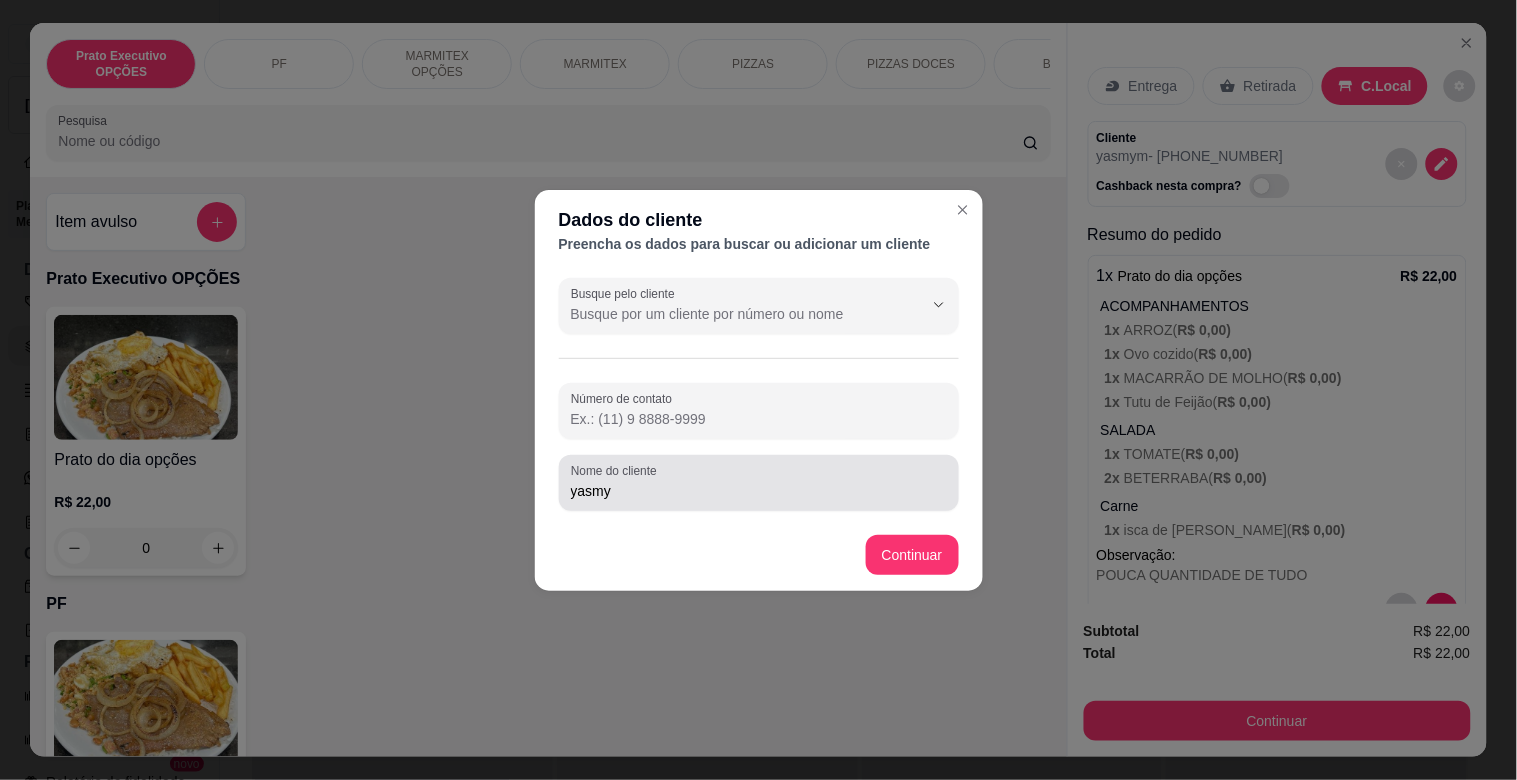 click on "yasmy" at bounding box center [759, 491] 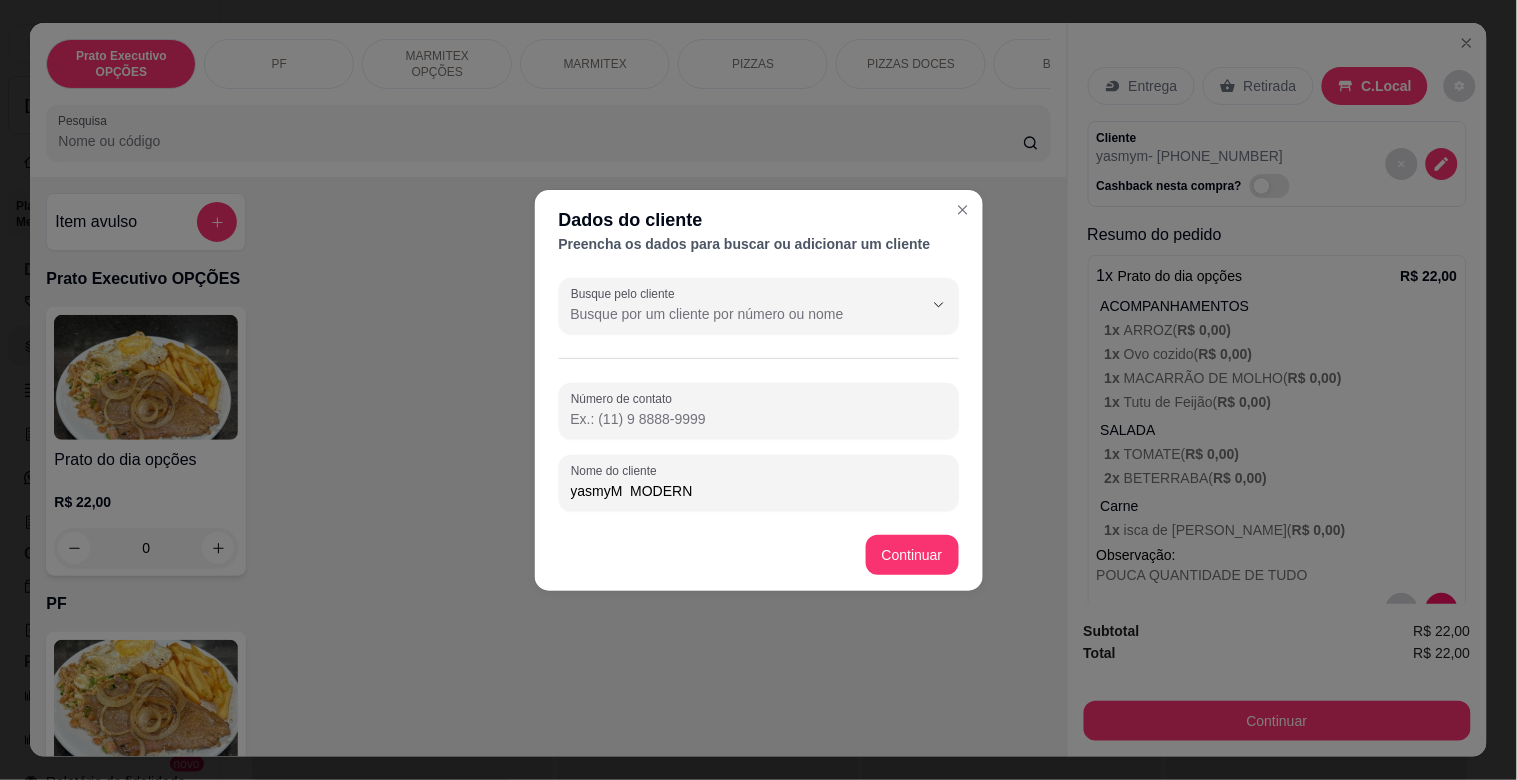 type on "yasmyM  MODERNA" 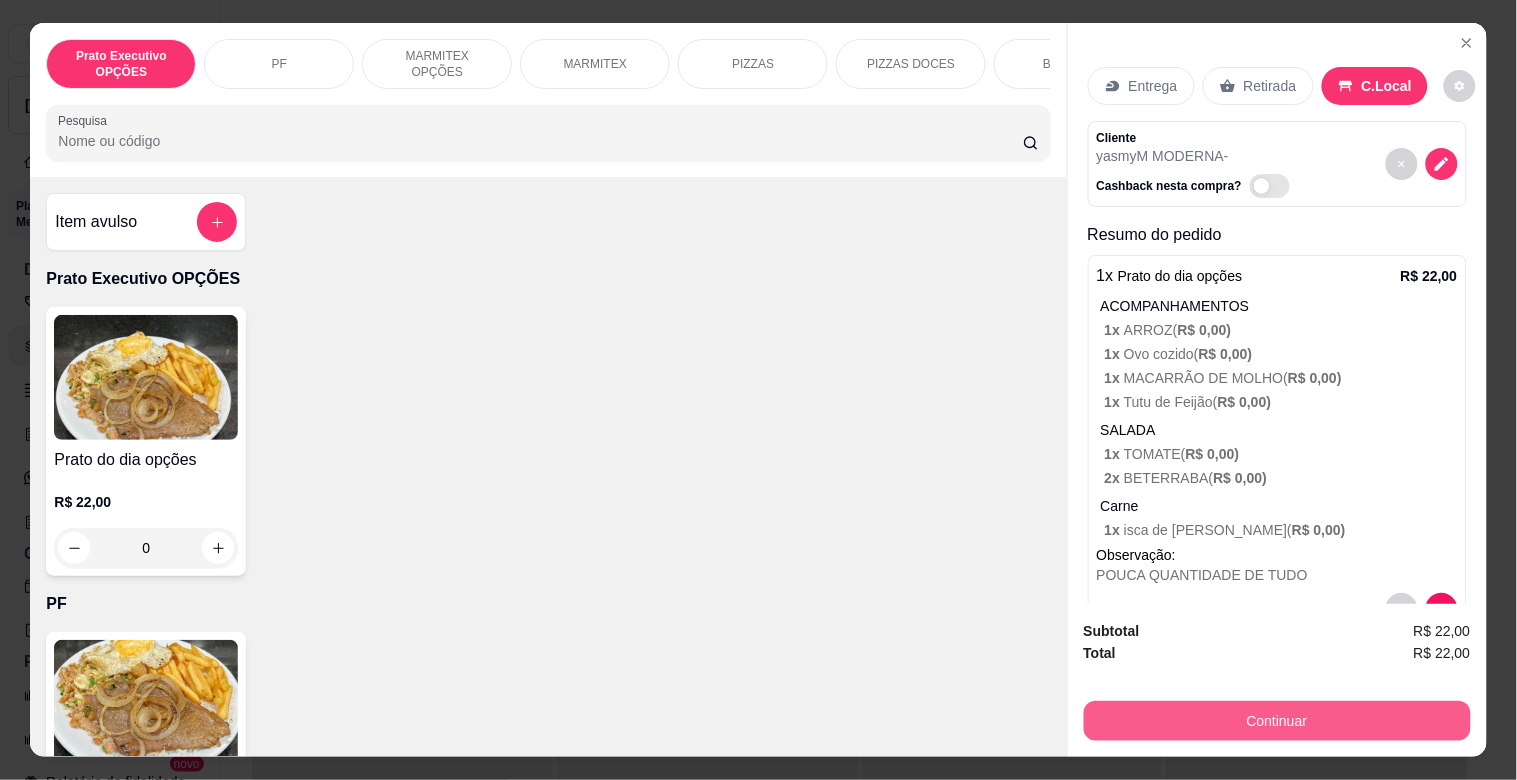 click on "Continuar" at bounding box center [1277, 721] 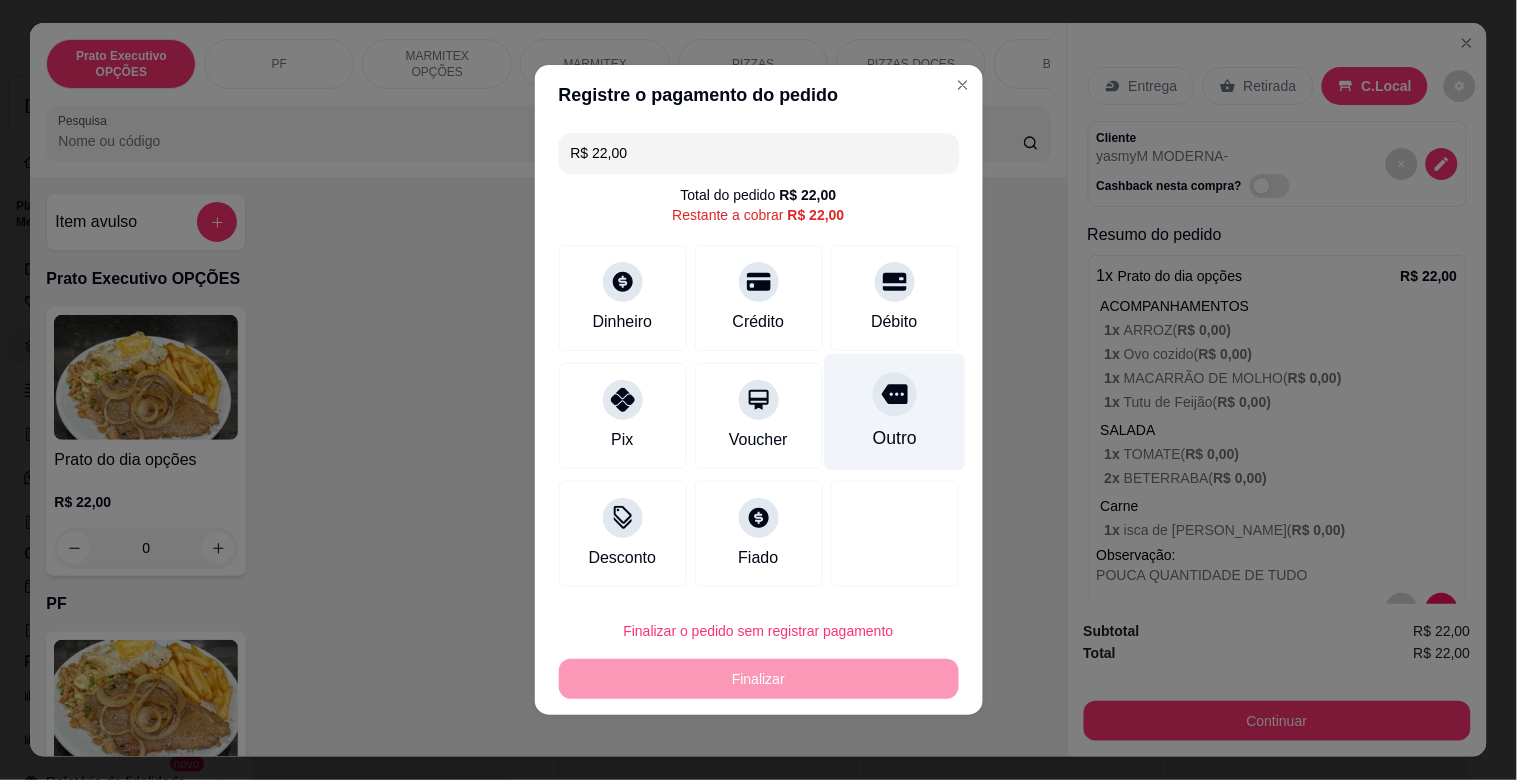 drag, startPoint x: 908, startPoint y: 435, endPoint x: 898, endPoint y: 431, distance: 10.770329 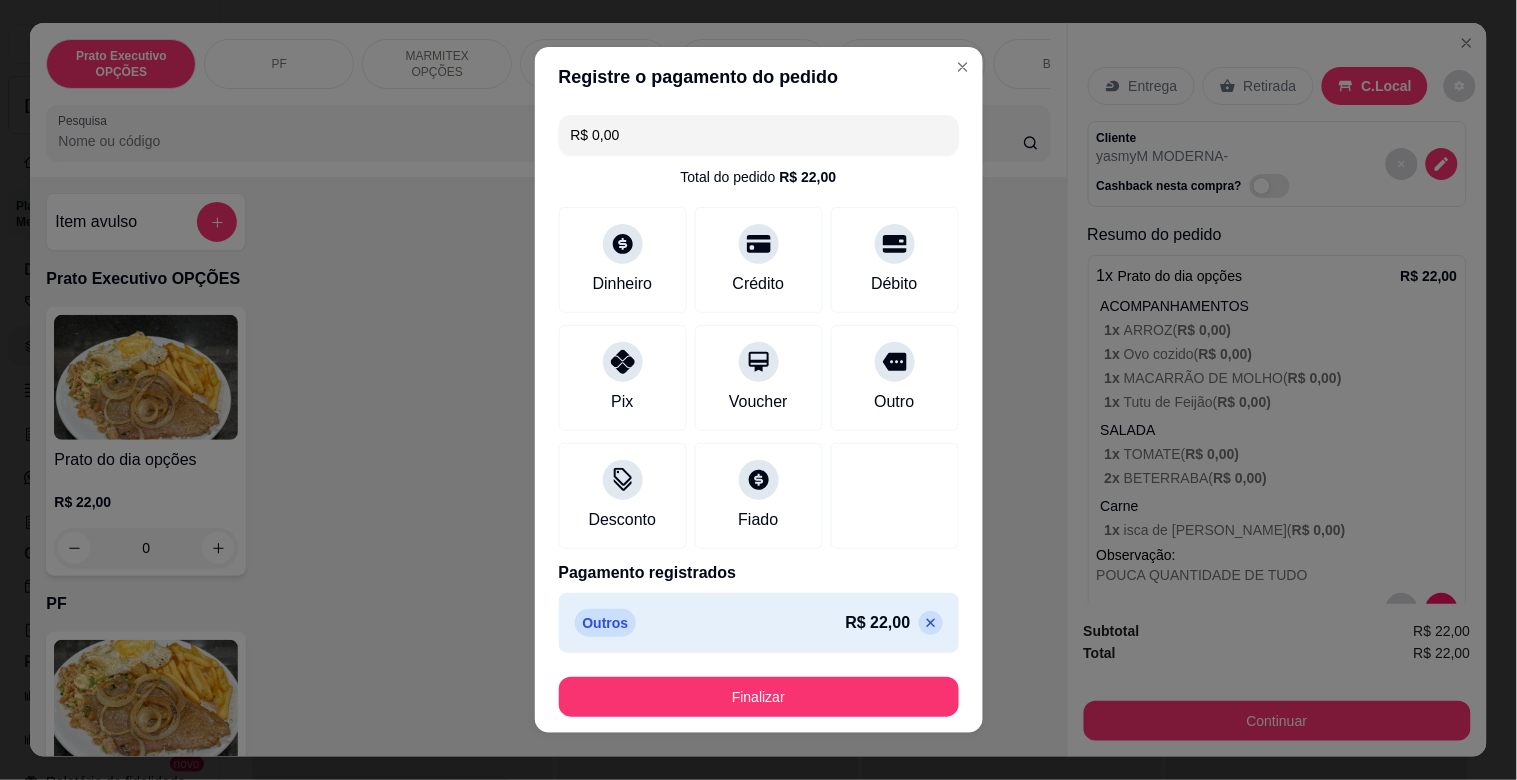 click 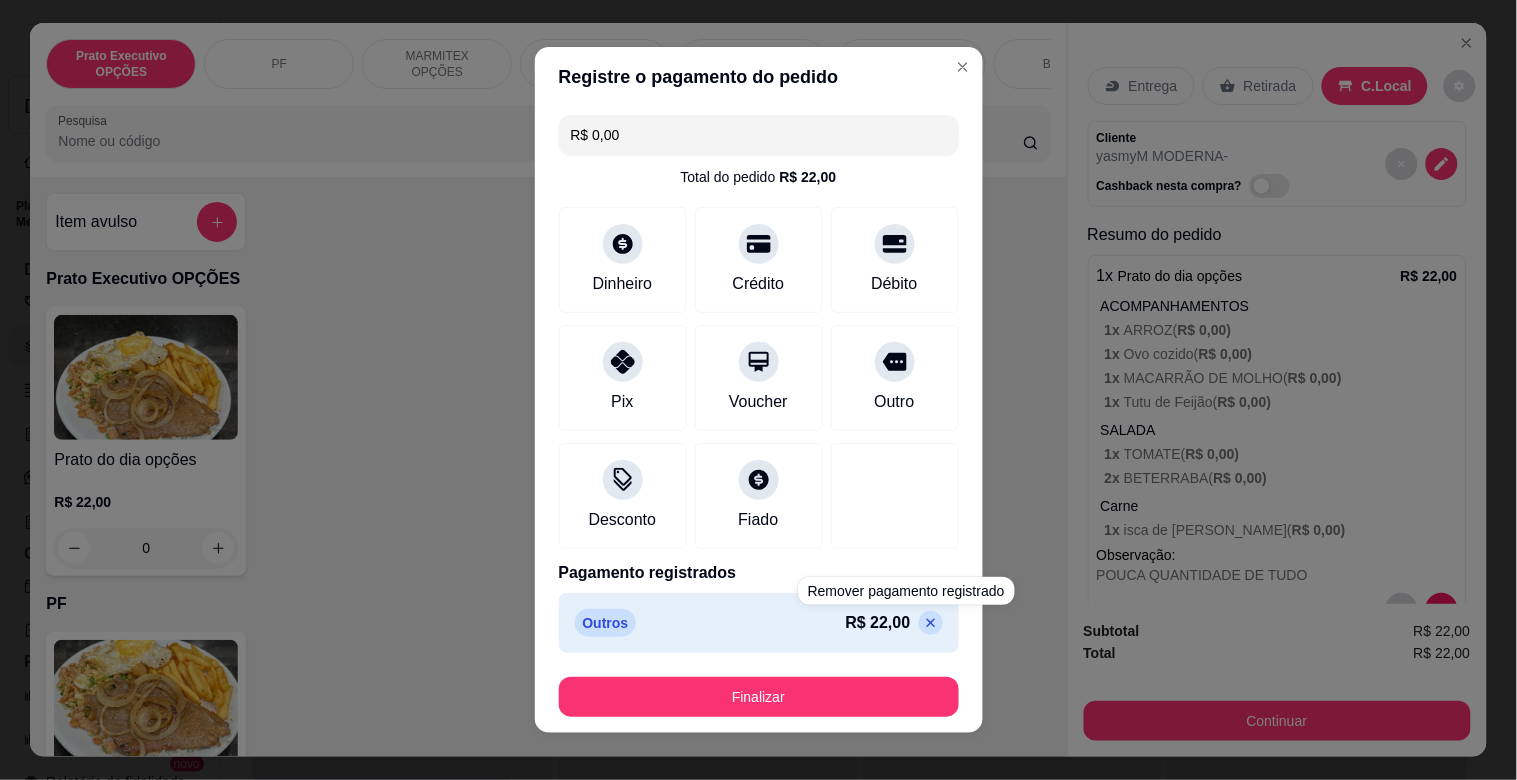 type on "R$ 22,00" 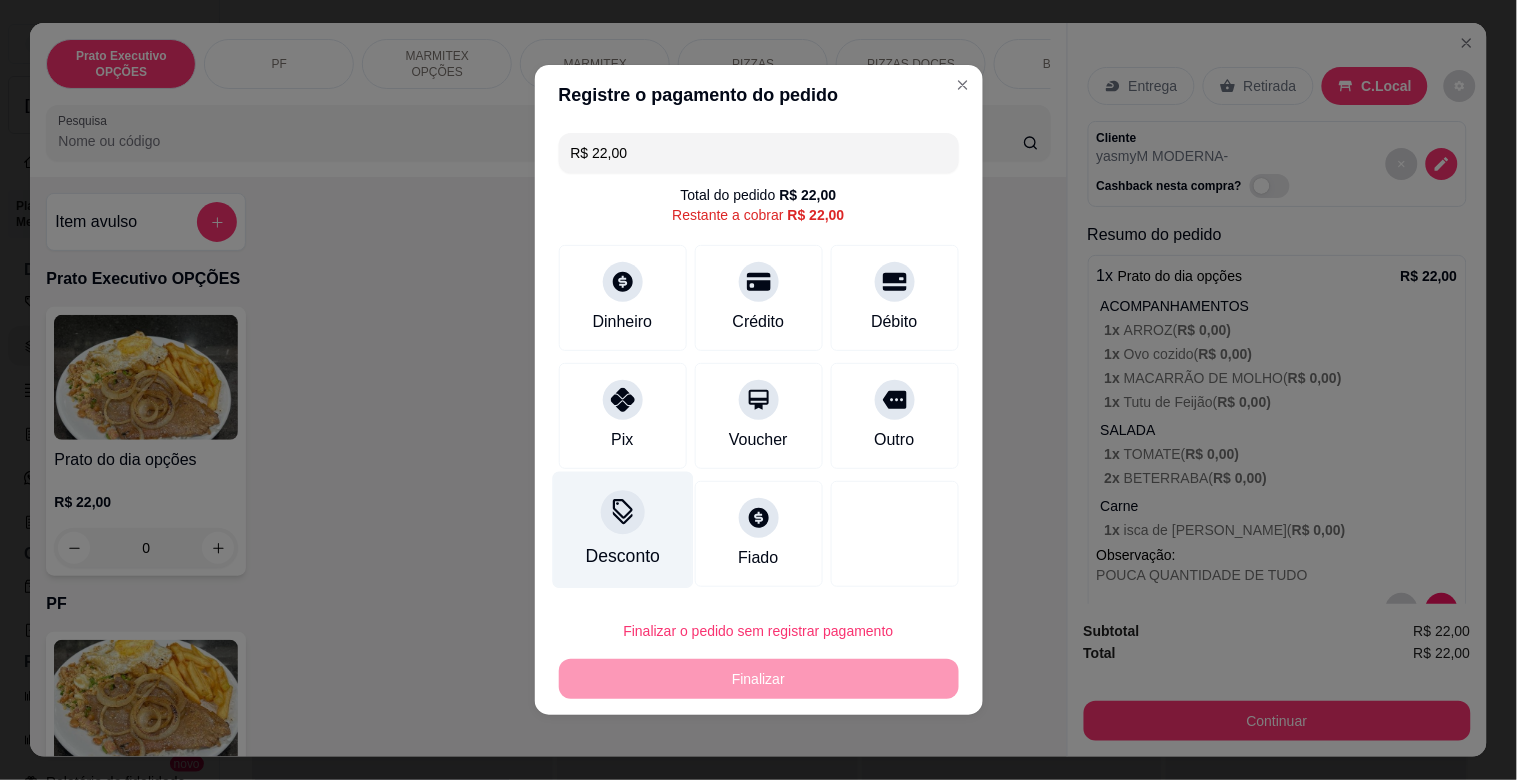 click on "Desconto" at bounding box center [622, 556] 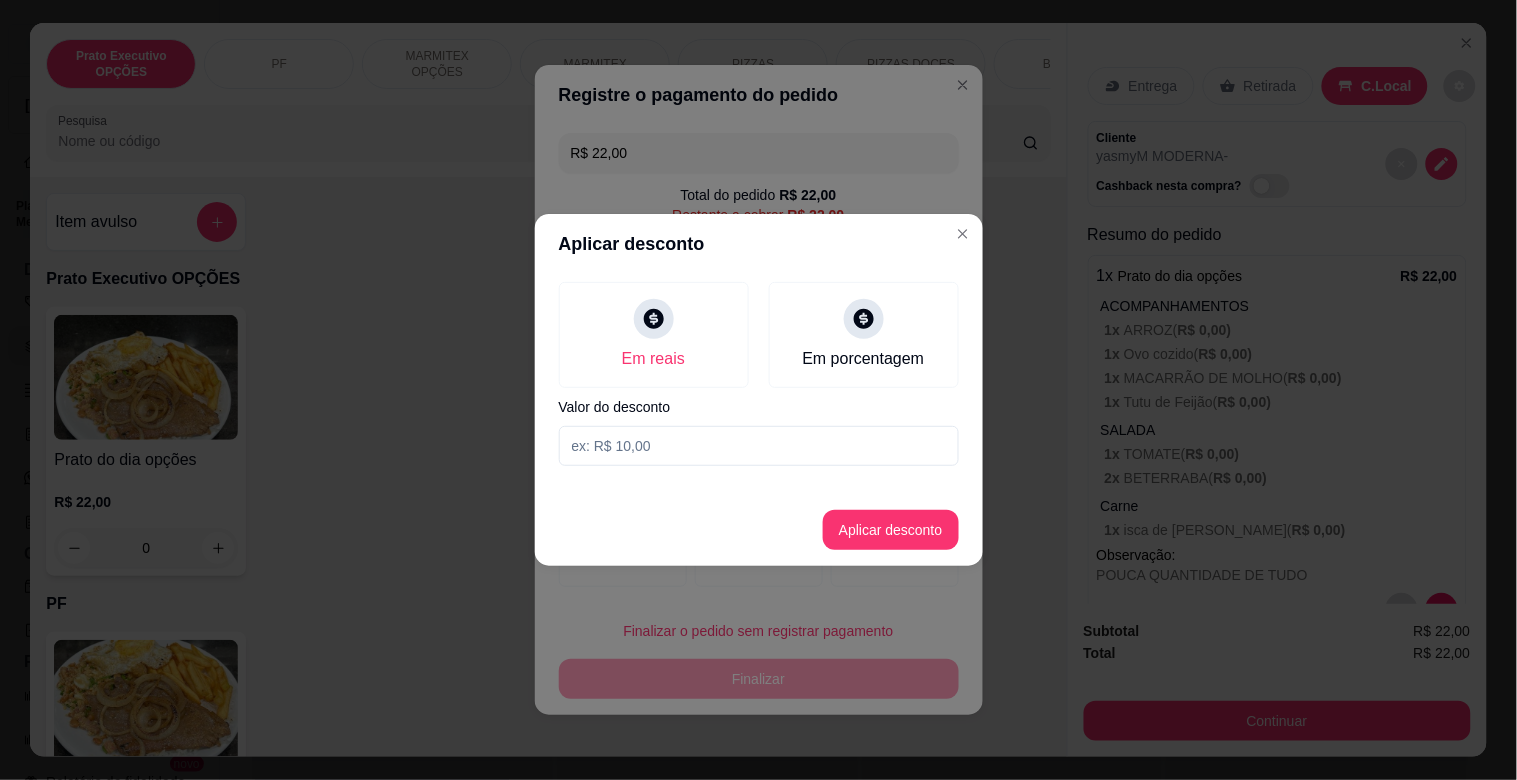 click at bounding box center (759, 446) 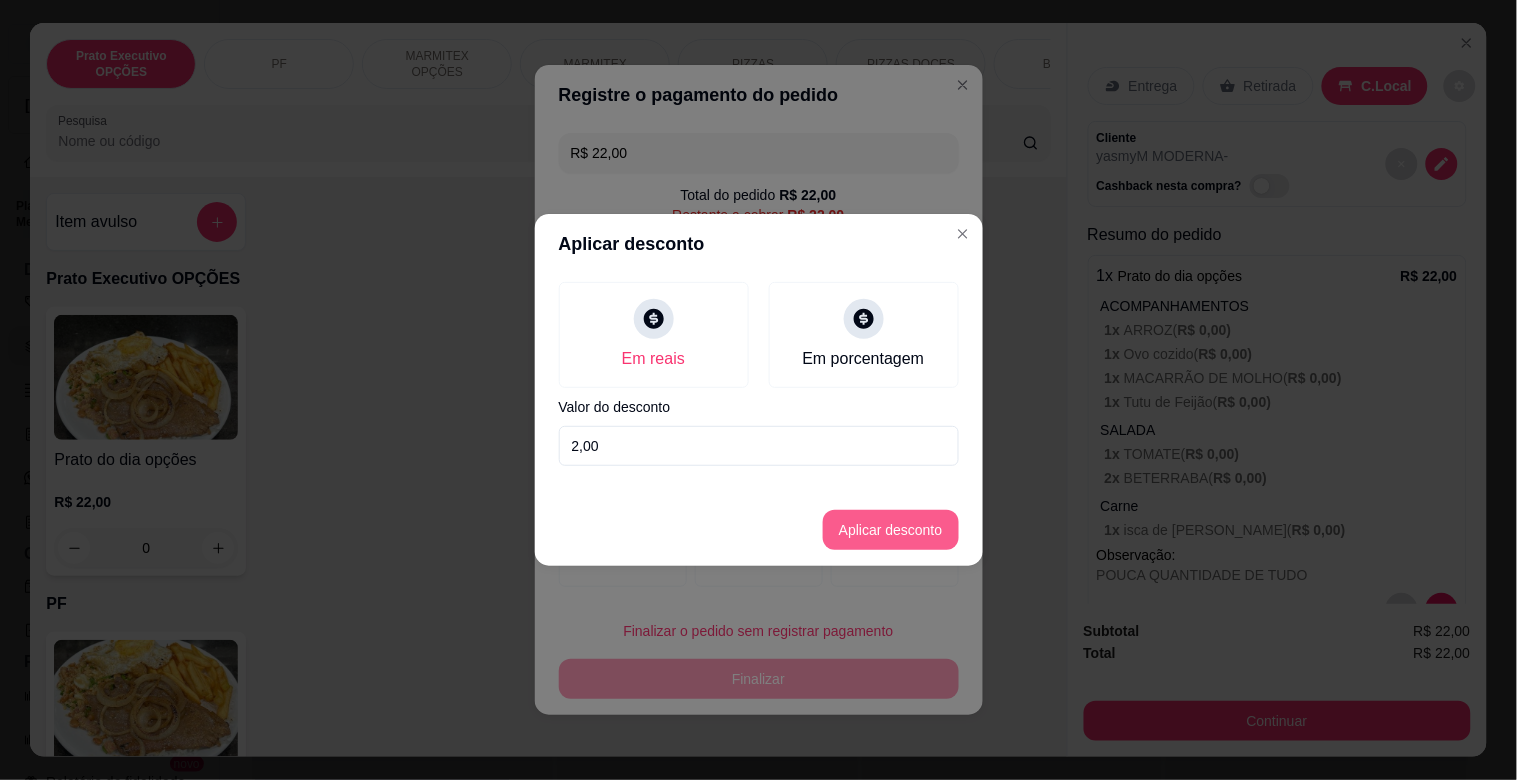 type on "2,00" 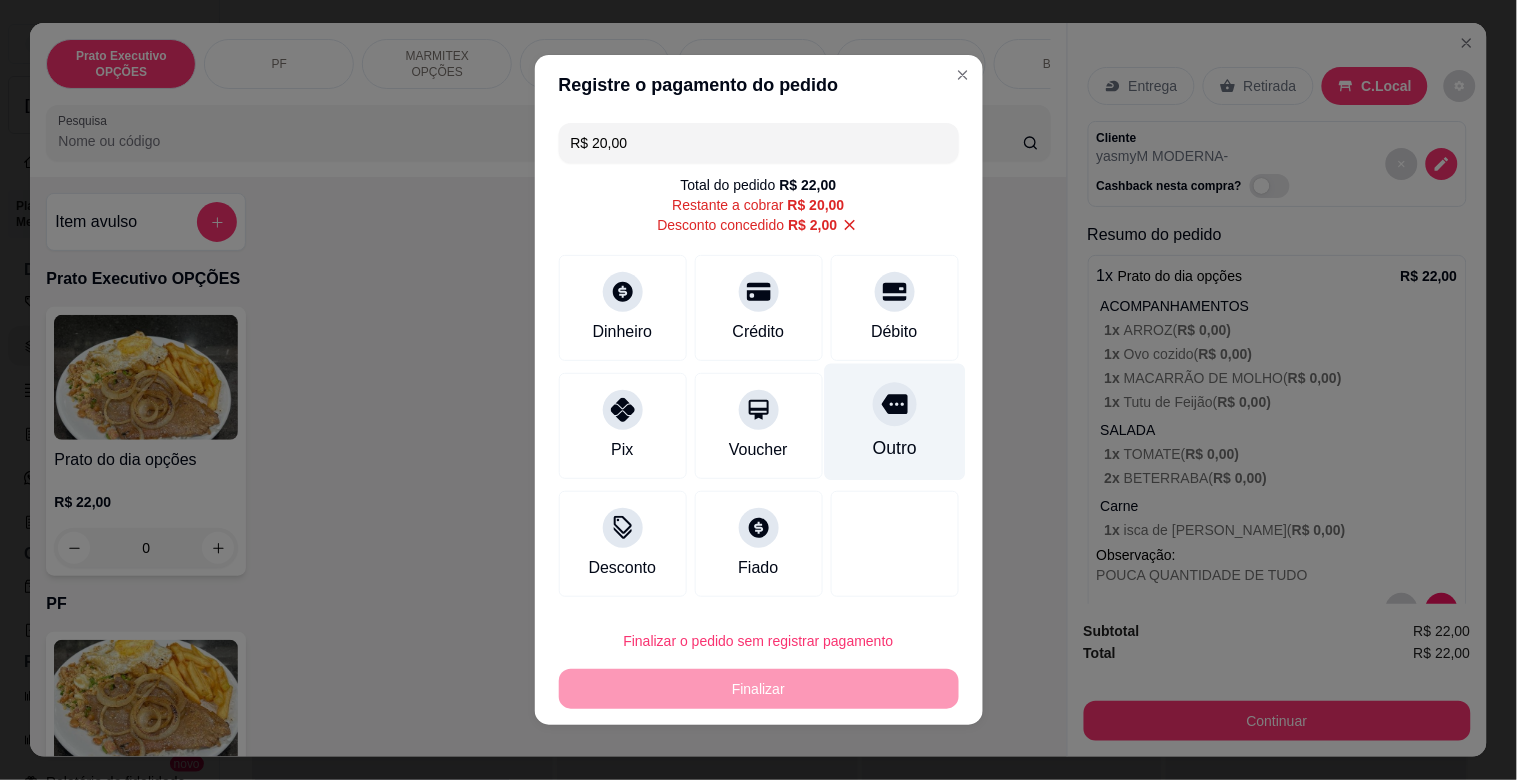 click on "Outro" at bounding box center [894, 422] 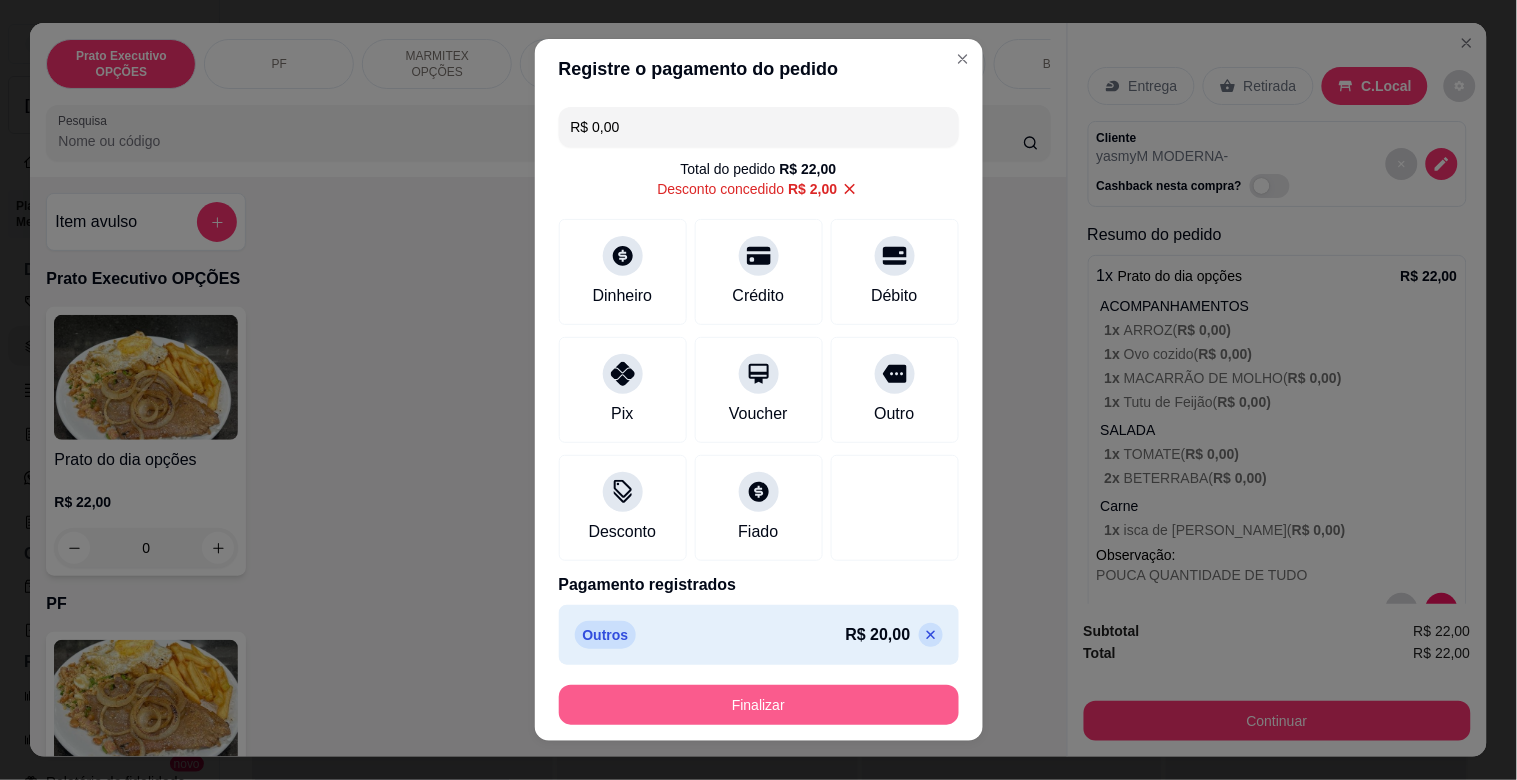 click on "Finalizar" at bounding box center [759, 705] 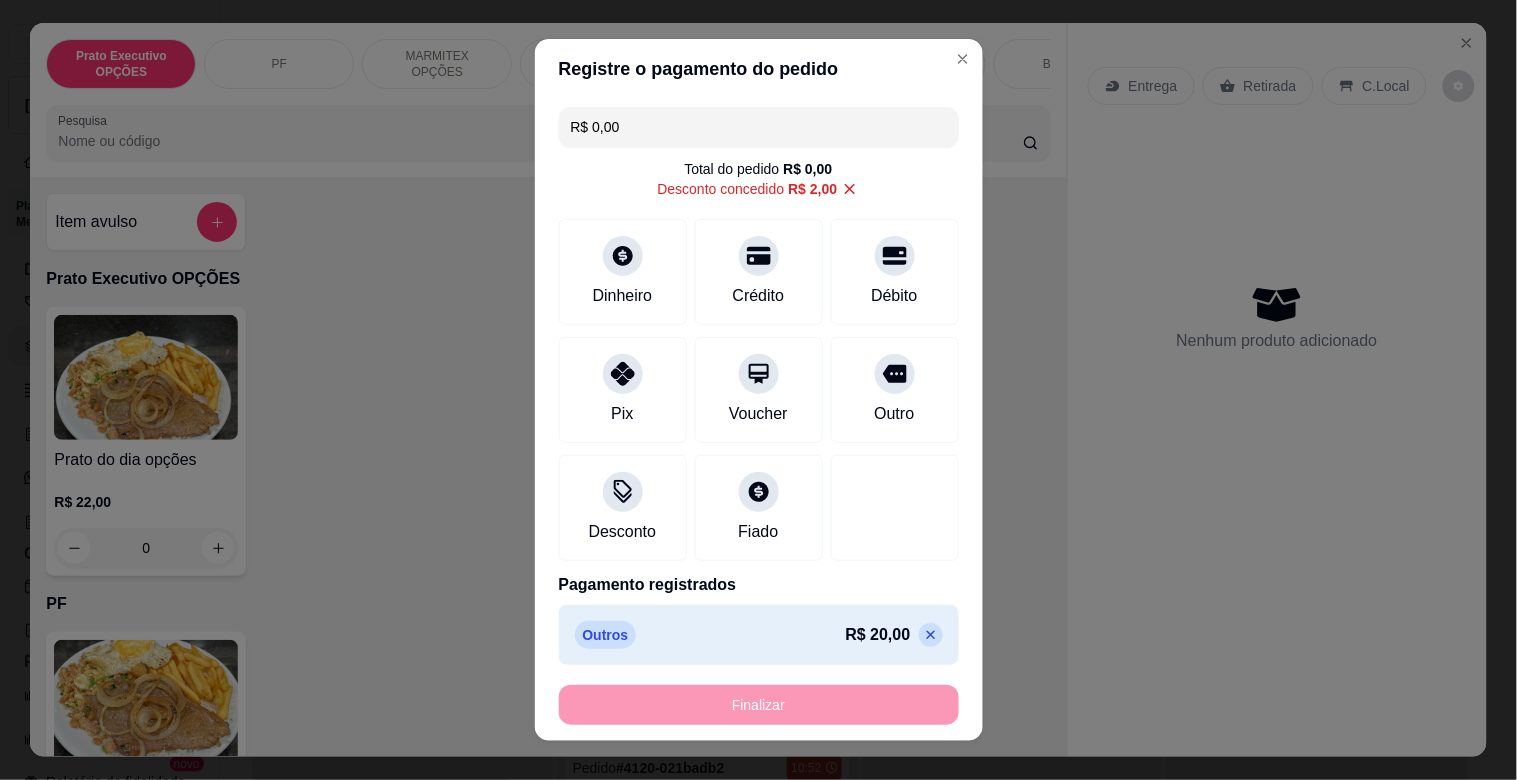 type on "-R$ 22,00" 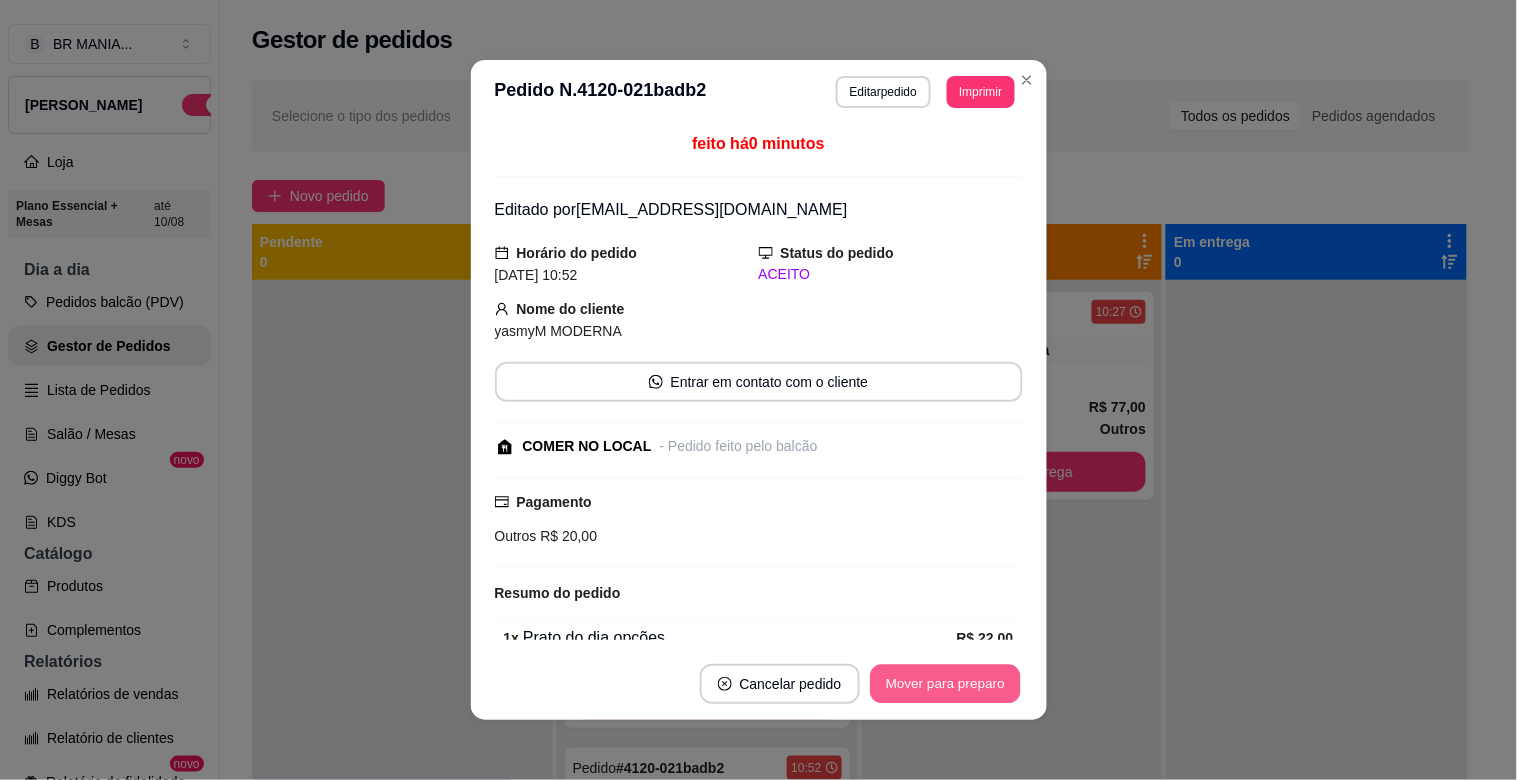 click on "Mover para preparo" at bounding box center (945, 684) 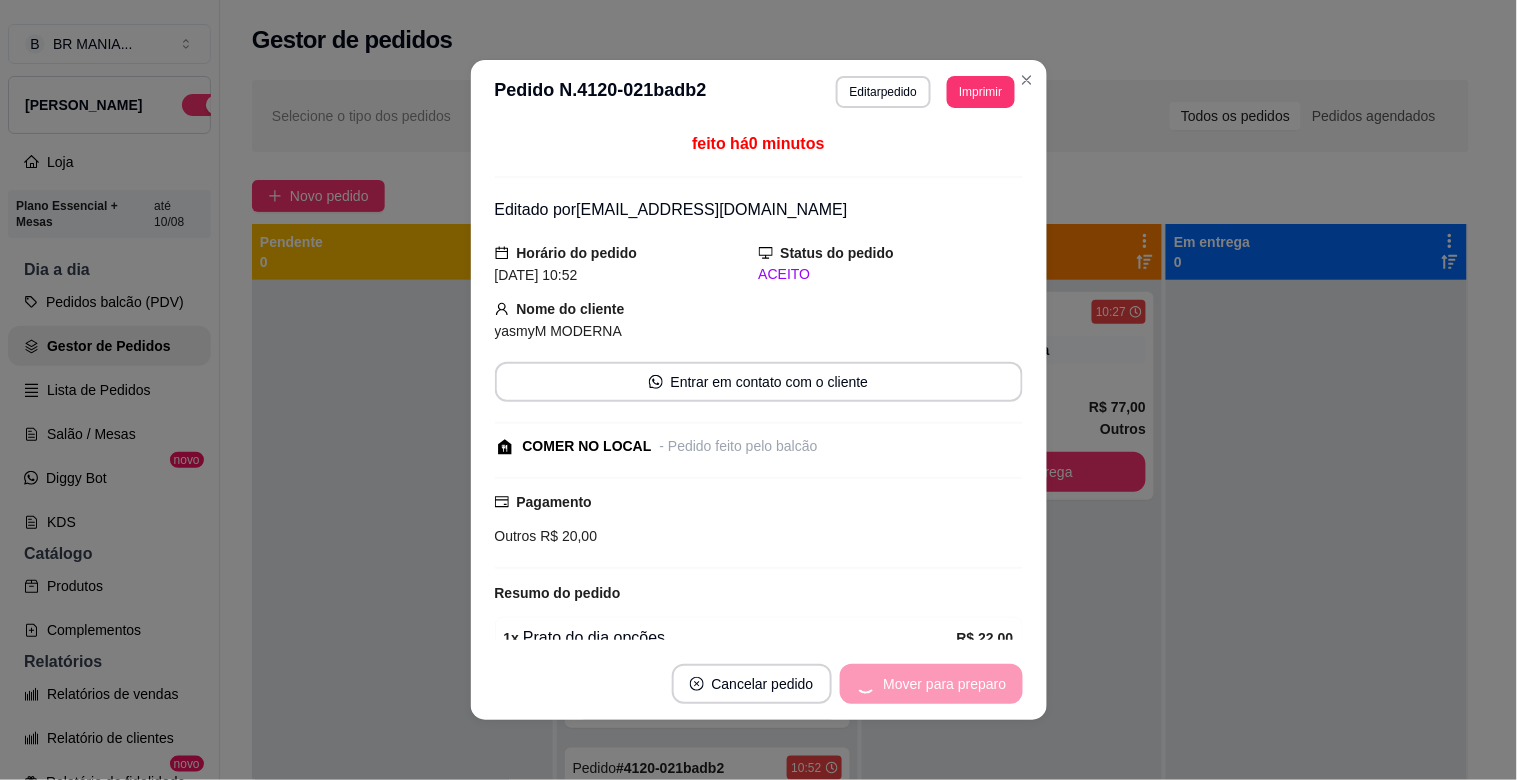 click on "Mover para preparo" at bounding box center (931, 684) 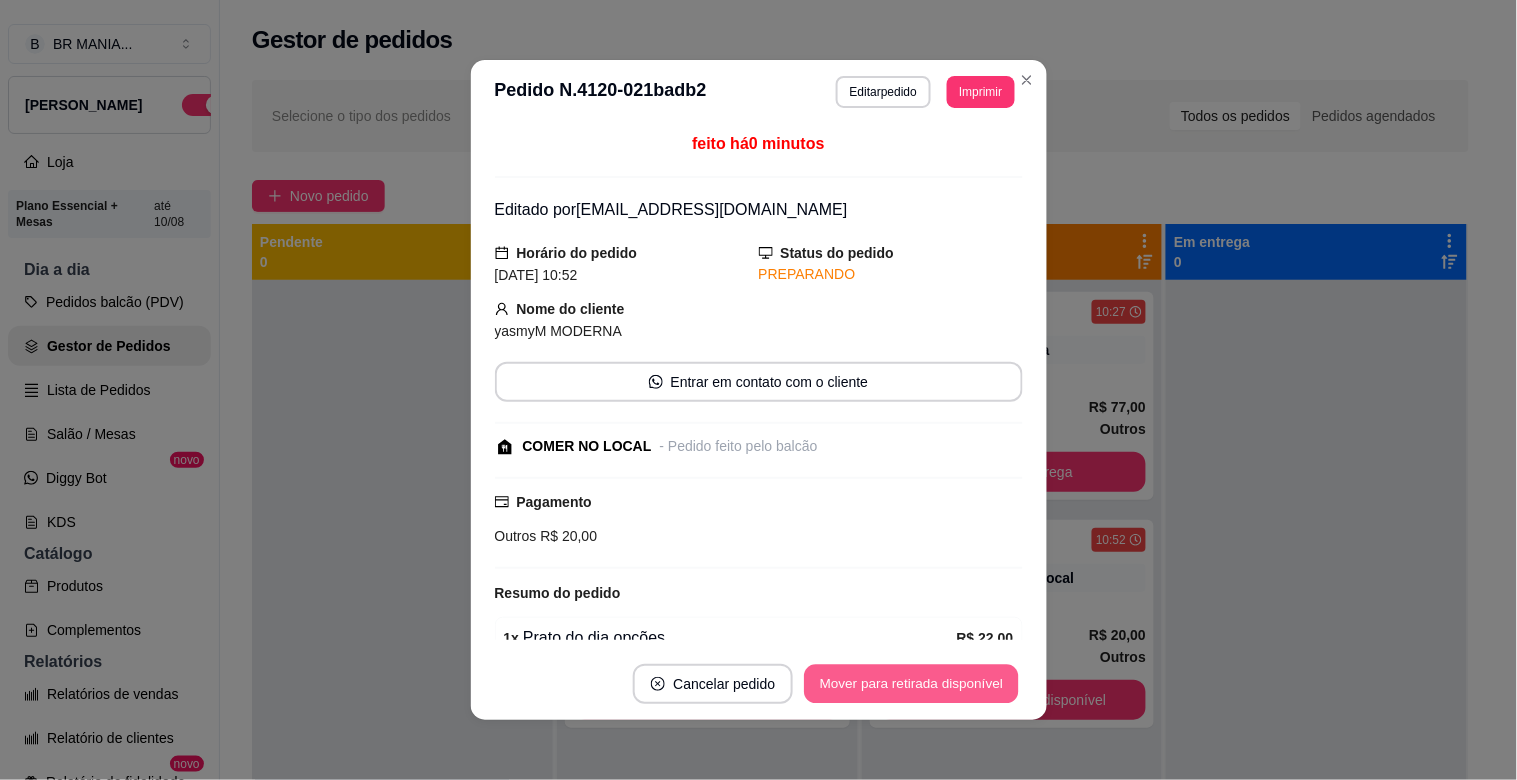 click on "Mover para retirada disponível" at bounding box center [912, 684] 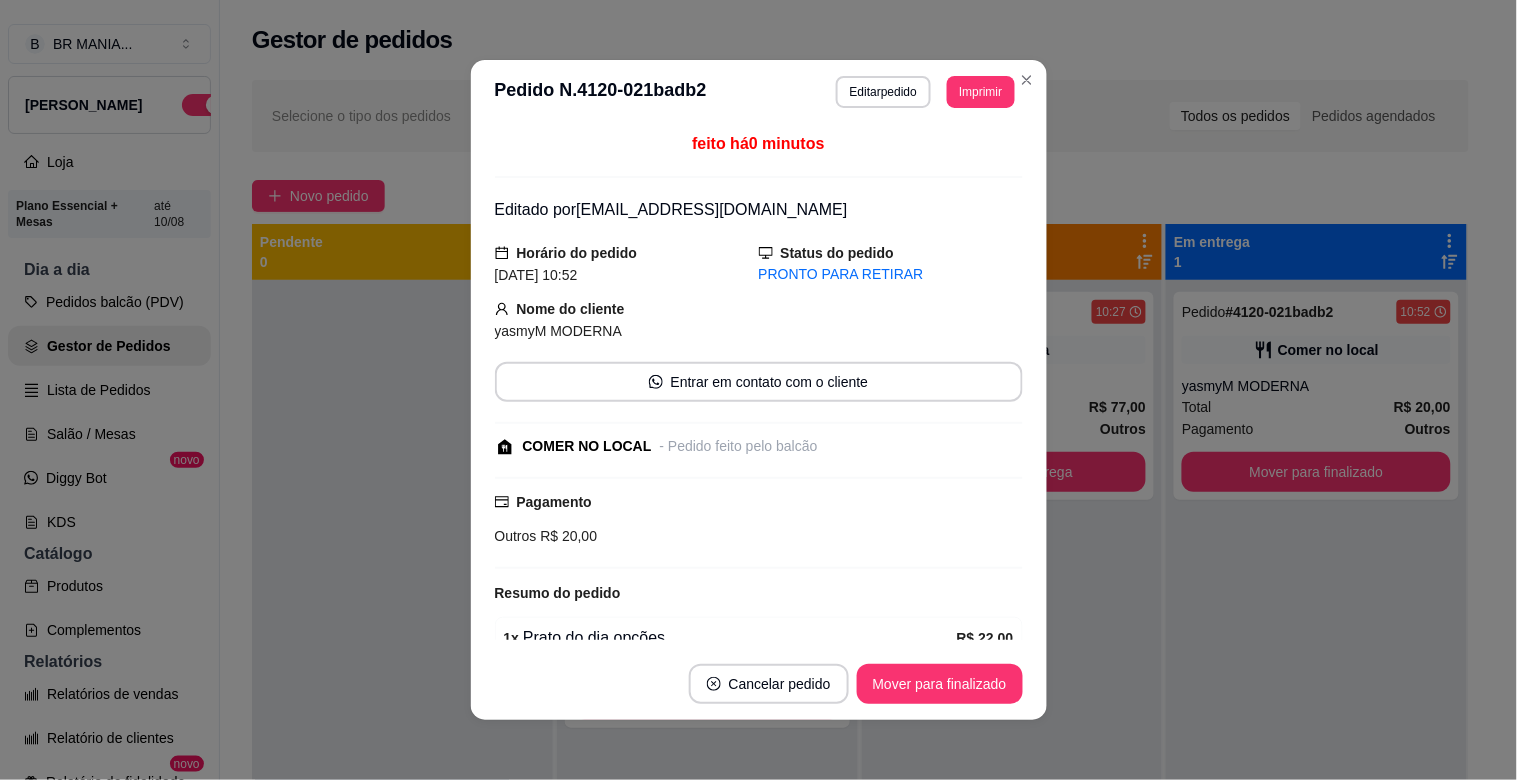 click on "Cancelar pedido Mover para finalizado" at bounding box center [759, 684] 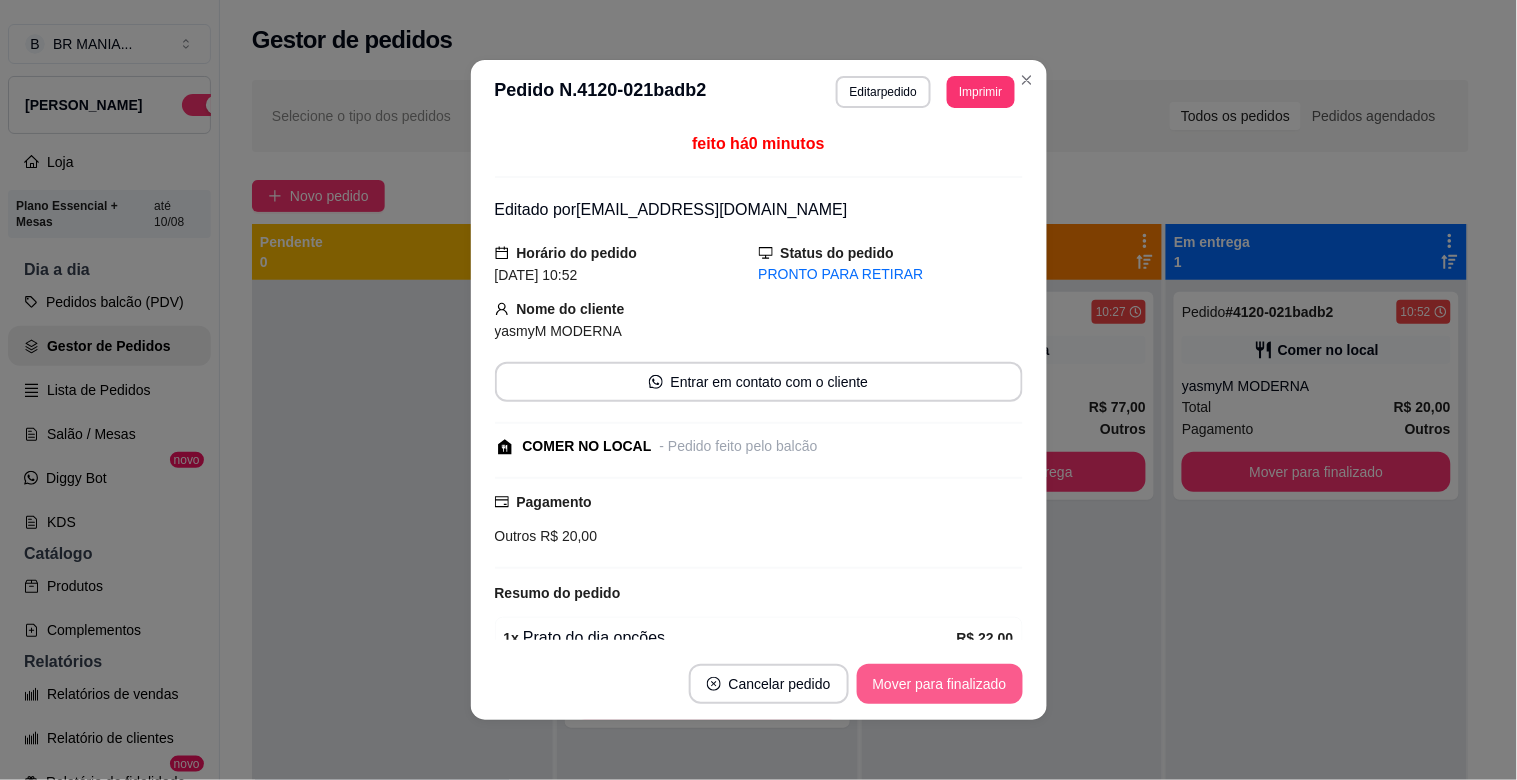 click on "Mover para finalizado" at bounding box center (940, 684) 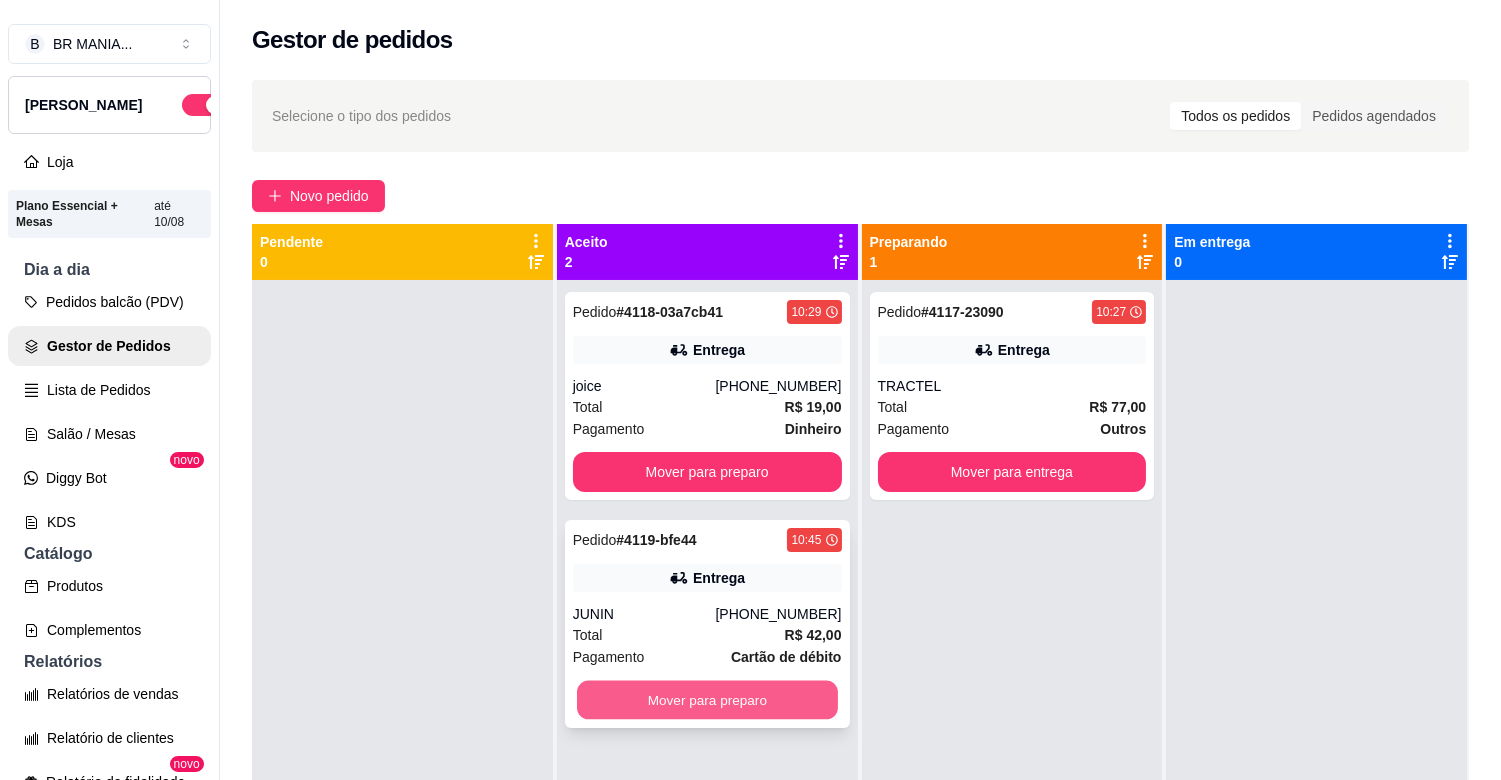 click on "Mover para preparo" at bounding box center [707, 700] 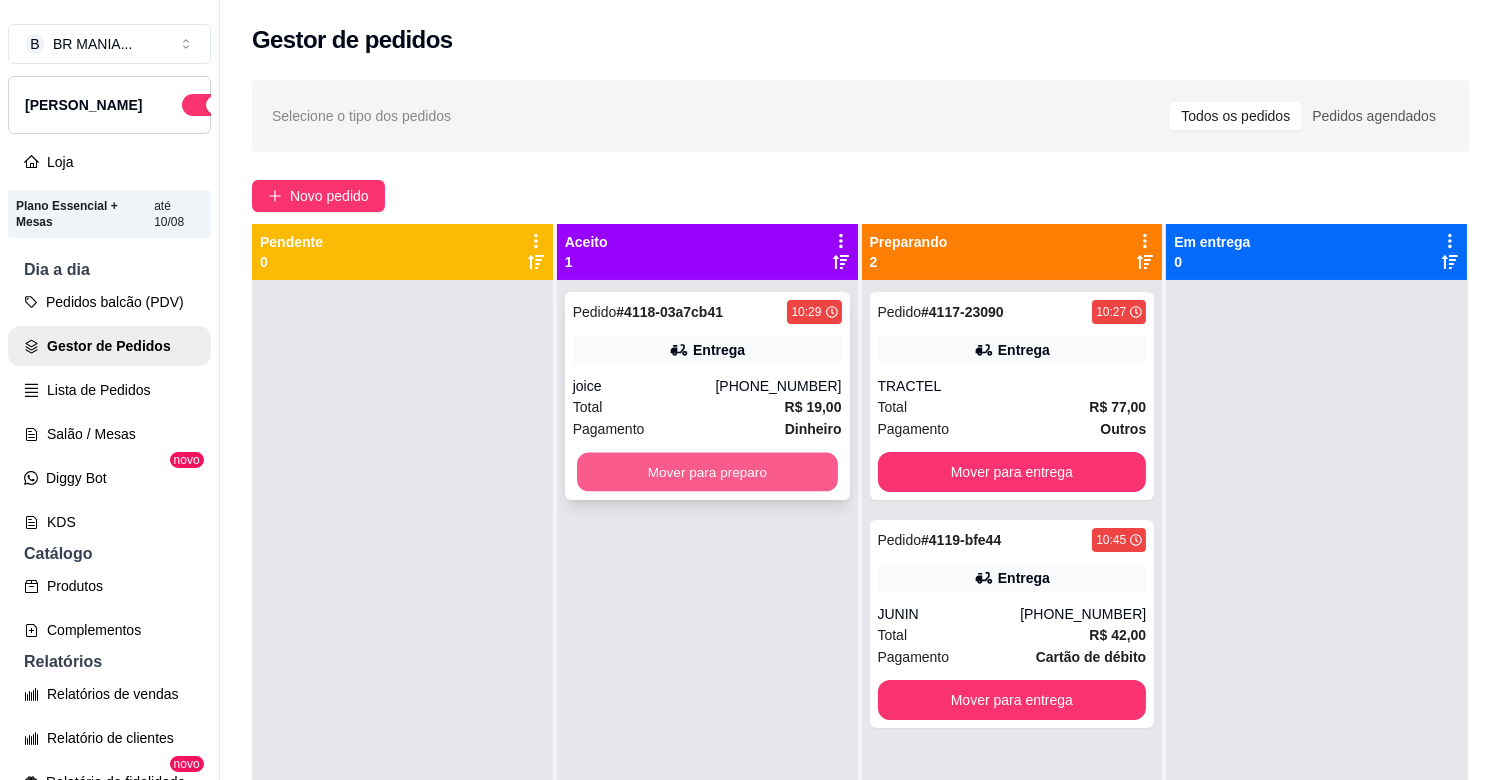 click on "Mover para preparo" at bounding box center (707, 472) 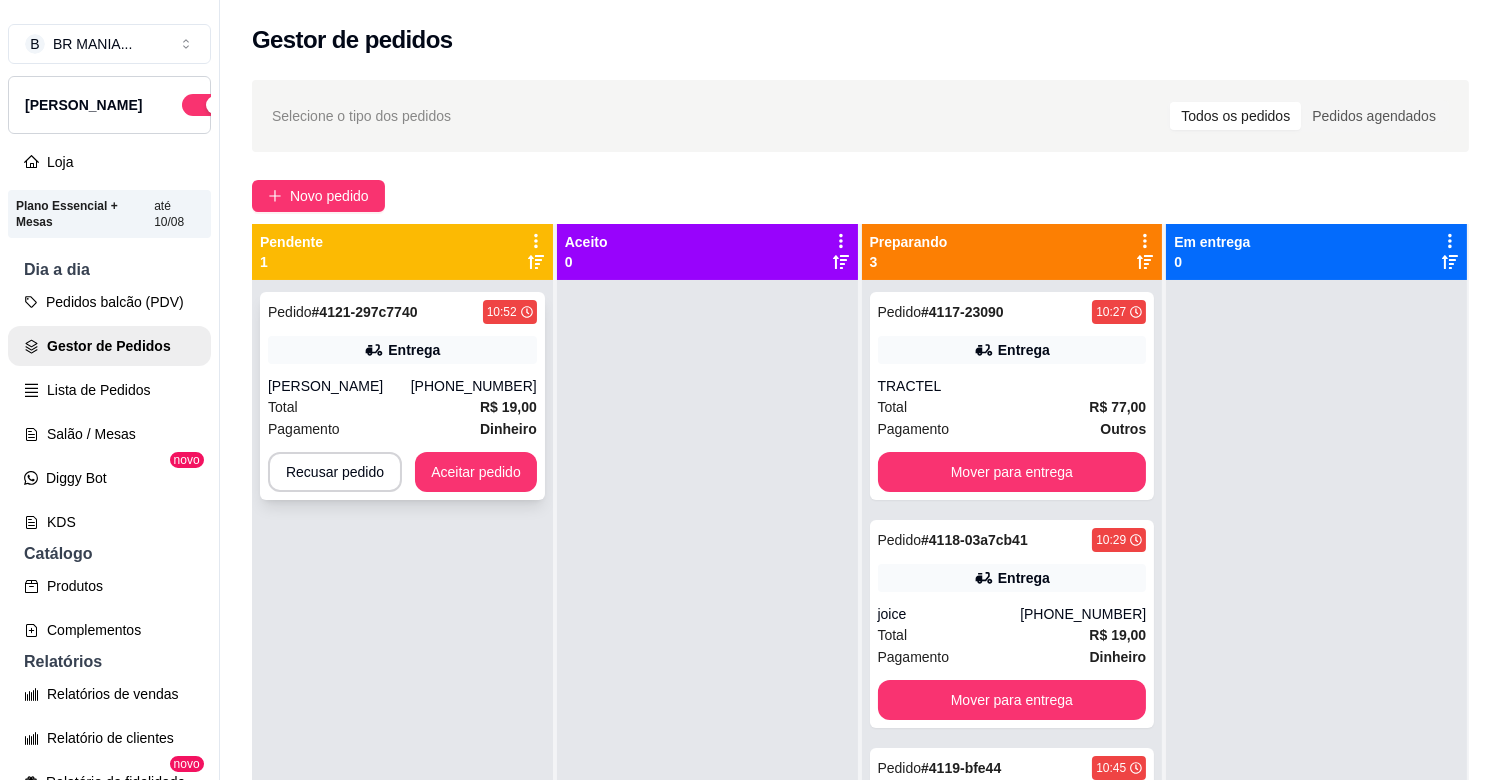 click on "Pedido  # 4121-297c7740 10:52 Entrega Mariana  [PHONE_NUMBER] Total R$ 19,00 Pagamento Dinheiro Recusar pedido Aceitar pedido" at bounding box center (402, 396) 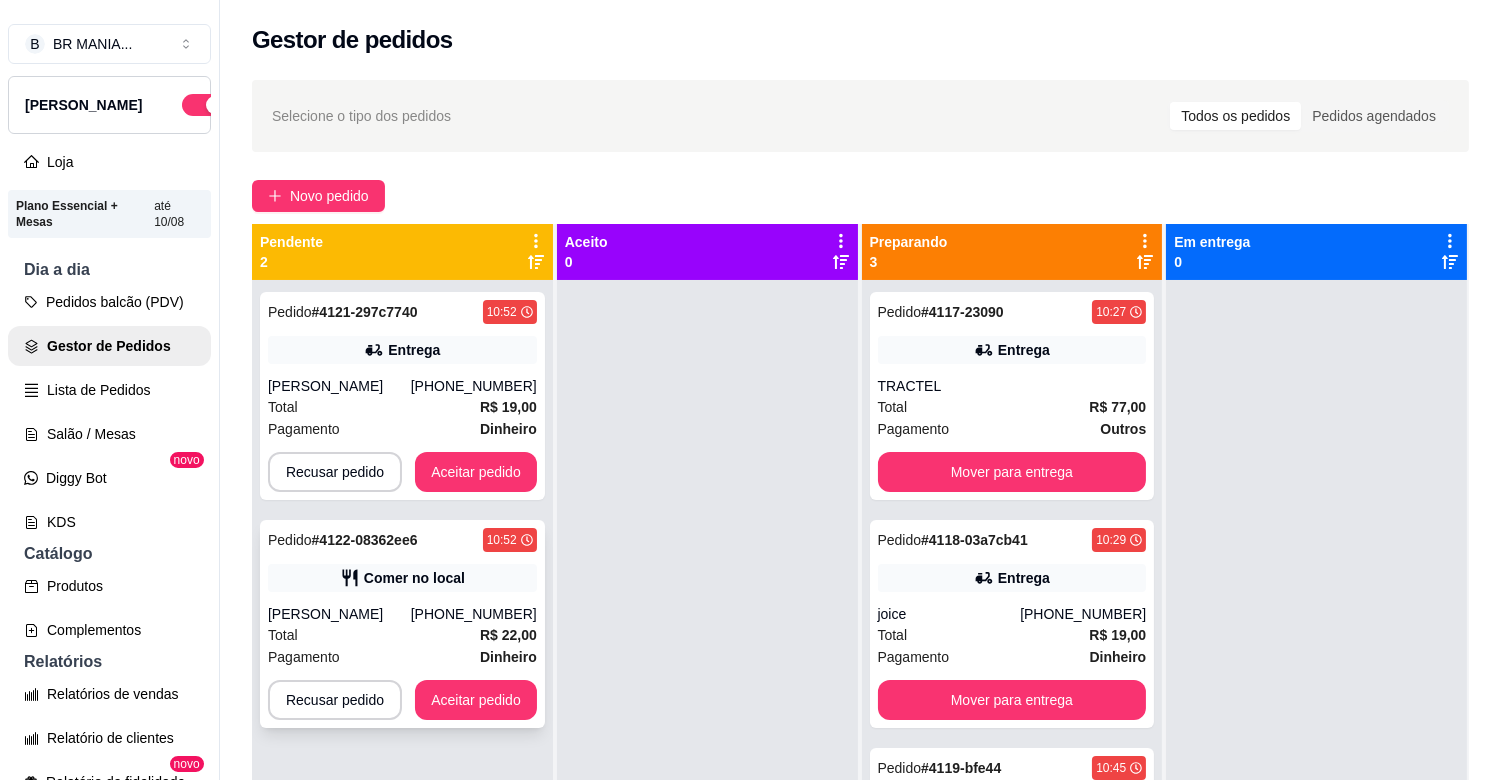 click on "[PHONE_NUMBER]" at bounding box center (474, 614) 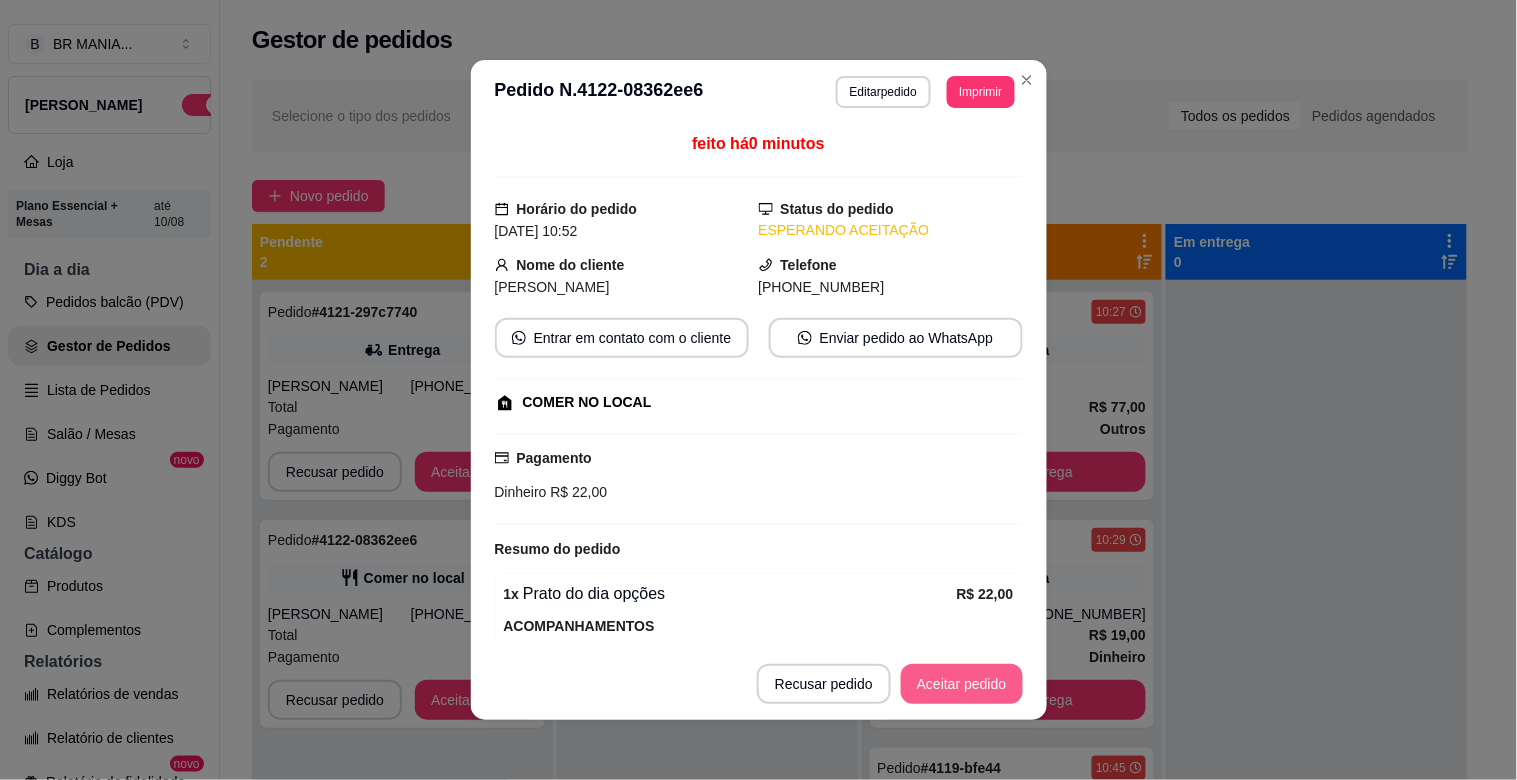 click on "Aceitar pedido" at bounding box center [962, 684] 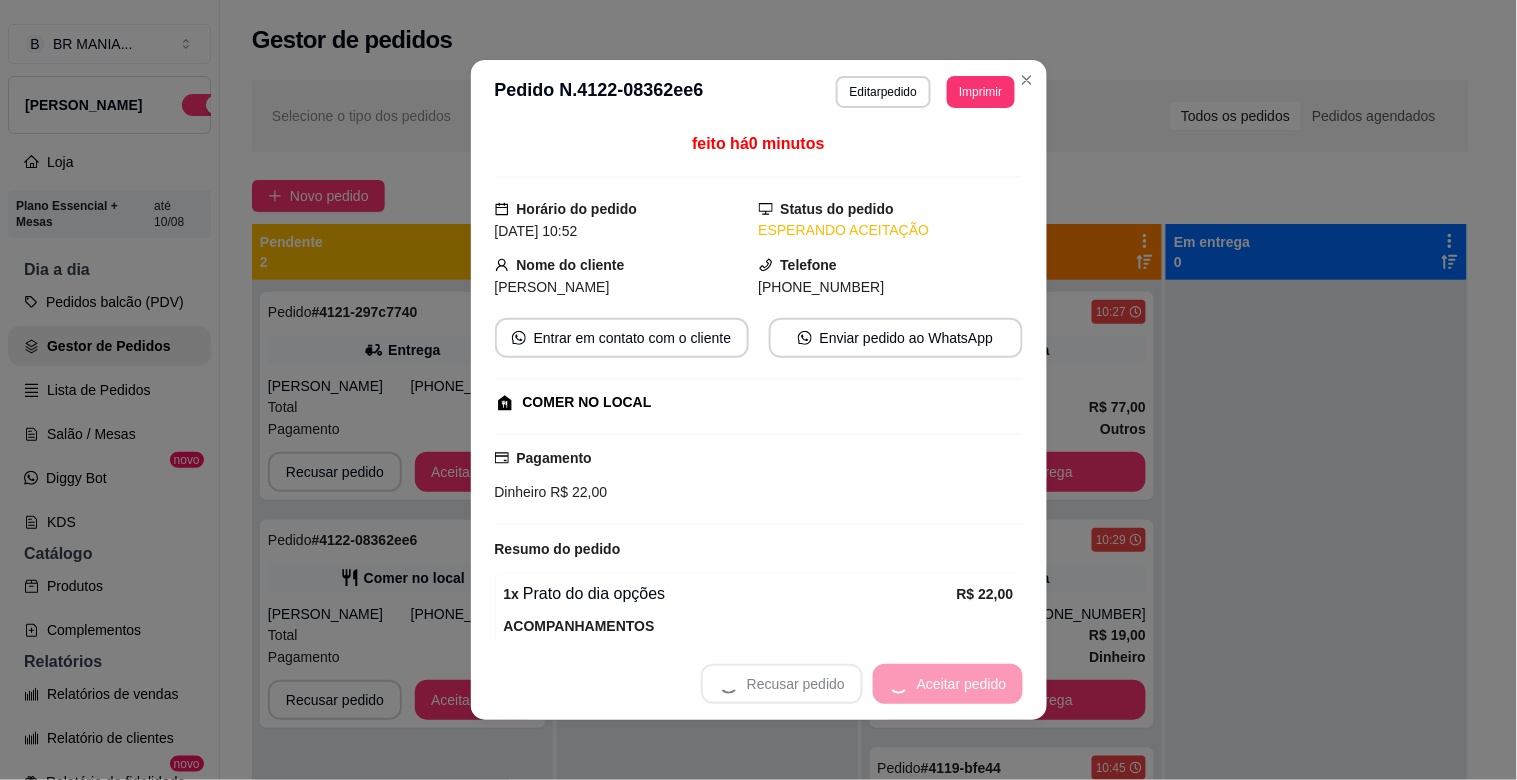 click on "Recusar pedido Aceitar pedido" at bounding box center [862, 684] 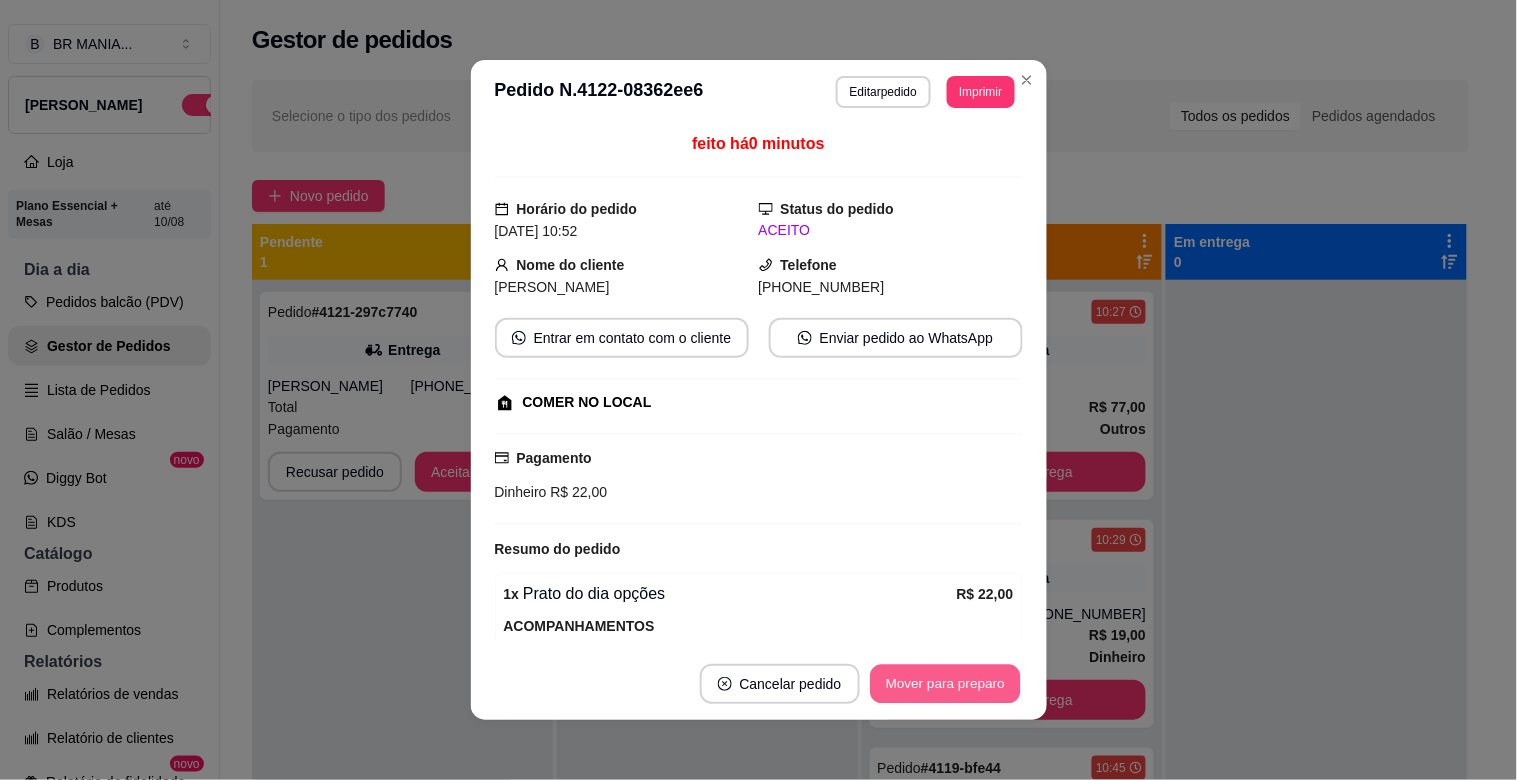 click on "Mover para preparo" at bounding box center (945, 684) 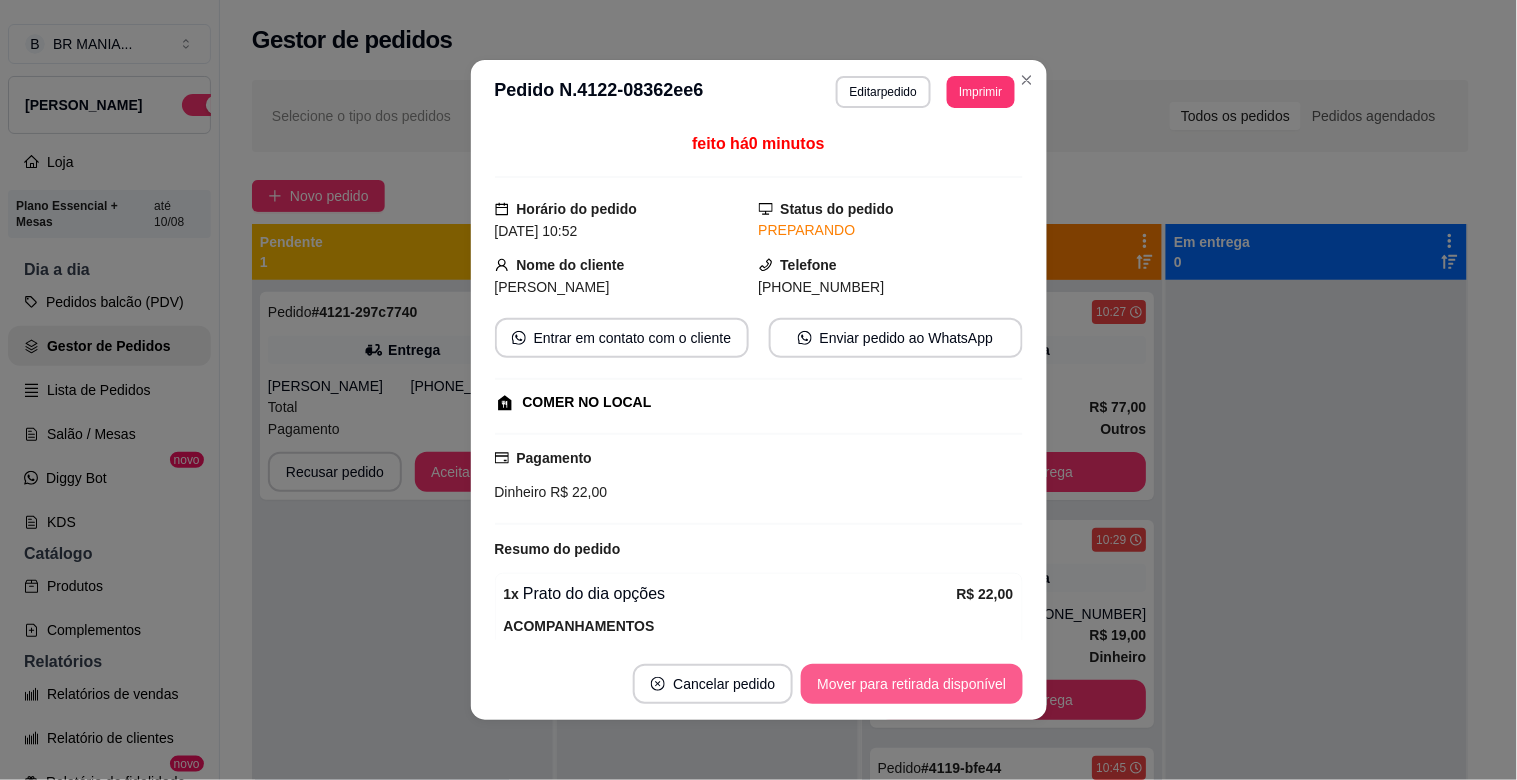click on "Mover para retirada disponível" at bounding box center [911, 684] 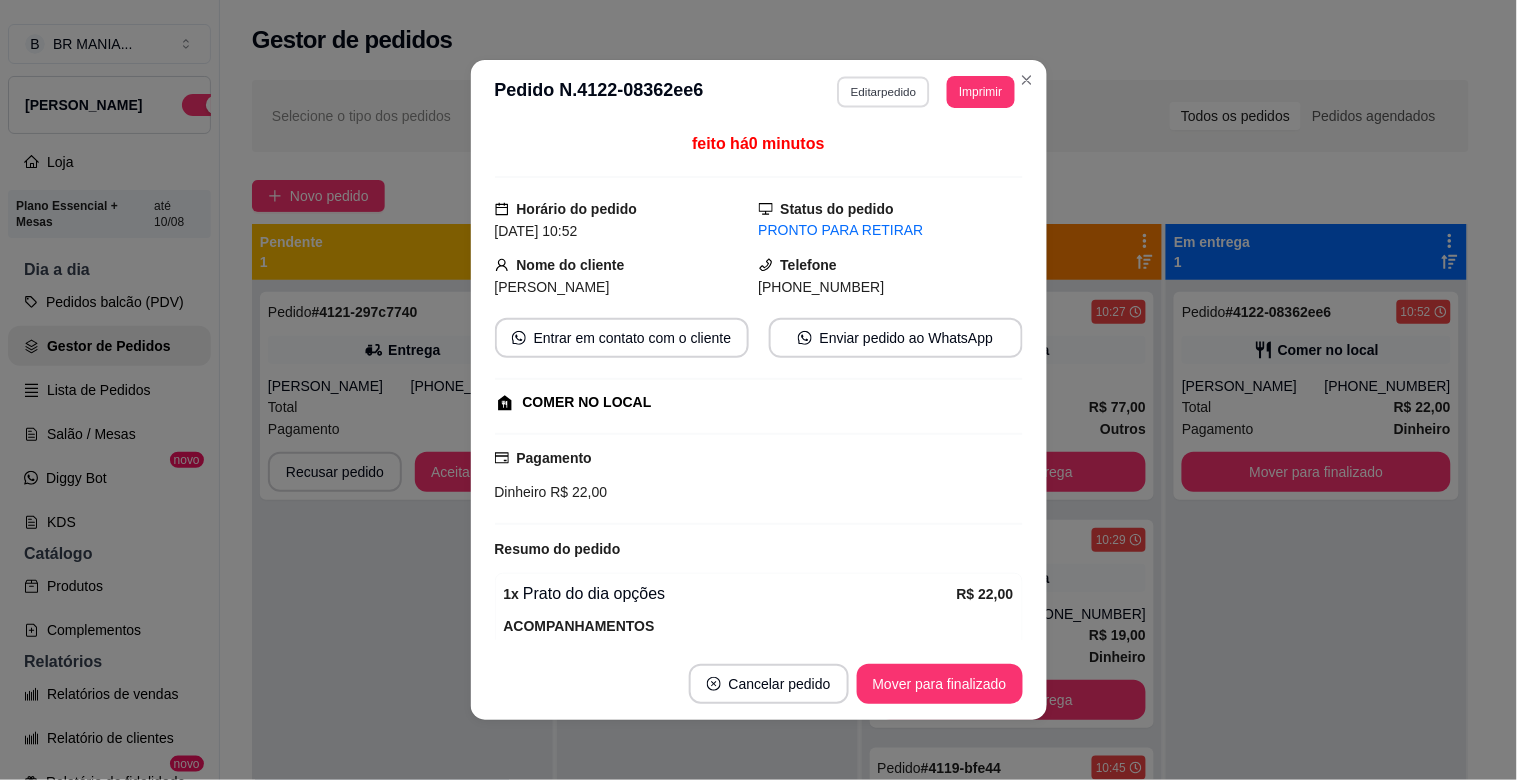 click on "Editar  pedido" at bounding box center [883, 91] 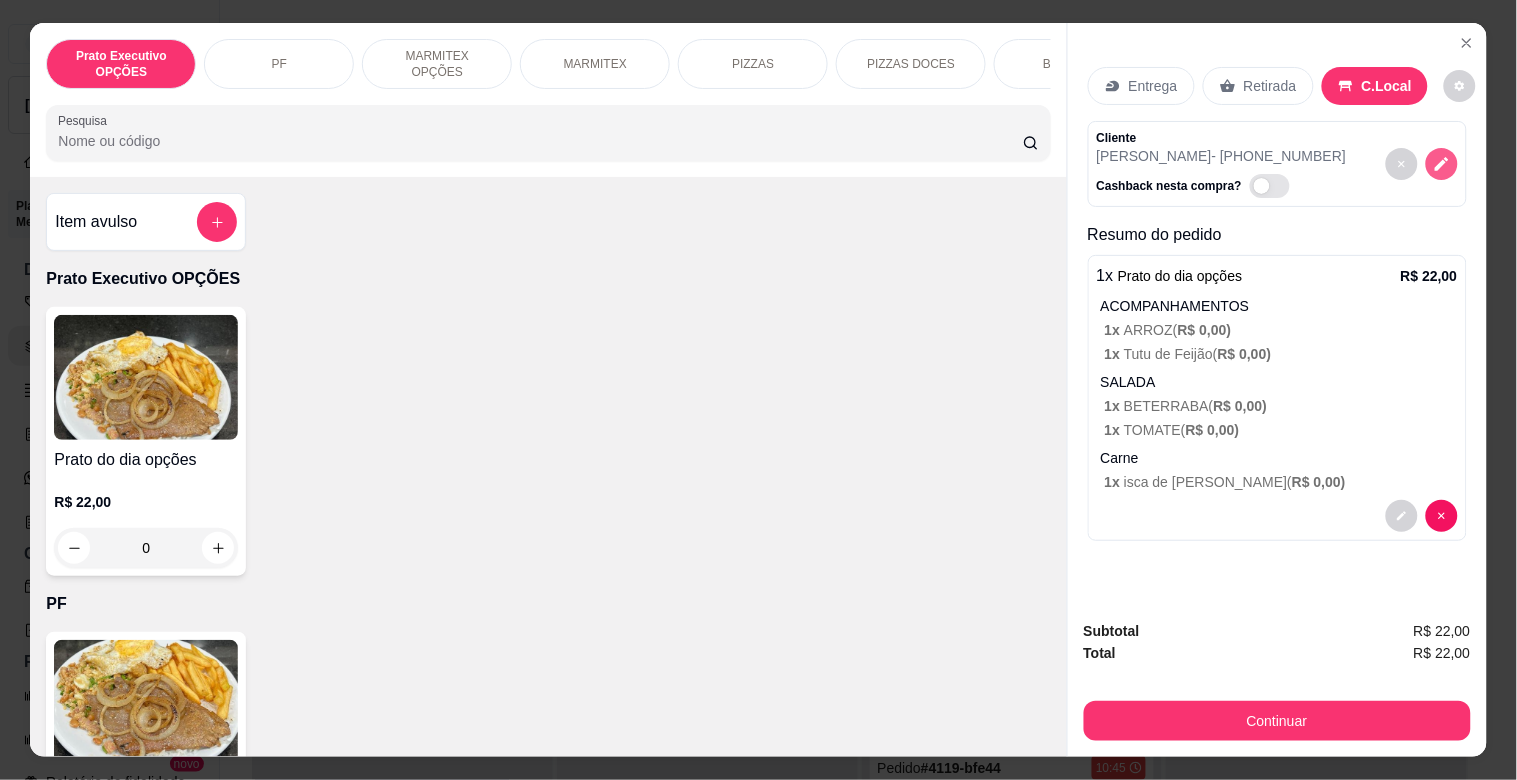 click 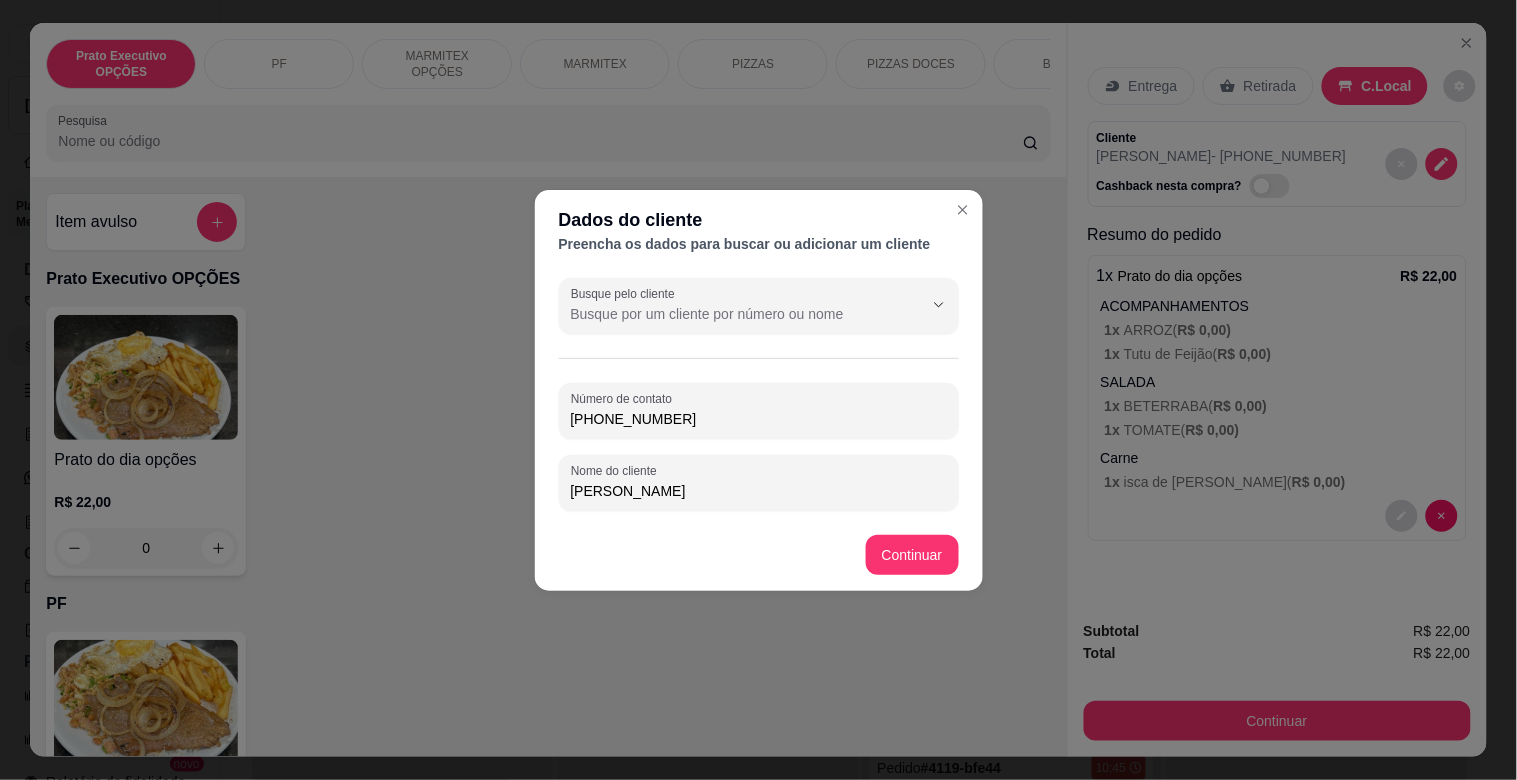 click on "[PHONE_NUMBER]" at bounding box center (759, 419) 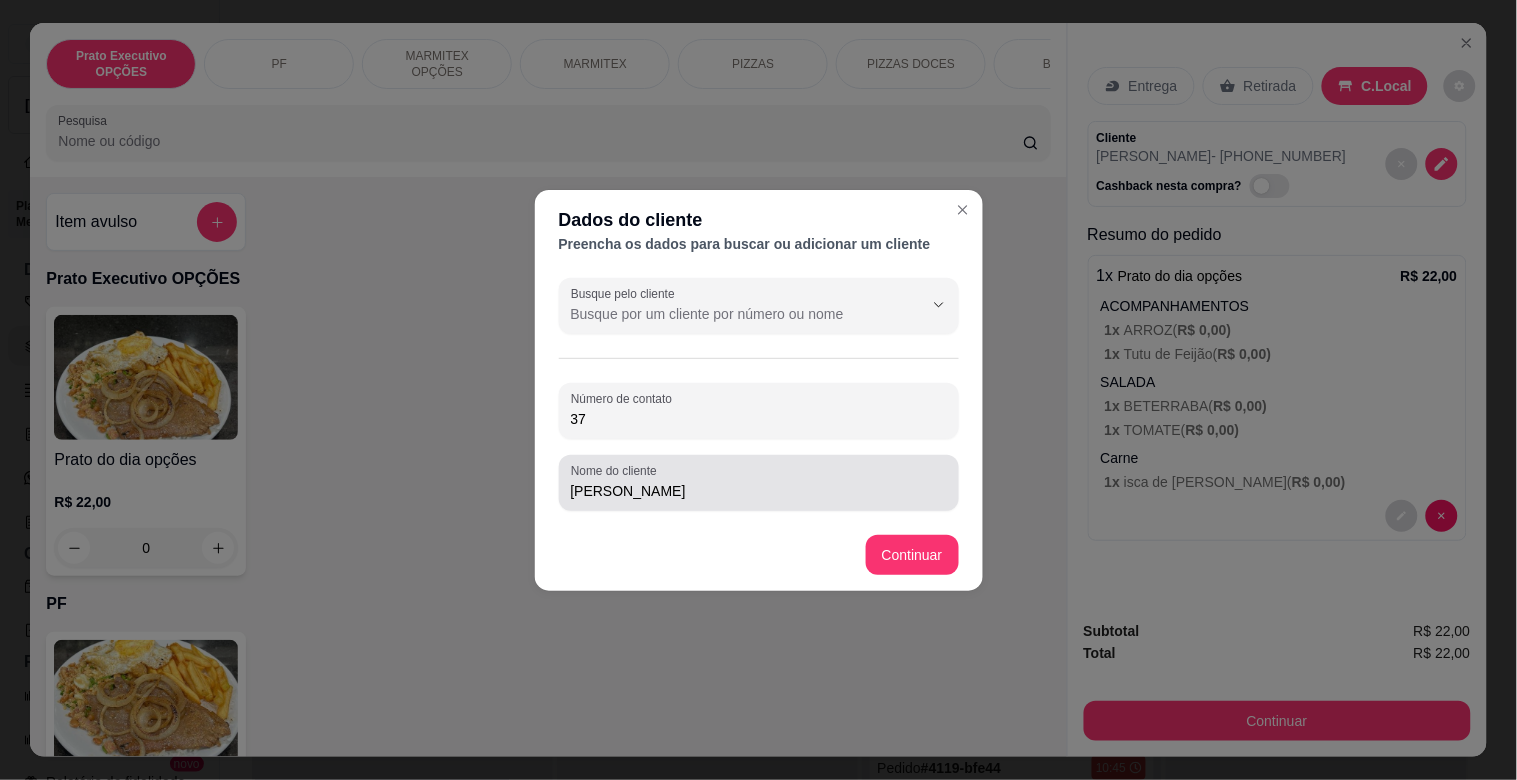 type on "3" 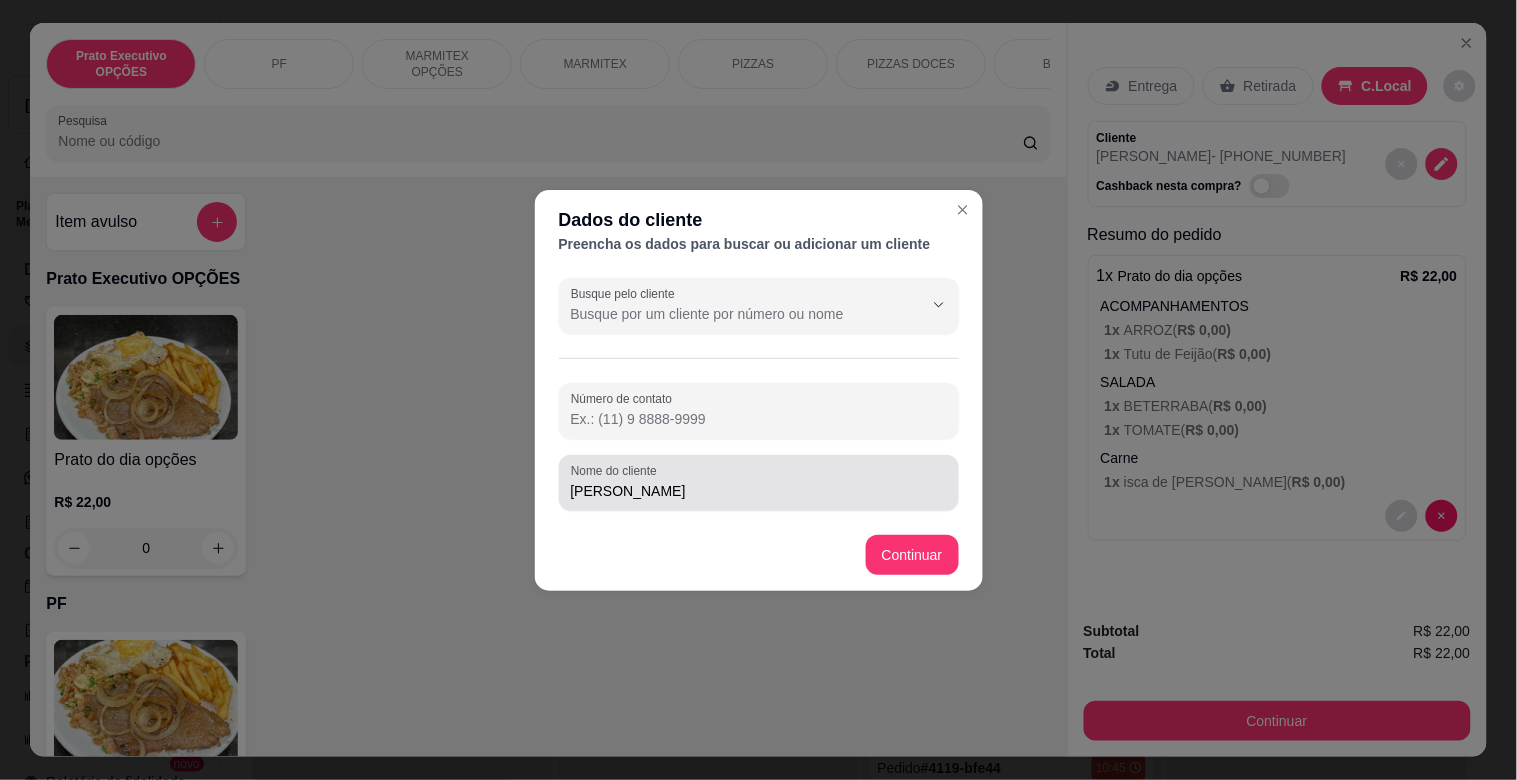 type 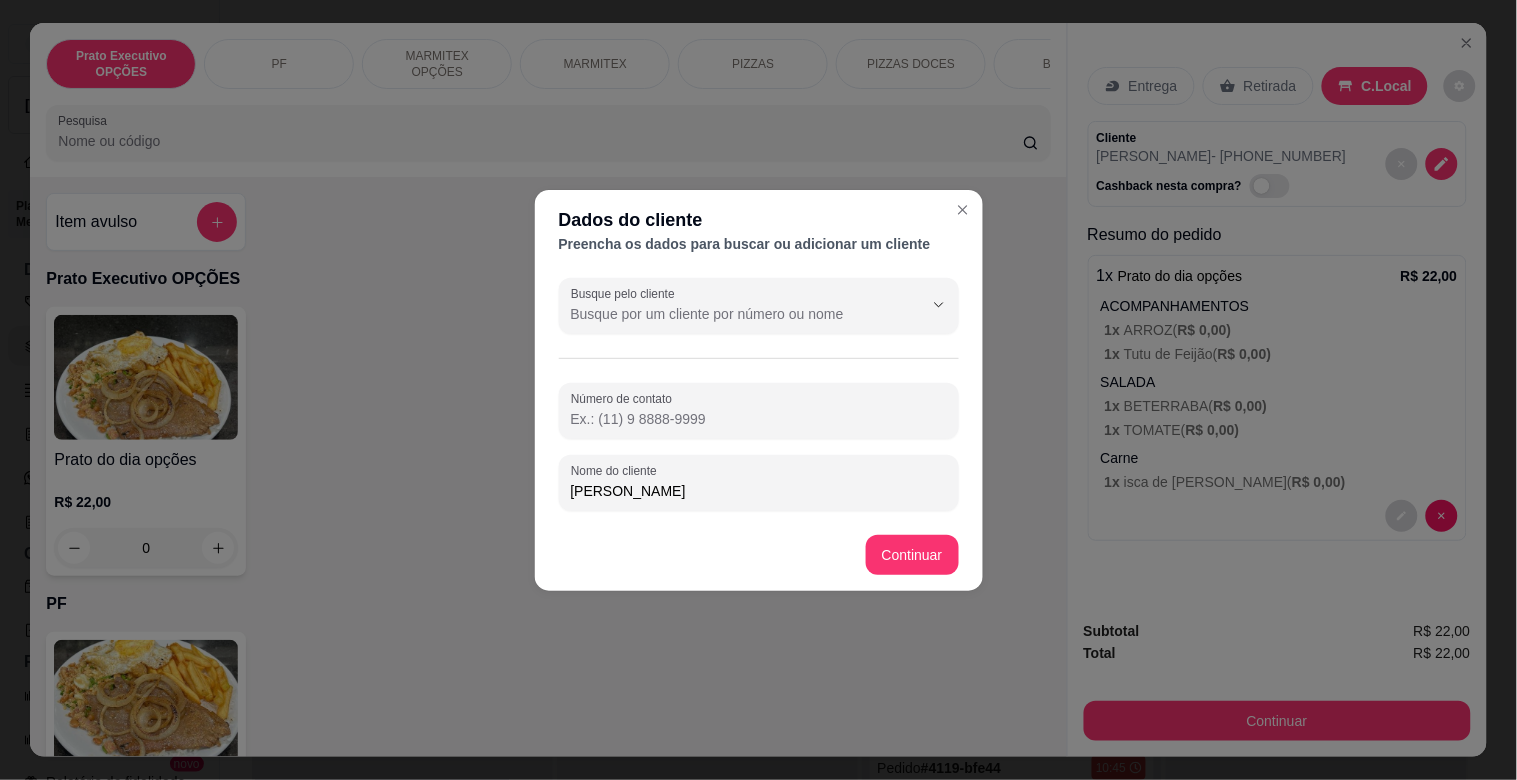 click on "[PERSON_NAME]" at bounding box center (759, 491) 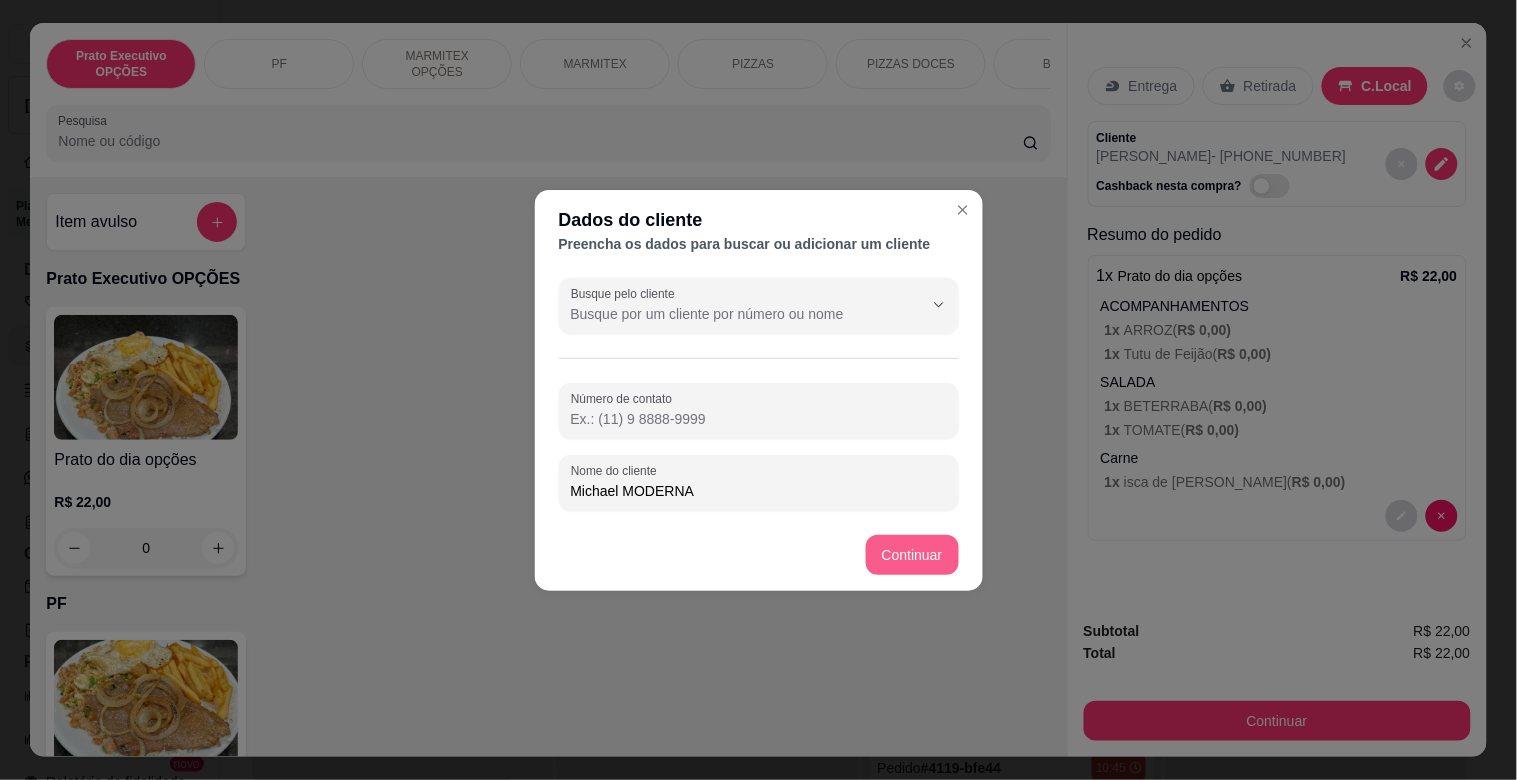 type on "Michael MODERNA" 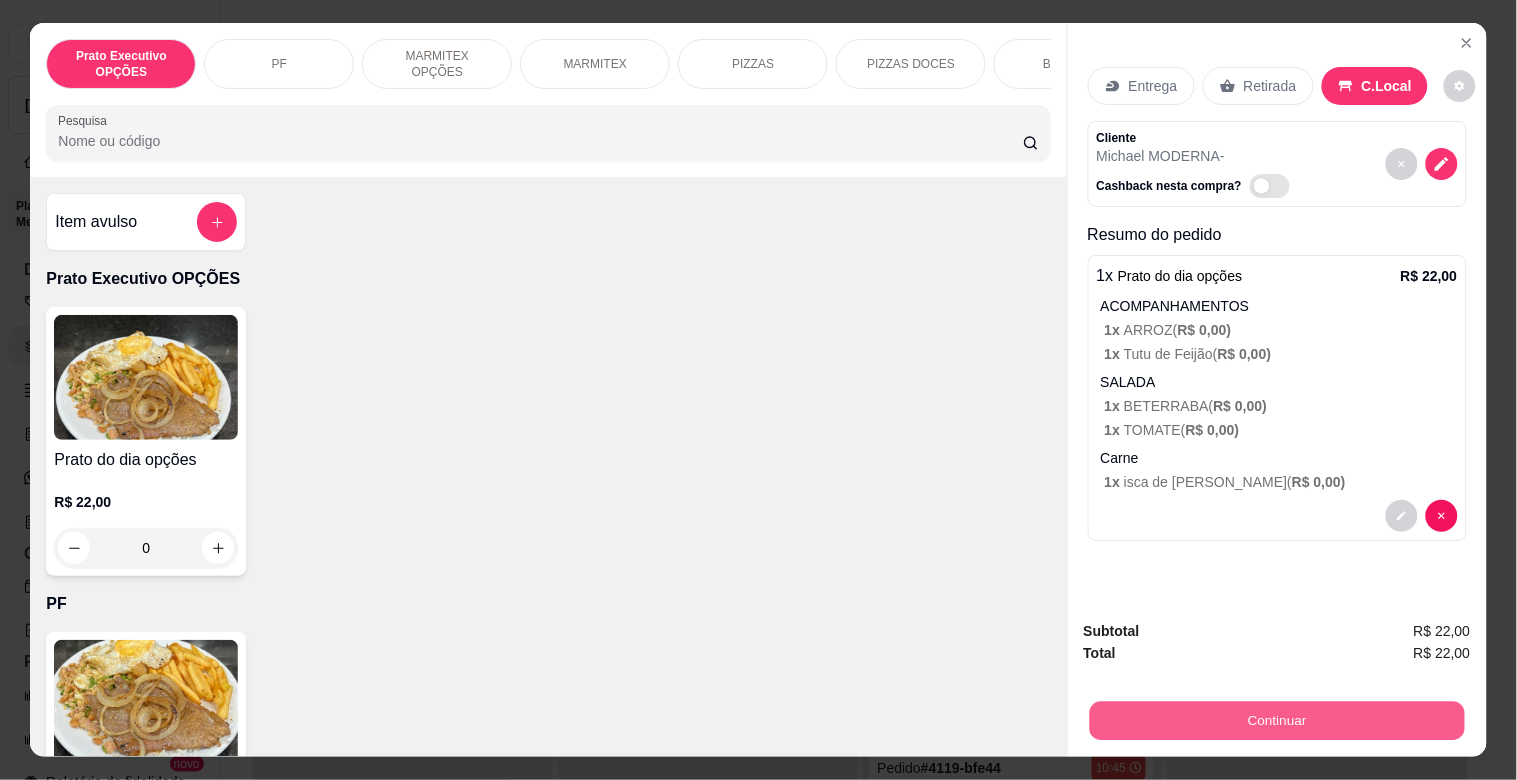 click on "Continuar" at bounding box center [1276, 720] 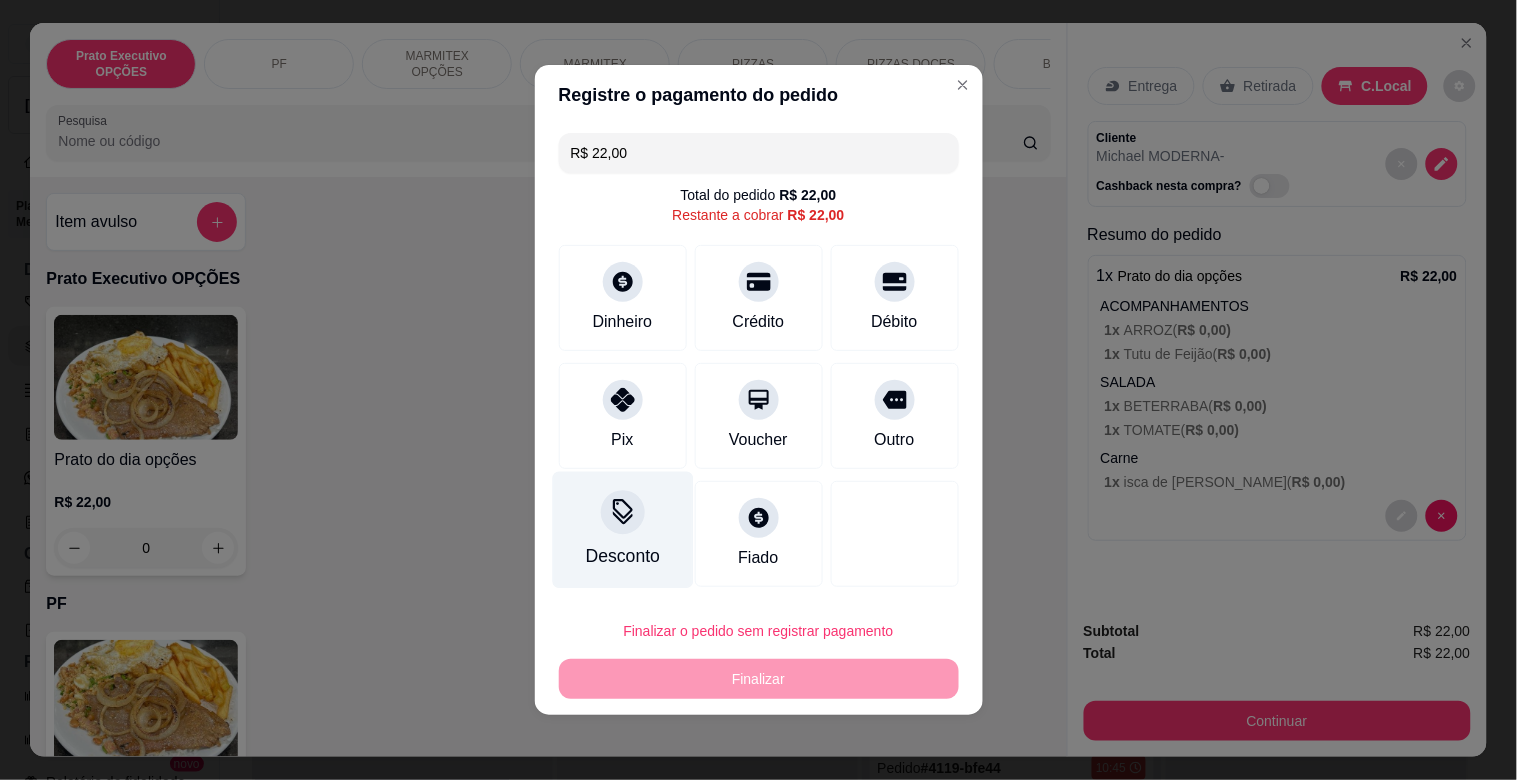 click on "Desconto" at bounding box center [622, 530] 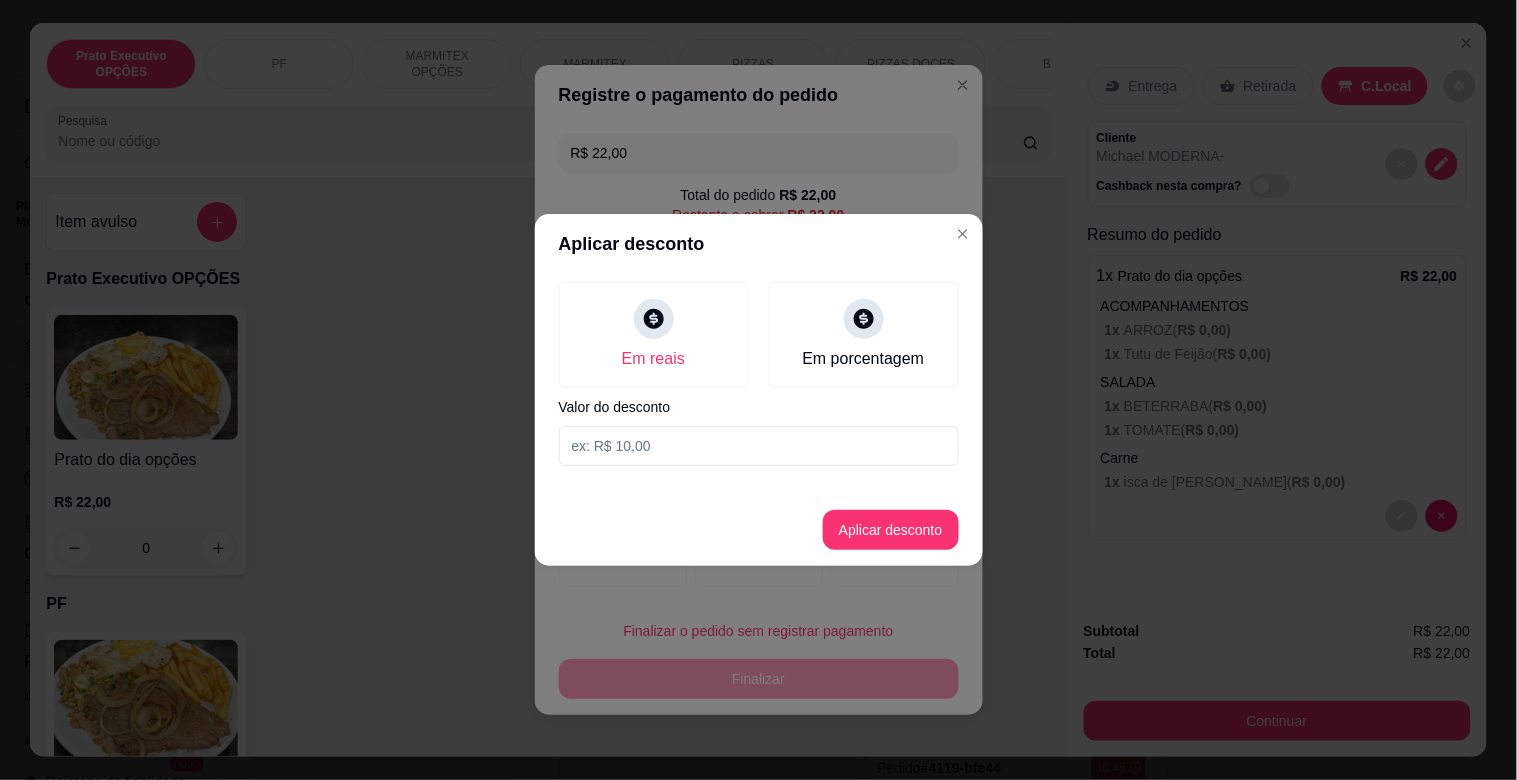 click at bounding box center (759, 446) 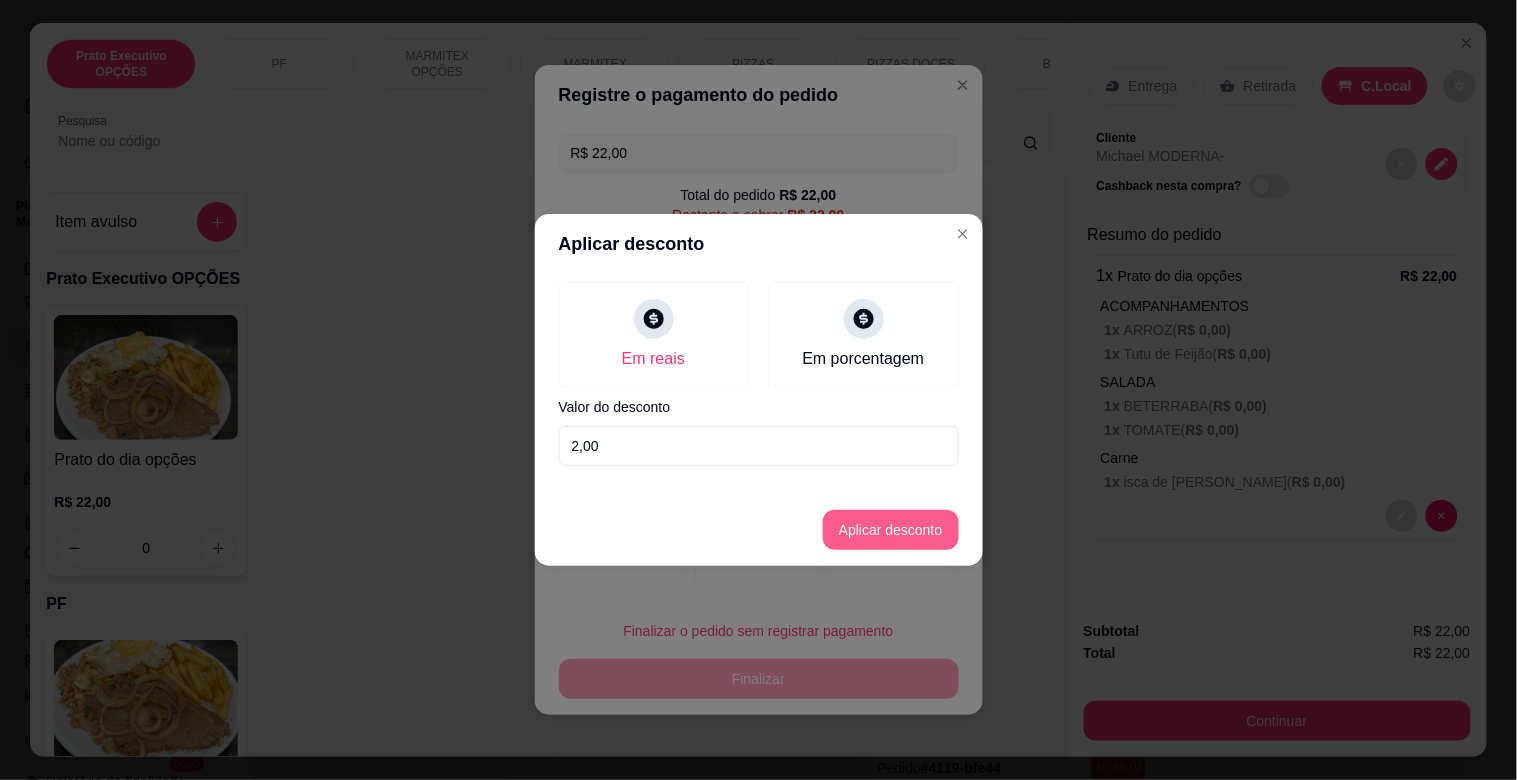 type on "2,00" 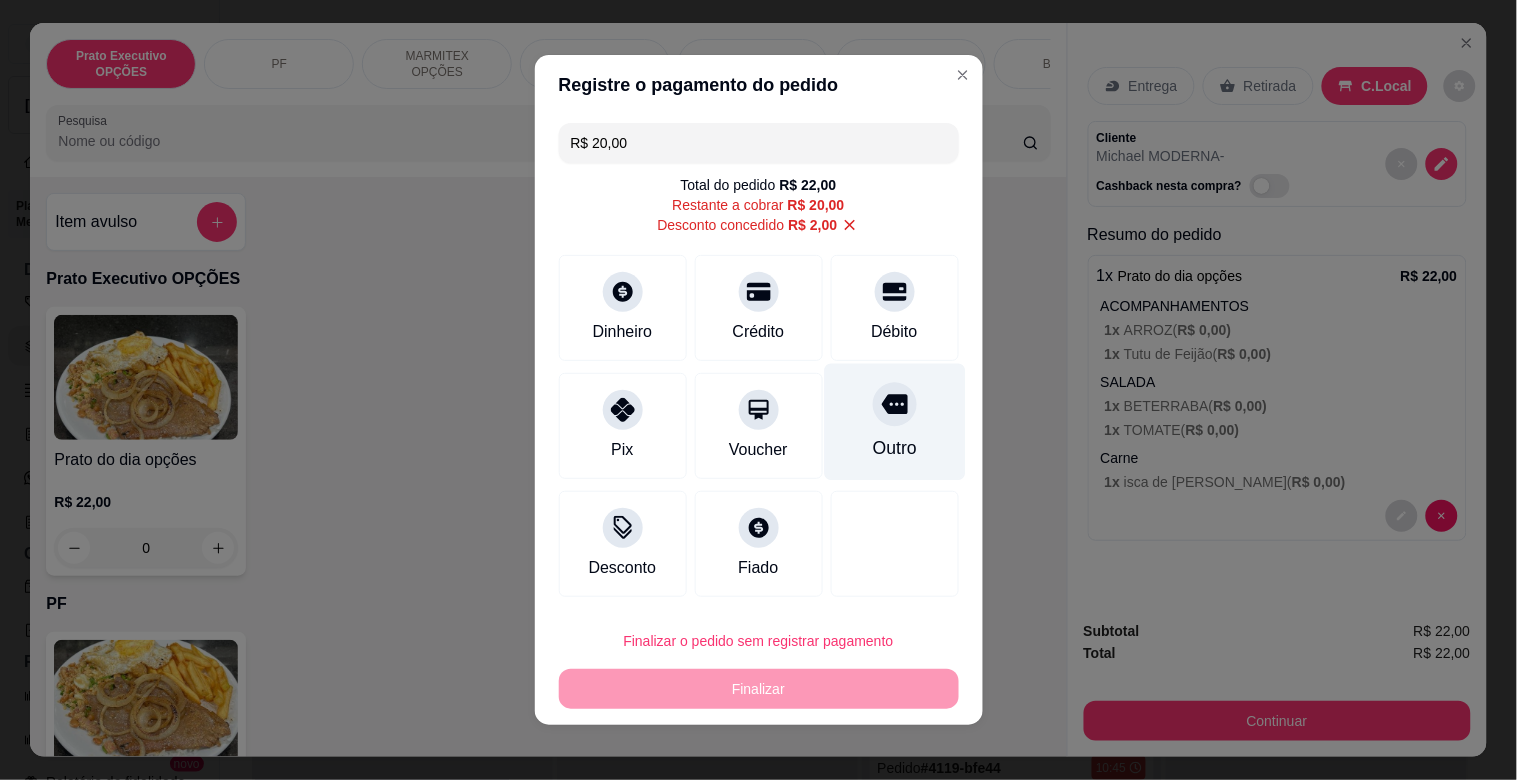 click on "Outro" at bounding box center (894, 422) 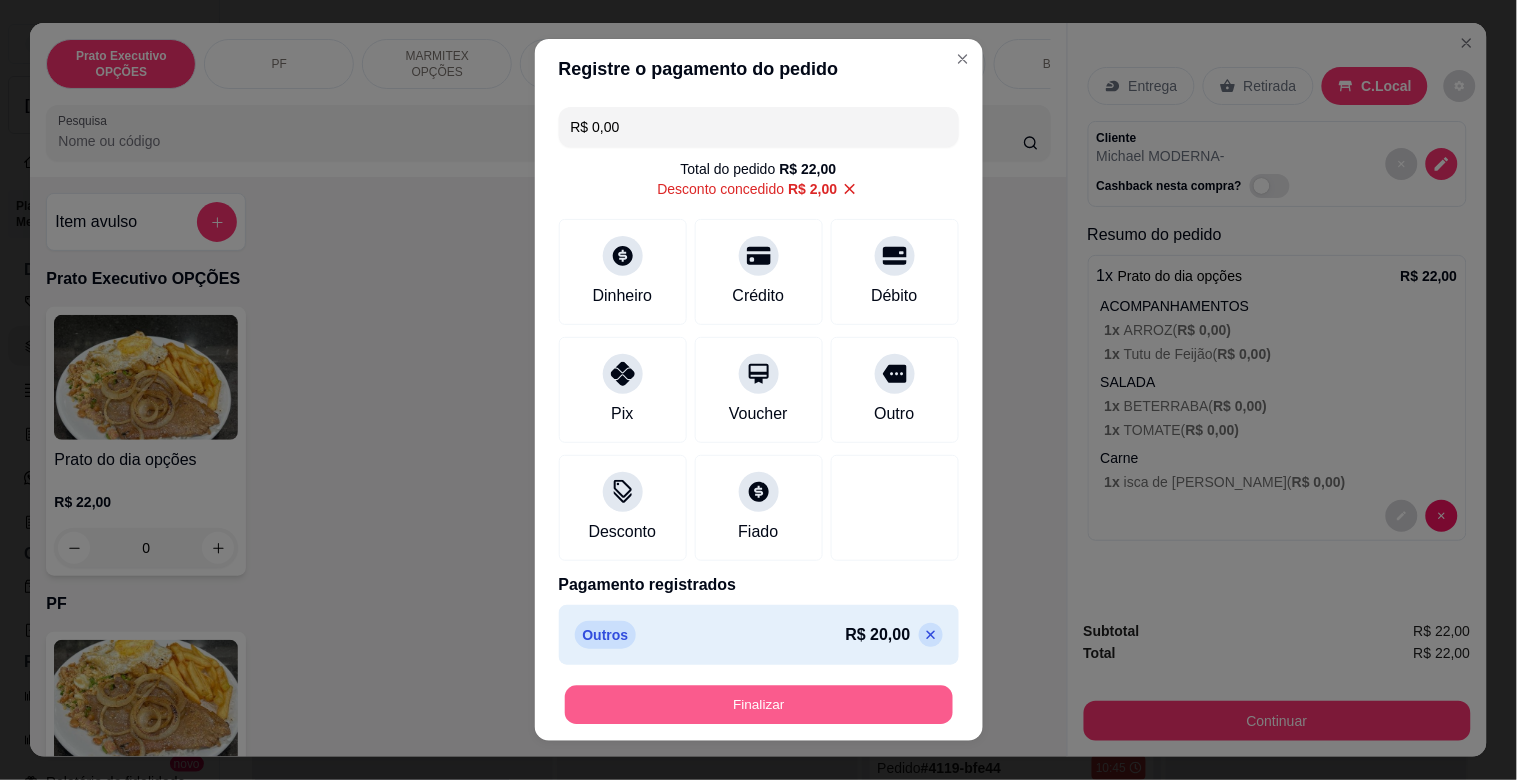 click on "Finalizar" at bounding box center [759, 705] 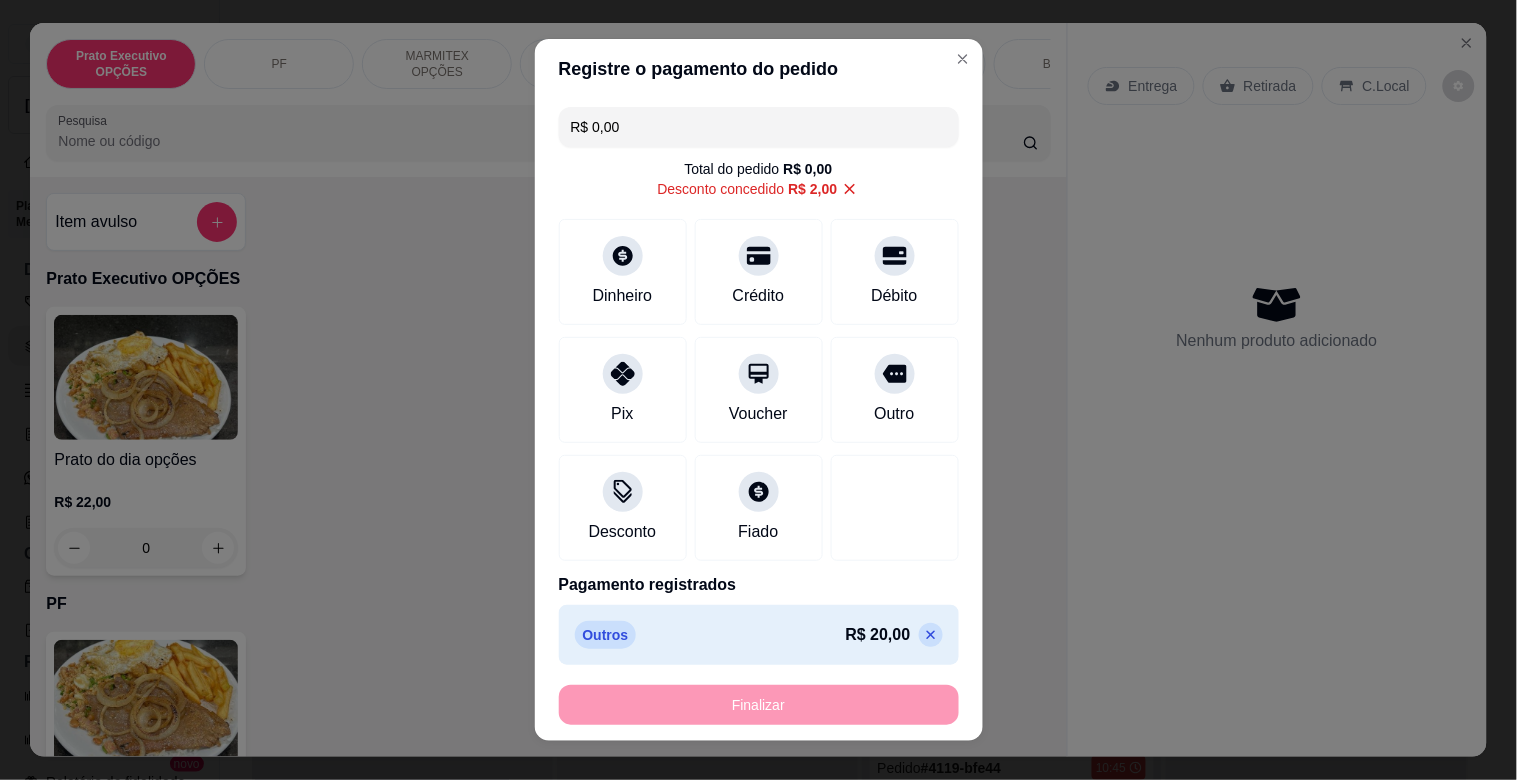 type on "-R$ 22,00" 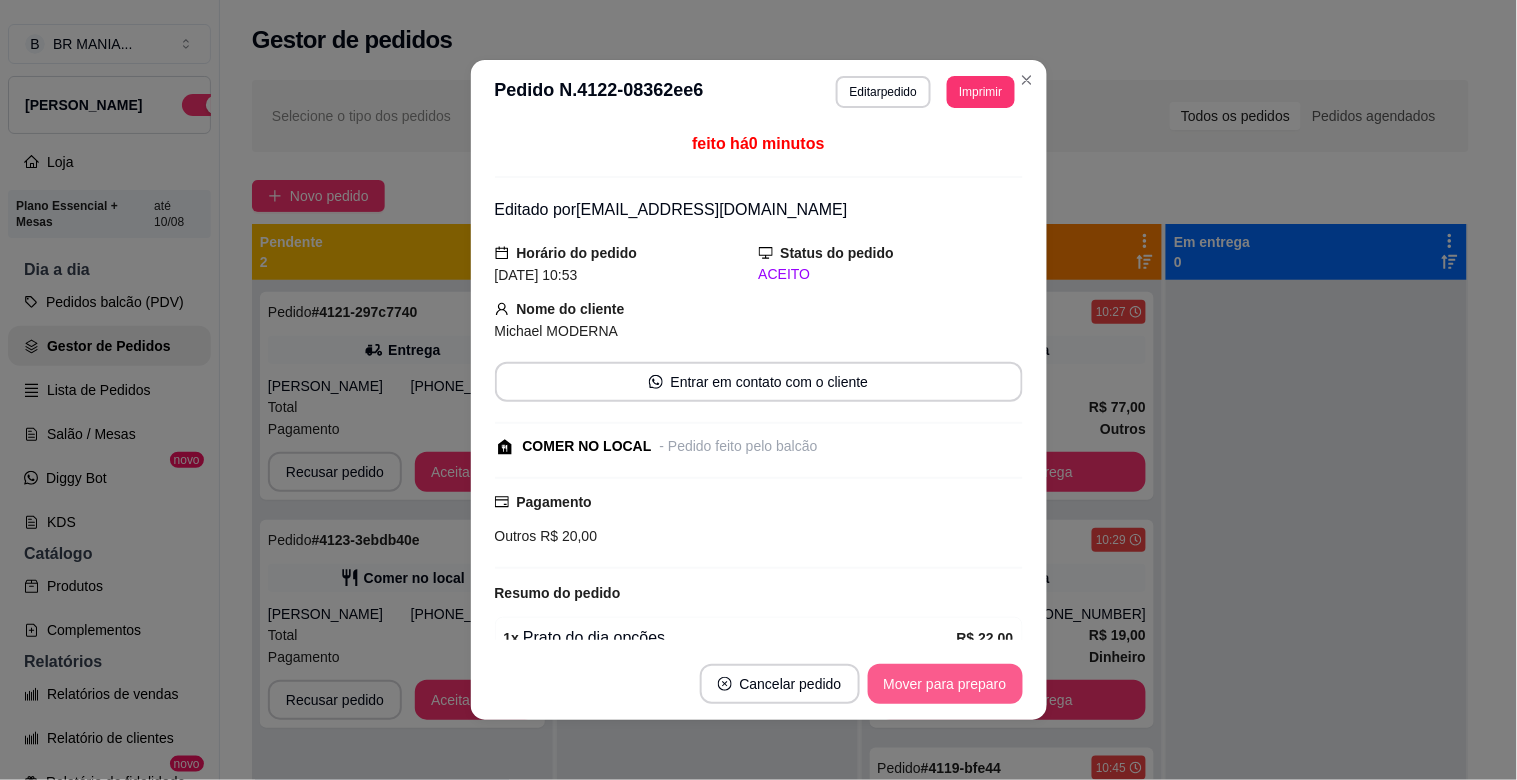 click on "Mover para preparo" at bounding box center [945, 684] 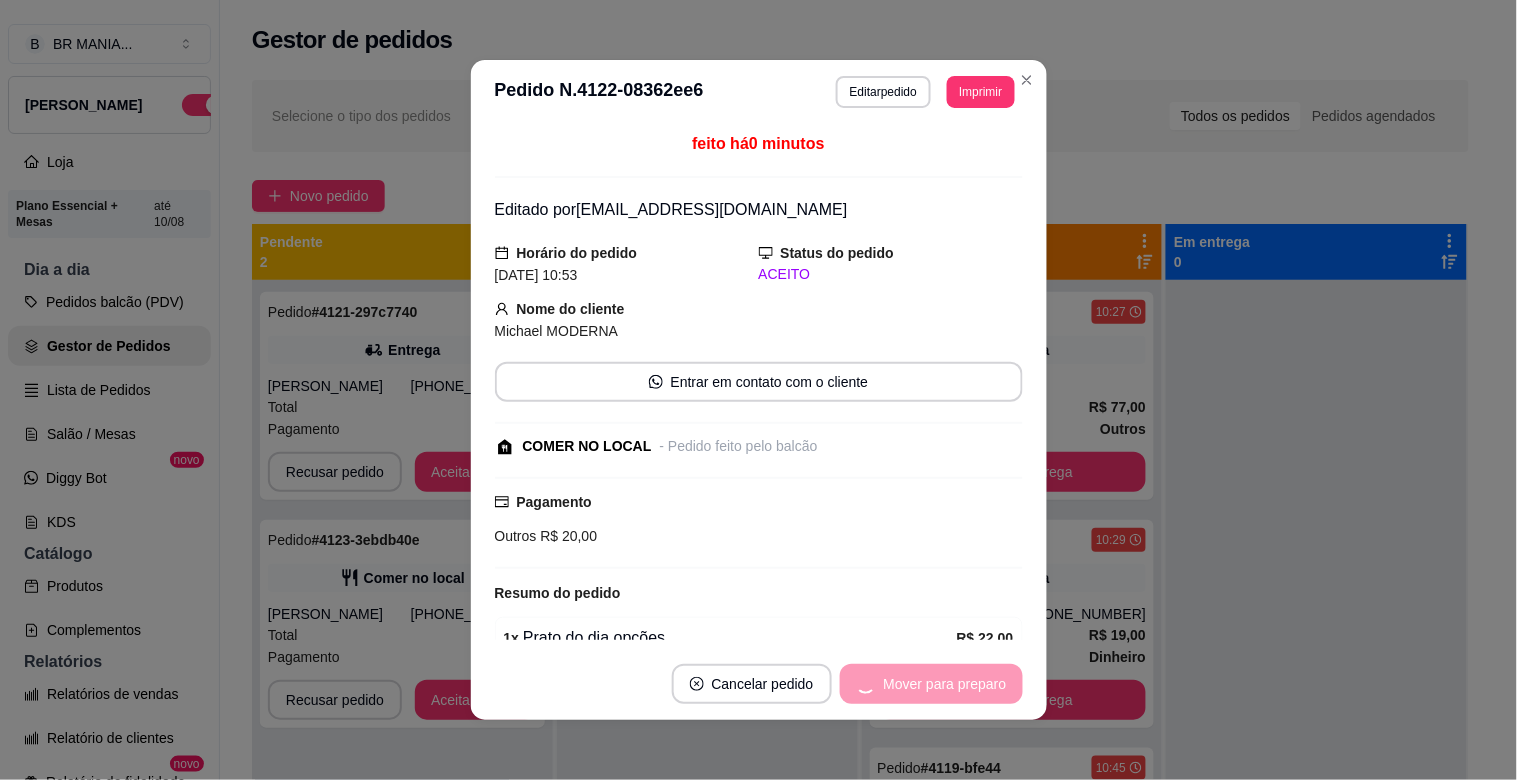 click on "Mover para preparo" at bounding box center [931, 684] 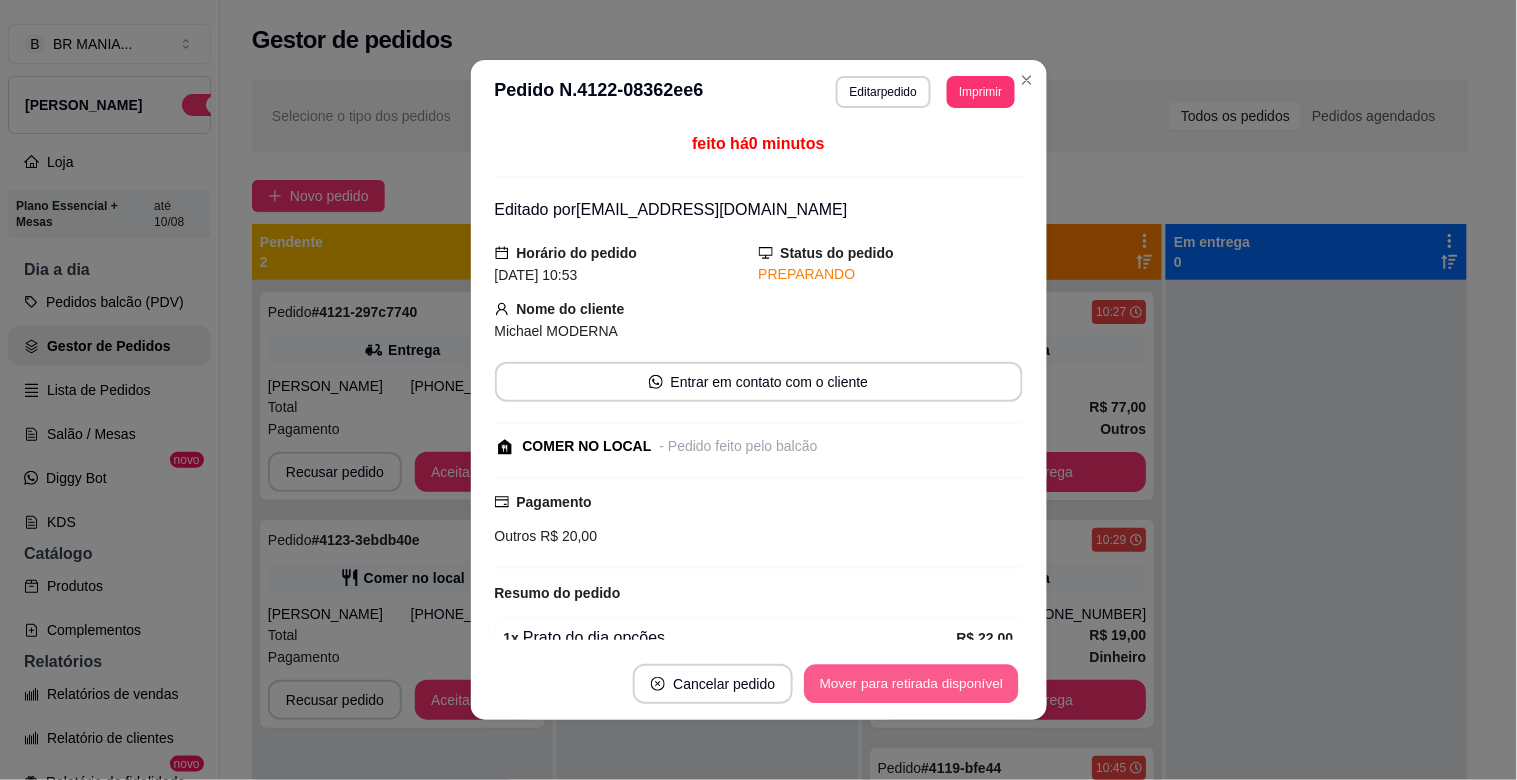 click on "Mover para retirada disponível" at bounding box center [912, 684] 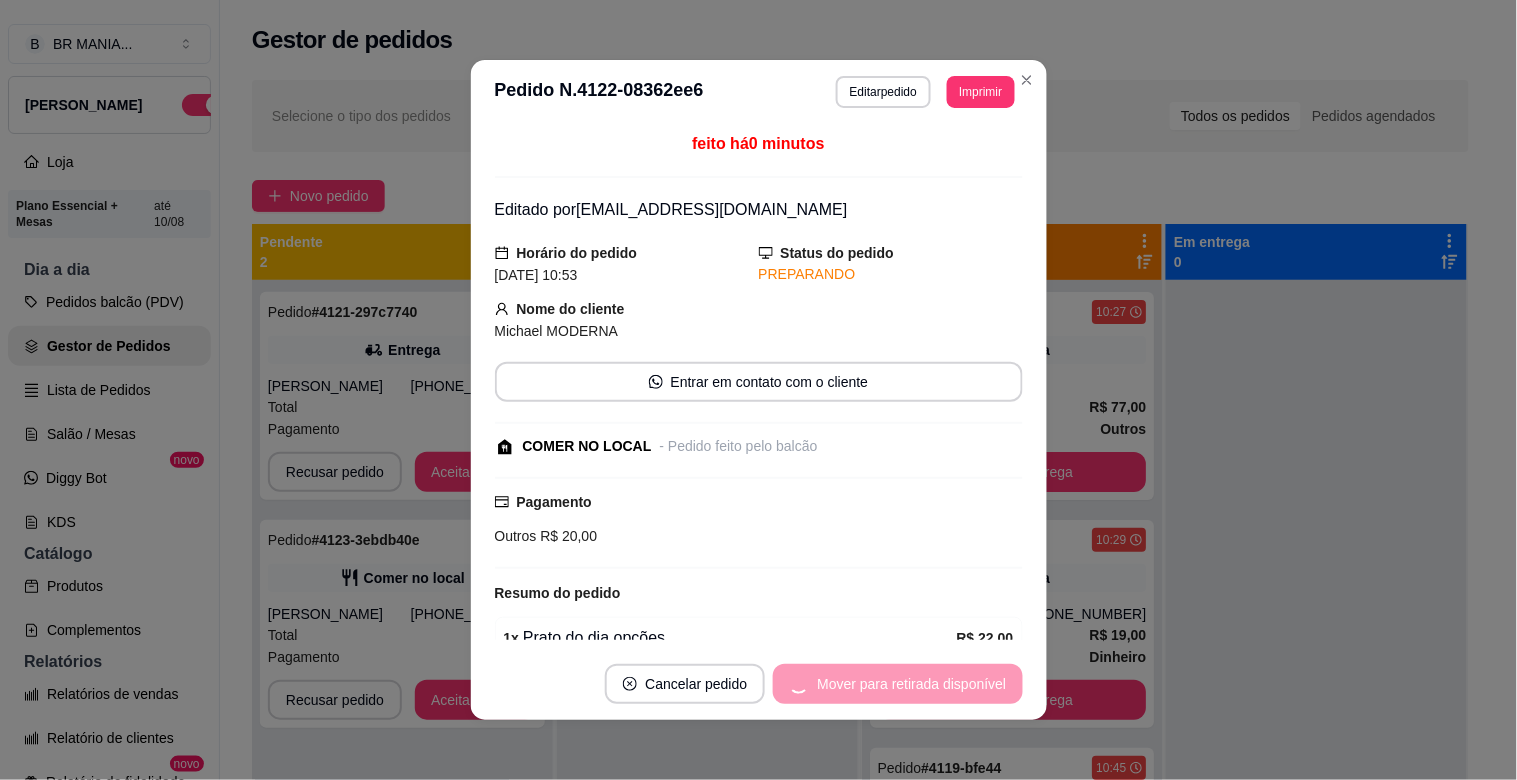 click on "Mover para retirada disponível" at bounding box center (897, 684) 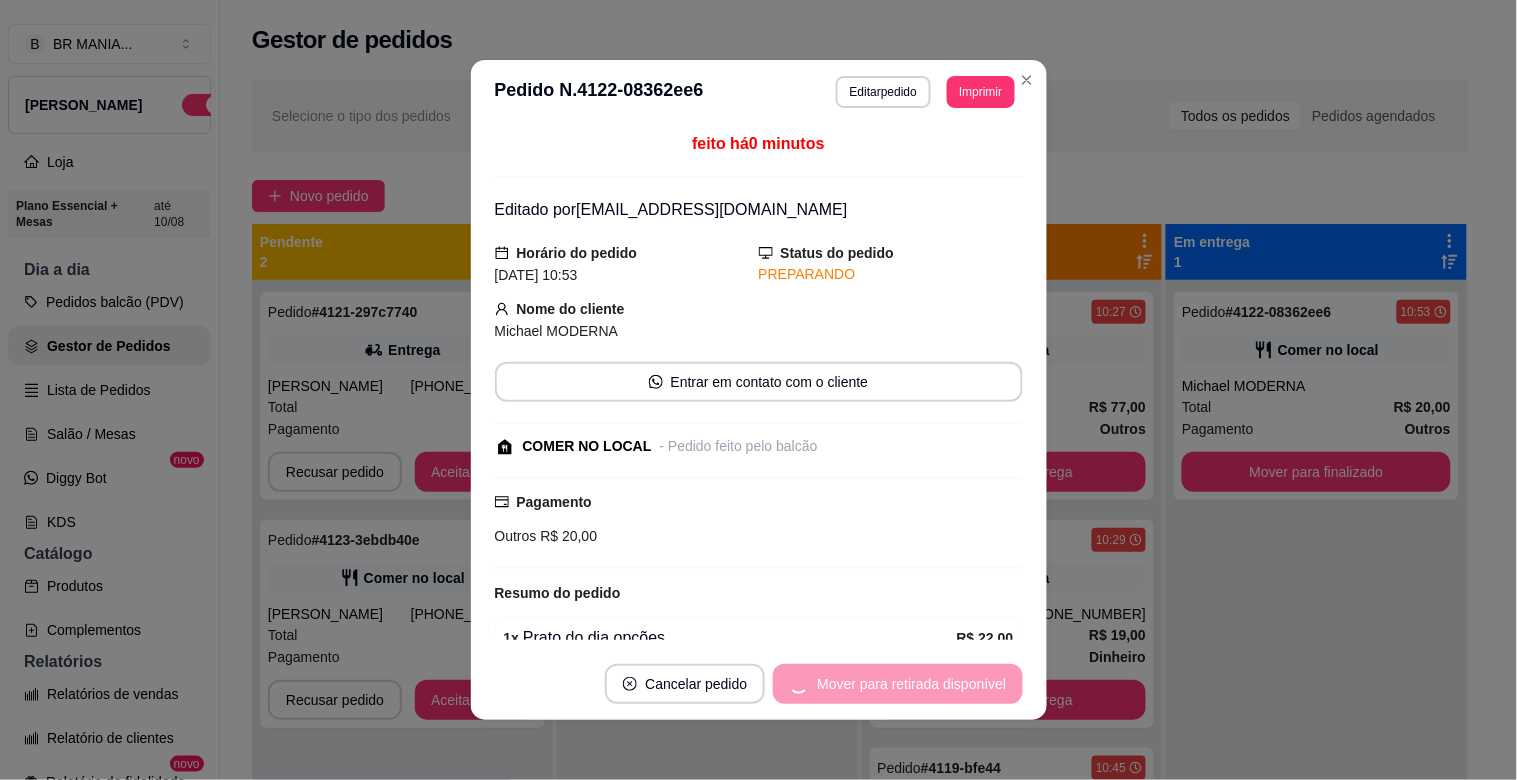 click on "Mover para retirada disponível" at bounding box center (897, 684) 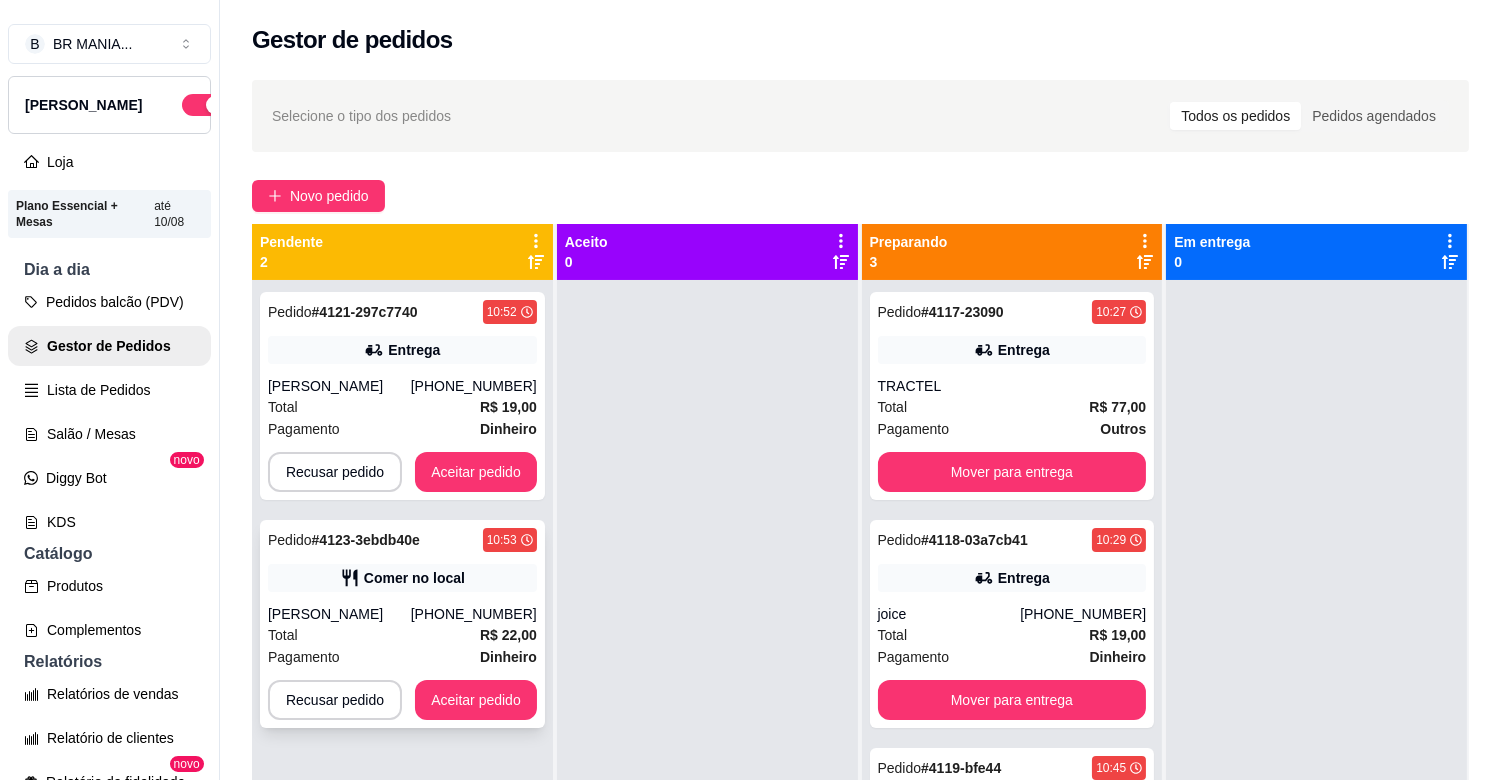 click on "Pagamento Dinheiro" at bounding box center [402, 657] 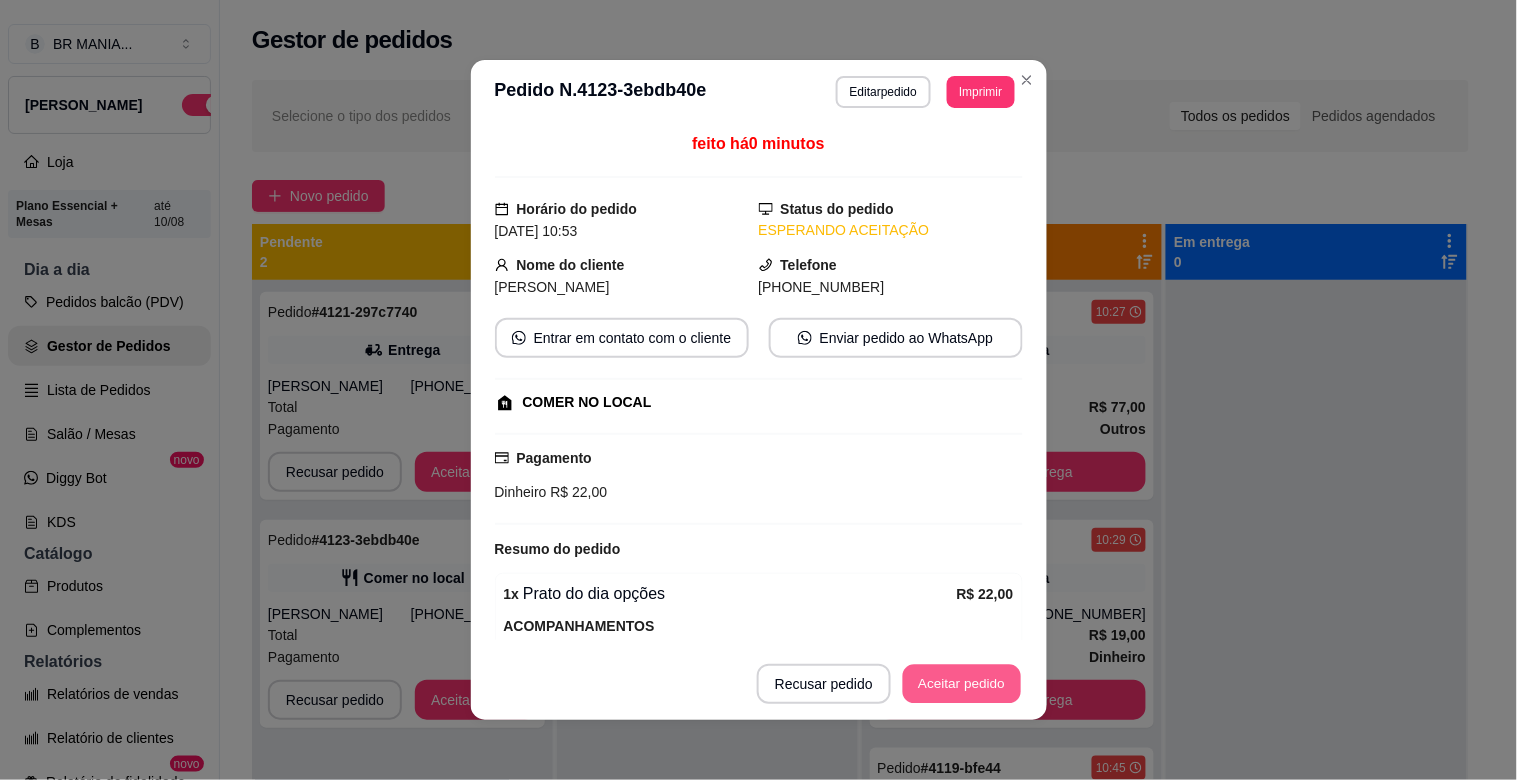 click on "Aceitar pedido" at bounding box center (962, 684) 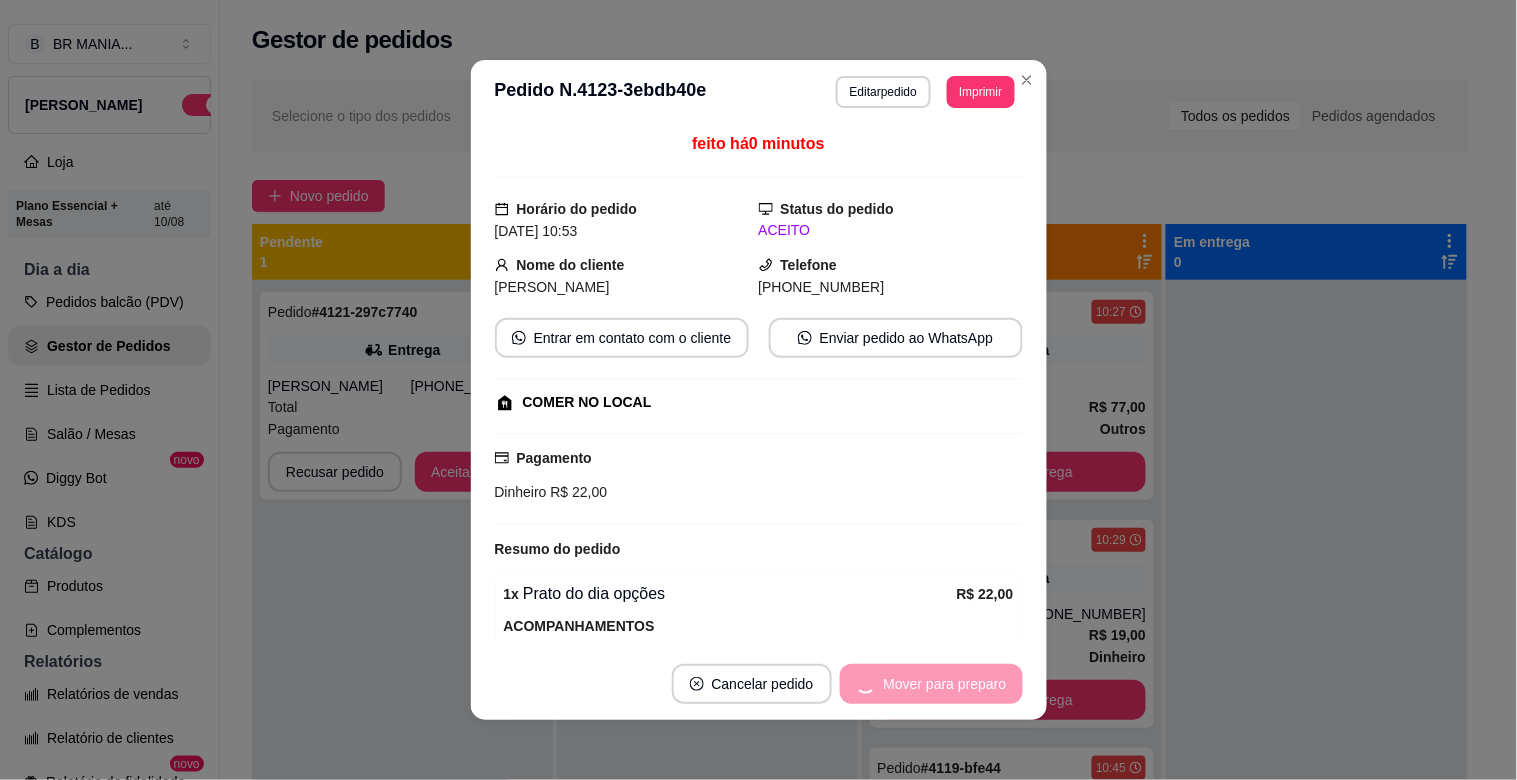 click on "Mover para preparo" at bounding box center (931, 684) 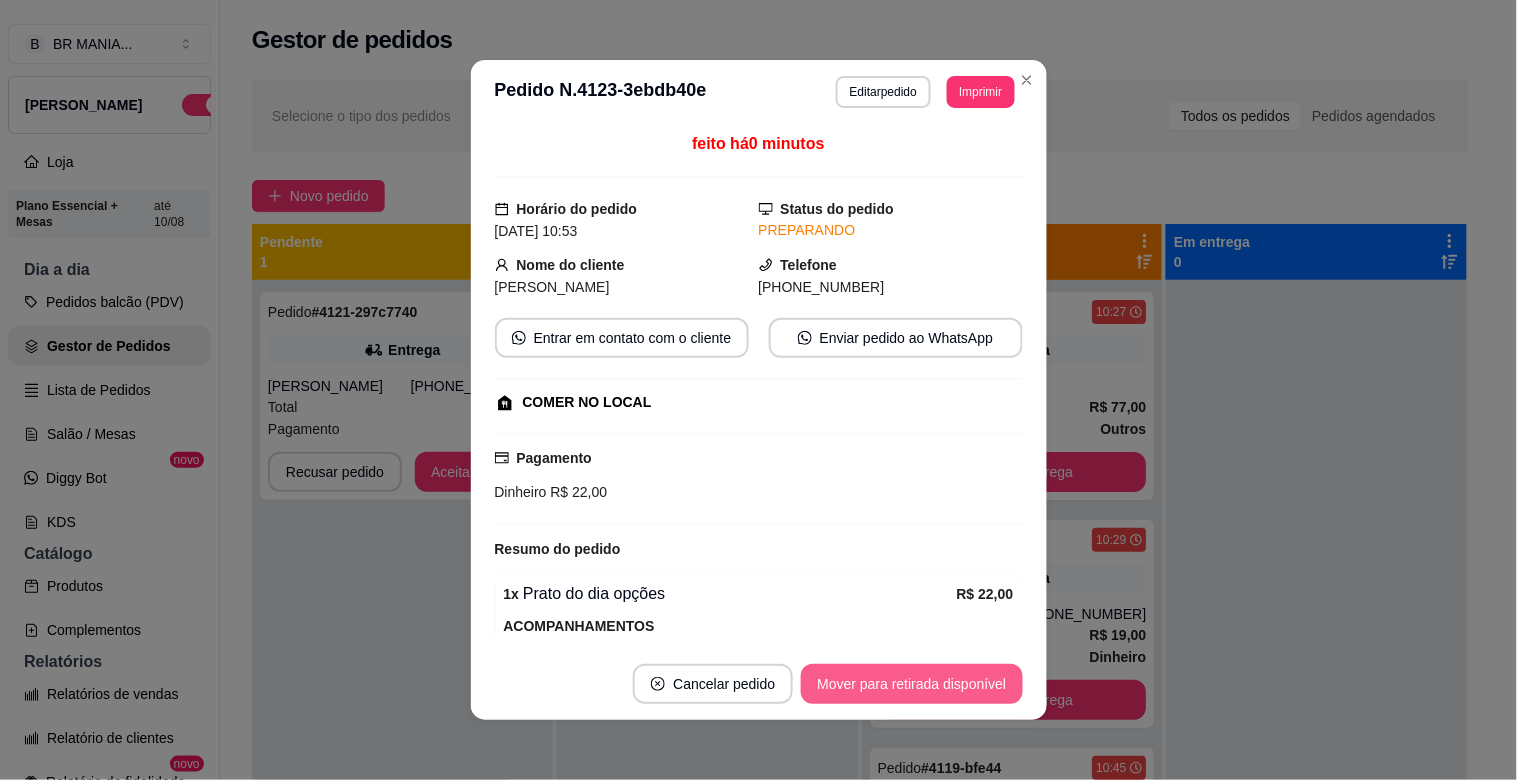 click on "Mover para retirada disponível" at bounding box center (911, 684) 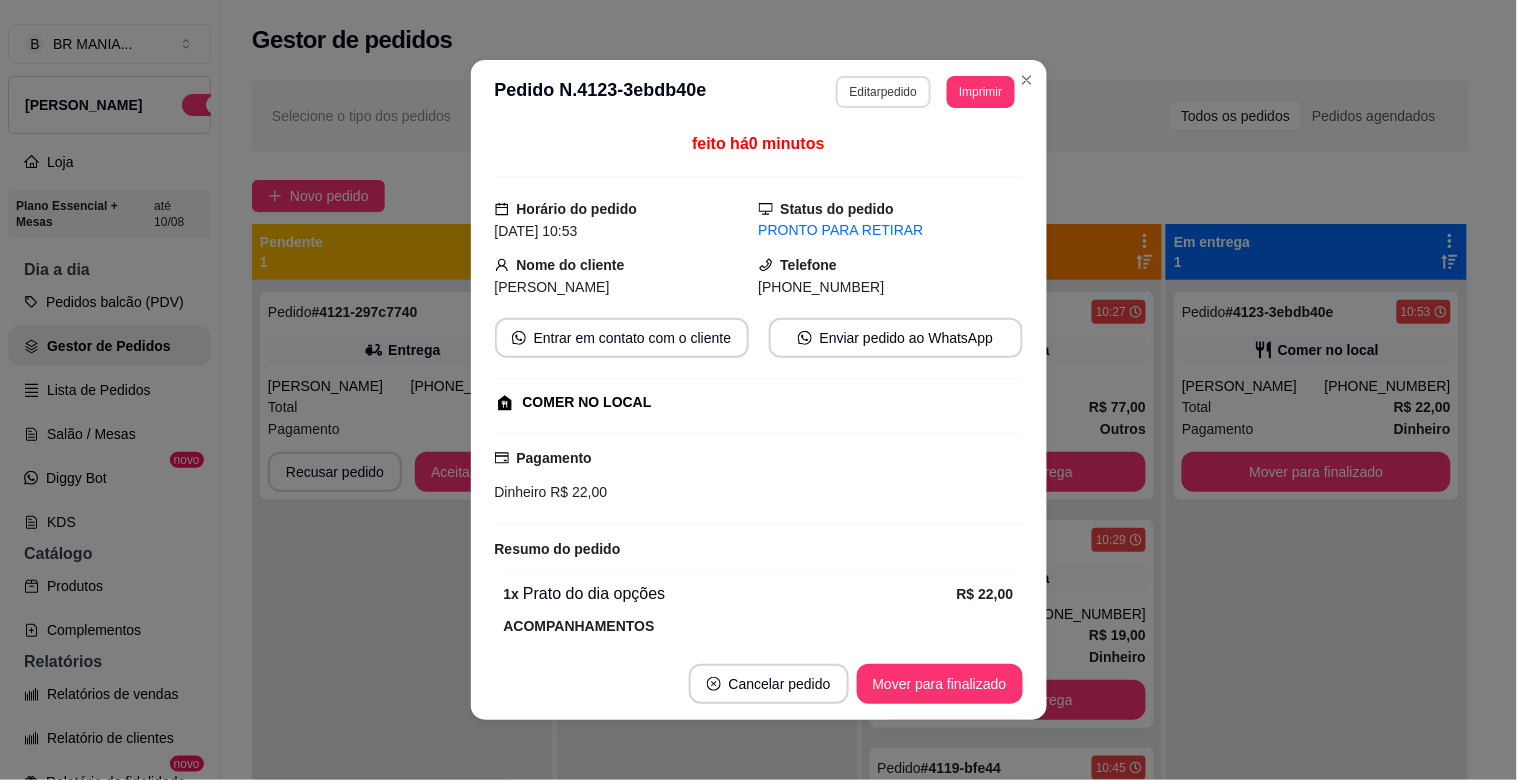 click on "Editar  pedido" at bounding box center [883, 92] 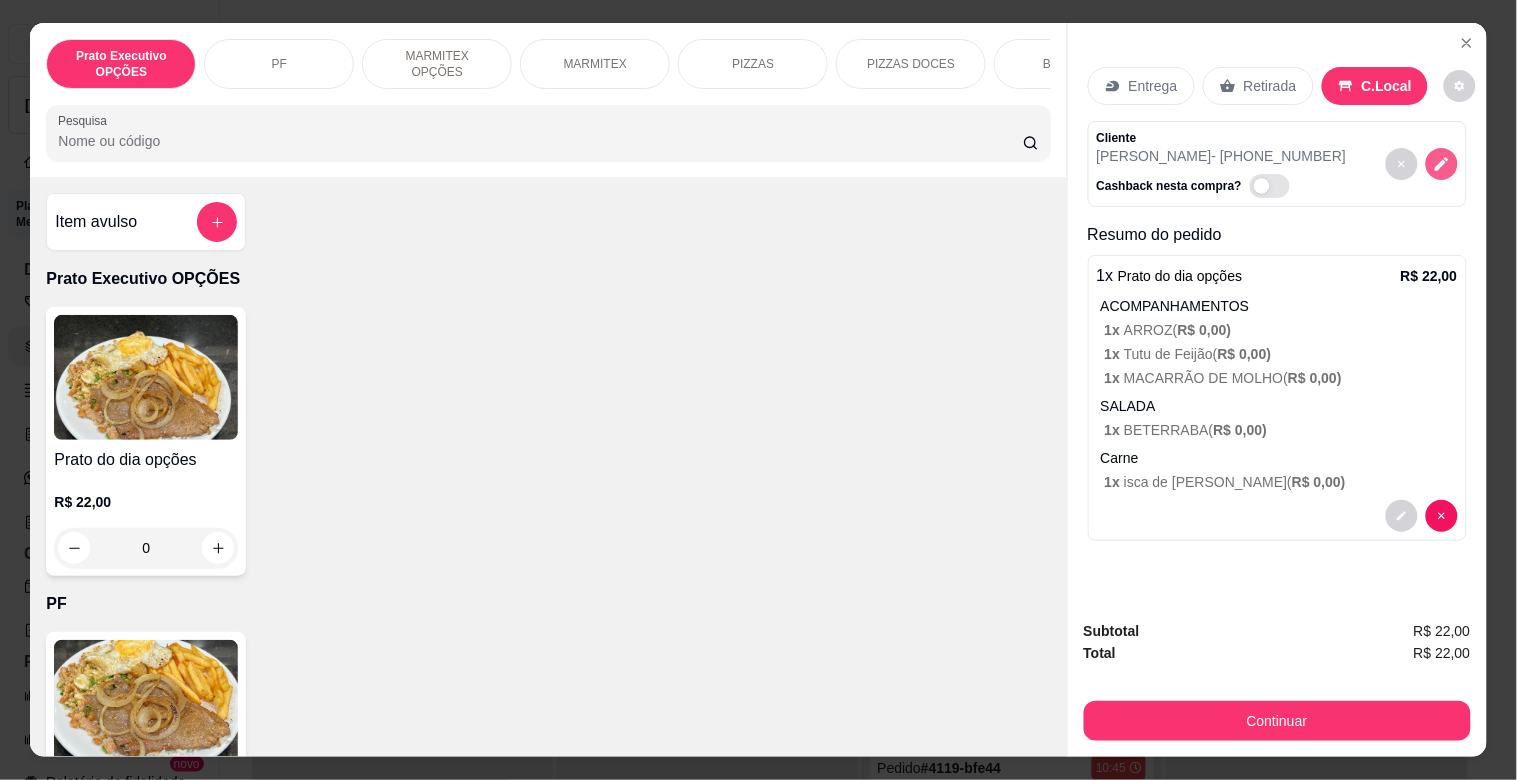 click 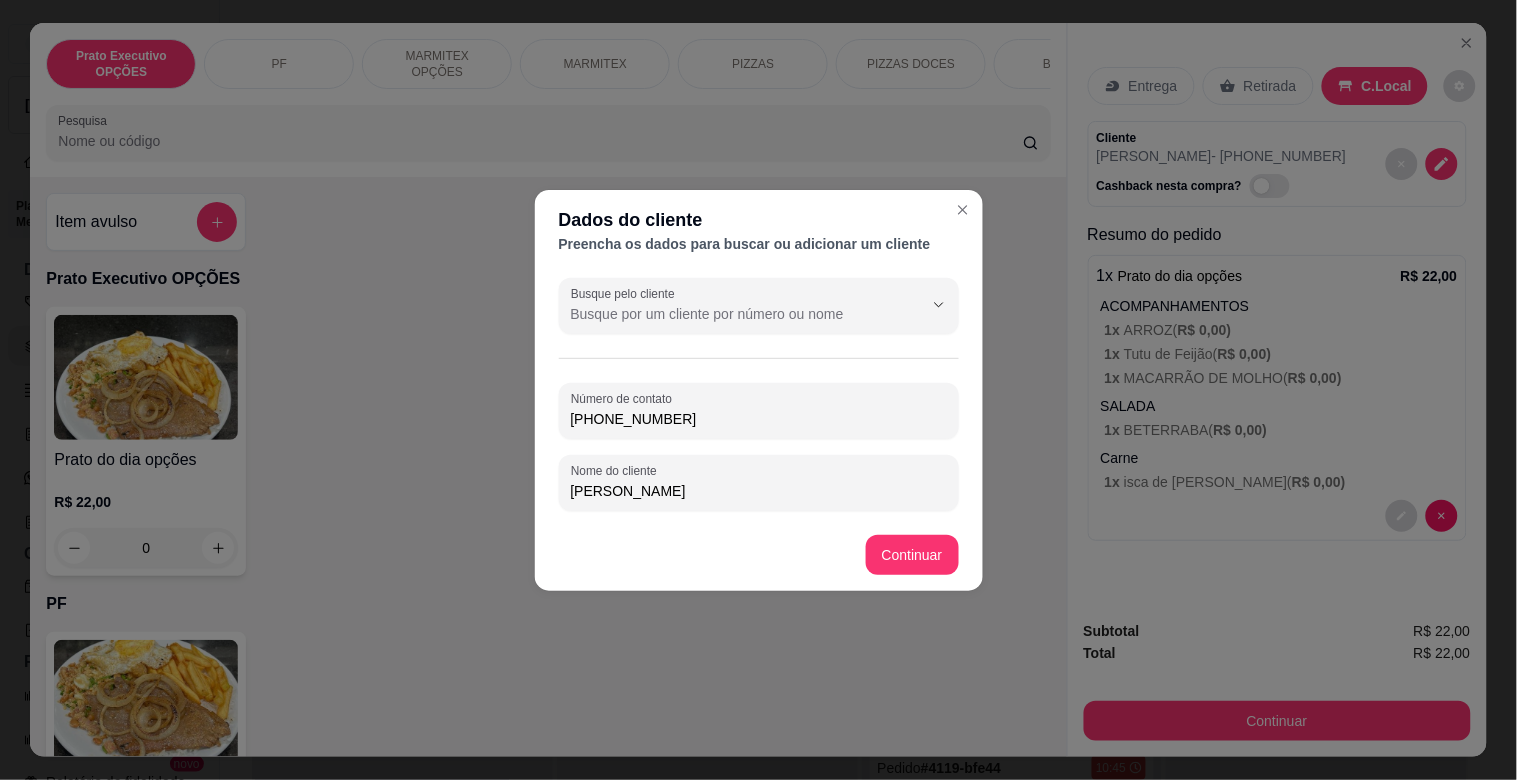 click on "[PHONE_NUMBER]" at bounding box center (759, 419) 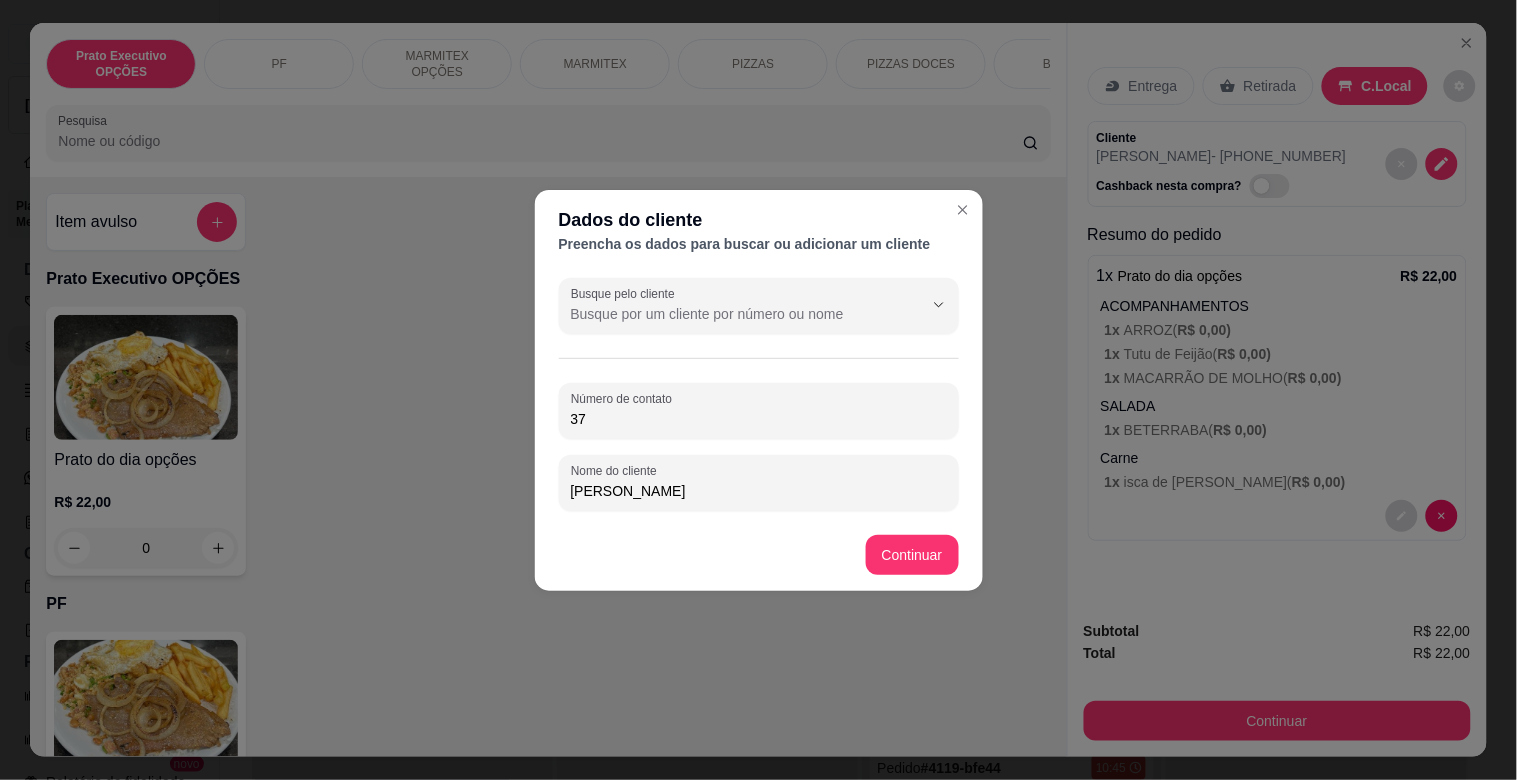 type on "3" 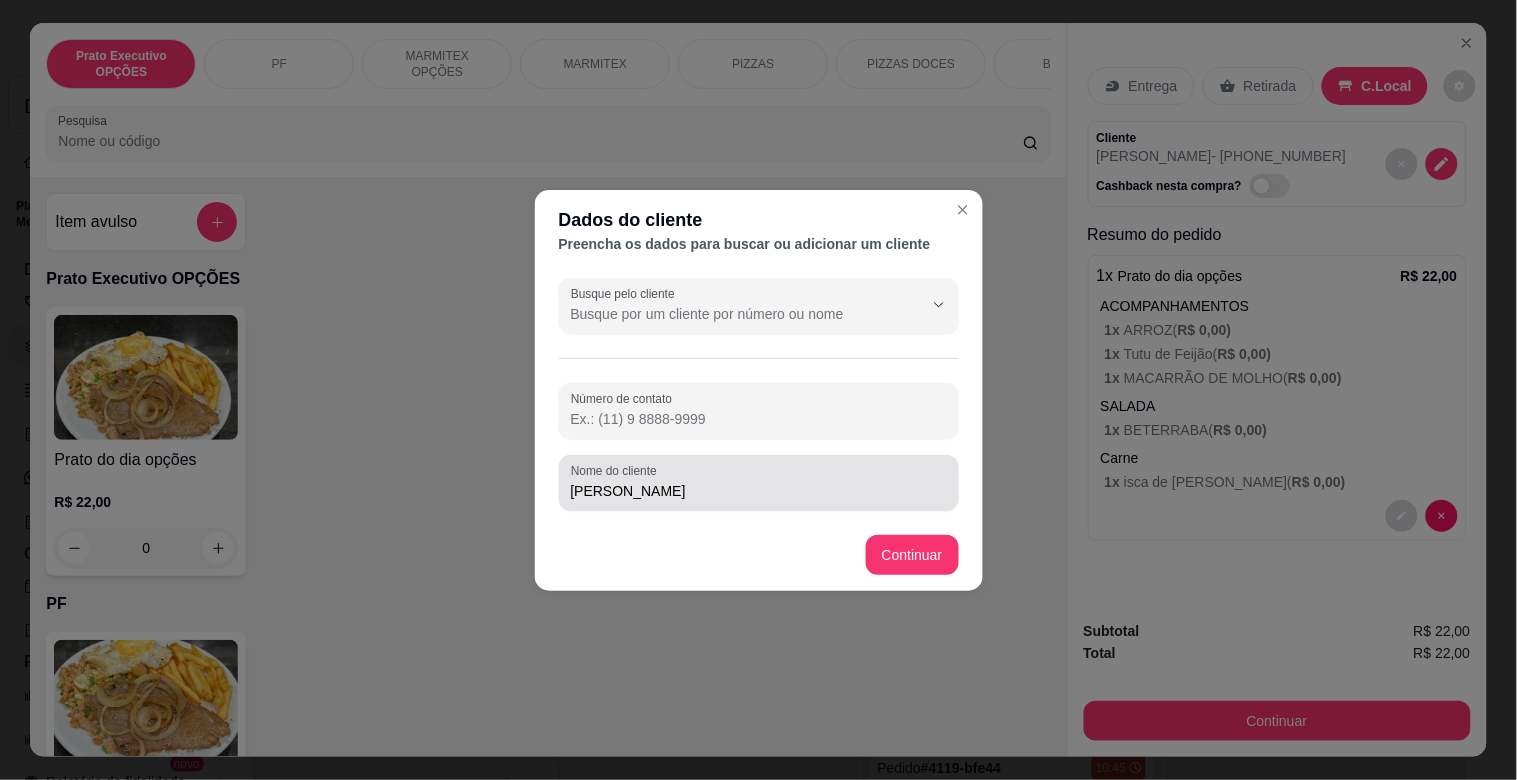 type 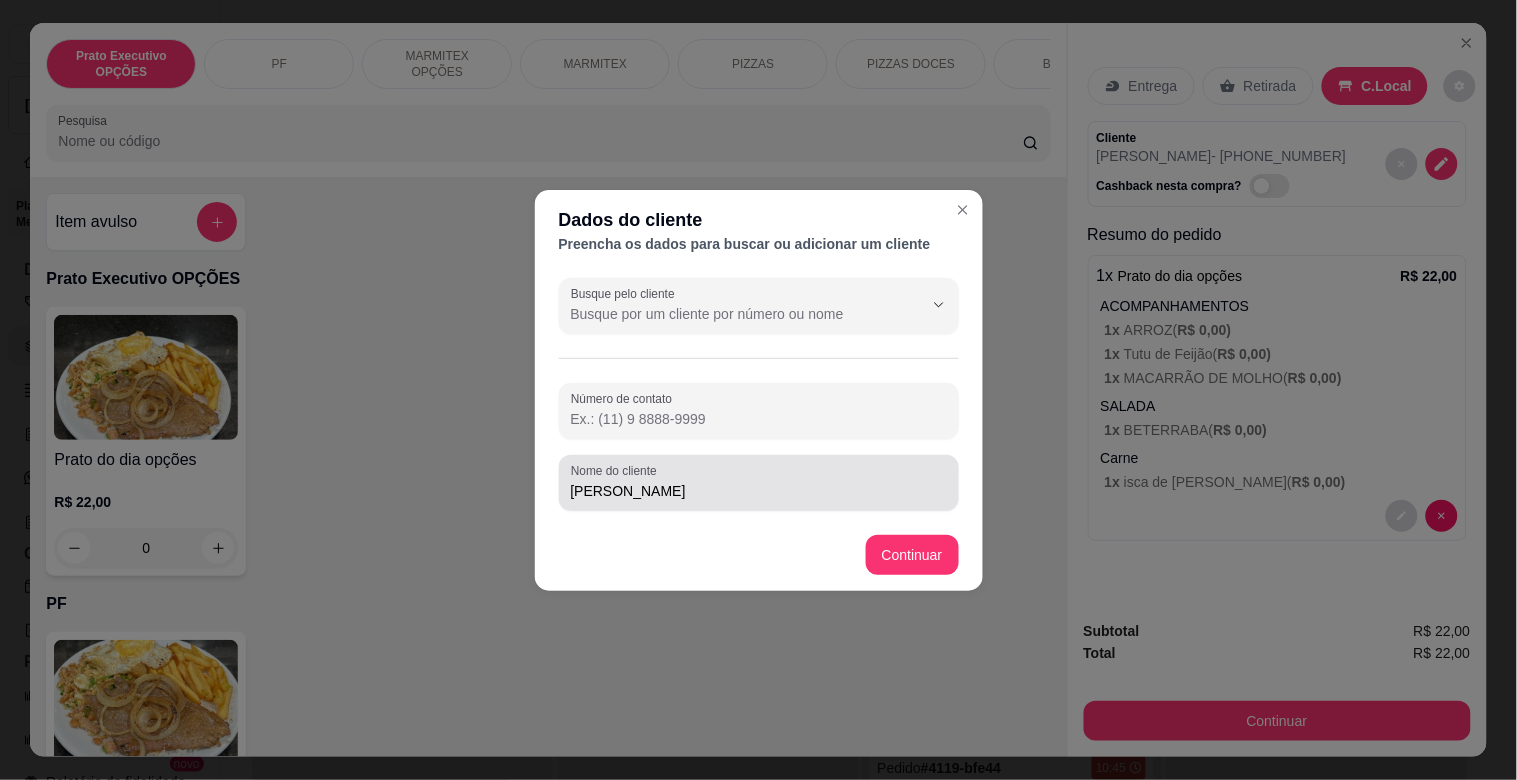 click on "[PERSON_NAME]" at bounding box center (759, 491) 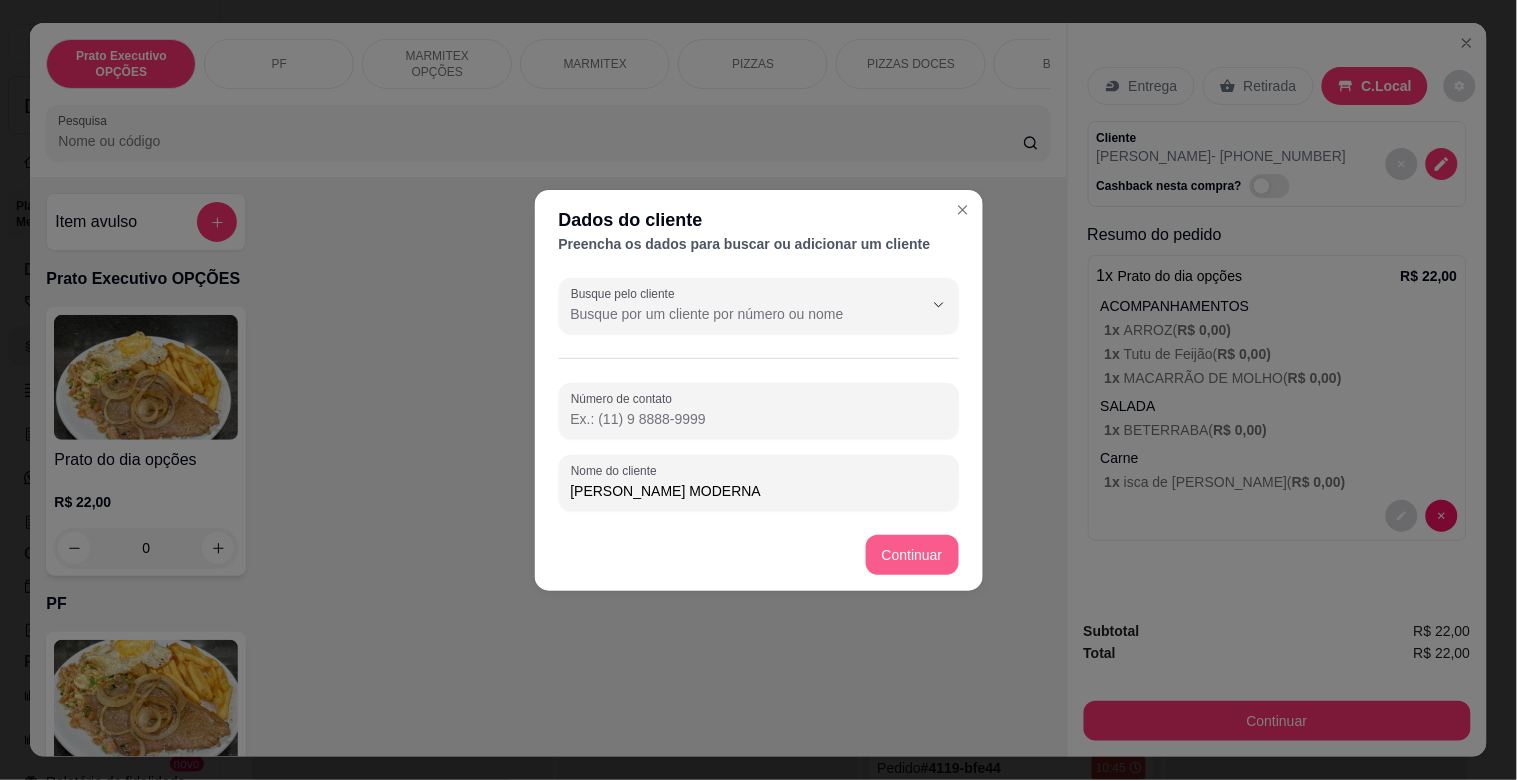 type on "[PERSON_NAME] MODERNA" 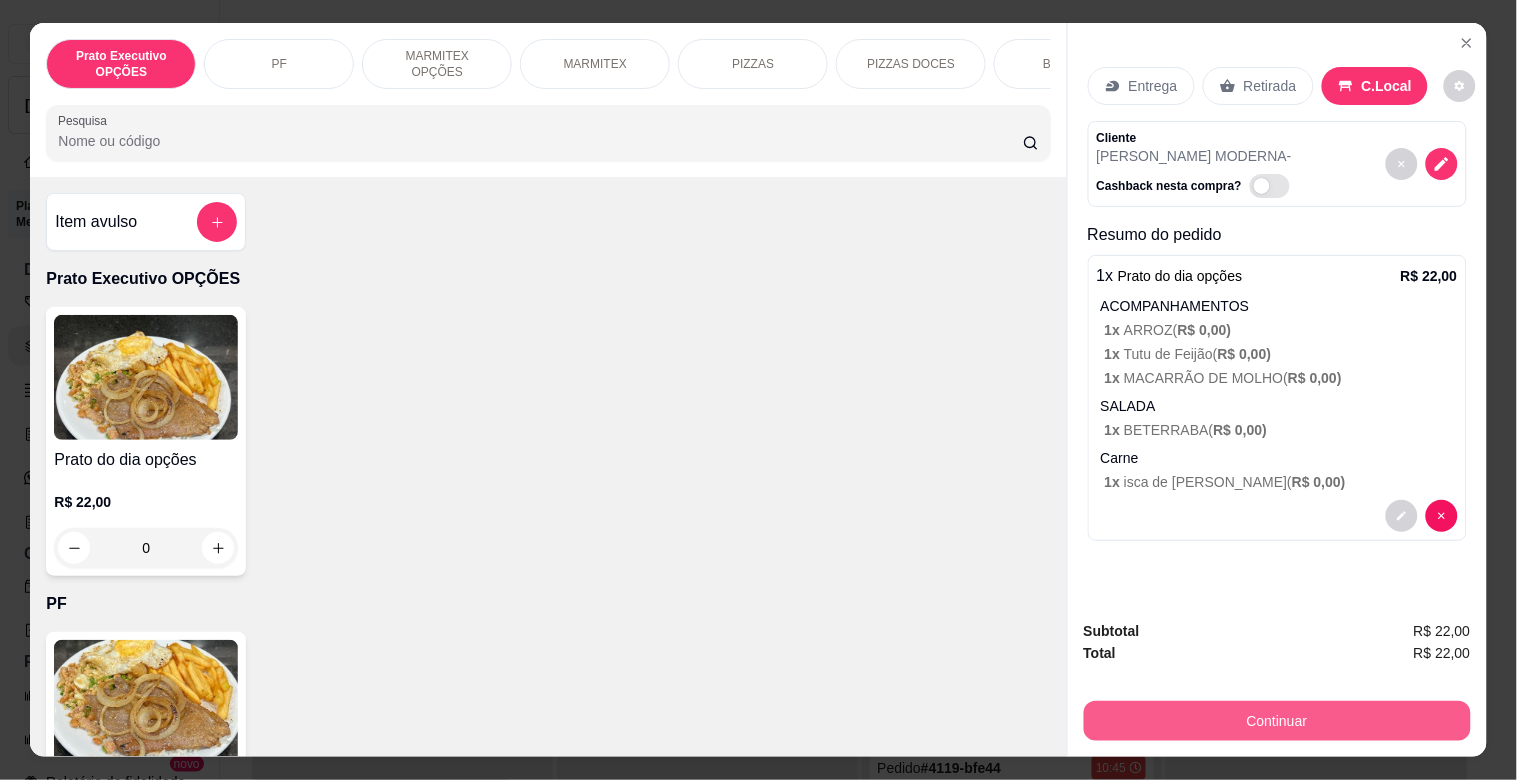 click on "Continuar" at bounding box center (1277, 721) 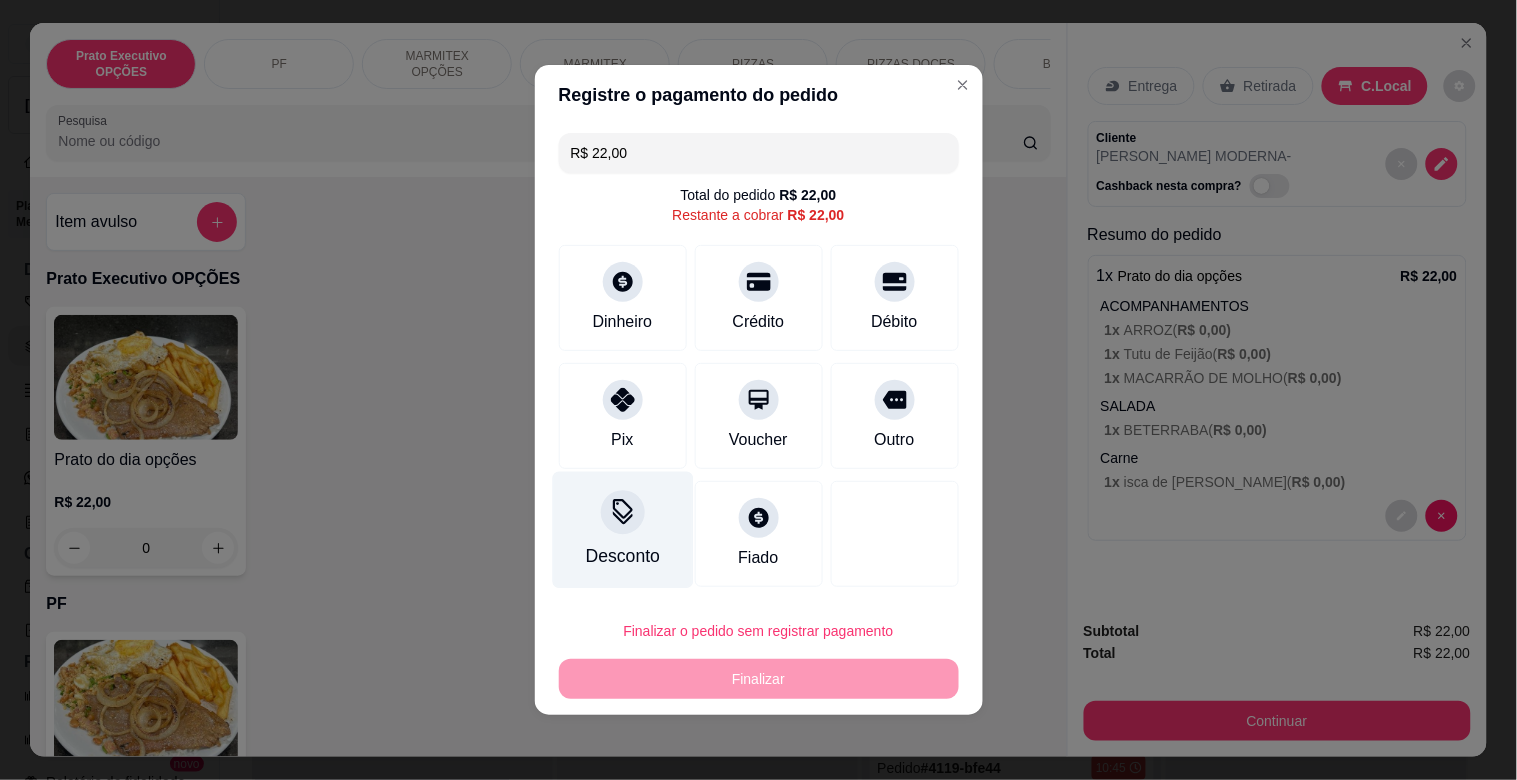 click 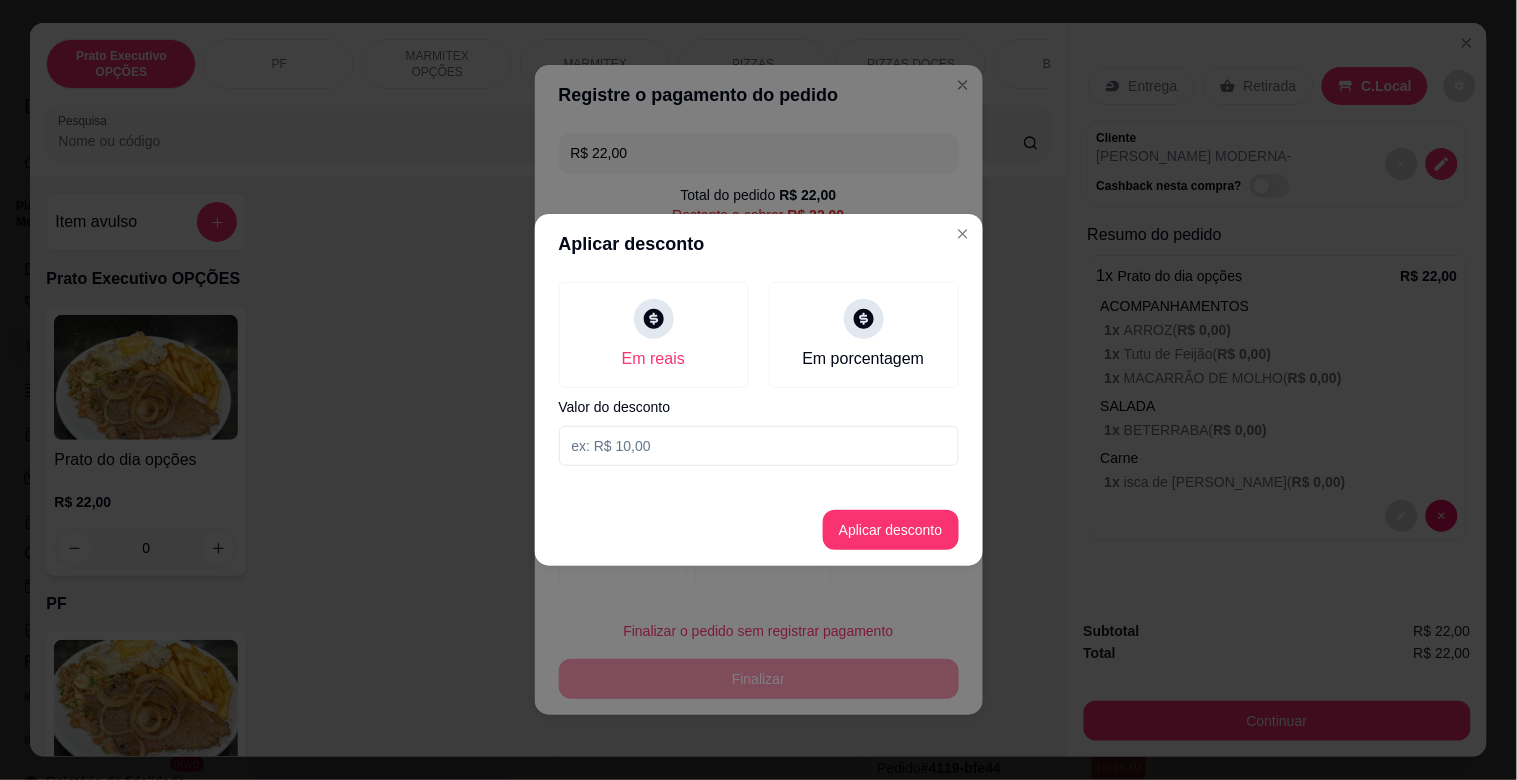 click at bounding box center [759, 446] 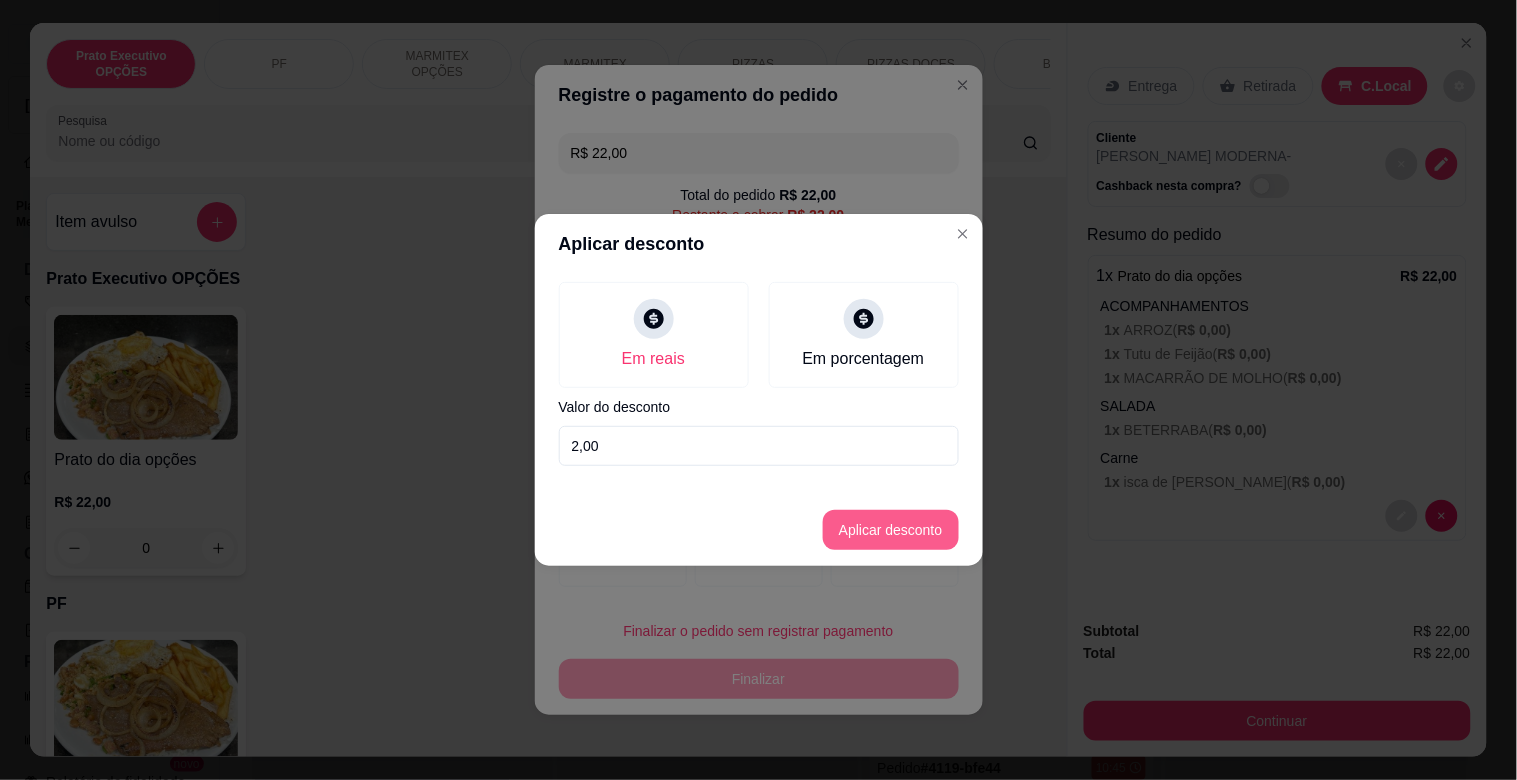 type on "2,00" 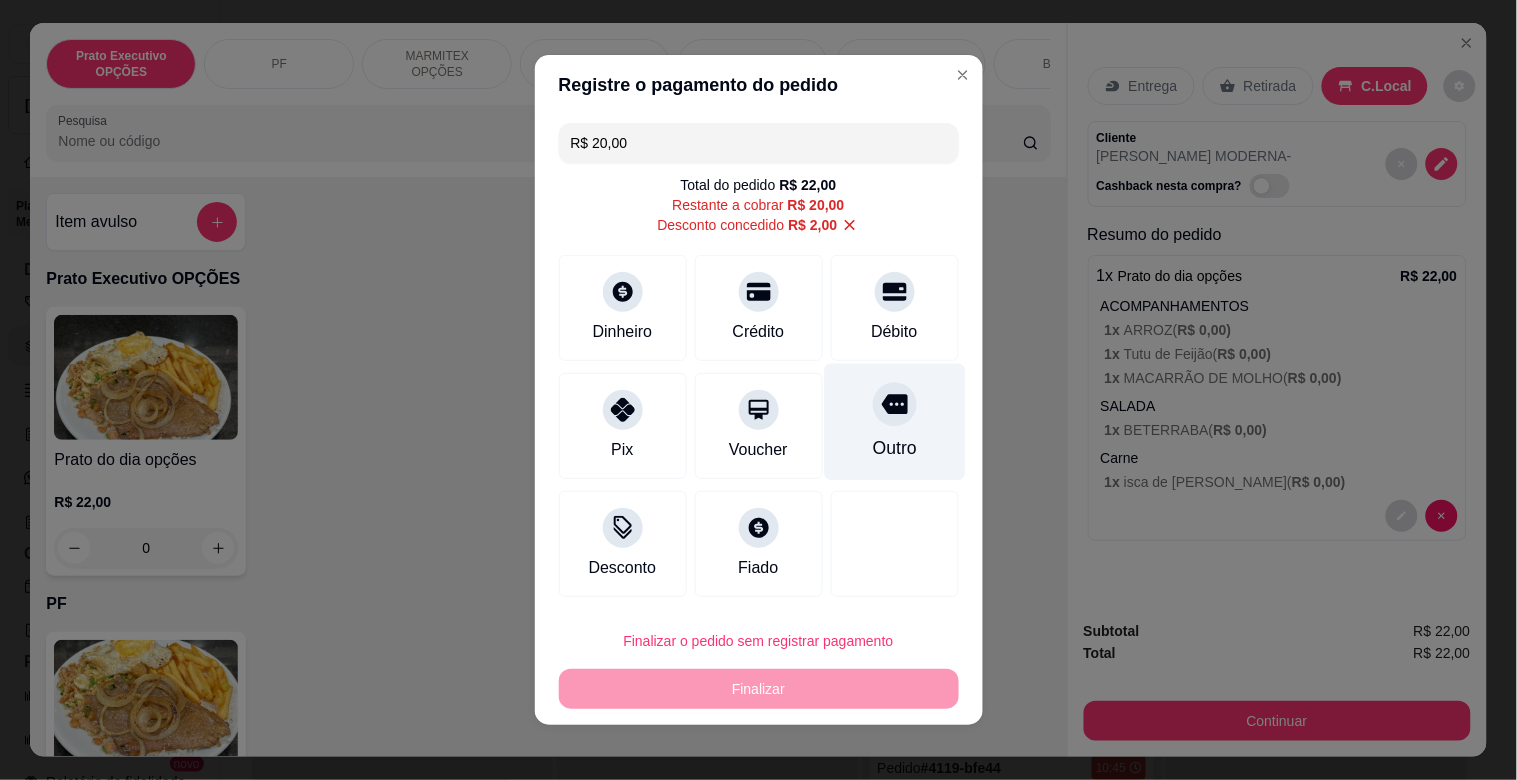 click 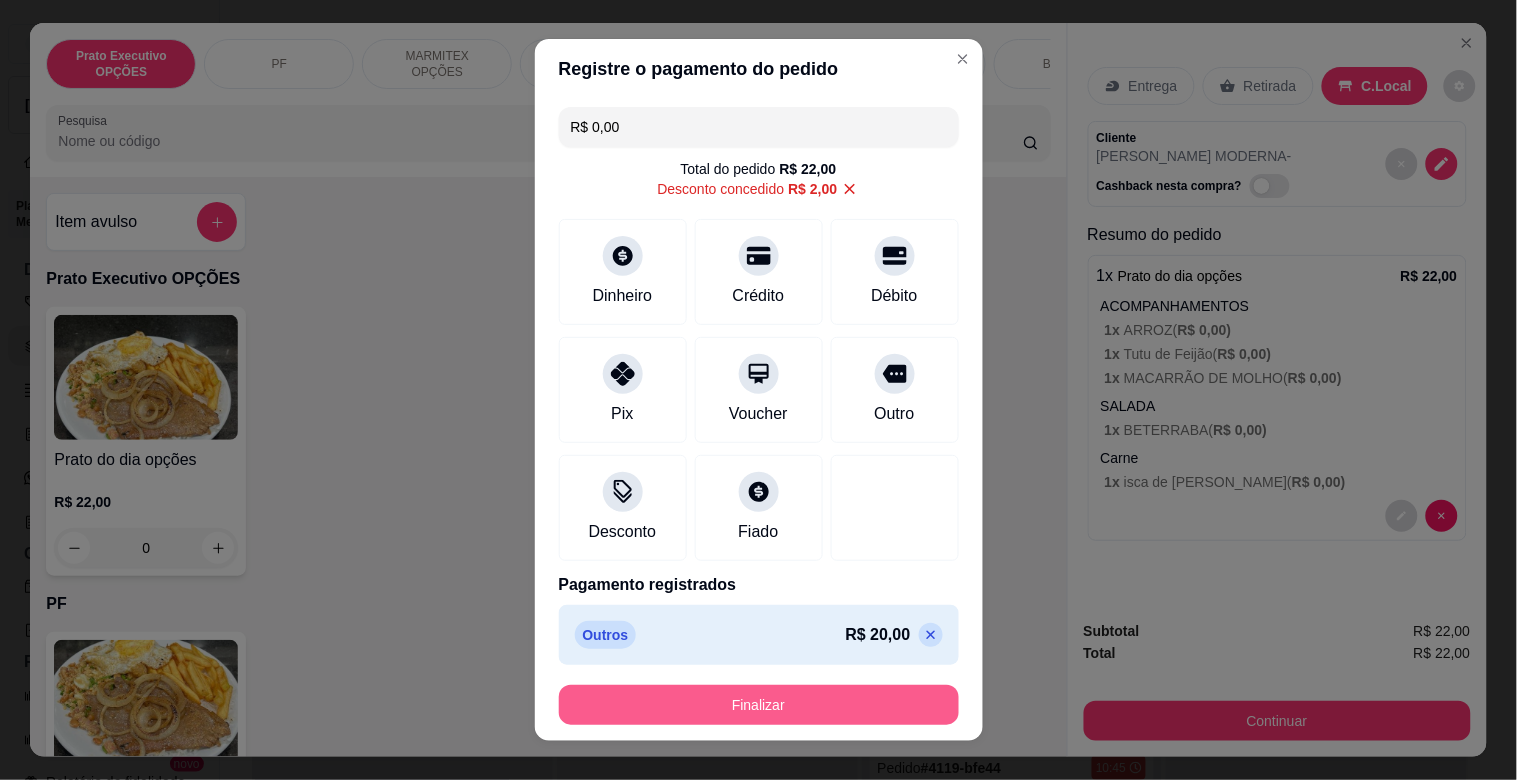 click on "Finalizar" at bounding box center [759, 705] 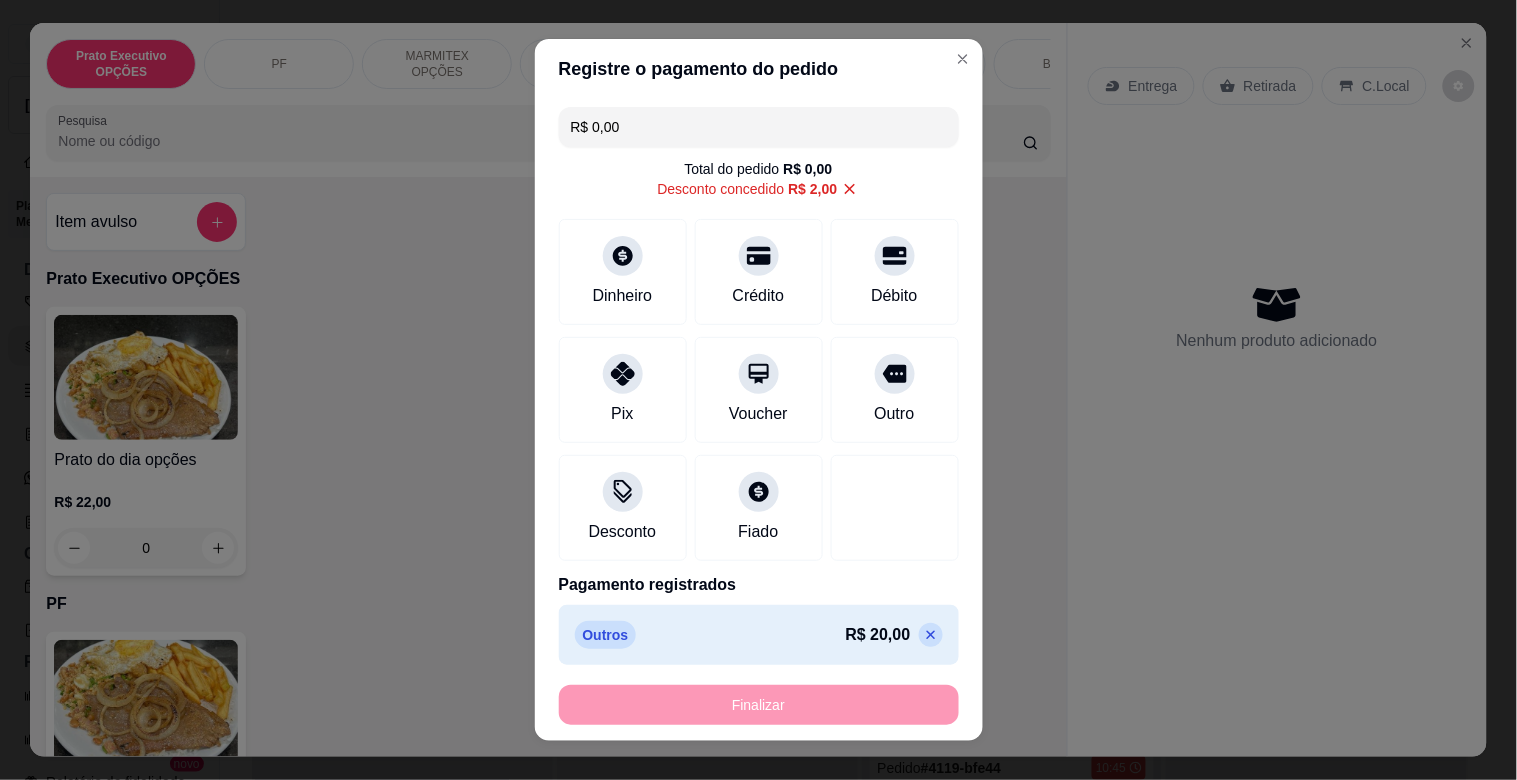 type on "-R$ 22,00" 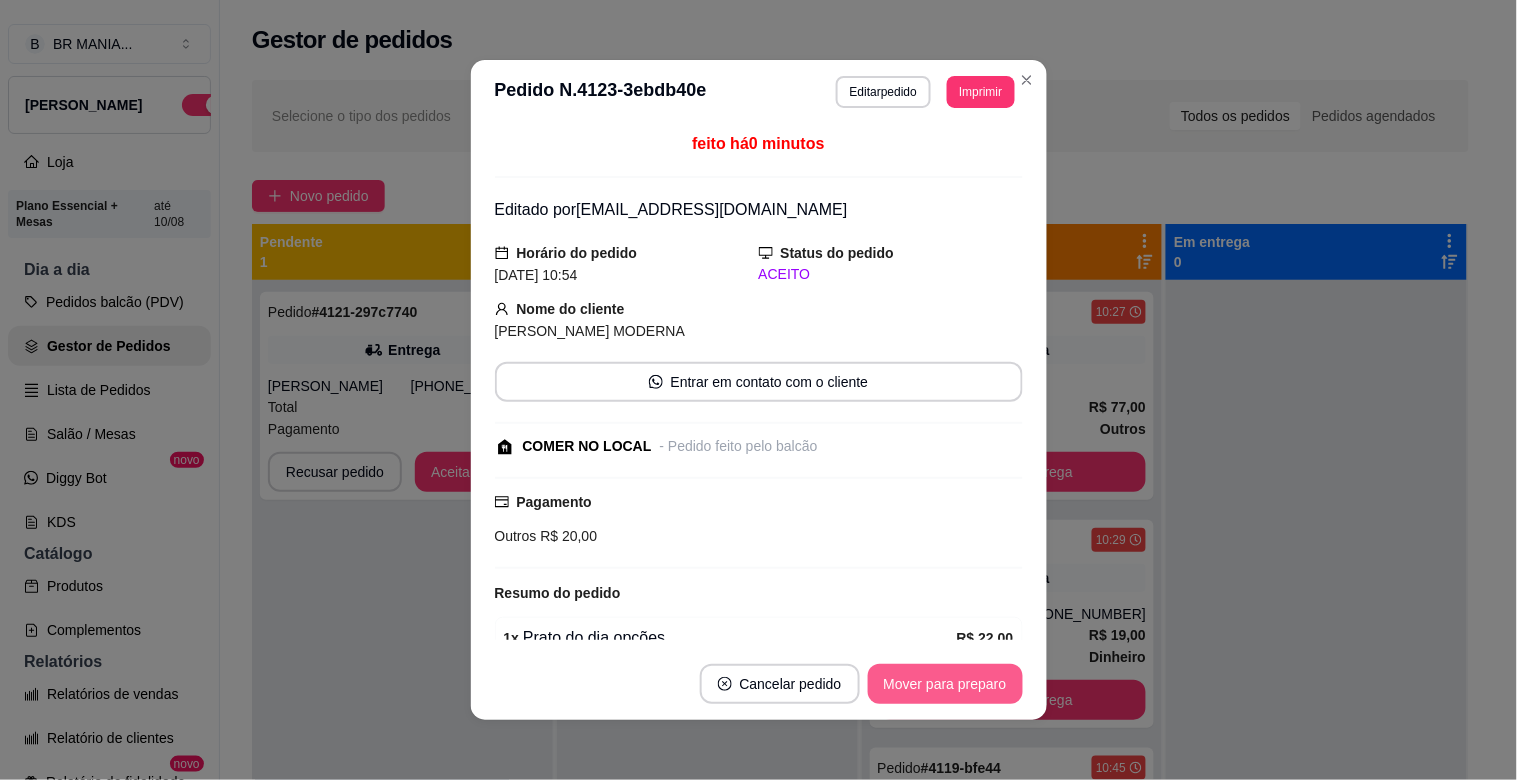 click on "Mover para preparo" at bounding box center [945, 684] 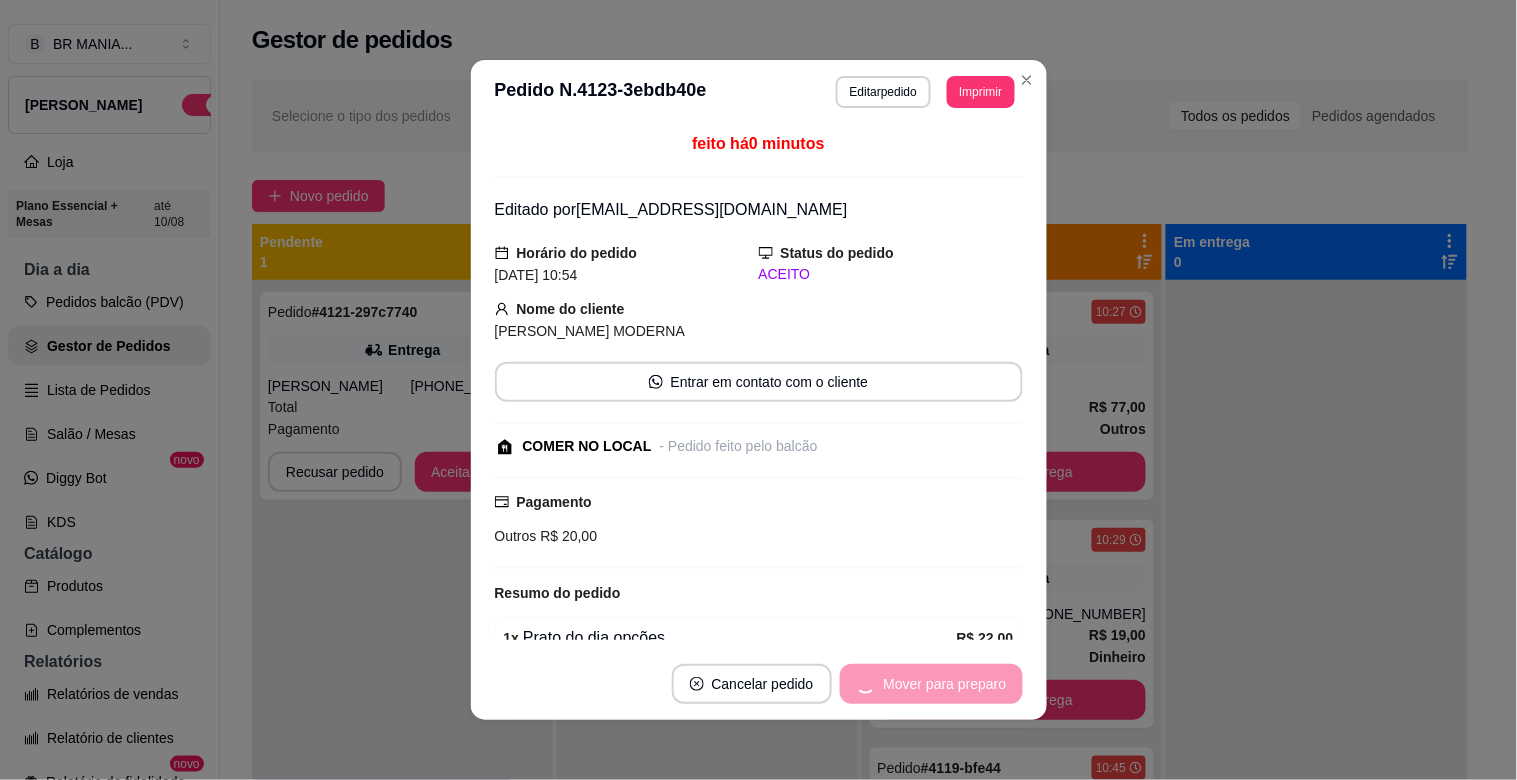 click on "Mover para preparo" at bounding box center [931, 684] 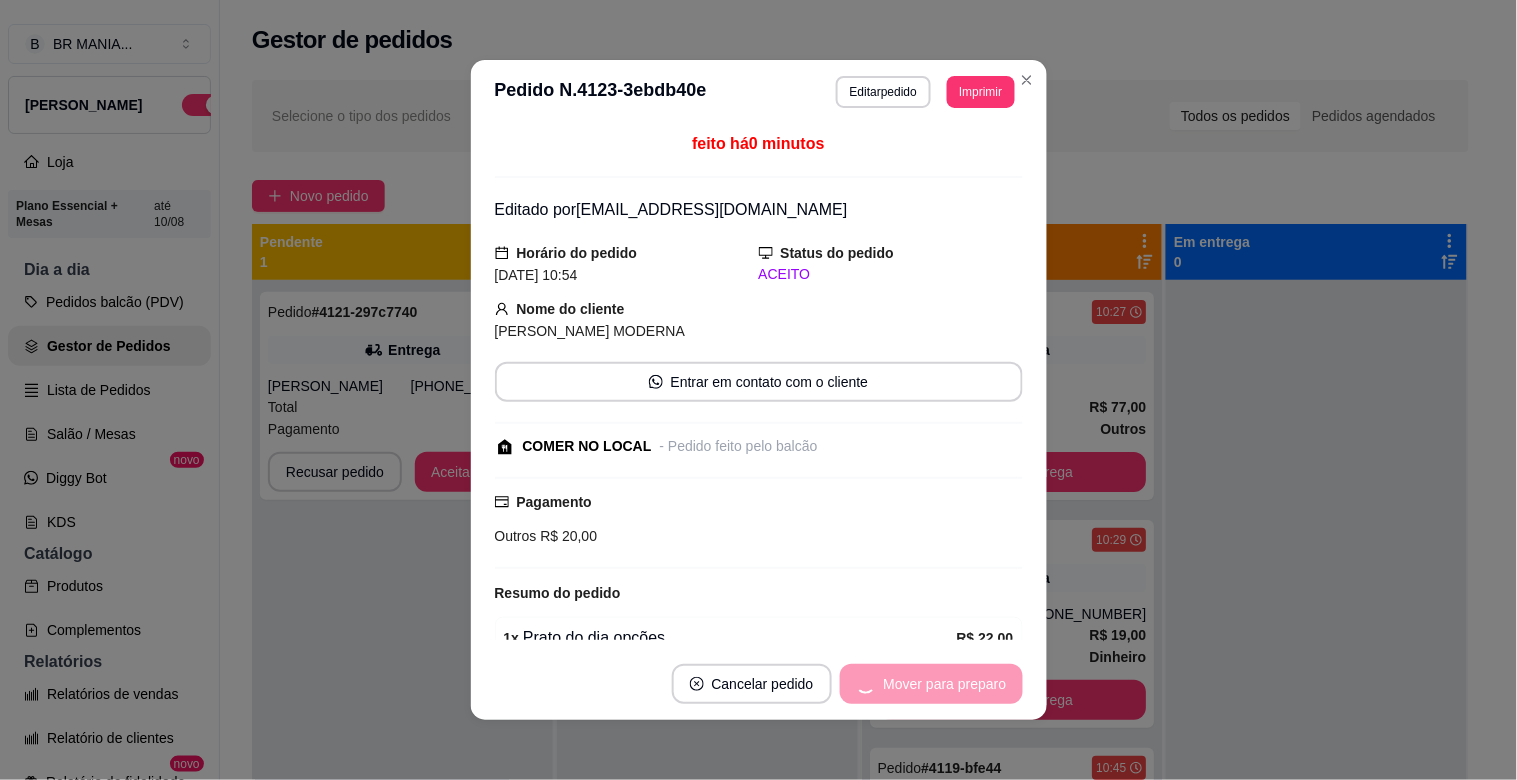 click on "Mover para preparo" at bounding box center (931, 684) 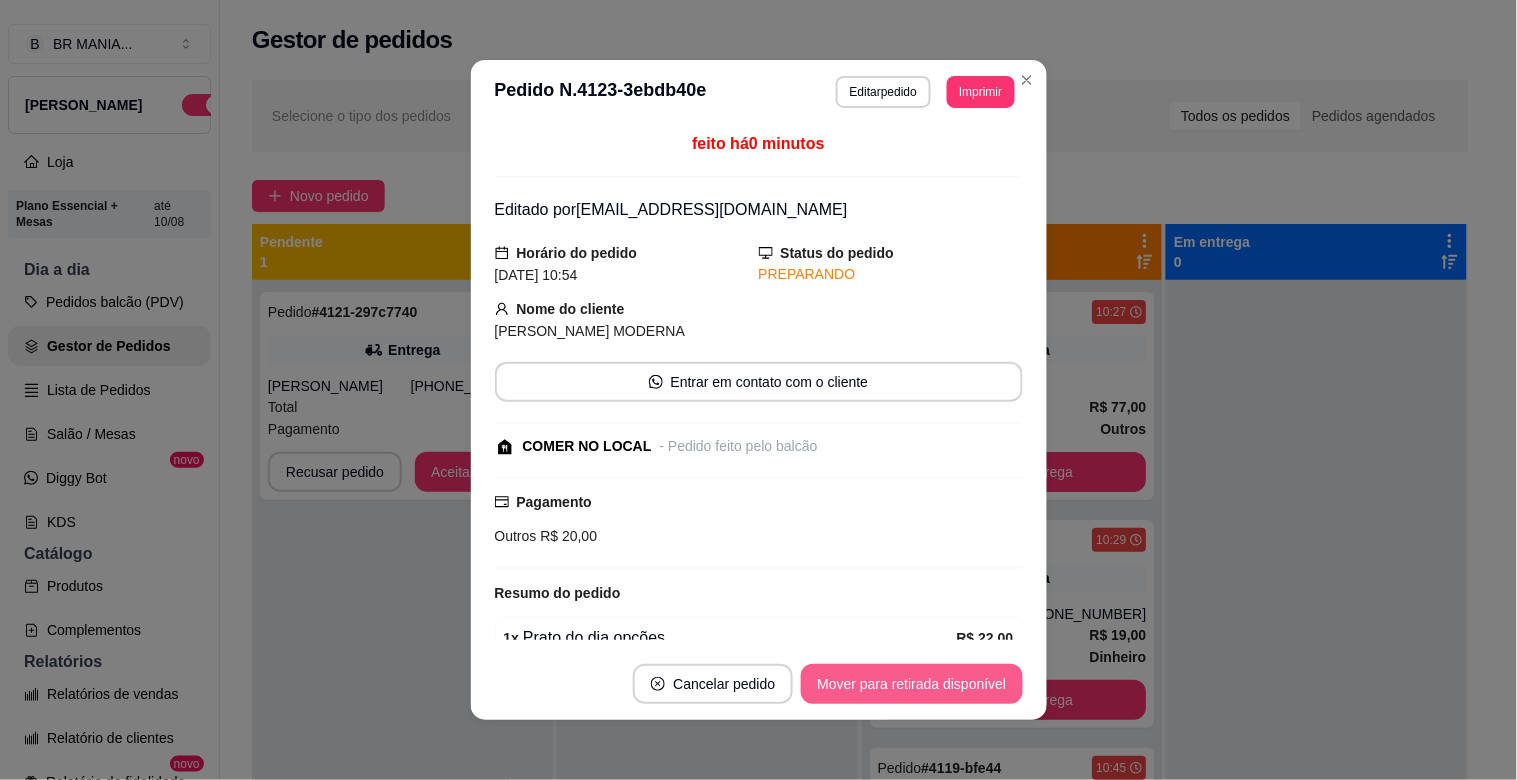 click on "Mover para retirada disponível" at bounding box center [911, 684] 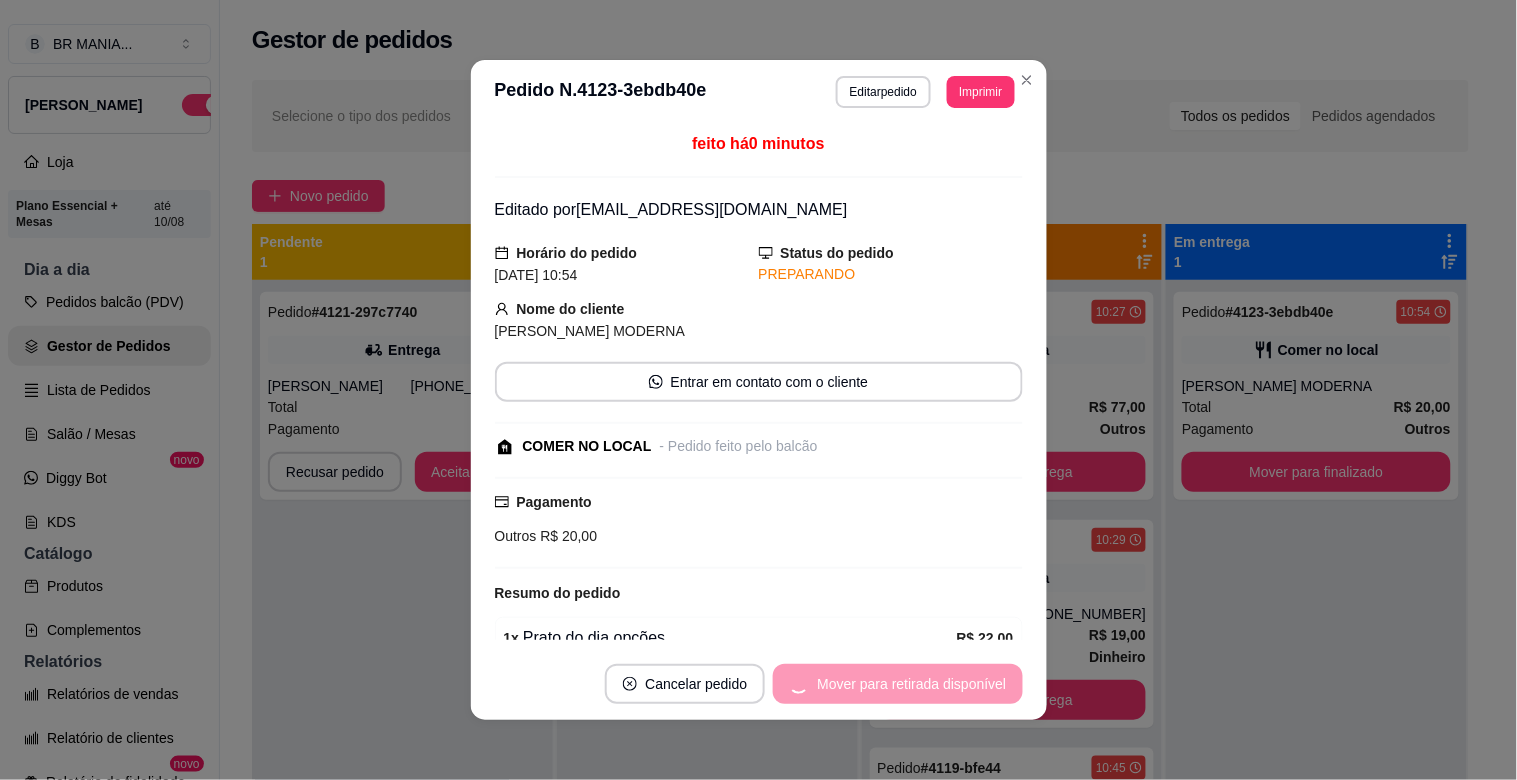 click on "Mover para retirada disponível" at bounding box center (897, 684) 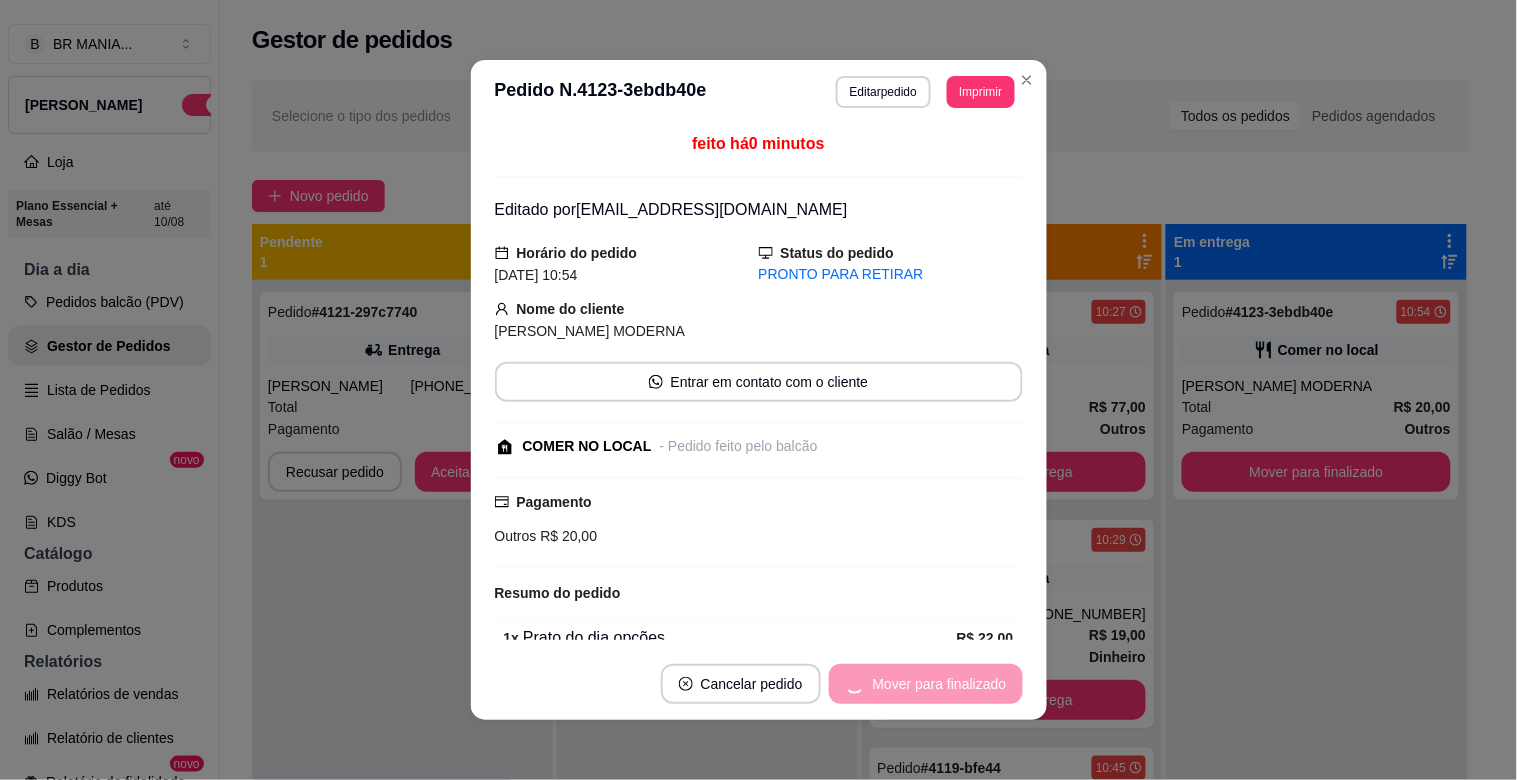 click on "Mover para finalizado" at bounding box center [926, 684] 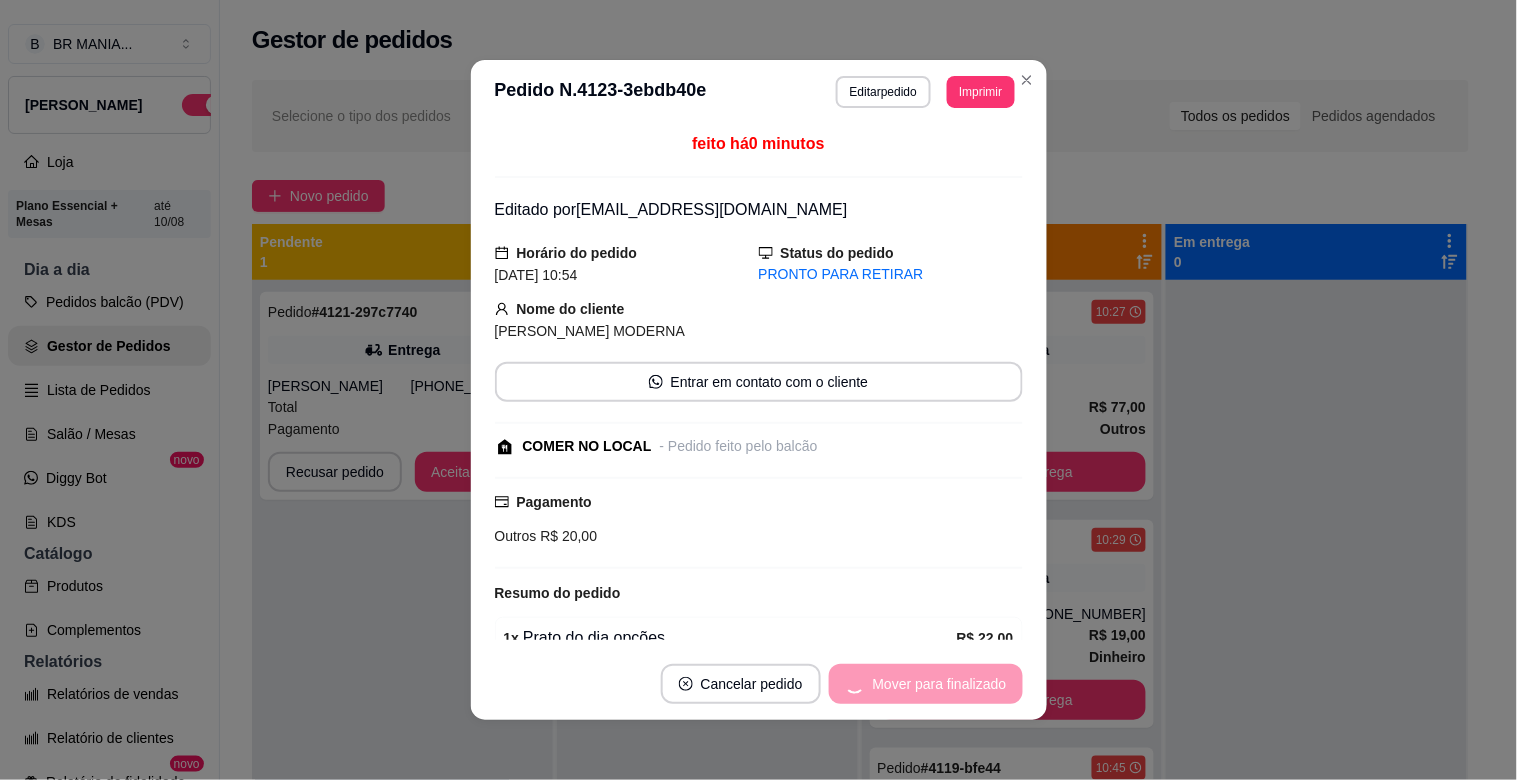 click on "Mover para finalizado" at bounding box center [926, 684] 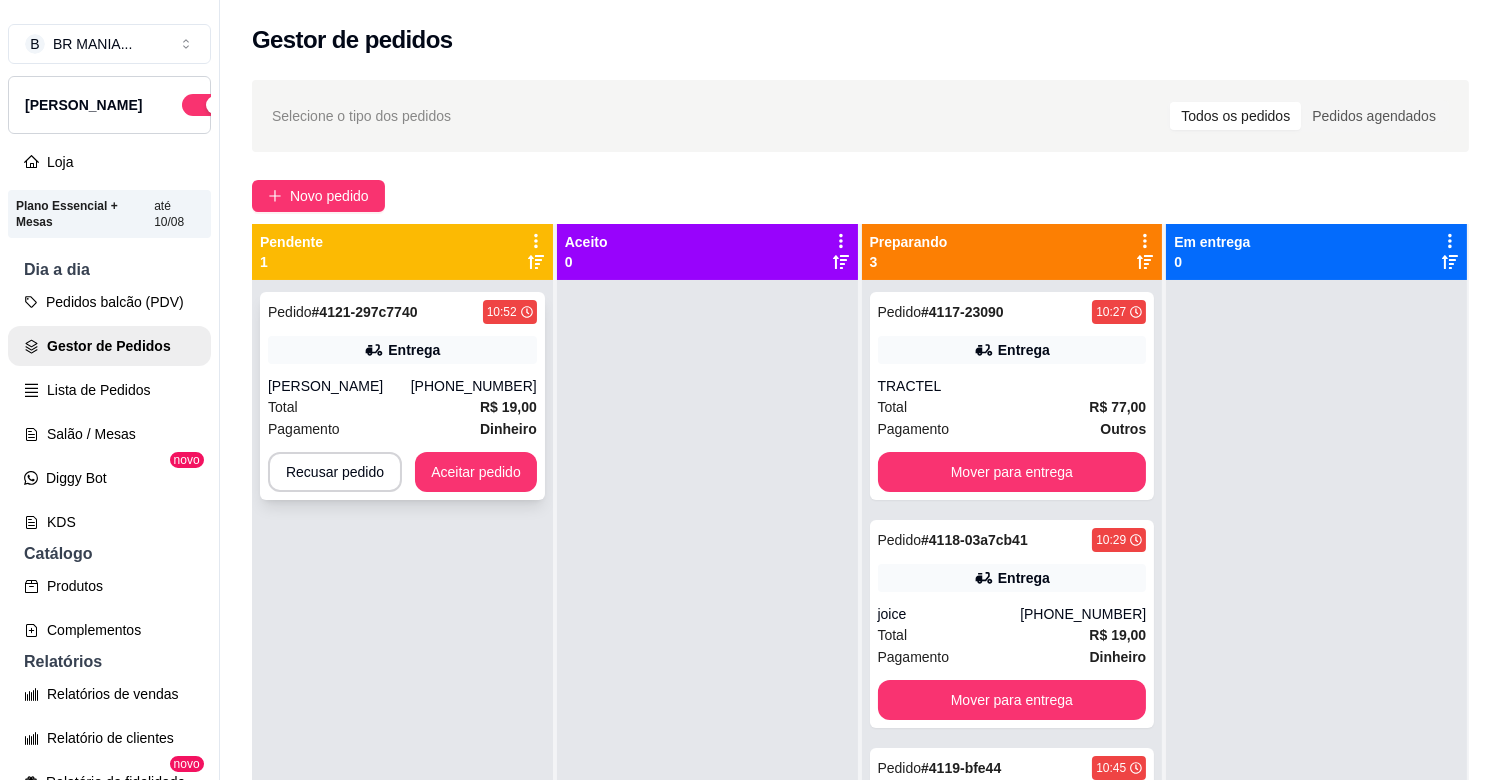 click on "Pedido  # 4121-297c7740 10:52 Entrega Mariana  [PHONE_NUMBER] Total R$ 19,00 Pagamento Dinheiro Recusar pedido Aceitar pedido" at bounding box center (402, 396) 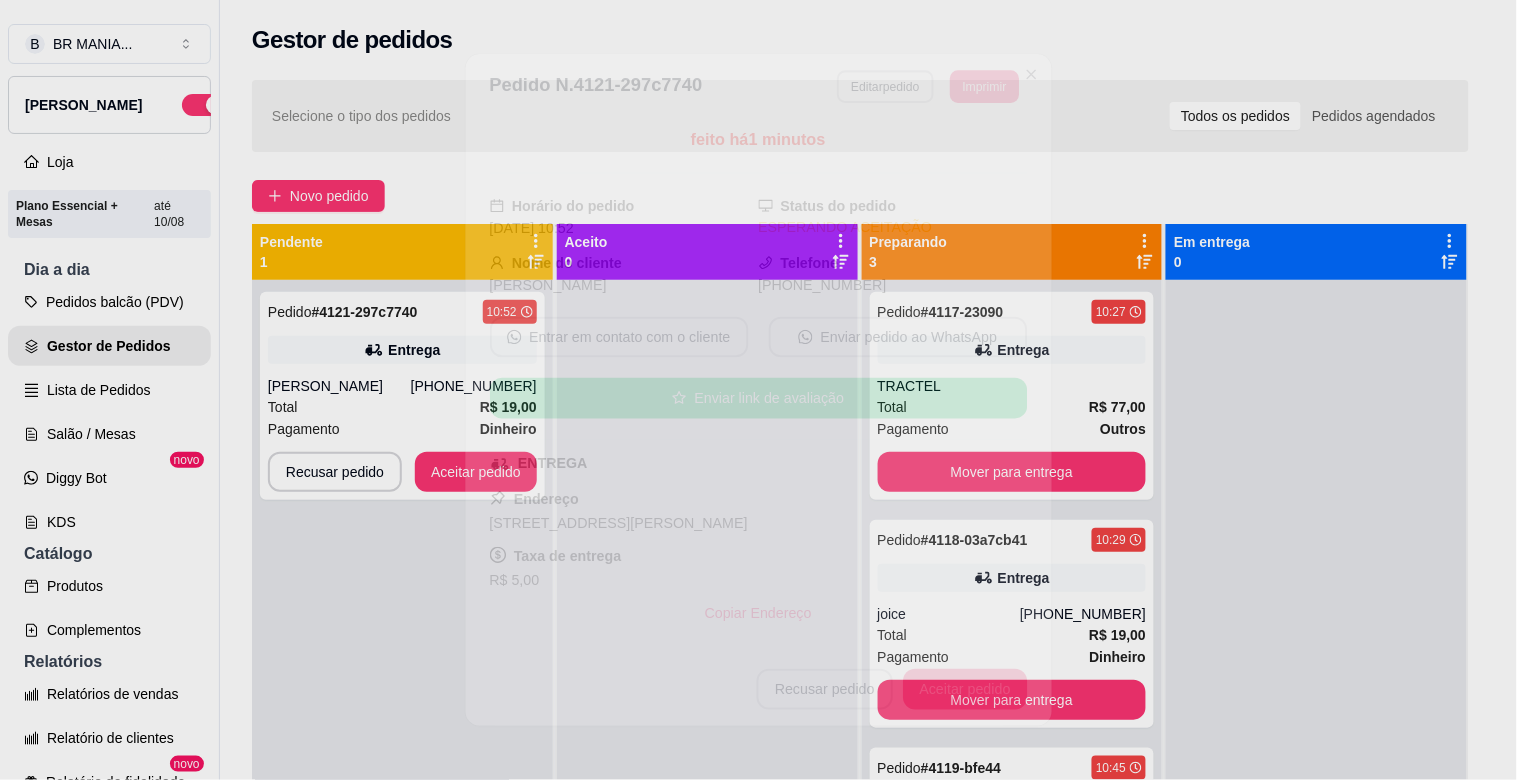 click on "feito há  1   minutos Horário do pedido [DATE] 10:52 Status do pedido ESPERANDO ACEITAÇÃO Nome do cliente Mariana  Telefone [PHONE_NUMBER] Entrar em contato com o cliente Enviar pedido ao WhatsApp Enviar link de avaliação ENTREGA Endereço  [STREET_ADDRESS][PERSON_NAME]  - Casa Taxa de entrega  R$ 5,00 Copiar Endereço Pagamento Dinheiro   R$ 19,00 Resumo do pedido 1 x     Marmitex OPÇOES  - Pequeno  R$ 14,00 ACOMPANHAMENTOS    1 x   ARROZ  ( R$ 0,00 )   1 x   Tutu de Feijão   ( R$ 0,00 )   1 x   MACARRÃO DE MOLHO   ( R$ 0,00 ) Carne   1 x   isca de frango empanada frita  ( R$ 0,00 ) Subtotal R$ 14,00 Total R$ 19,00" at bounding box center (758, 386) 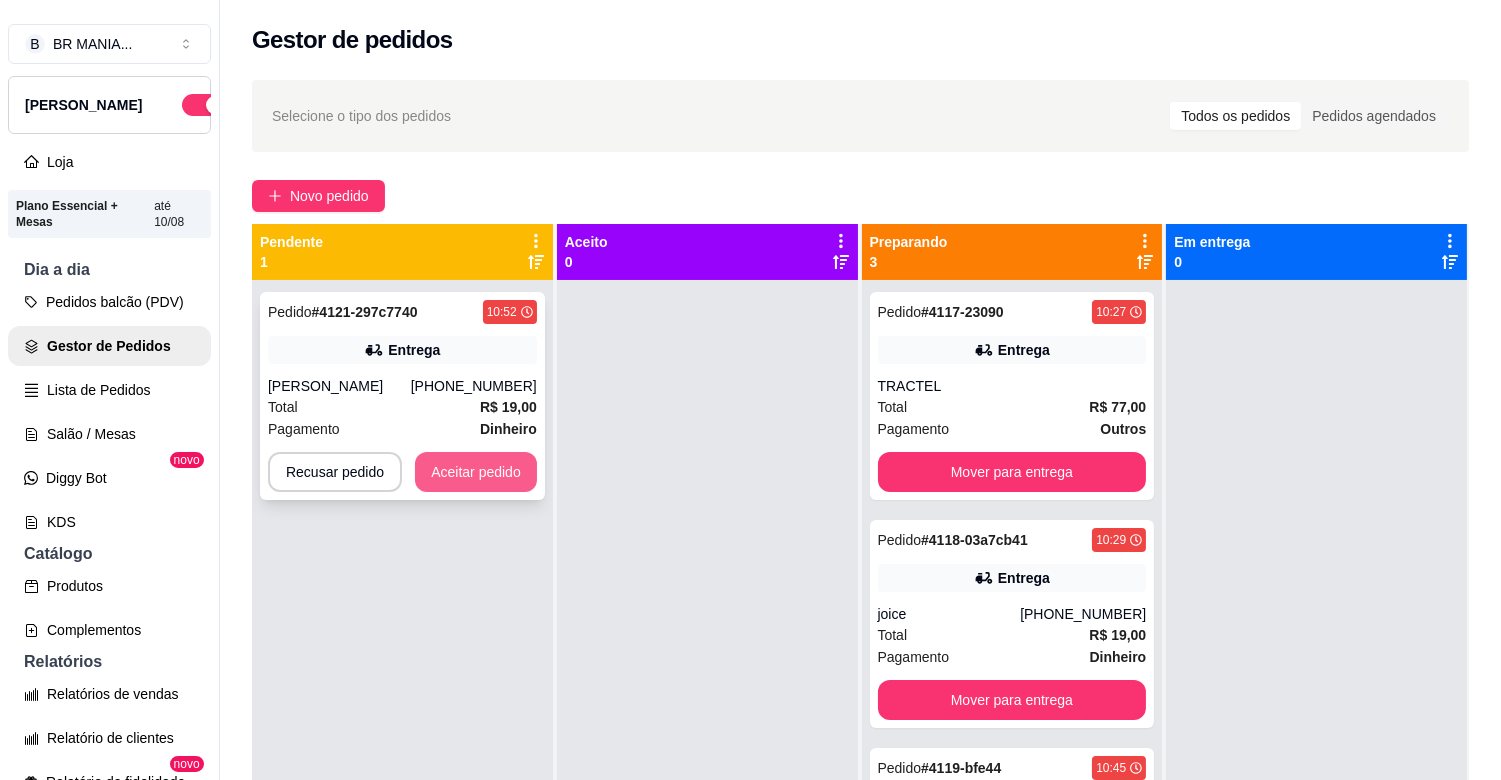 click on "Aceitar pedido" at bounding box center (476, 472) 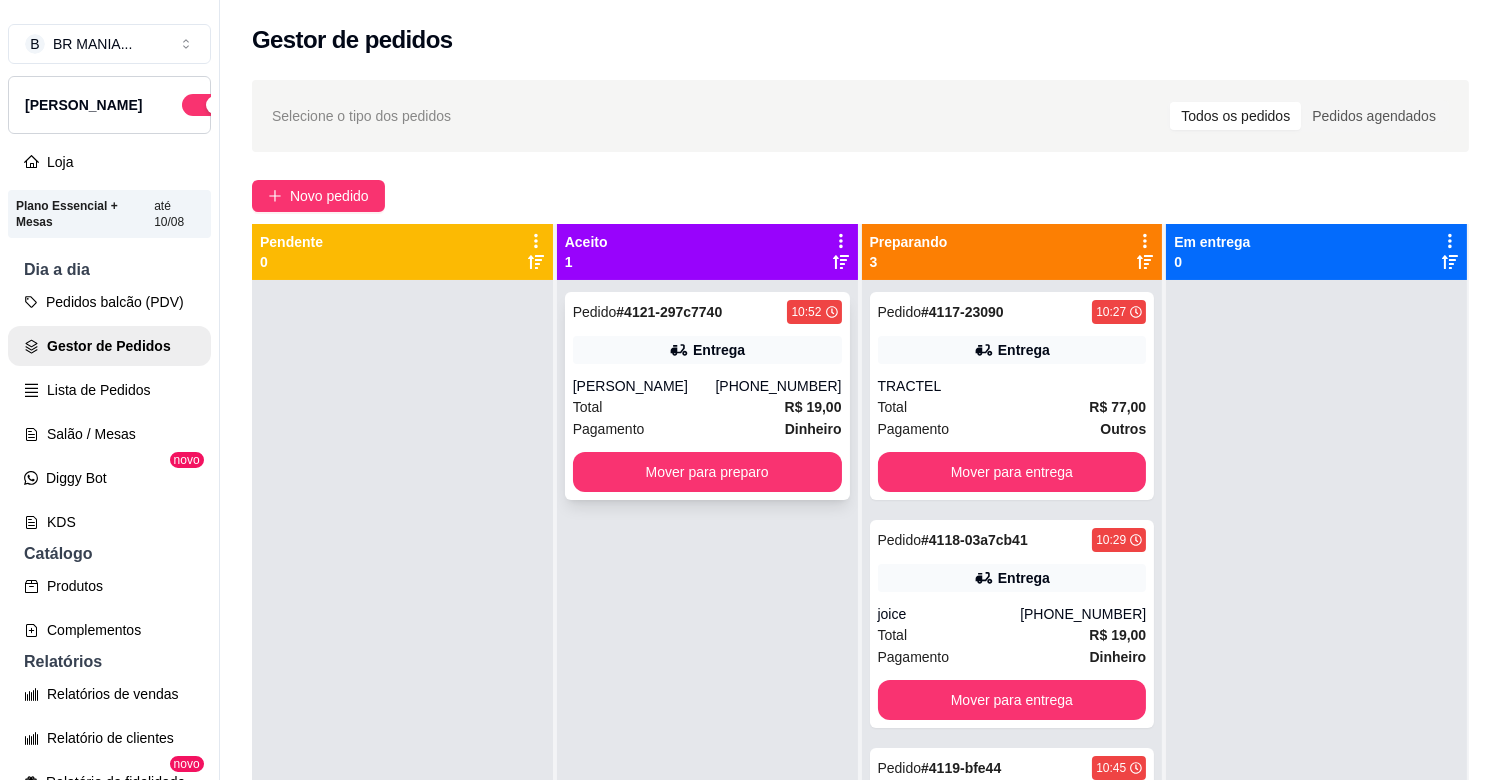 click on "Total R$ 19,00" at bounding box center [707, 407] 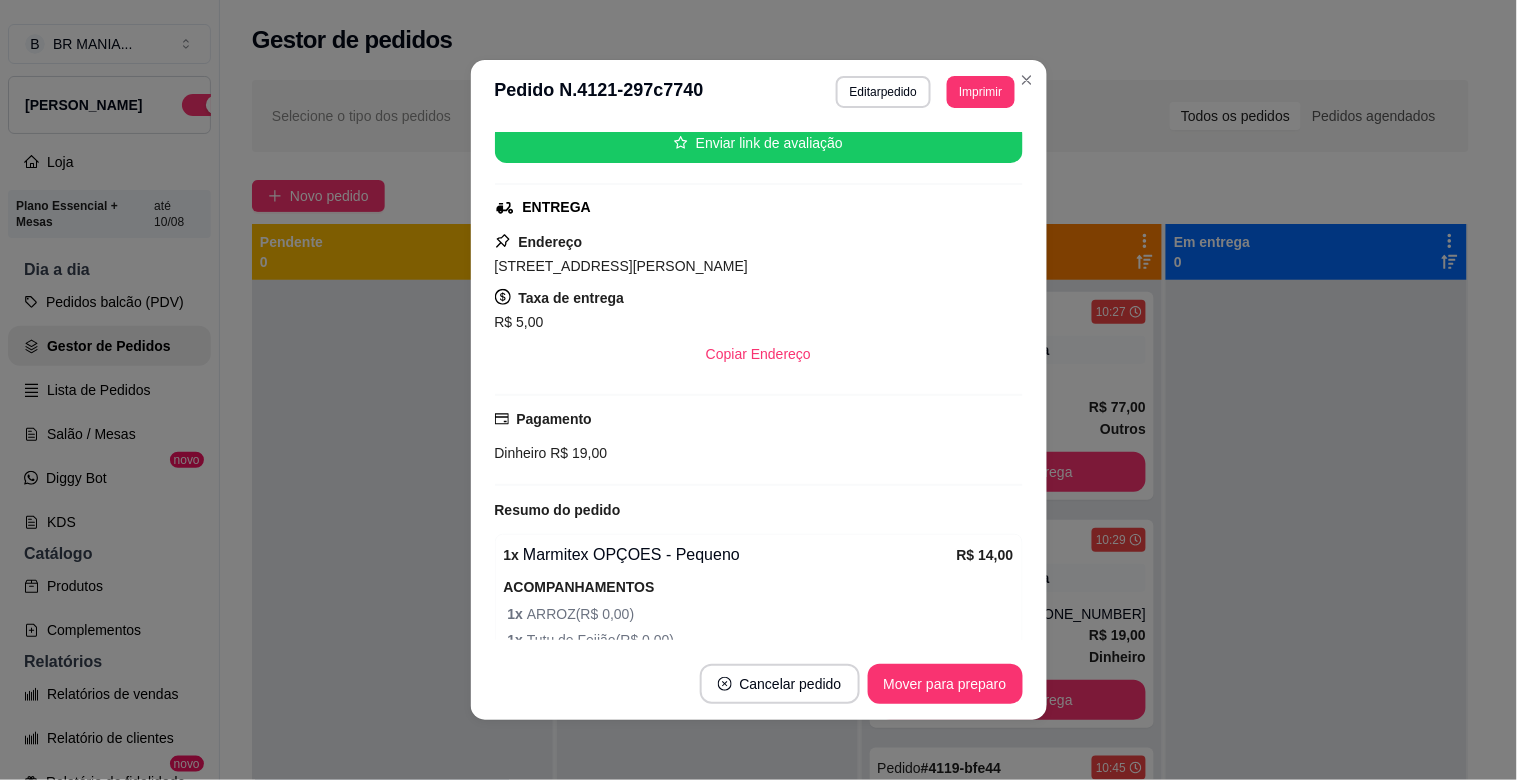 scroll, scrollTop: 261, scrollLeft: 0, axis: vertical 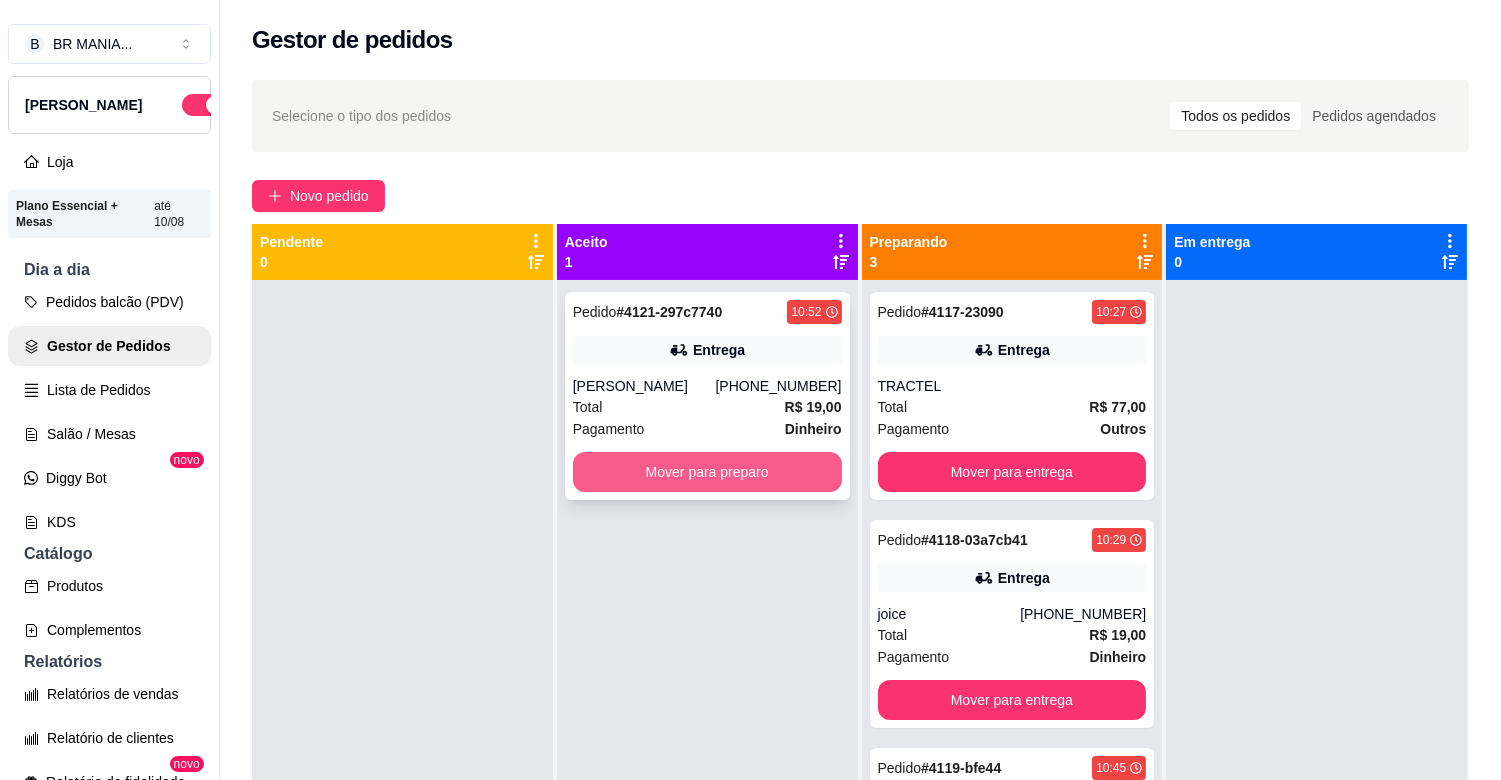 click on "Mover para preparo" at bounding box center [707, 472] 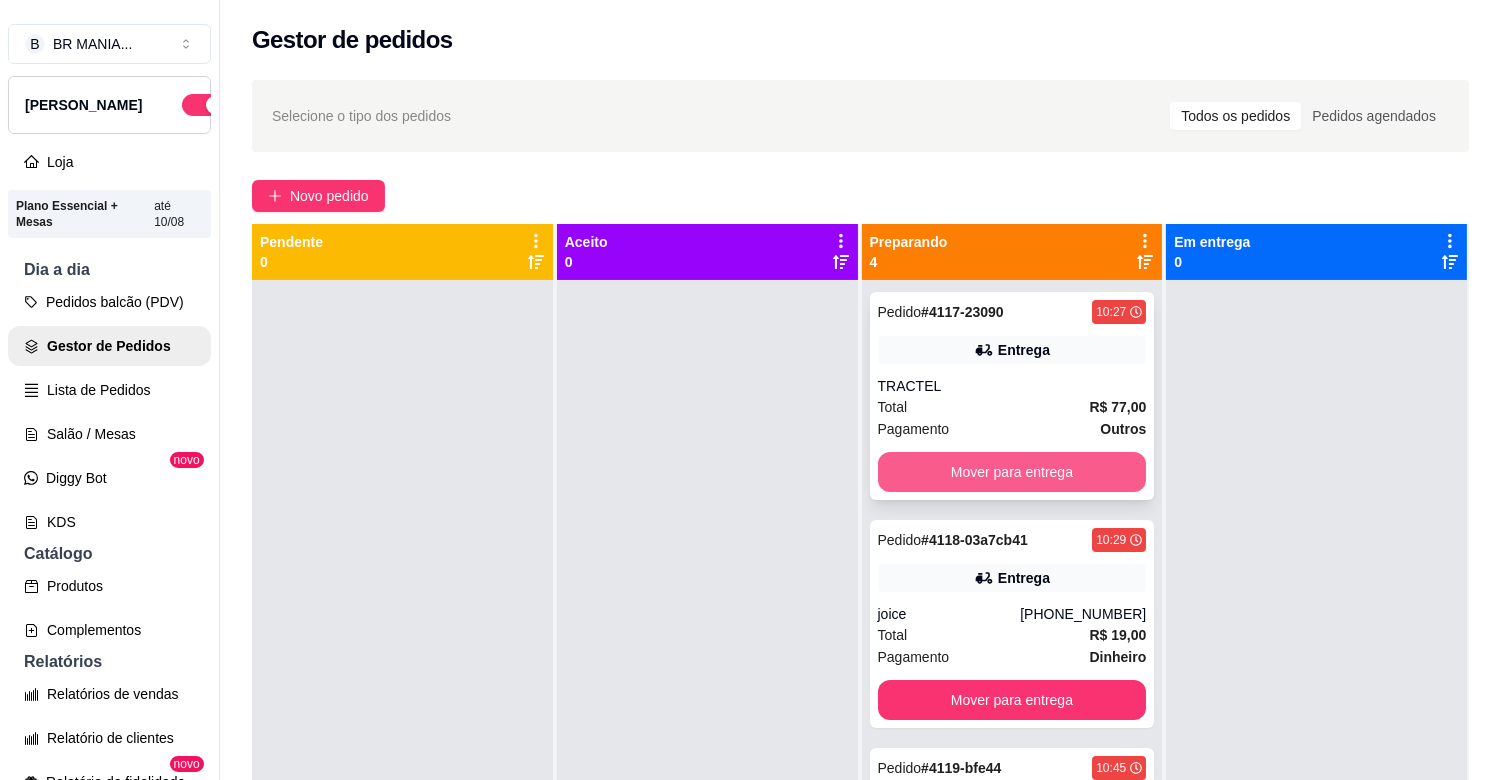 click on "Mover para entrega" at bounding box center (1012, 472) 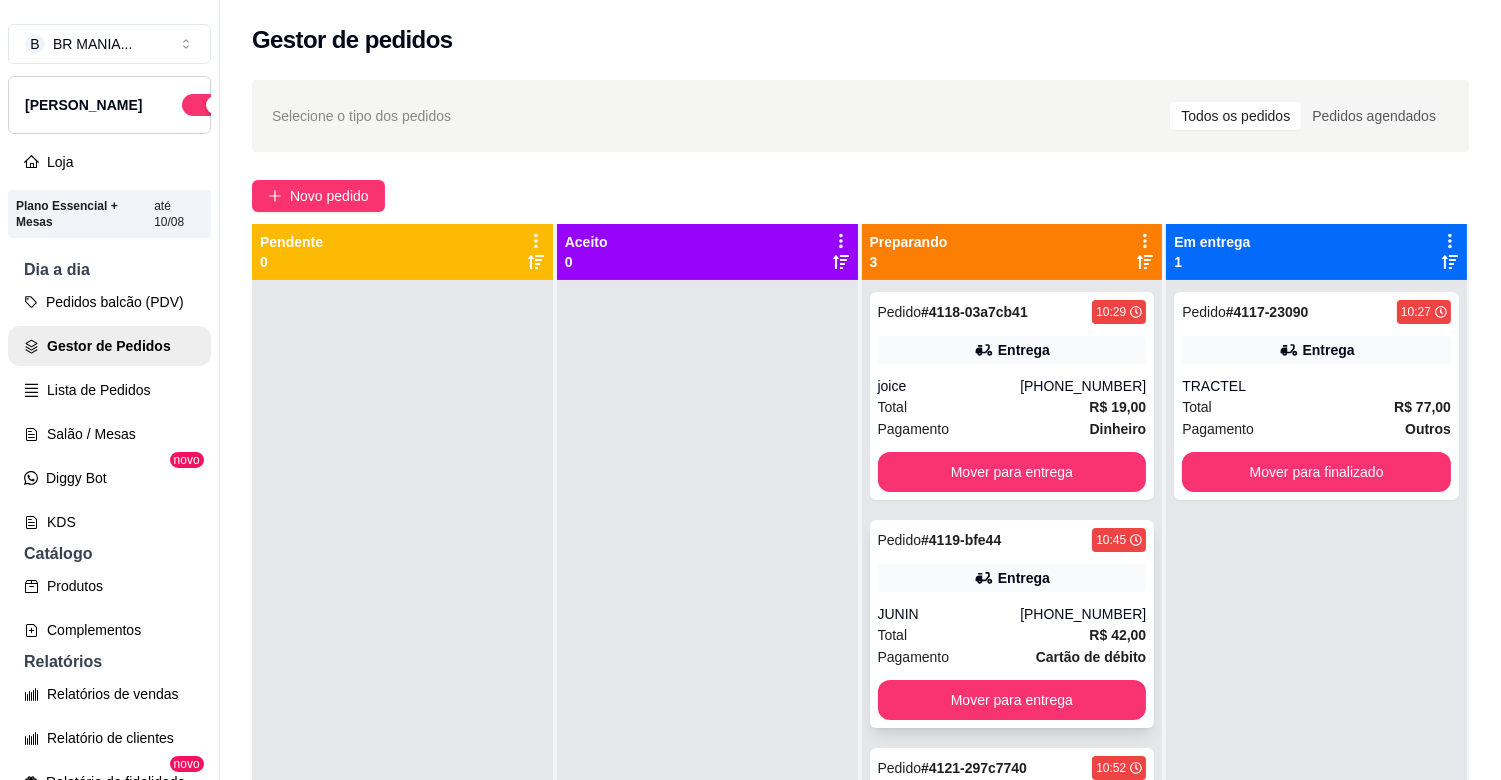 click on "Pedido  # 4119-bfe44 10:45 Entrega JUNIN [PHONE_NUMBER] Total R$ 42,00 Pagamento Cartão de débito Mover para entrega" at bounding box center (1012, 624) 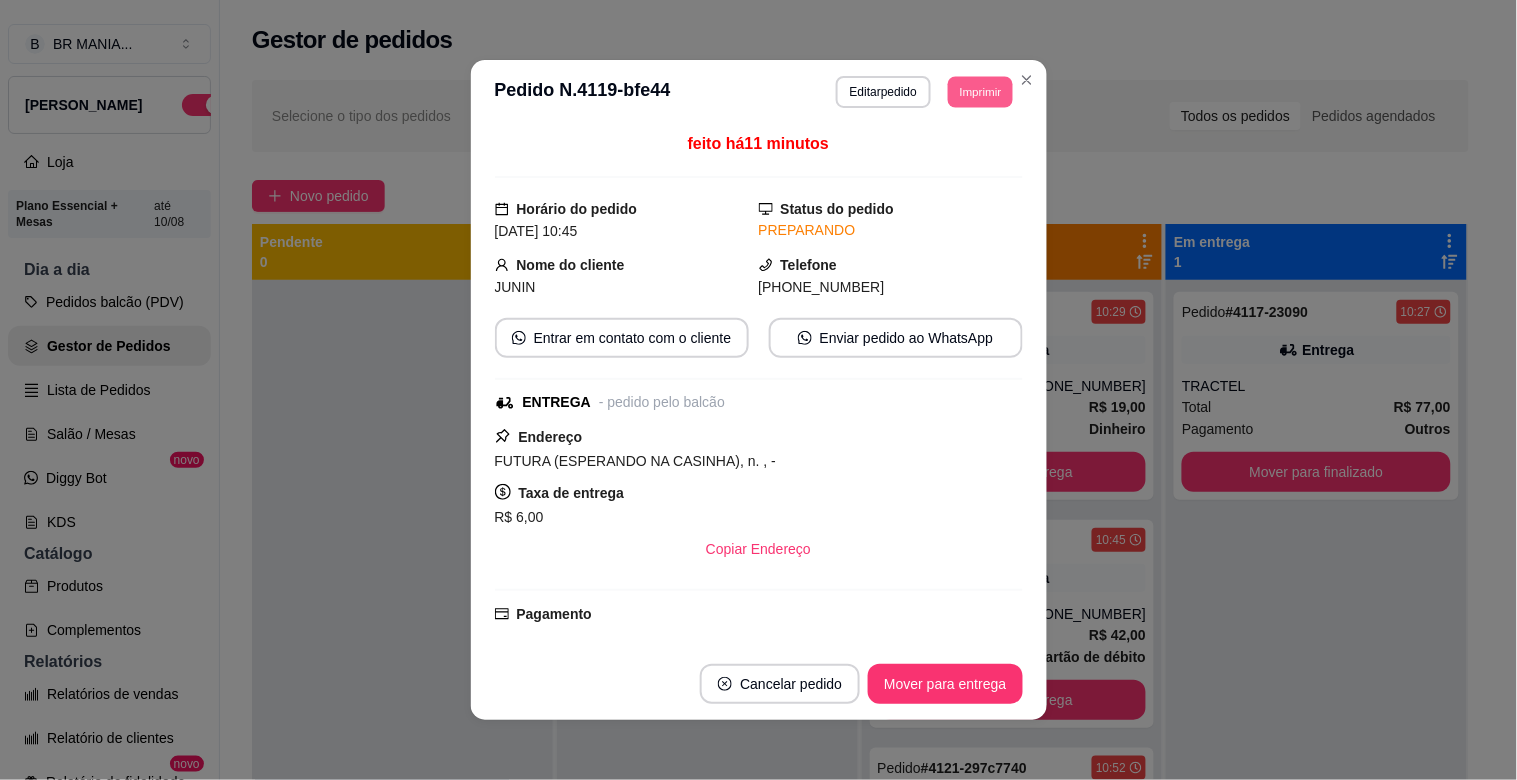click on "Imprimir" at bounding box center [980, 91] 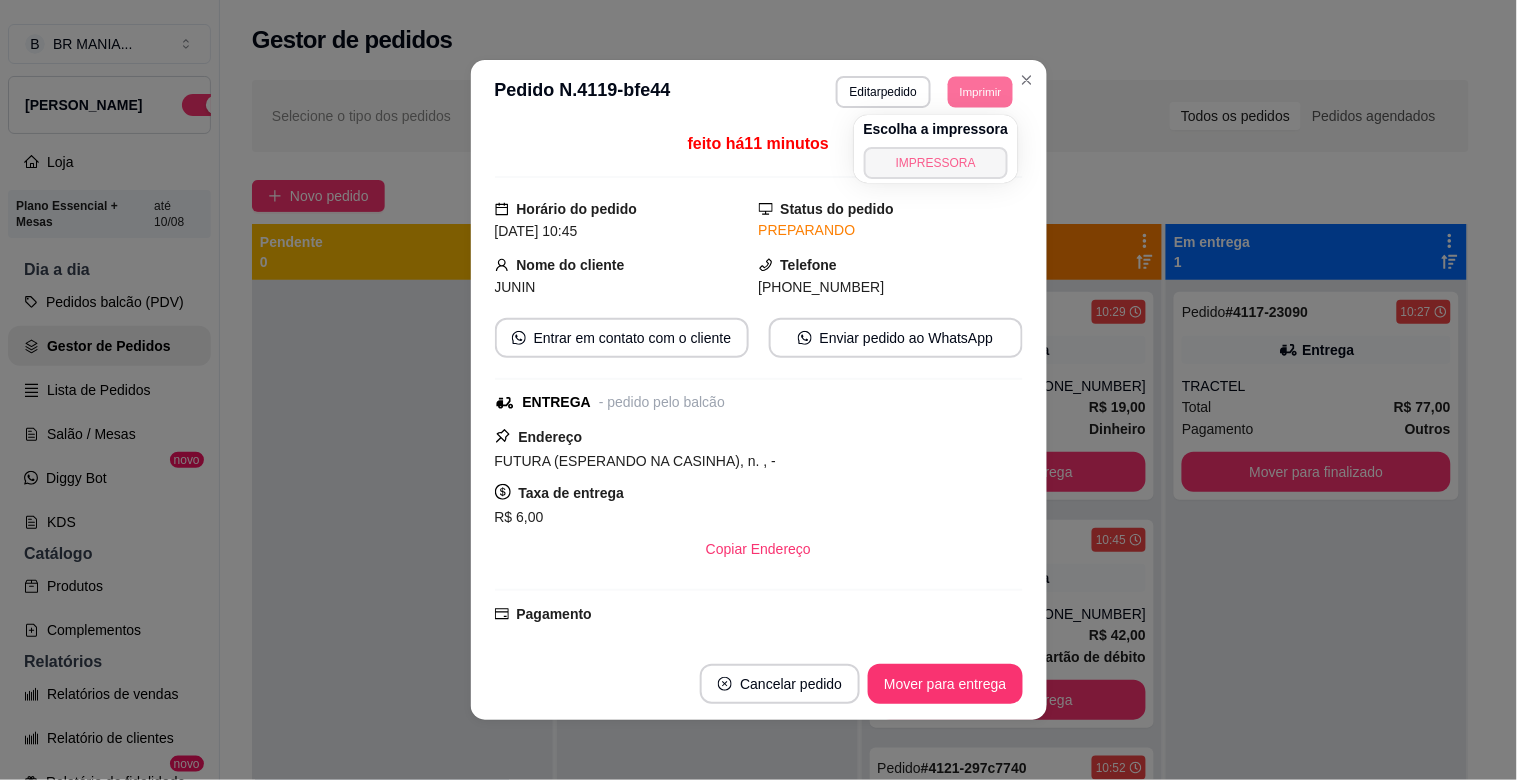 click on "IMPRESSORA" at bounding box center (936, 163) 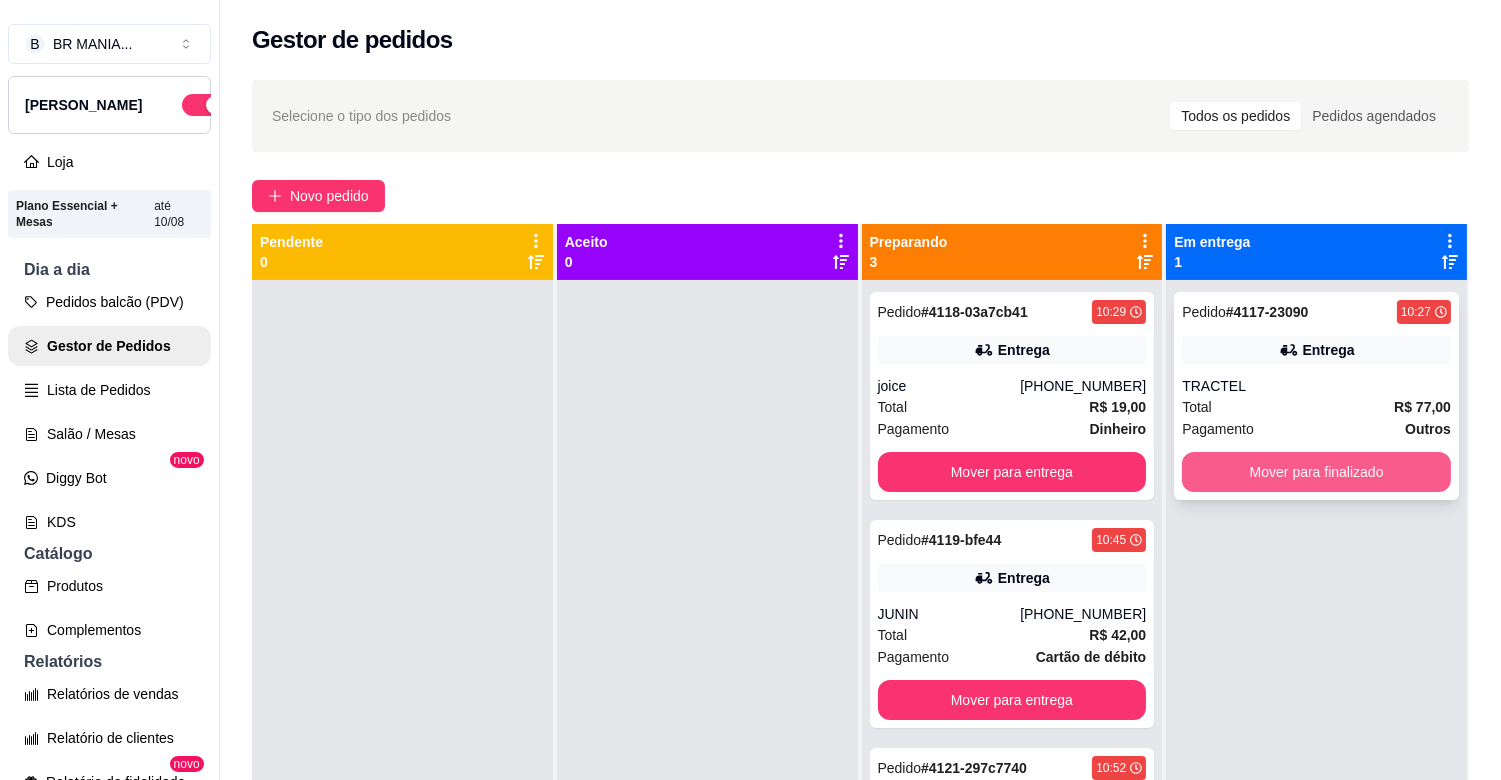 click on "Mover para finalizado" at bounding box center (1316, 472) 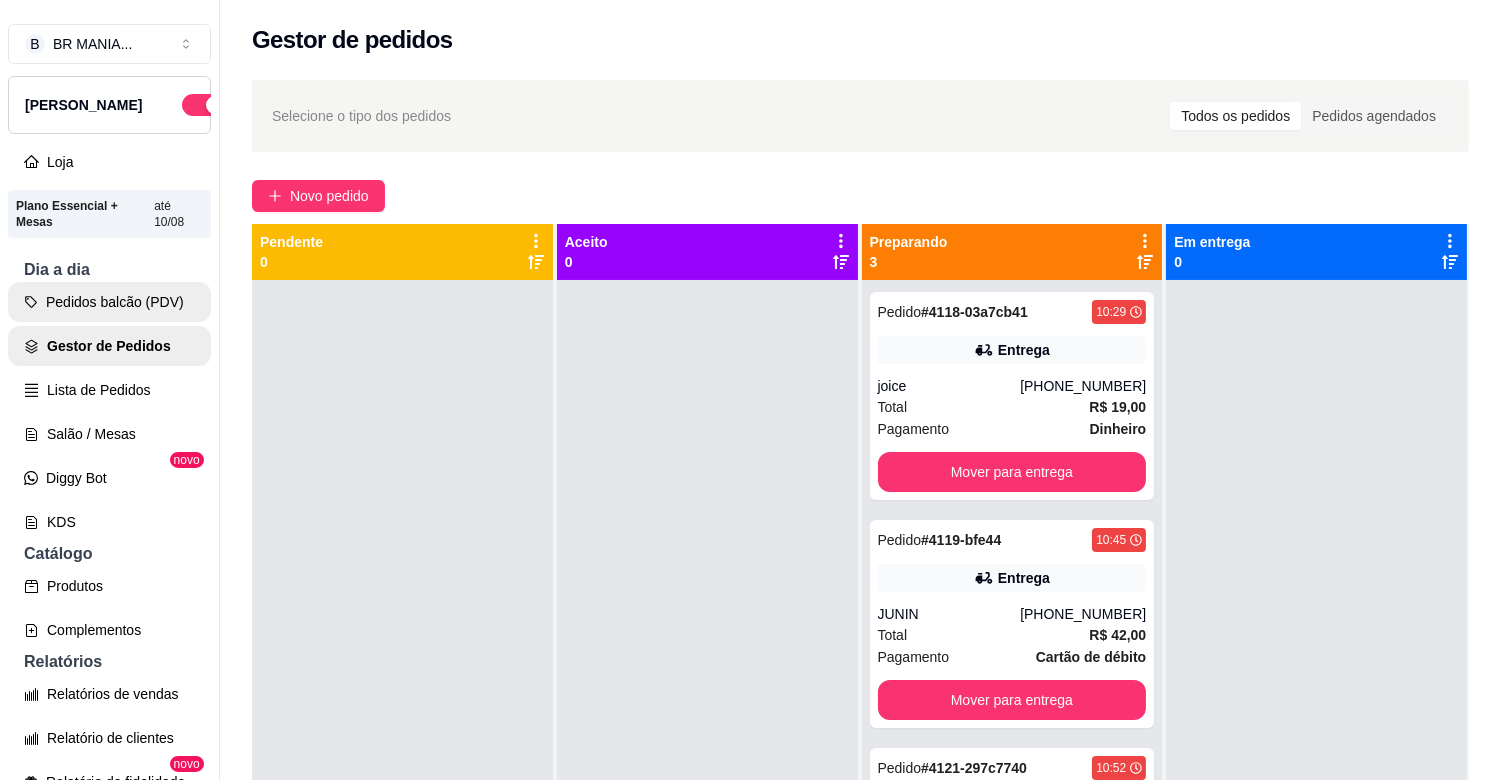click on "Pedidos balcão (PDV)" at bounding box center (109, 302) 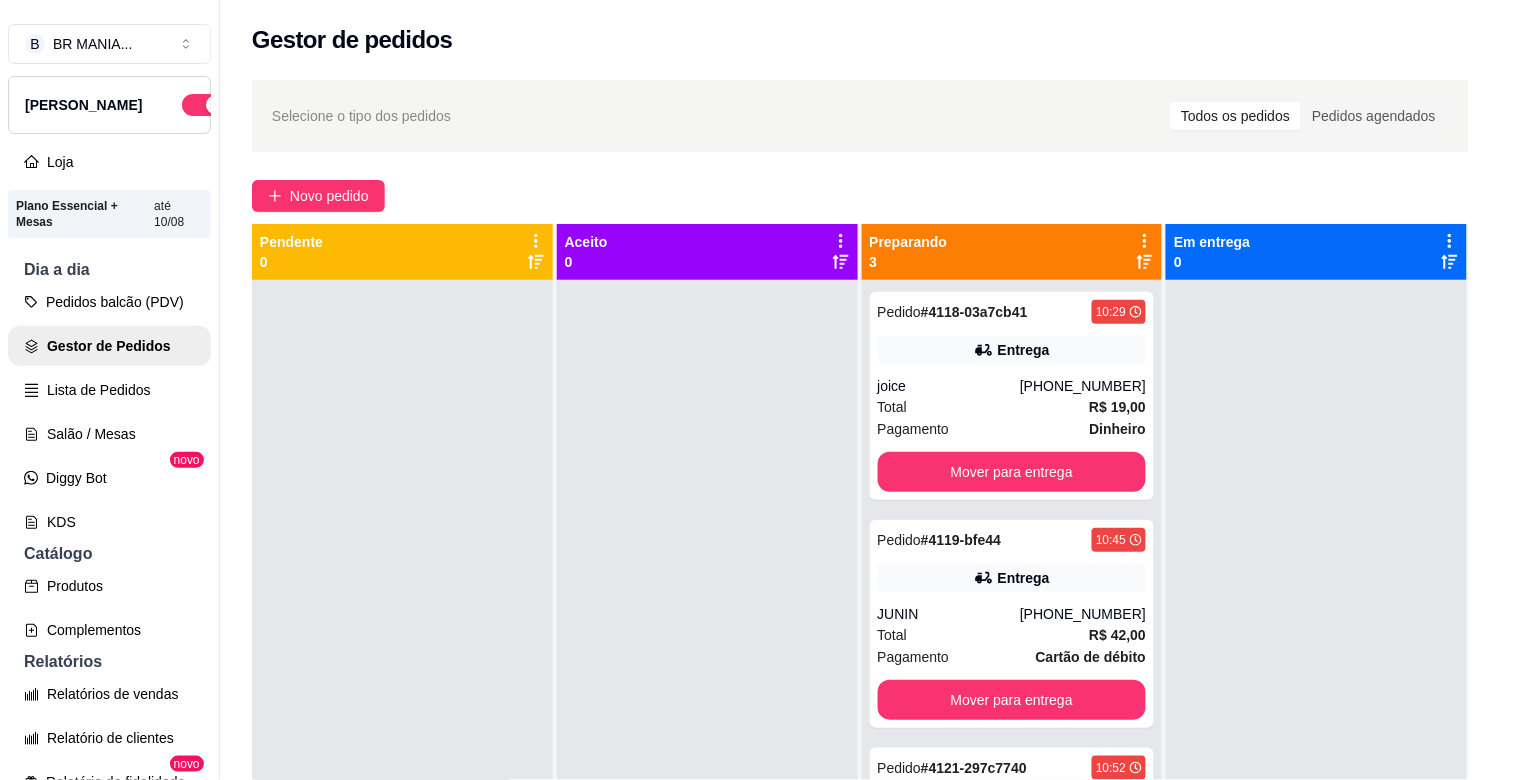 click on "MARMITEX" at bounding box center [595, 64] 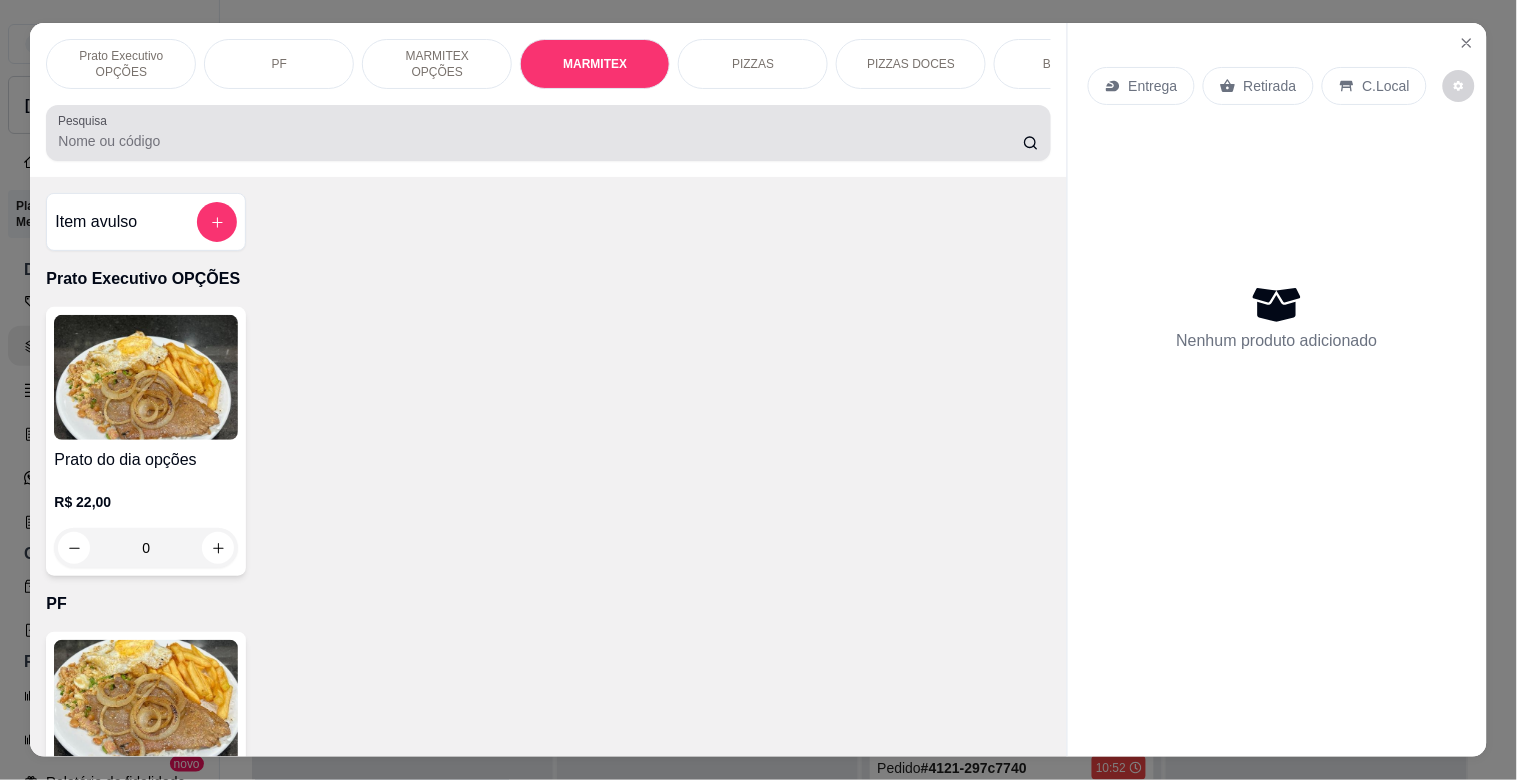 scroll, scrollTop: 1064, scrollLeft: 0, axis: vertical 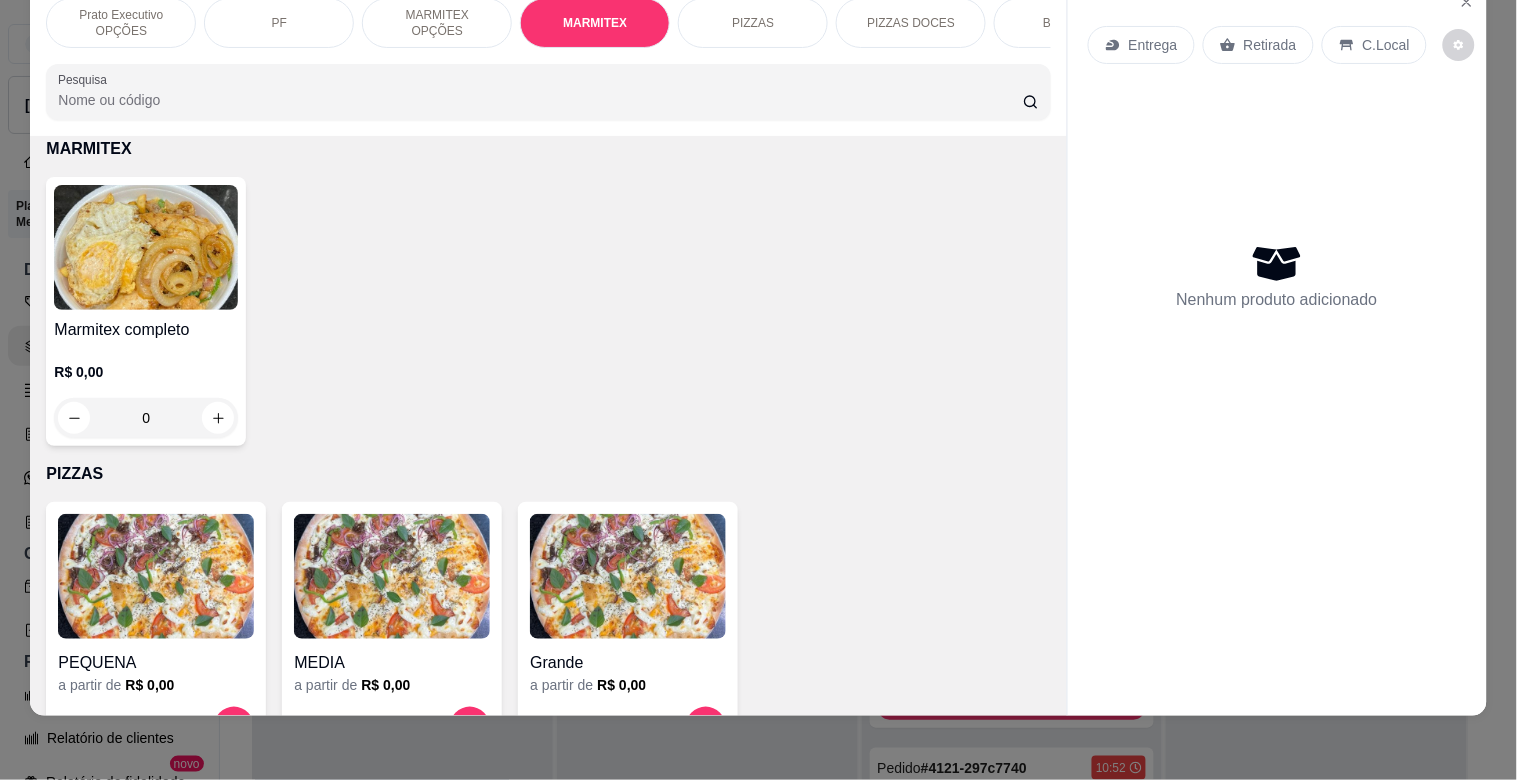 click at bounding box center [146, 247] 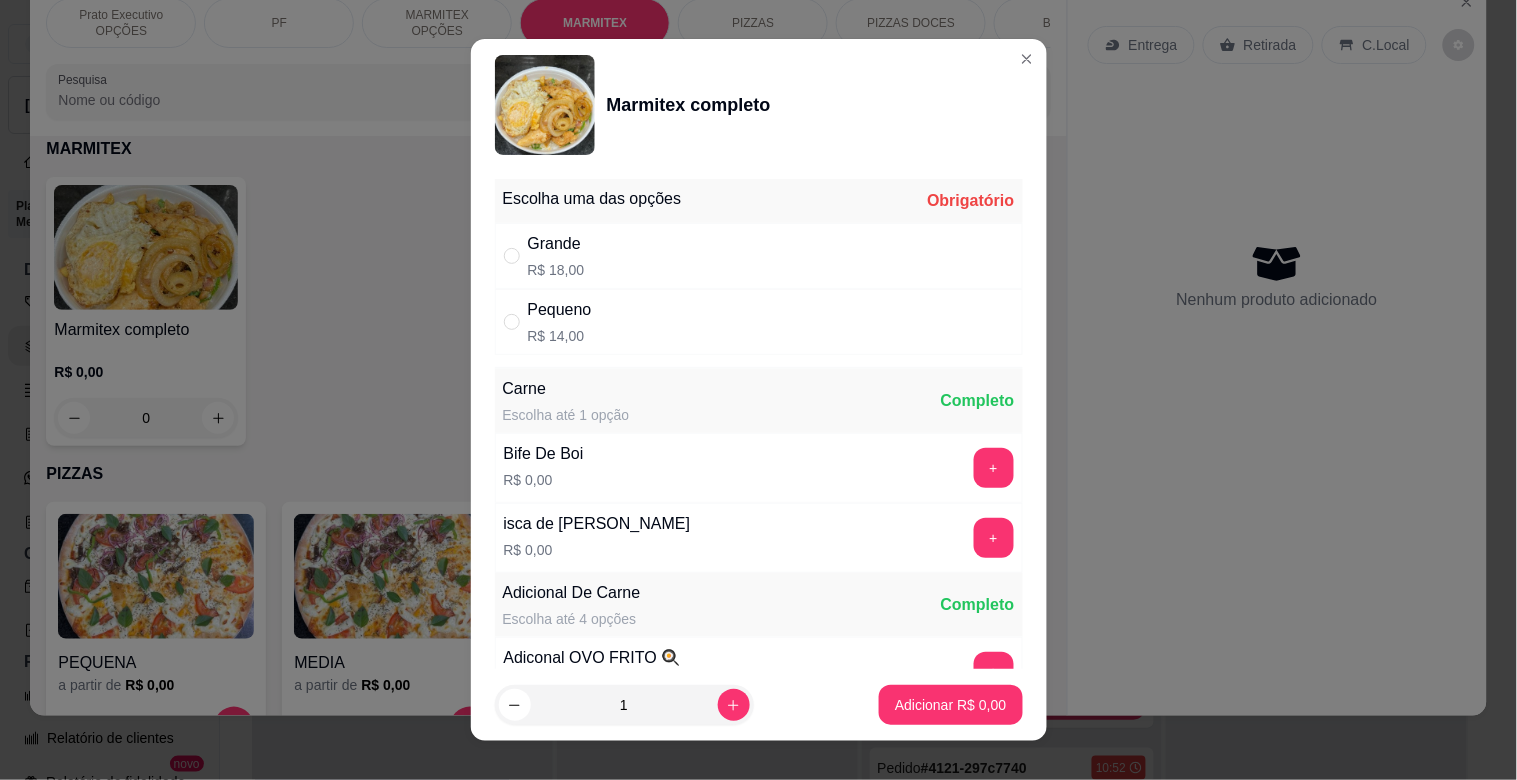 click on "Grande  R$ 18,00" at bounding box center [759, 256] 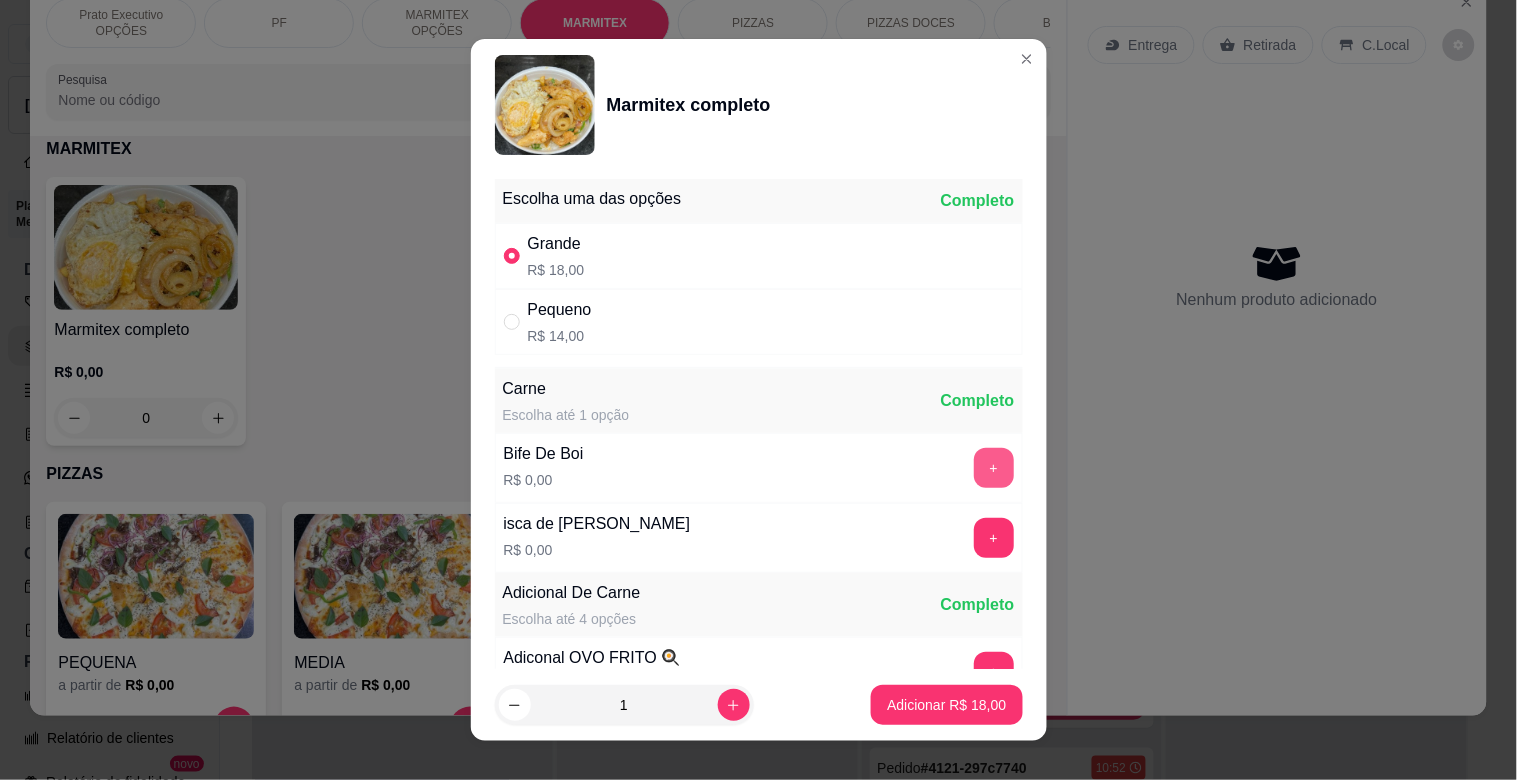 click on "+" at bounding box center (994, 468) 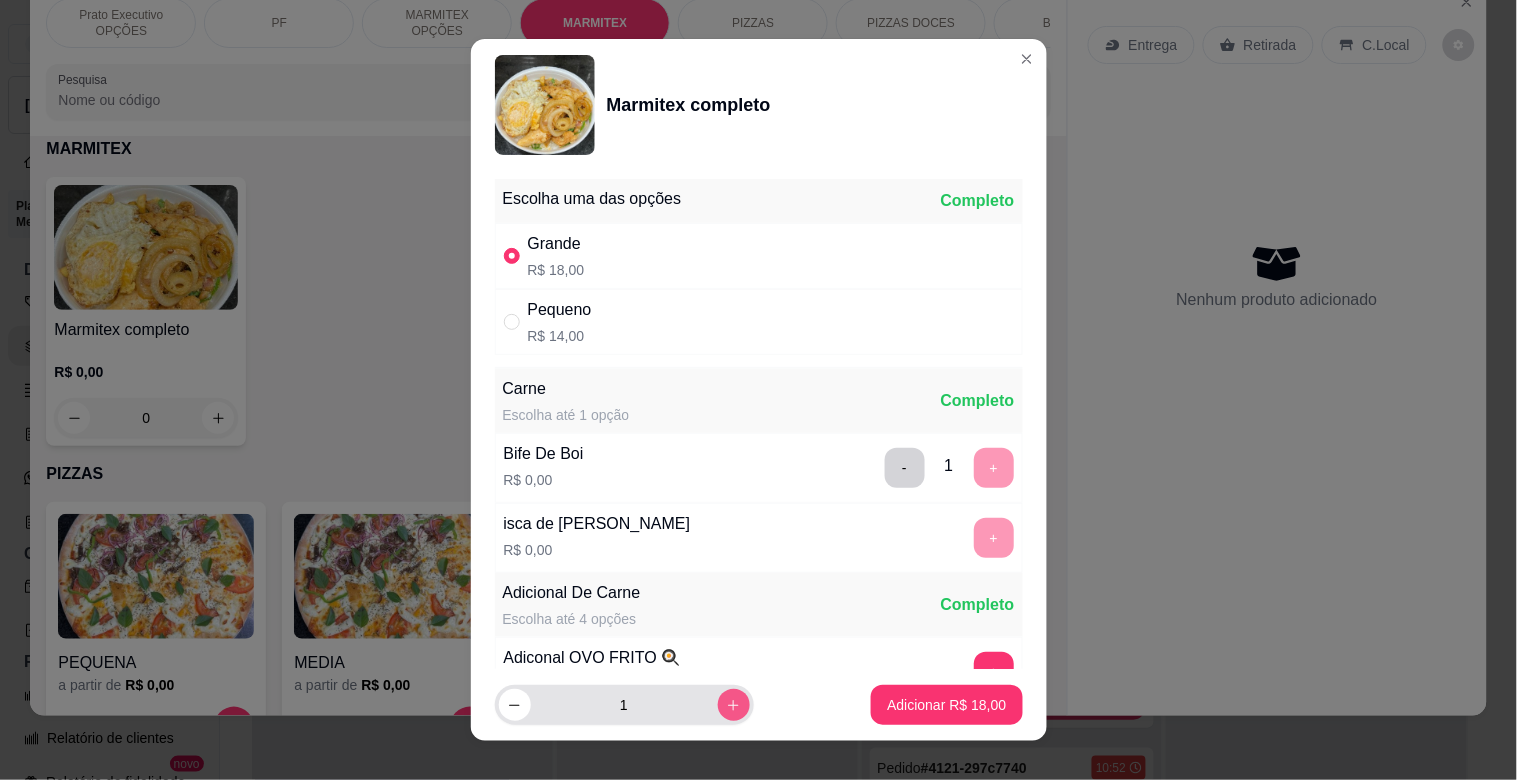 click at bounding box center [734, 705] 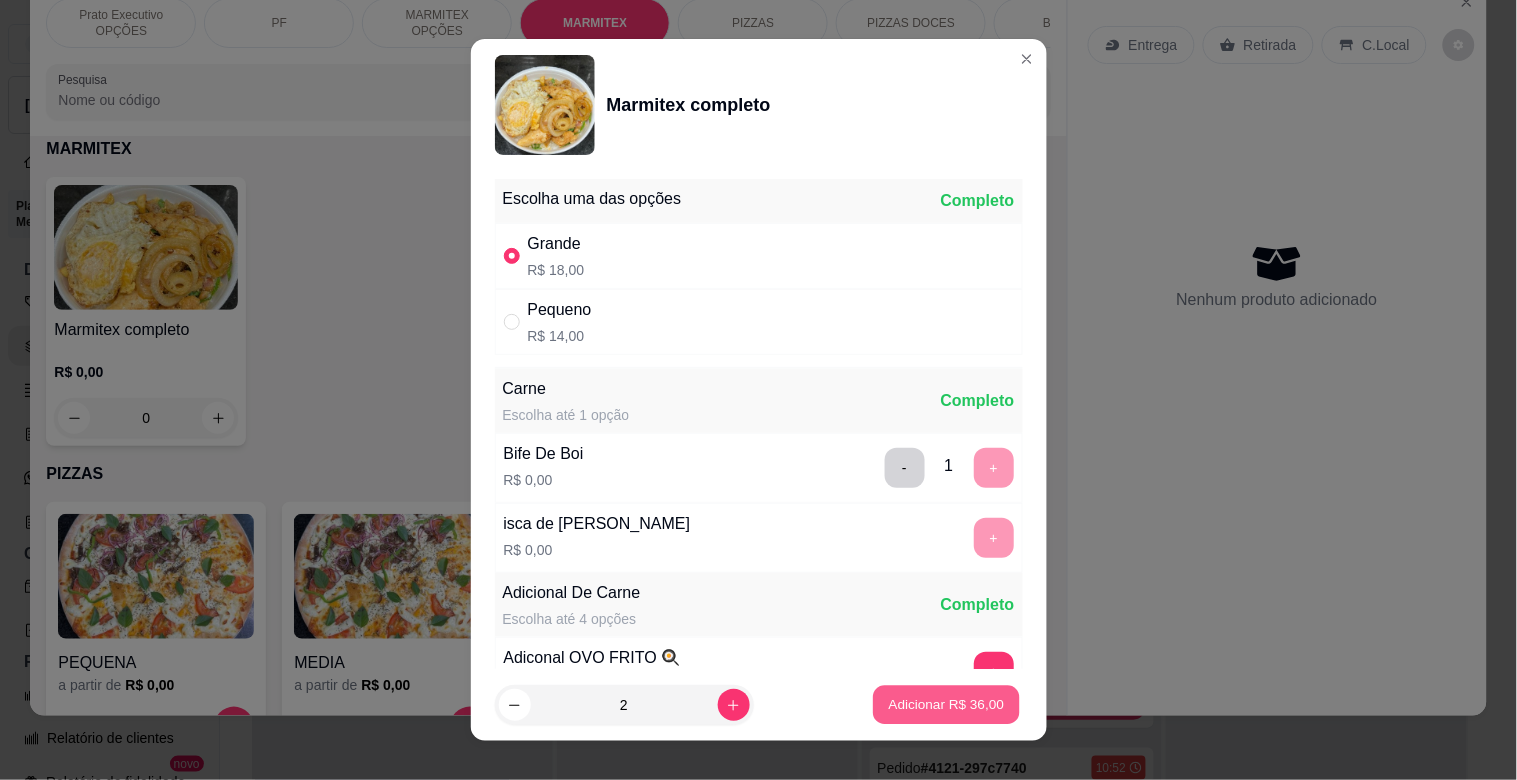 click on "Adicionar   R$ 36,00" at bounding box center (947, 704) 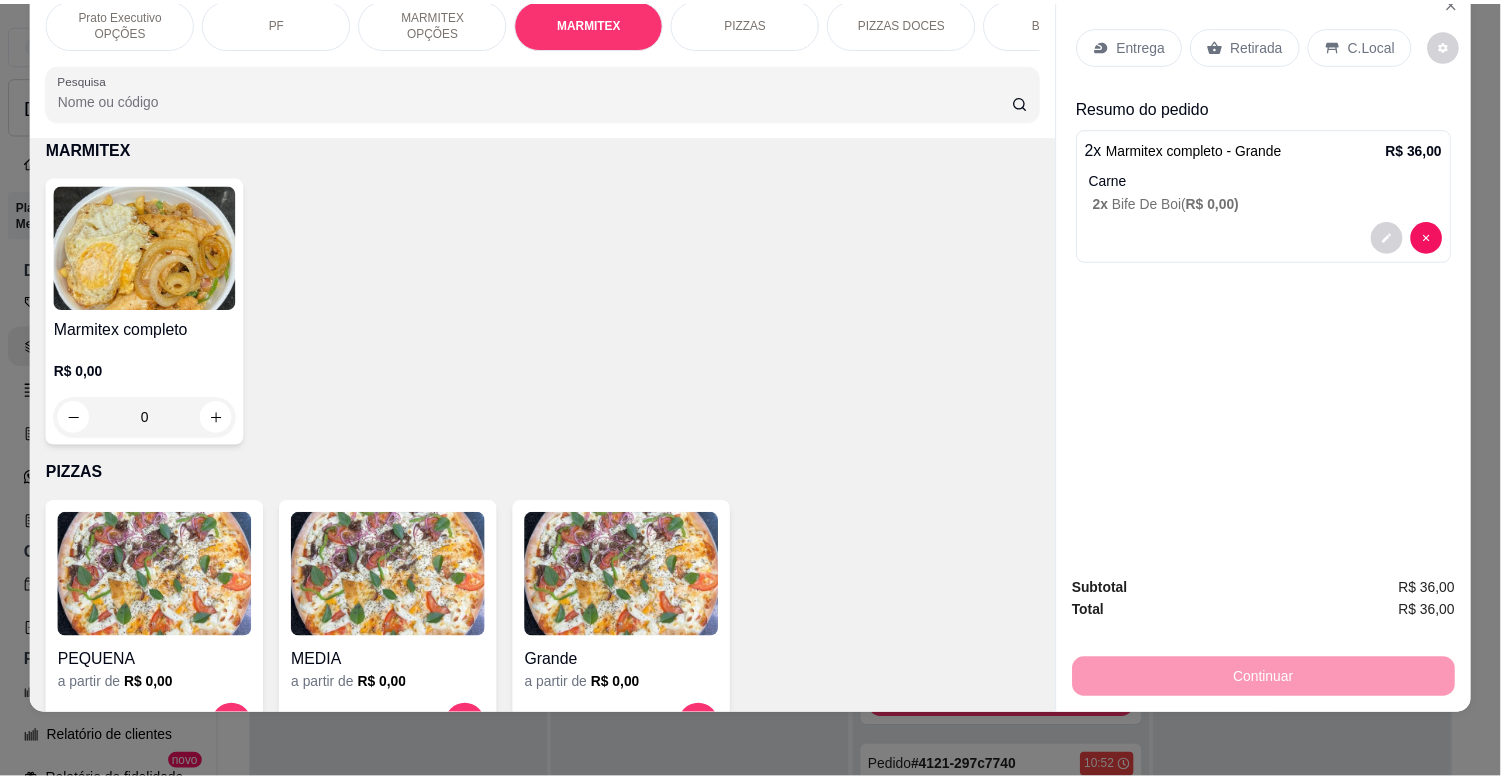 scroll, scrollTop: 0, scrollLeft: 0, axis: both 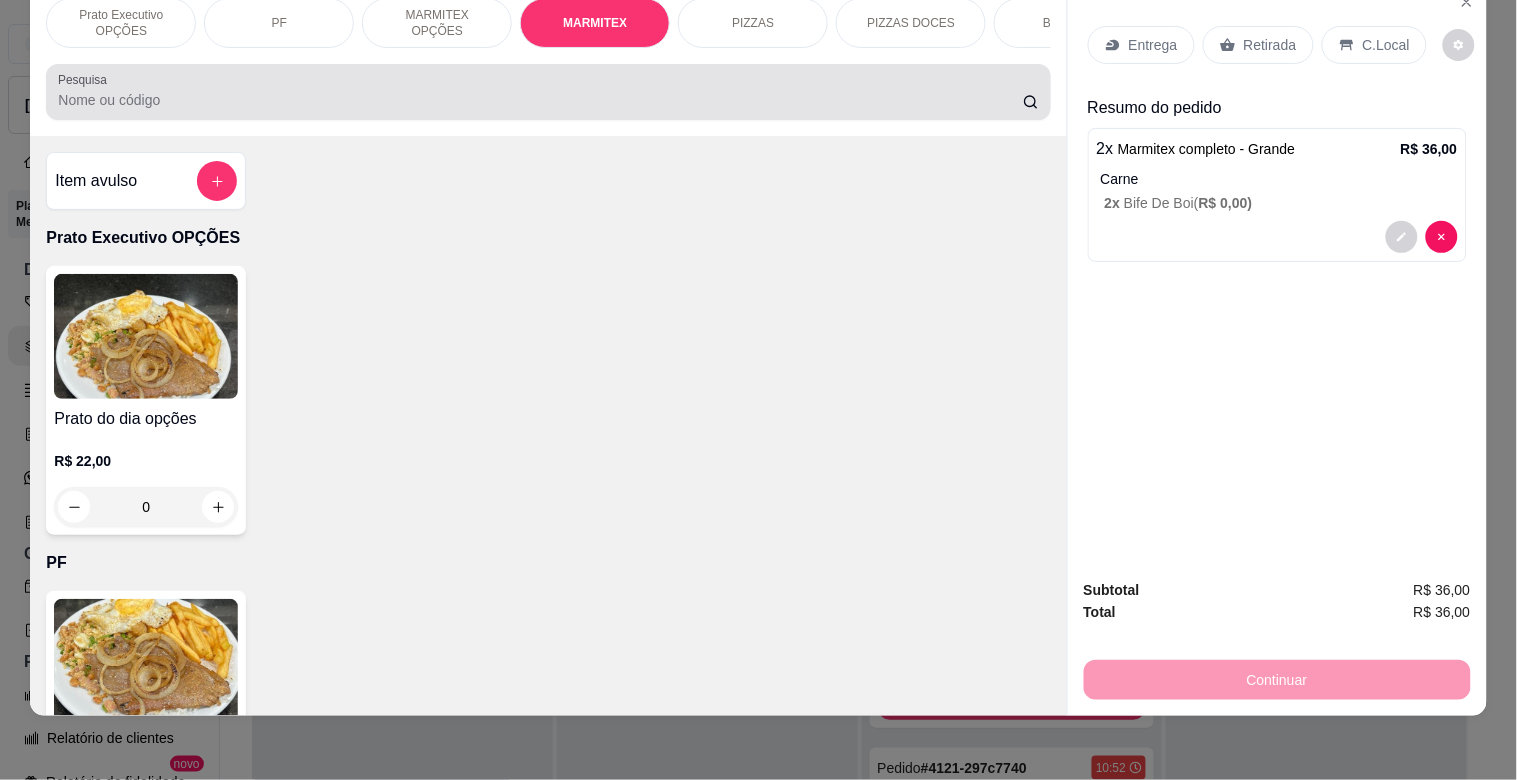 click on "Pesquisa" at bounding box center (540, 100) 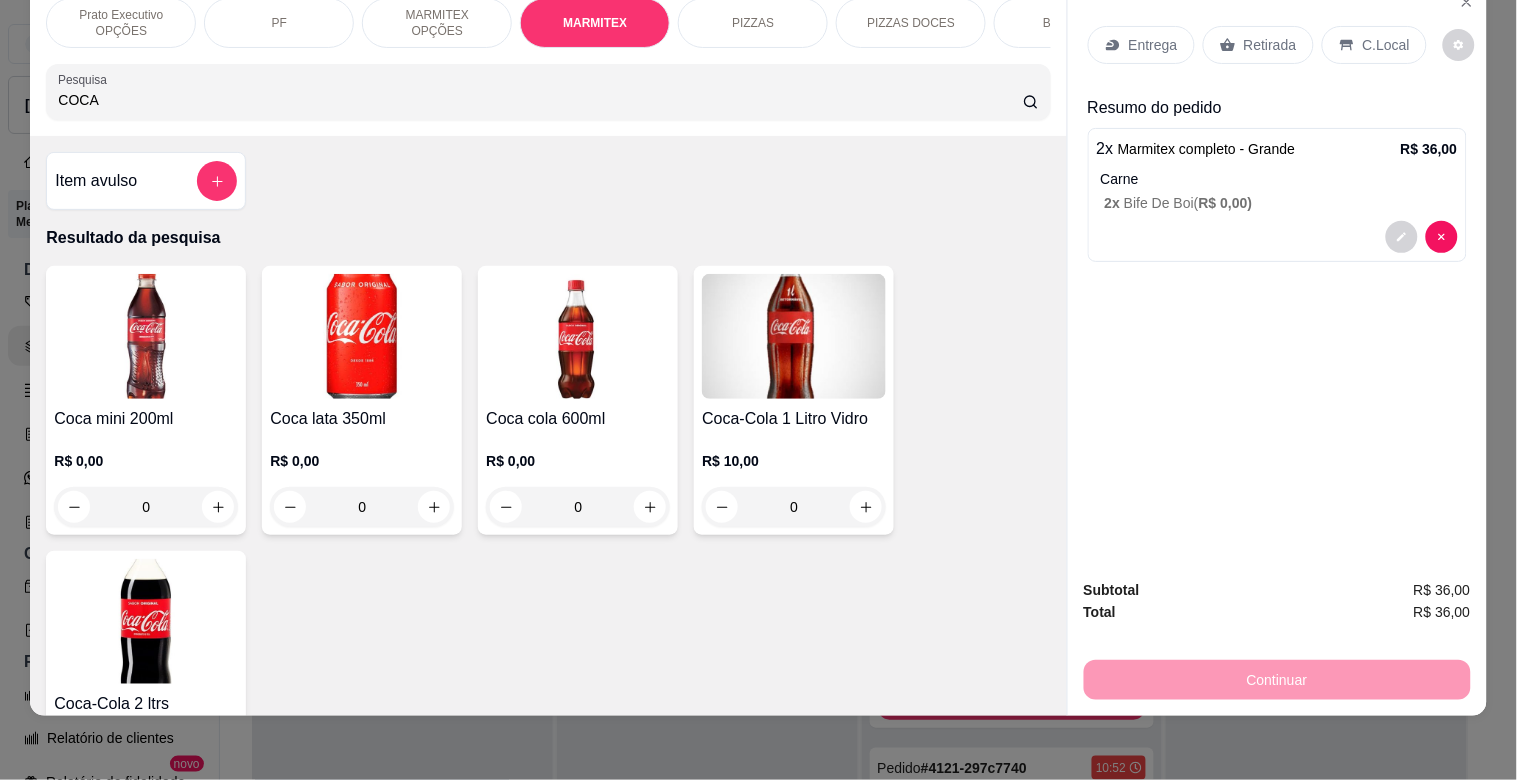 type on "COCA" 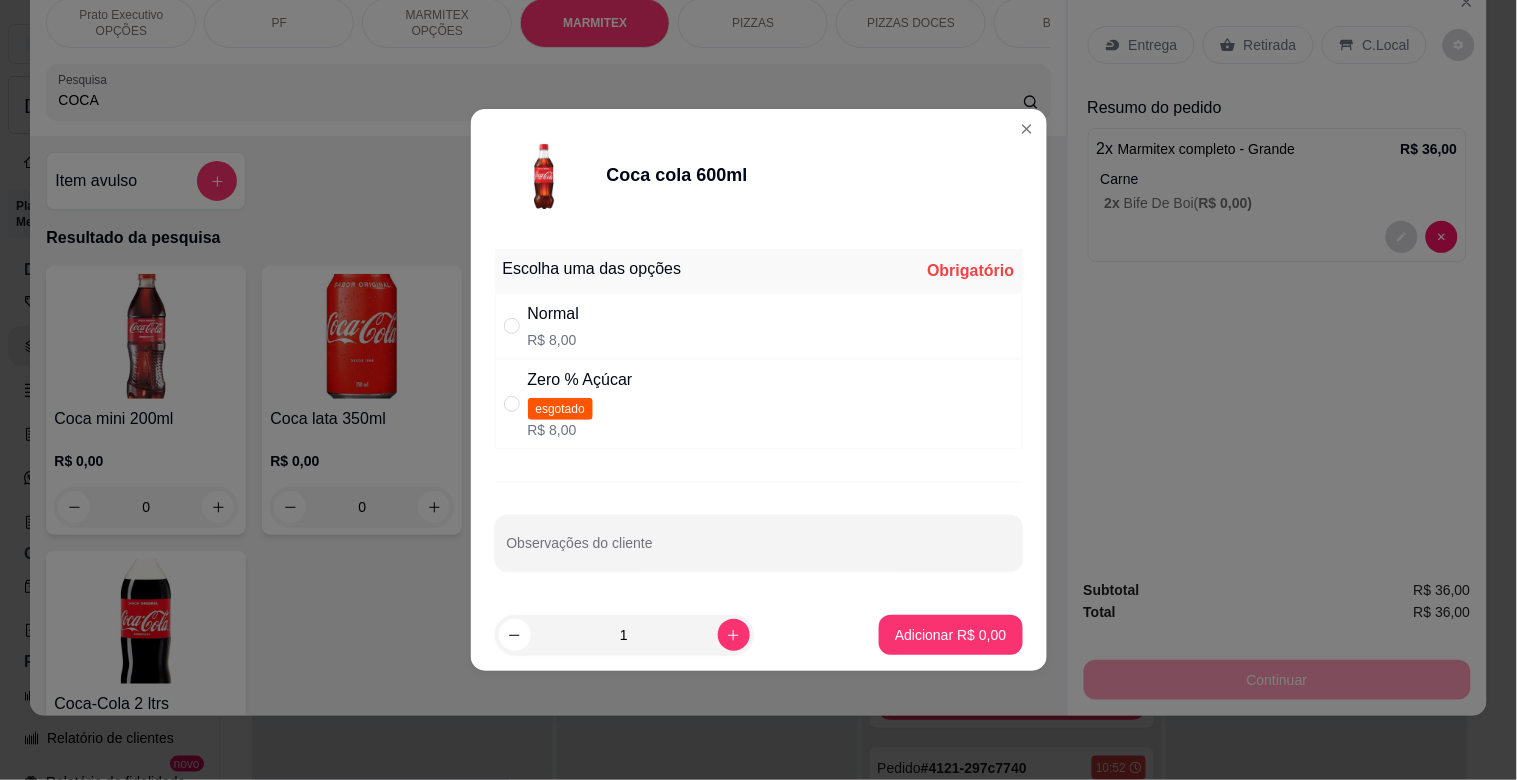 drag, startPoint x: 704, startPoint y: 371, endPoint x: 720, endPoint y: 367, distance: 16.492422 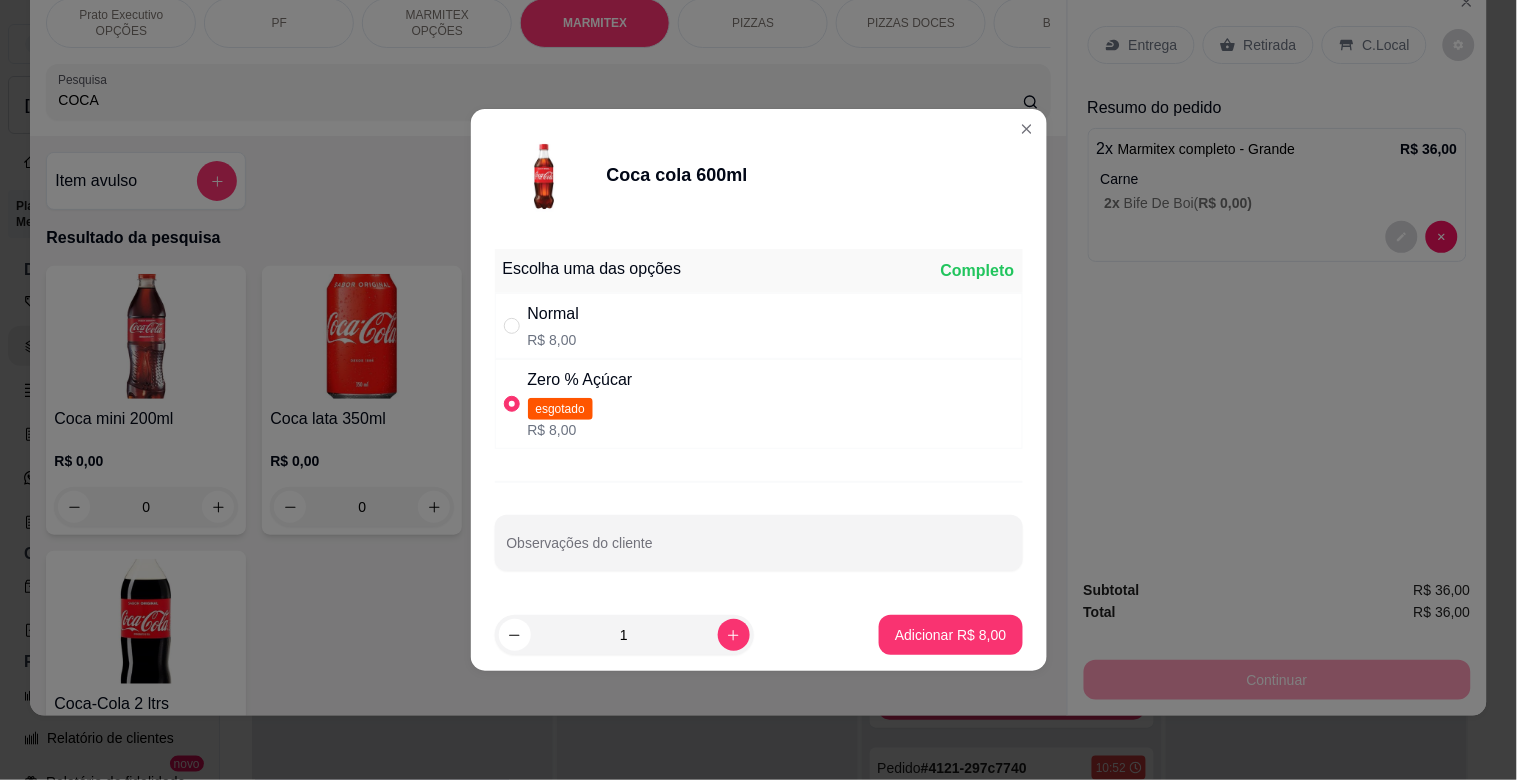 click on "Normal  R$ 8,00" at bounding box center [759, 326] 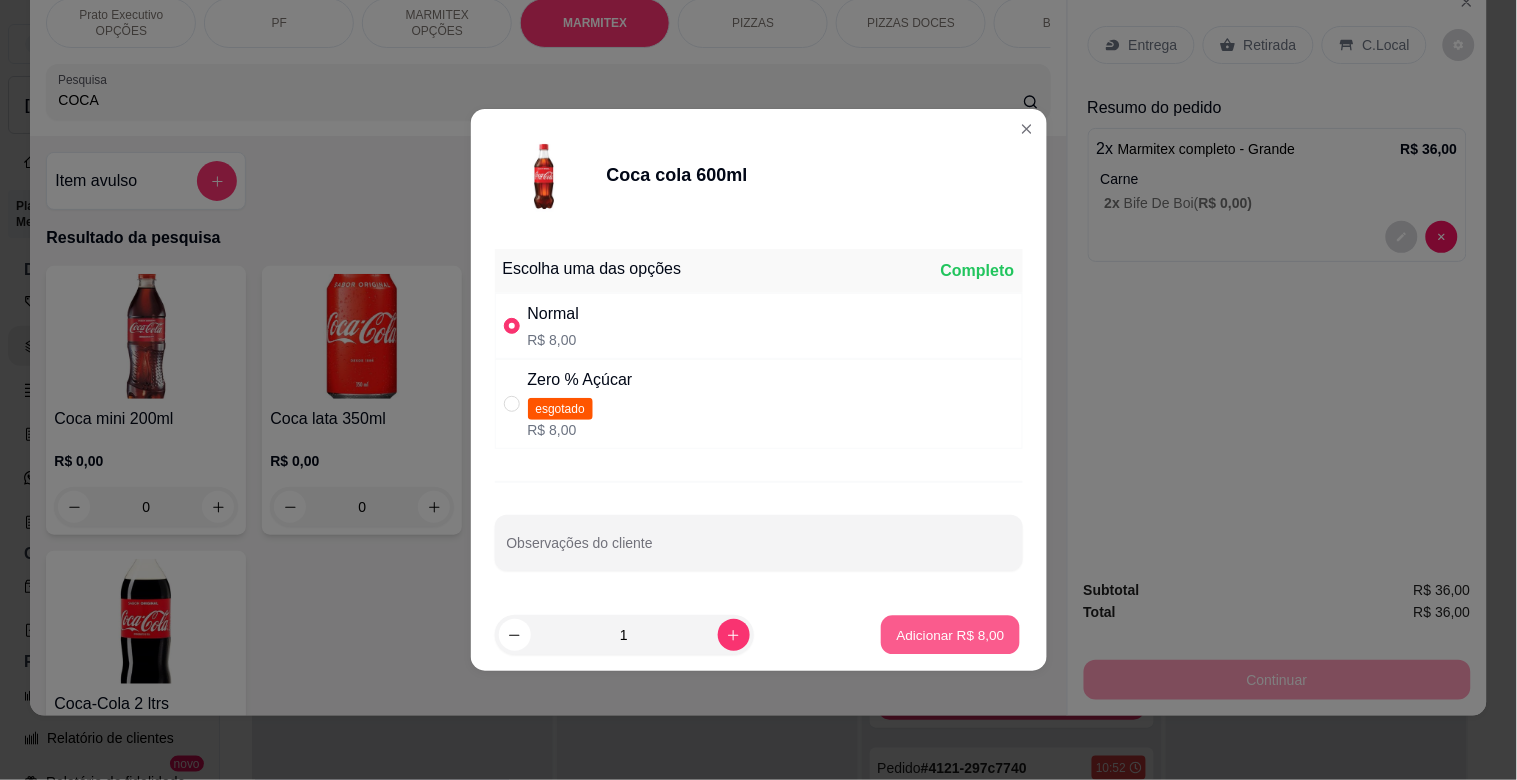 click on "Adicionar   R$ 8,00" at bounding box center (951, 634) 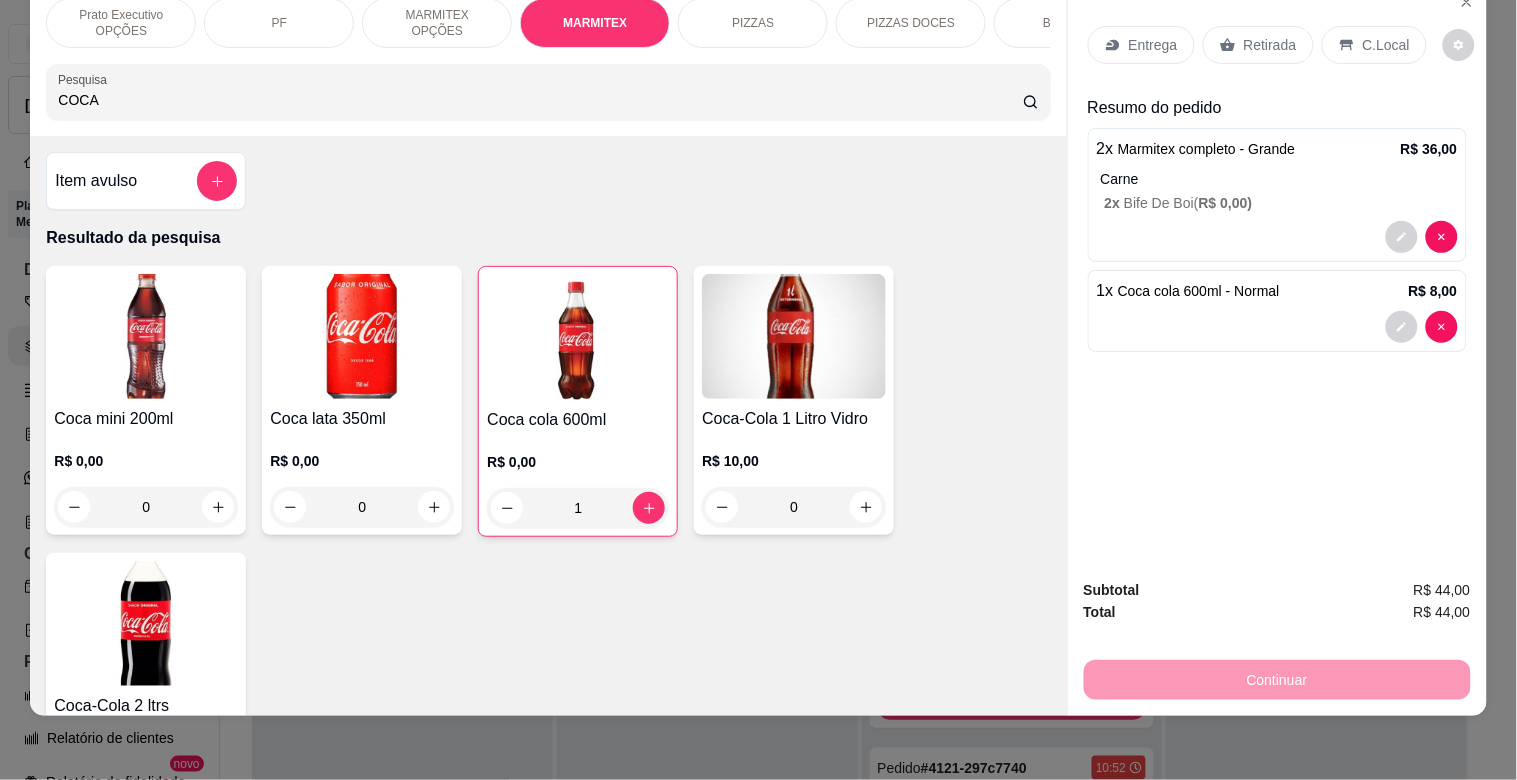 click on "Retirada" at bounding box center [1270, 45] 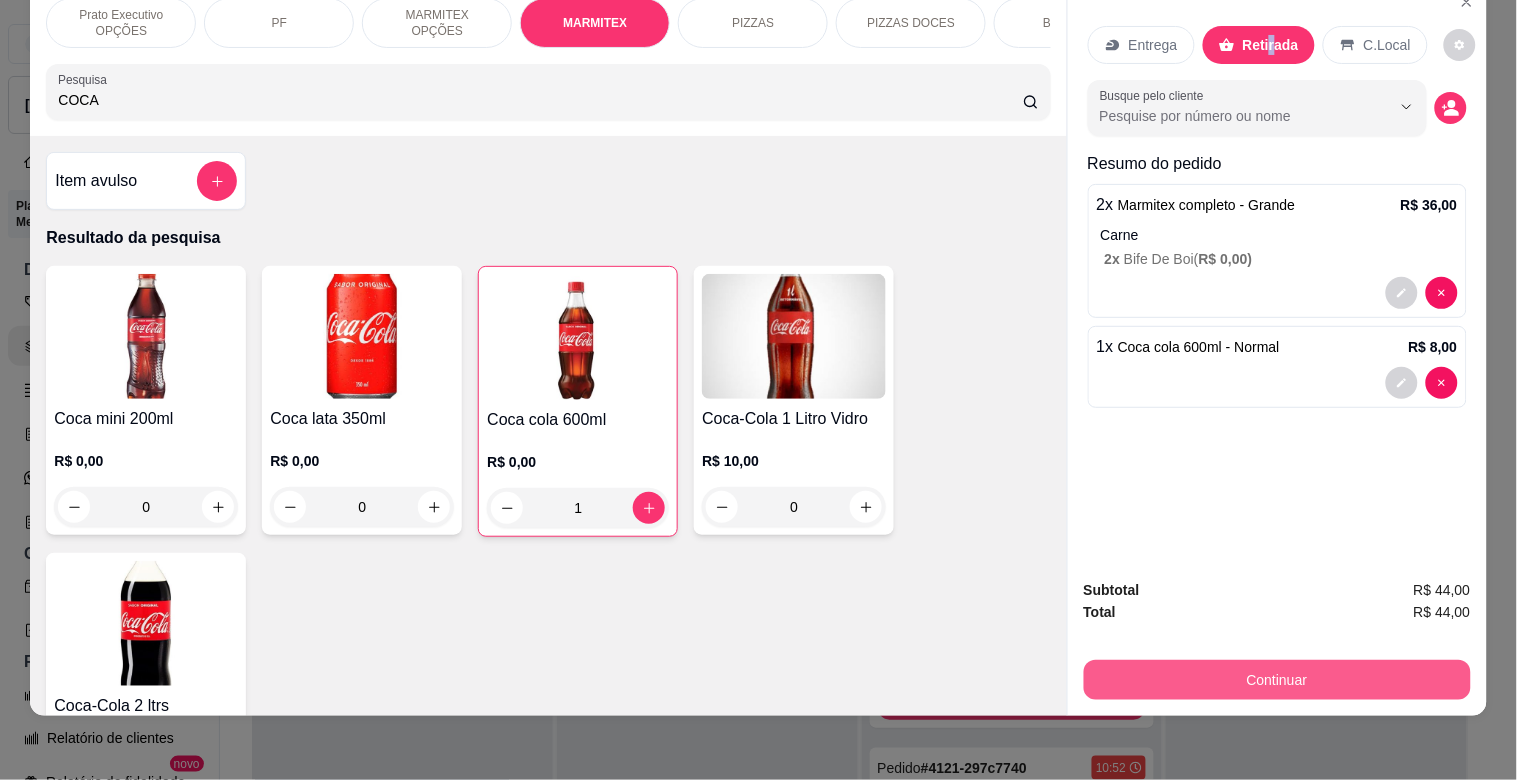 click on "Continuar" at bounding box center (1277, 680) 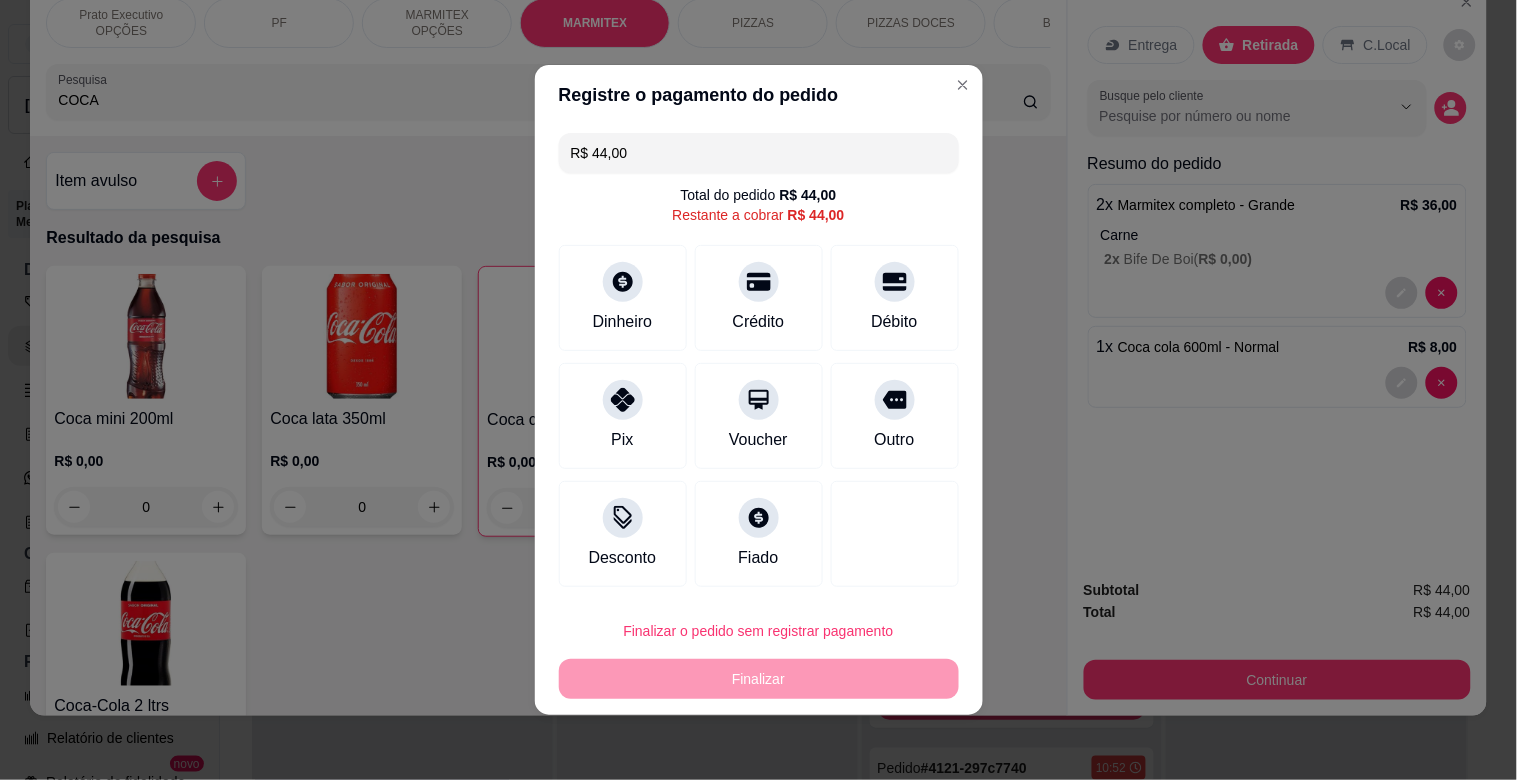 drag, startPoint x: 697, startPoint y: 175, endPoint x: 695, endPoint y: 165, distance: 10.198039 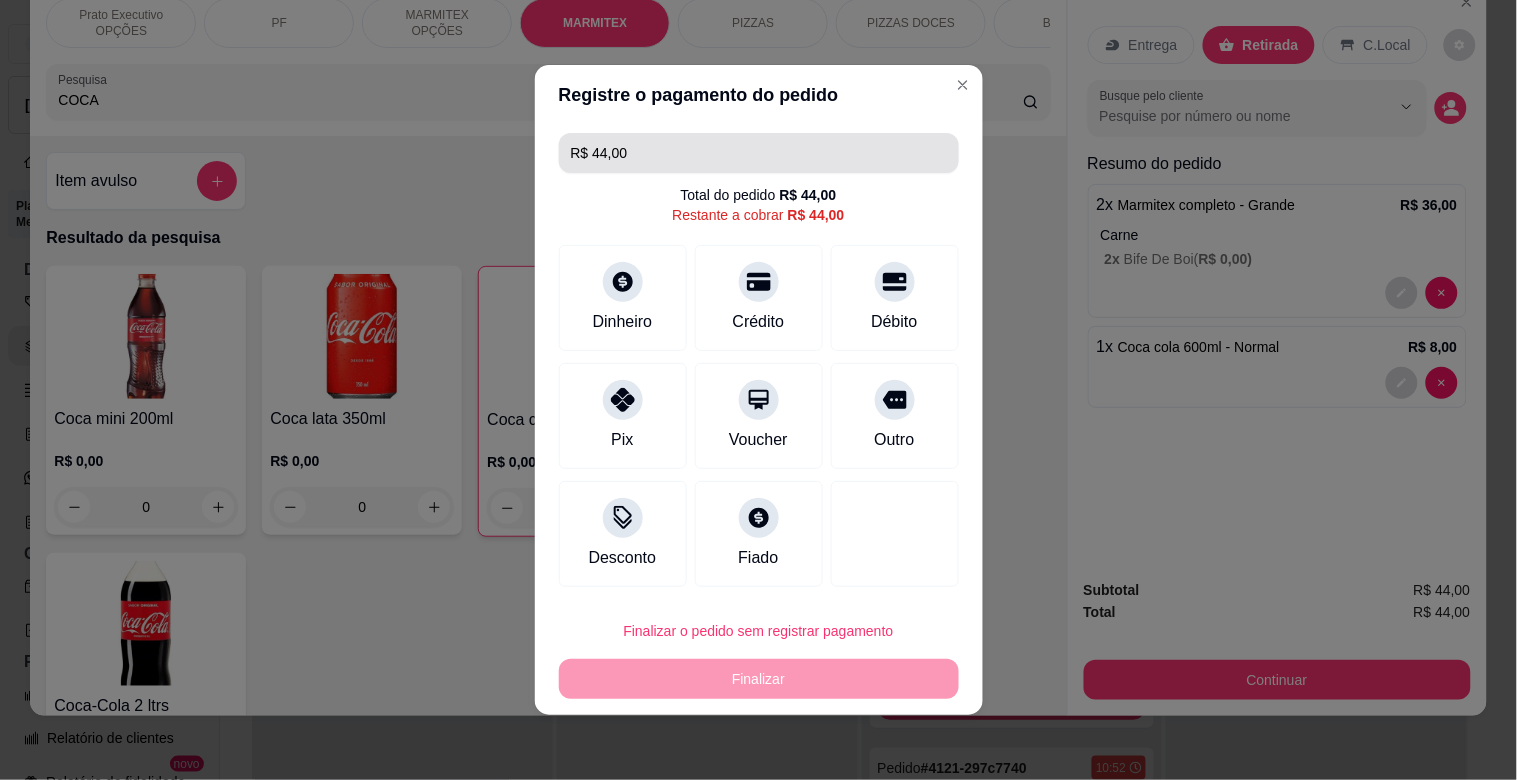 click on "R$ 44,00" at bounding box center (759, 153) 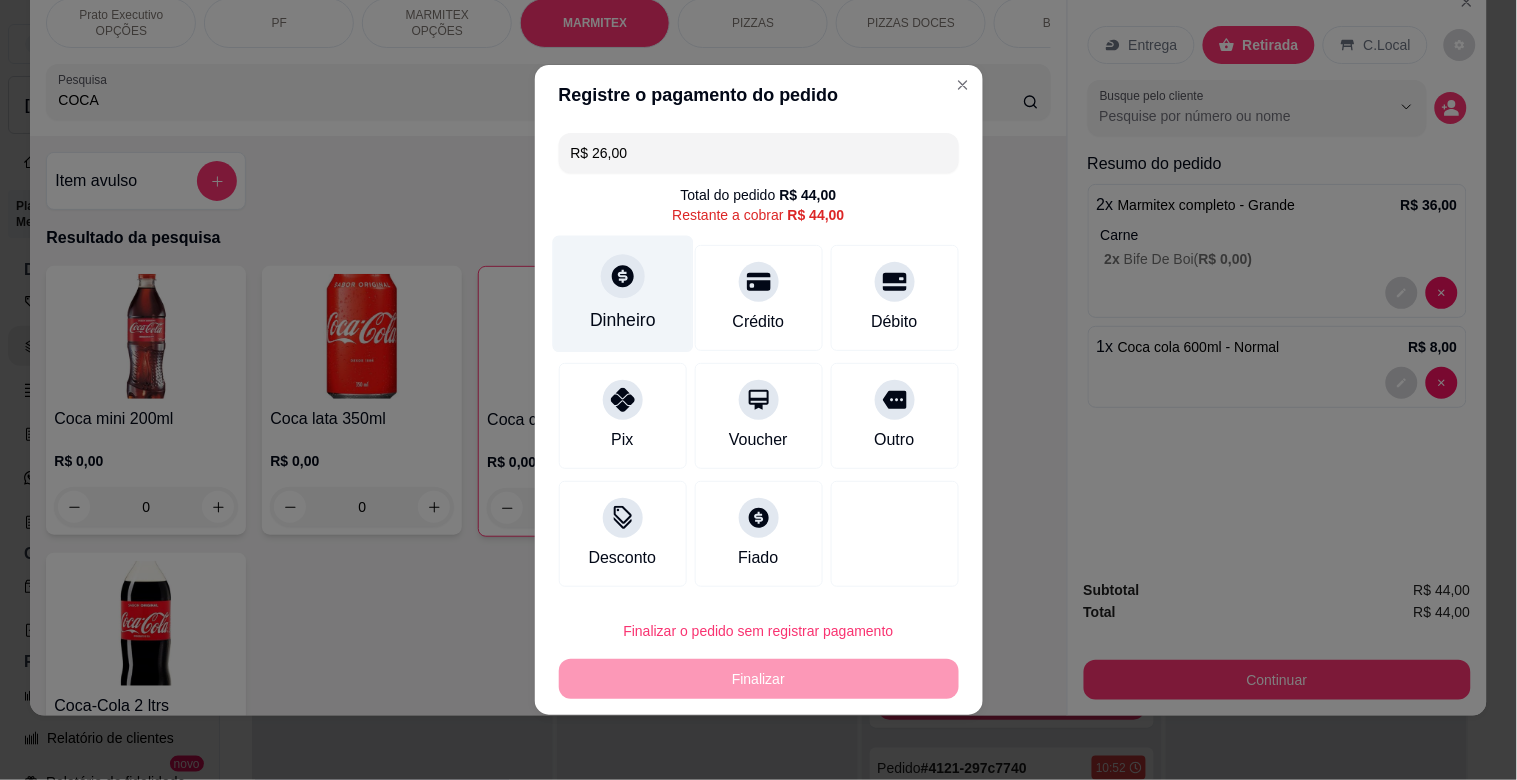 click on "Dinheiro" at bounding box center [623, 320] 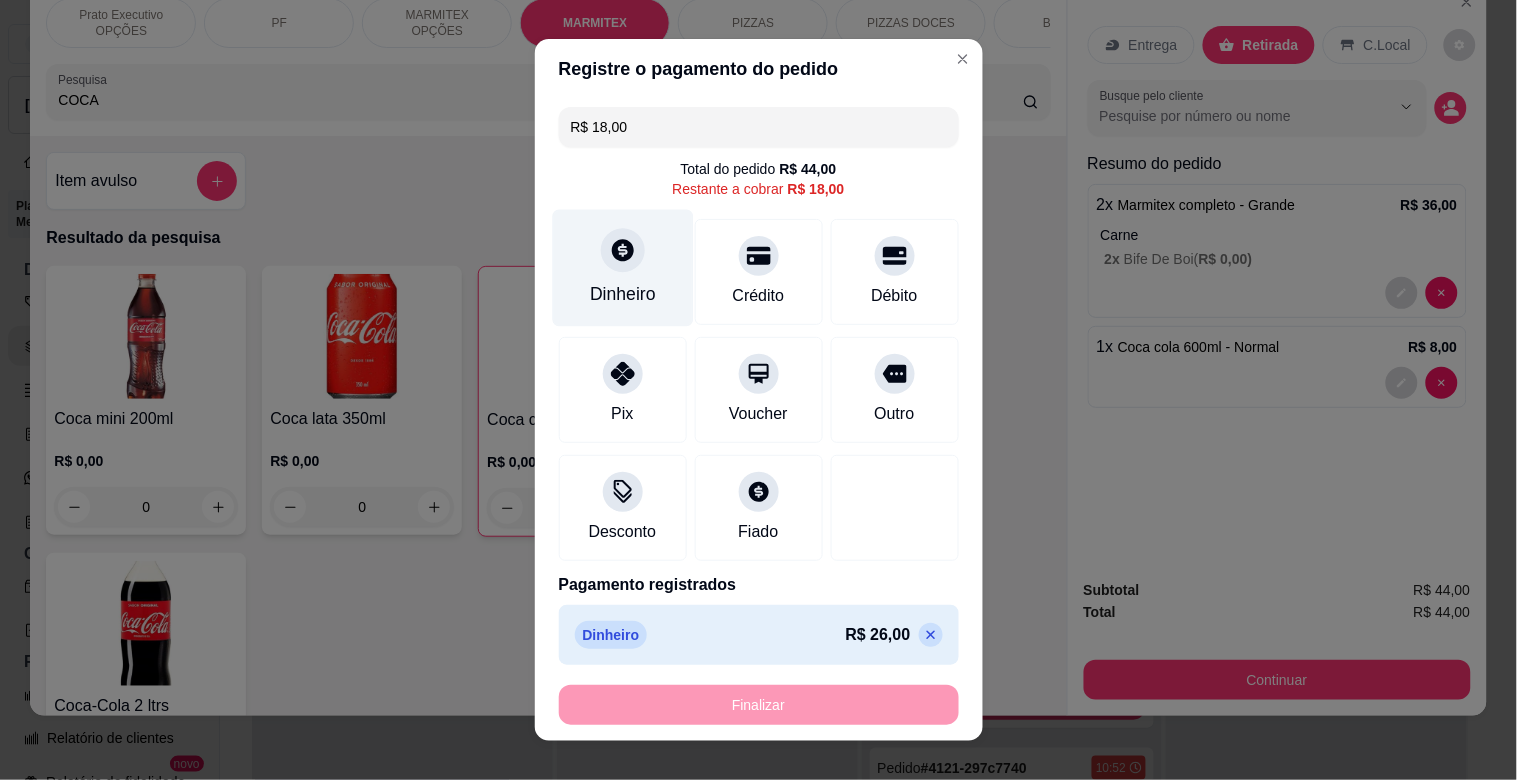 click at bounding box center [623, 250] 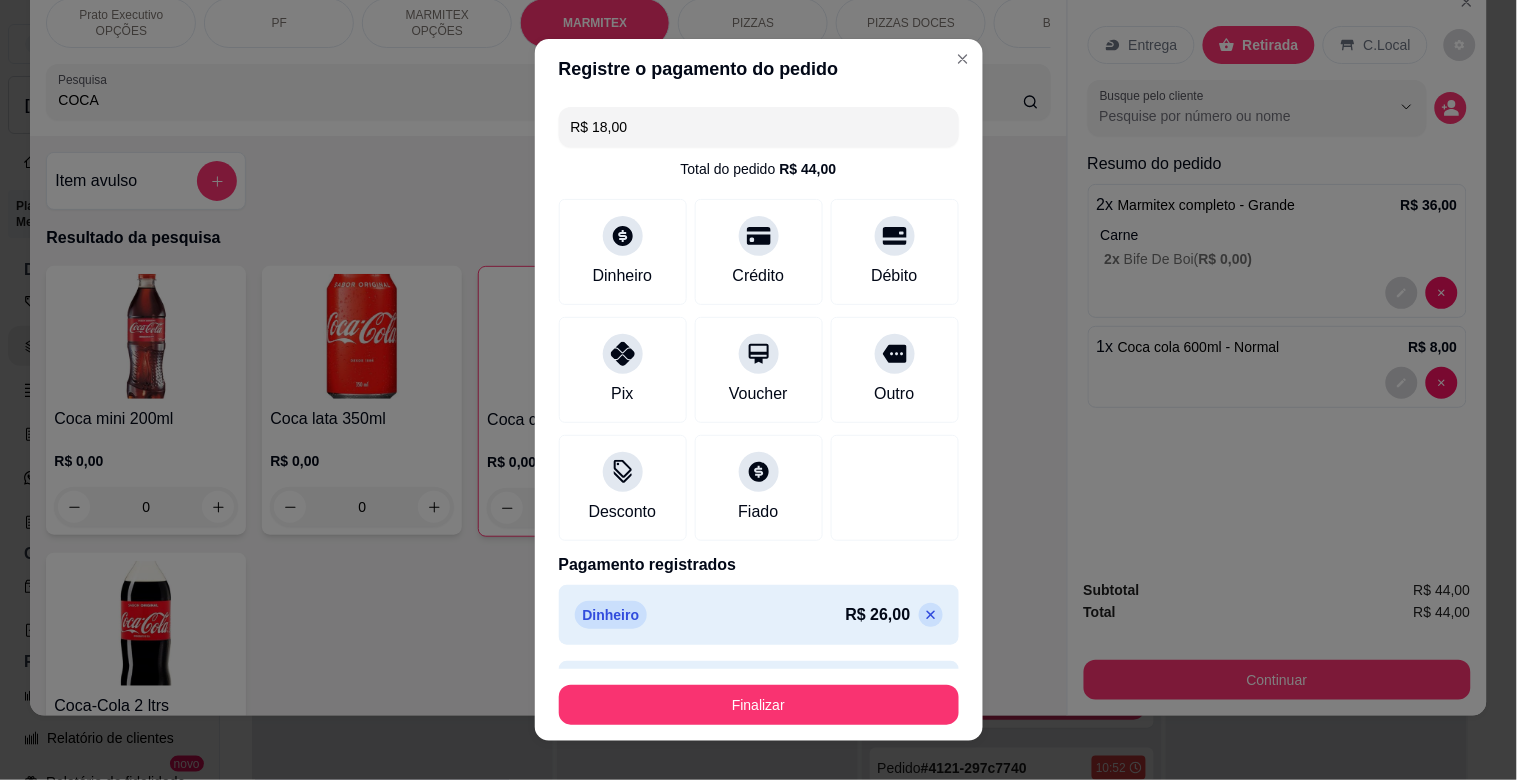 type on "R$ 0,00" 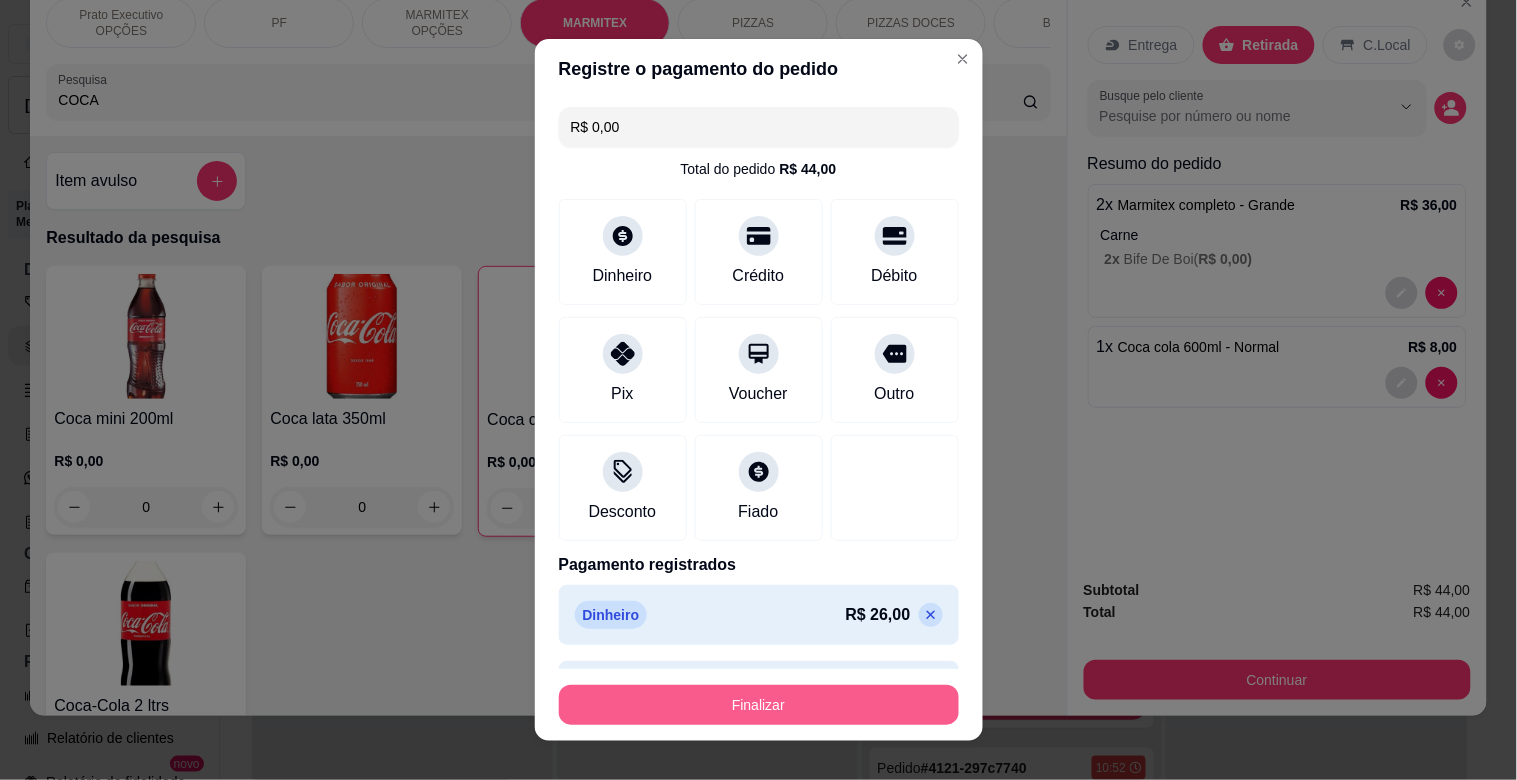 click on "Finalizar" at bounding box center (759, 705) 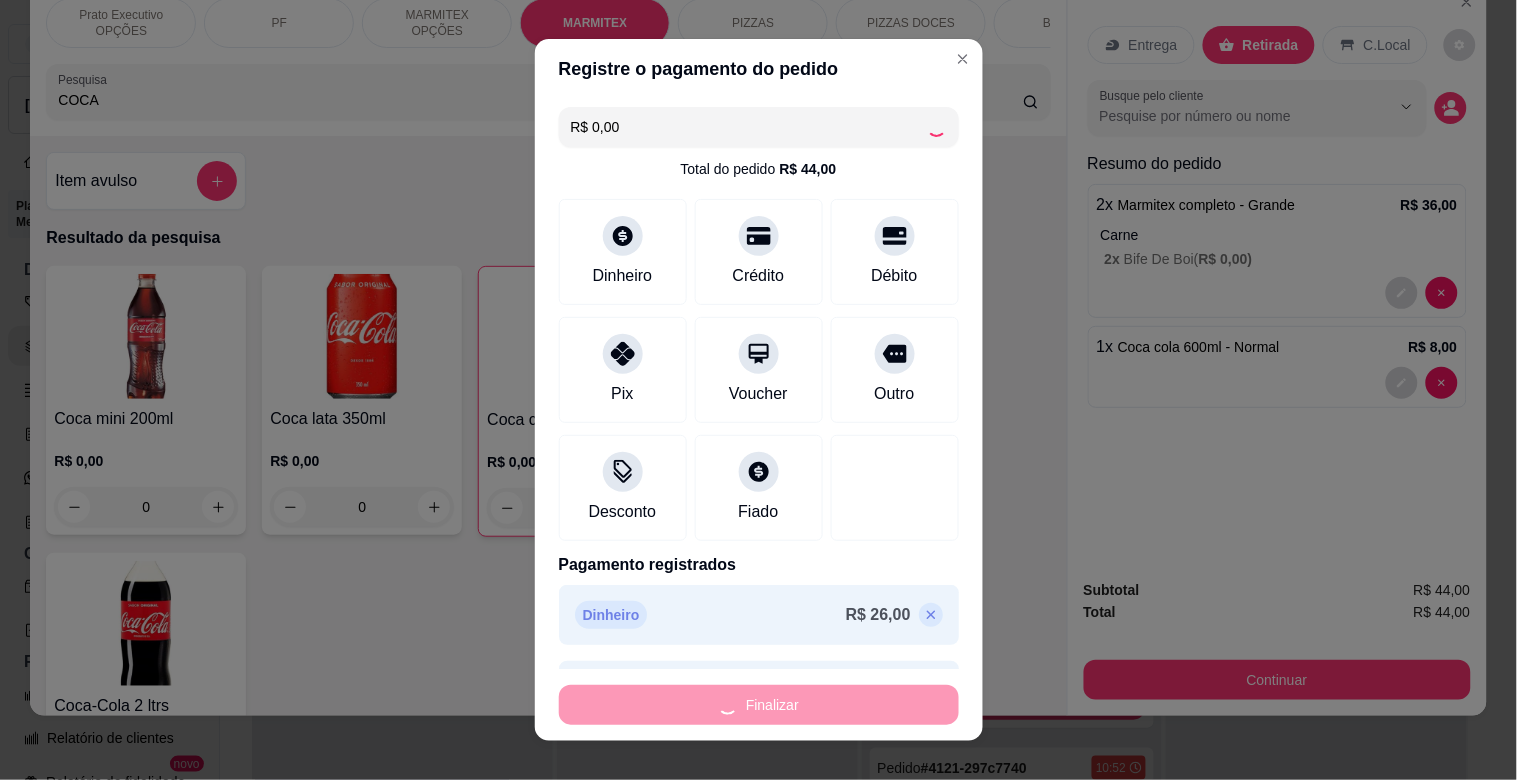 type on "0" 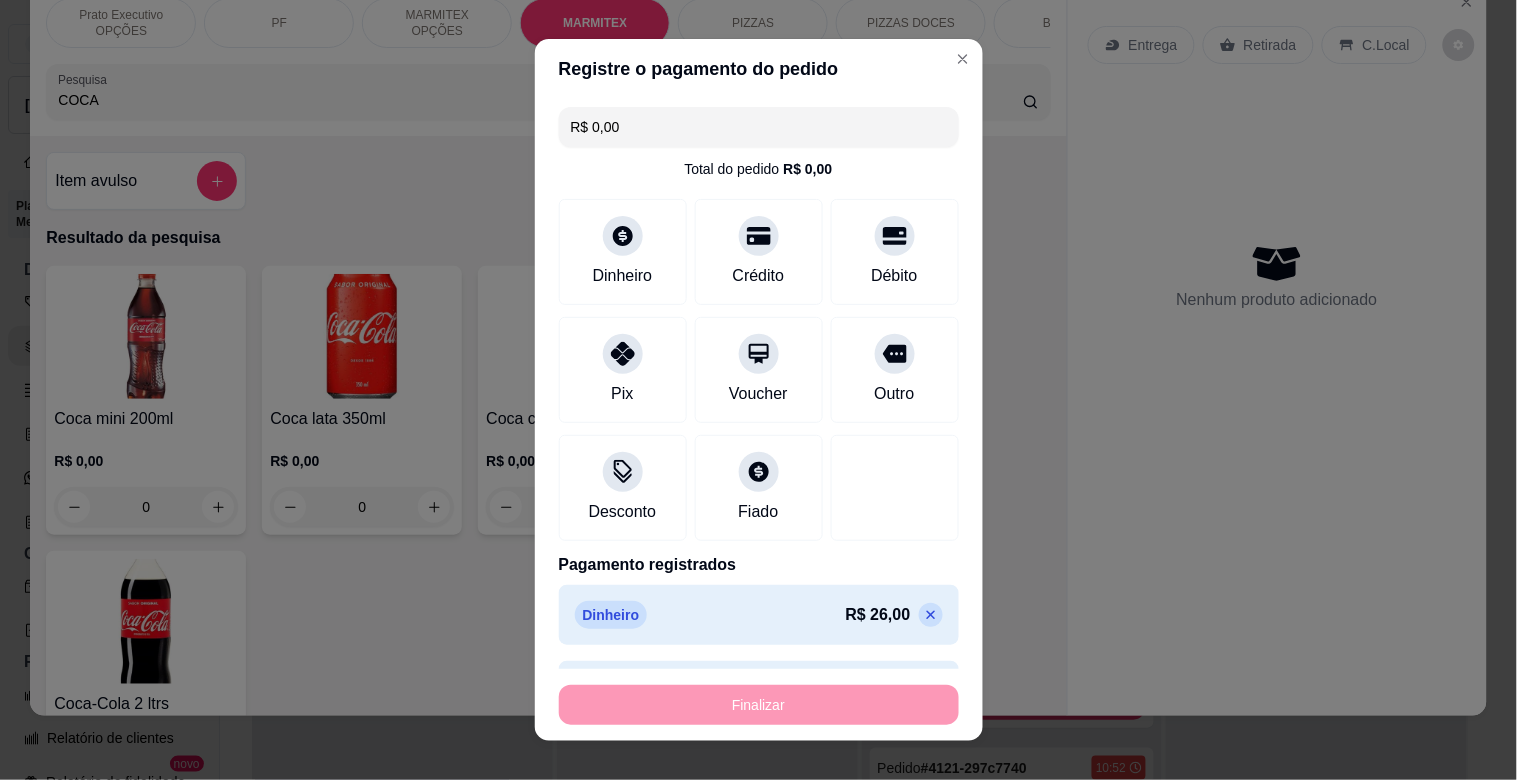 type on "-R$ 44,00" 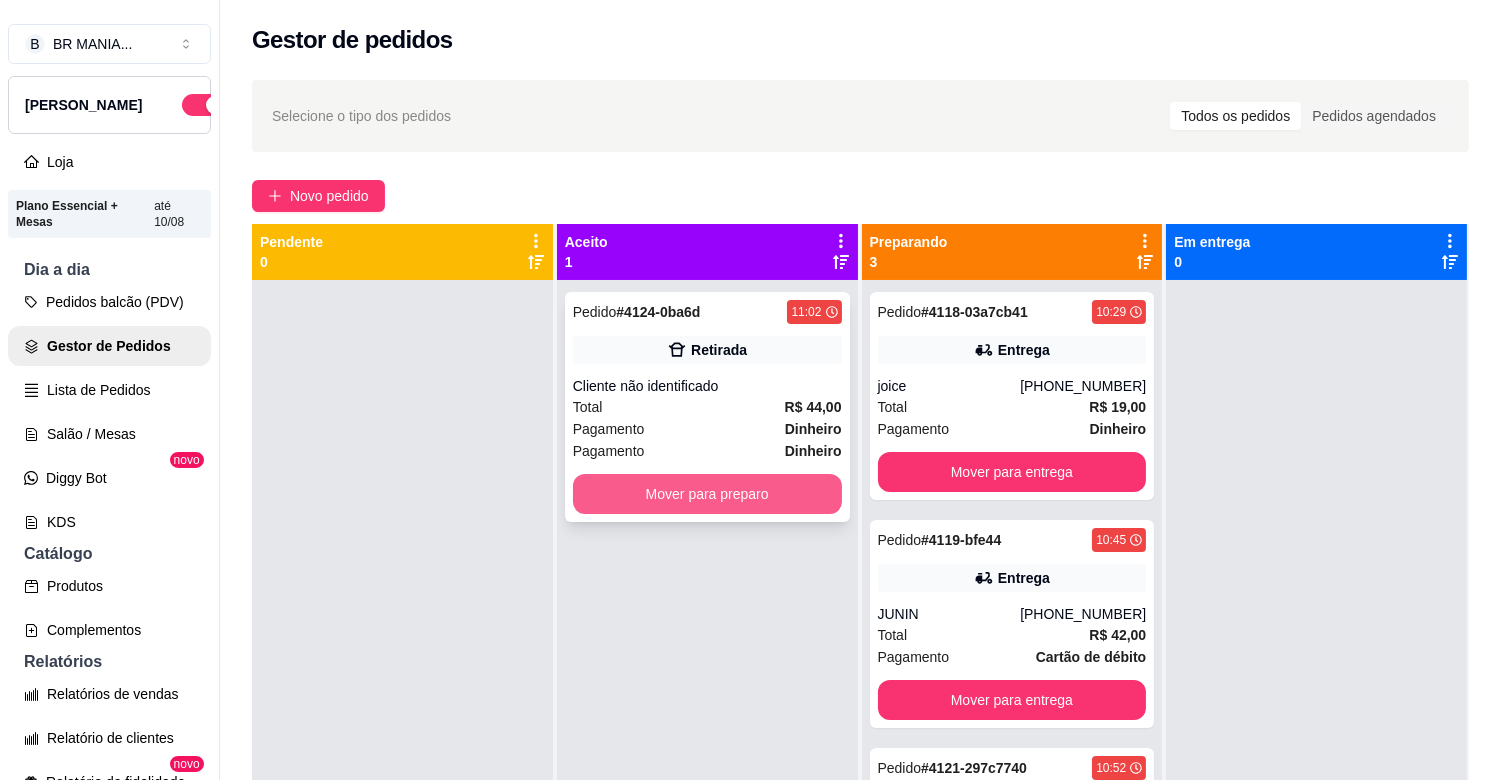 click on "Mover para preparo" at bounding box center [707, 494] 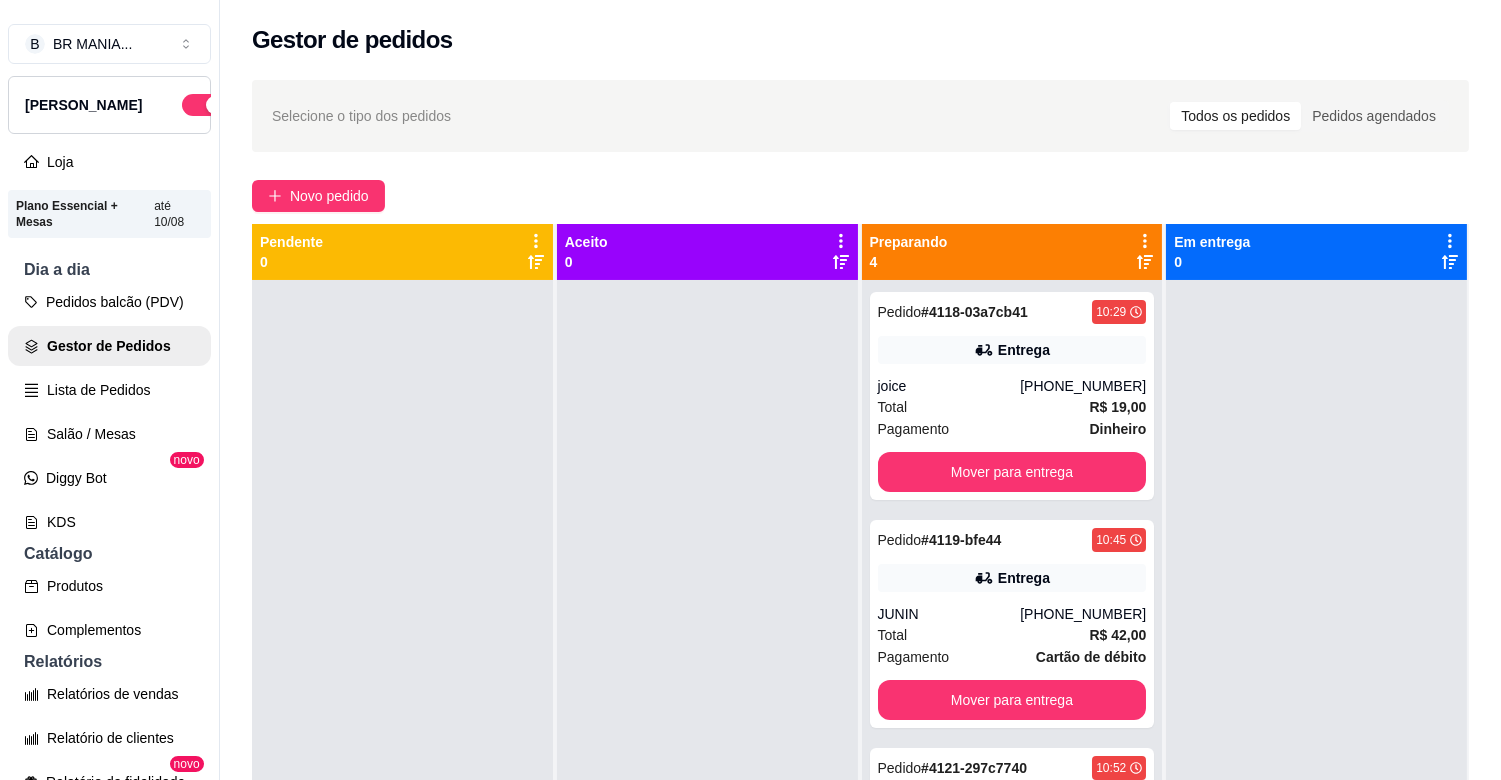click on "Selecione o tipo dos pedidos Todos os pedidos Pedidos agendados" at bounding box center (860, 116) 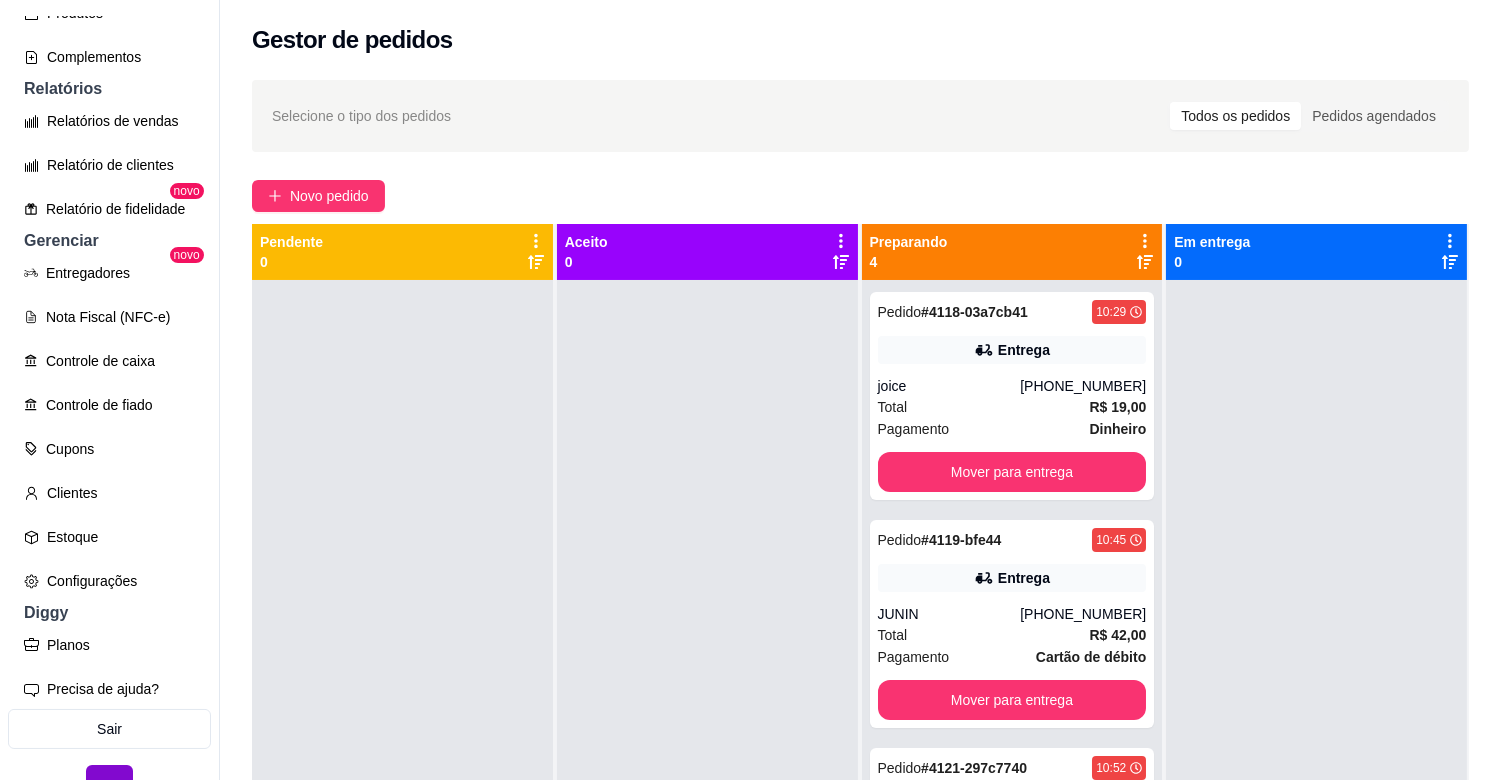 scroll, scrollTop: 575, scrollLeft: 0, axis: vertical 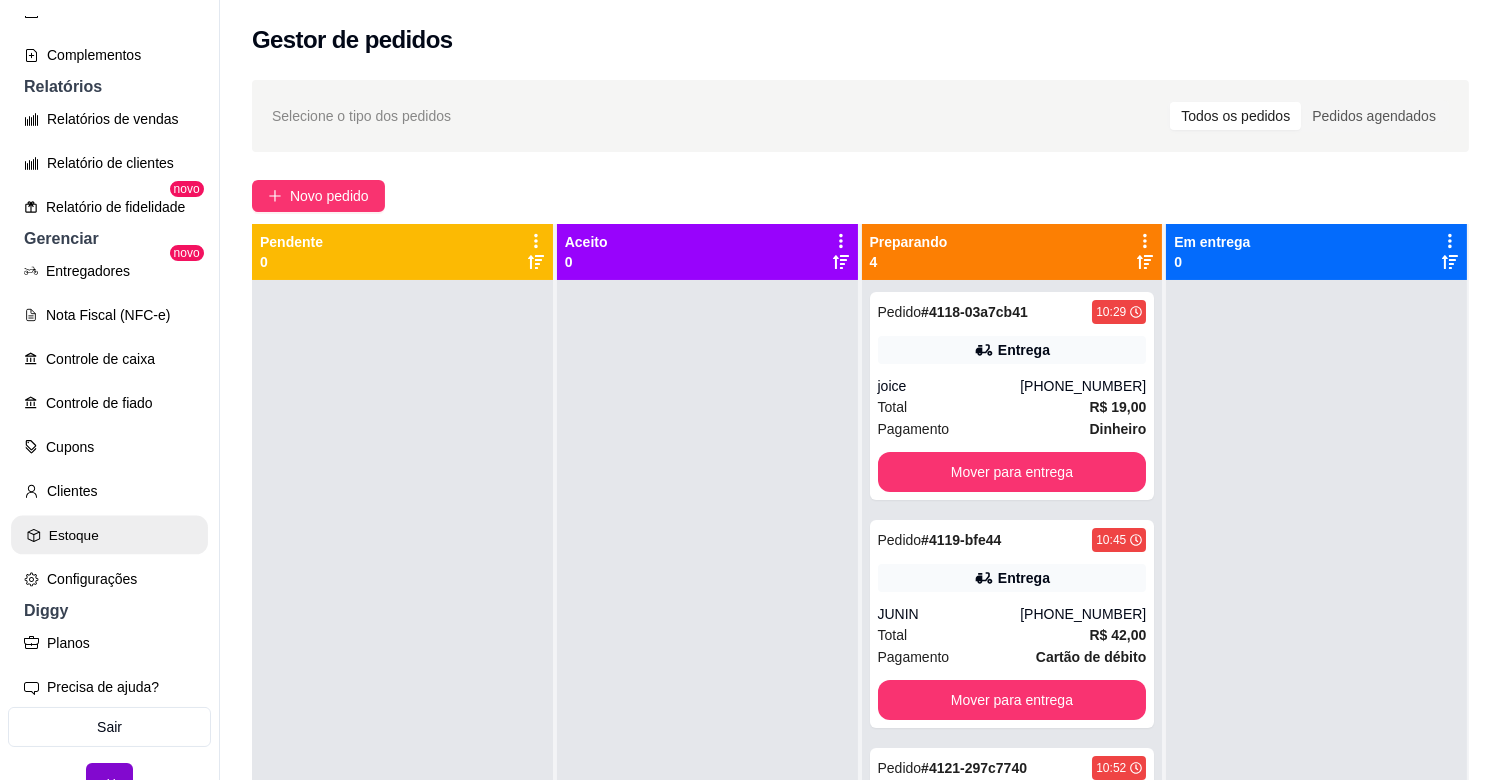 click on "Estoque" at bounding box center (109, 535) 